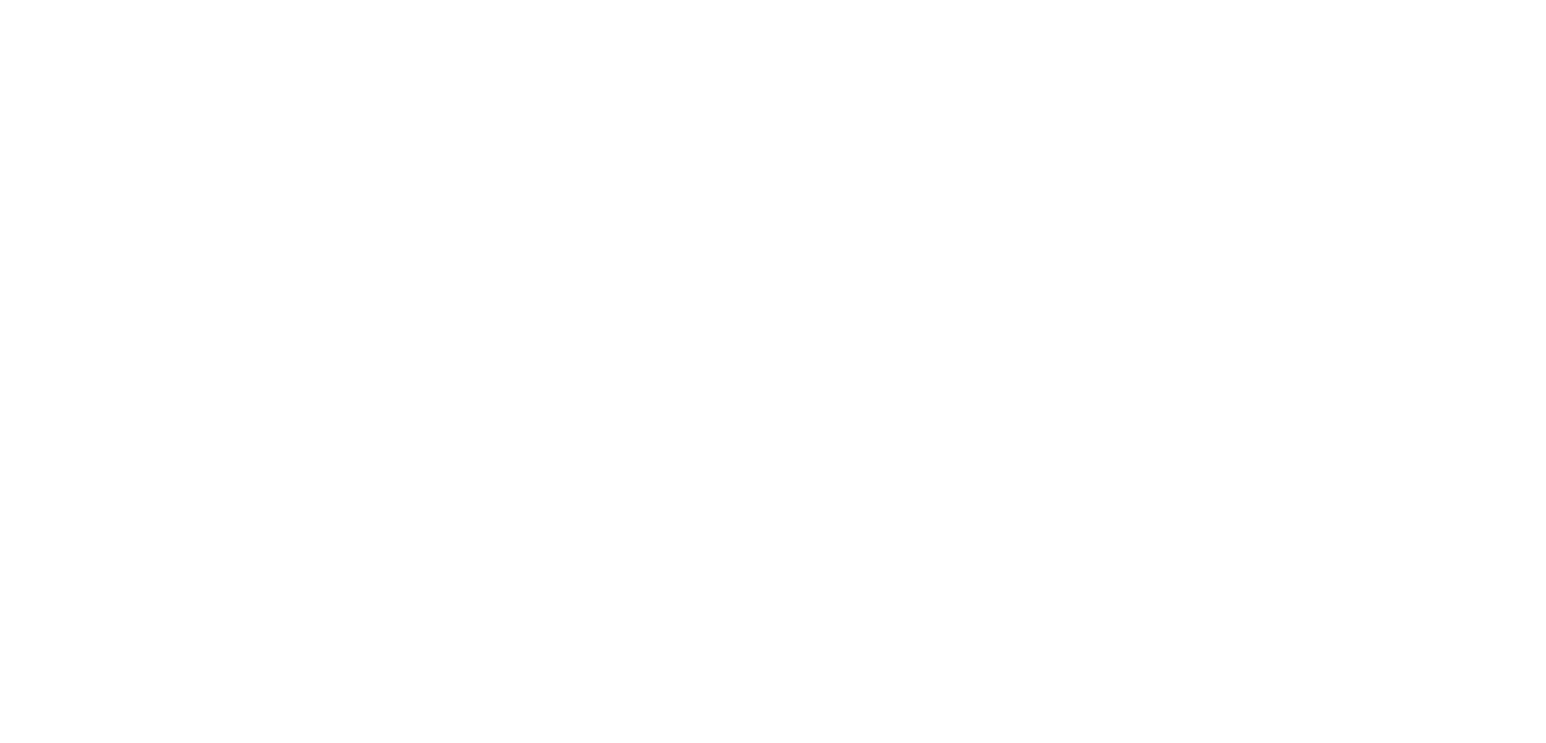scroll, scrollTop: 0, scrollLeft: 0, axis: both 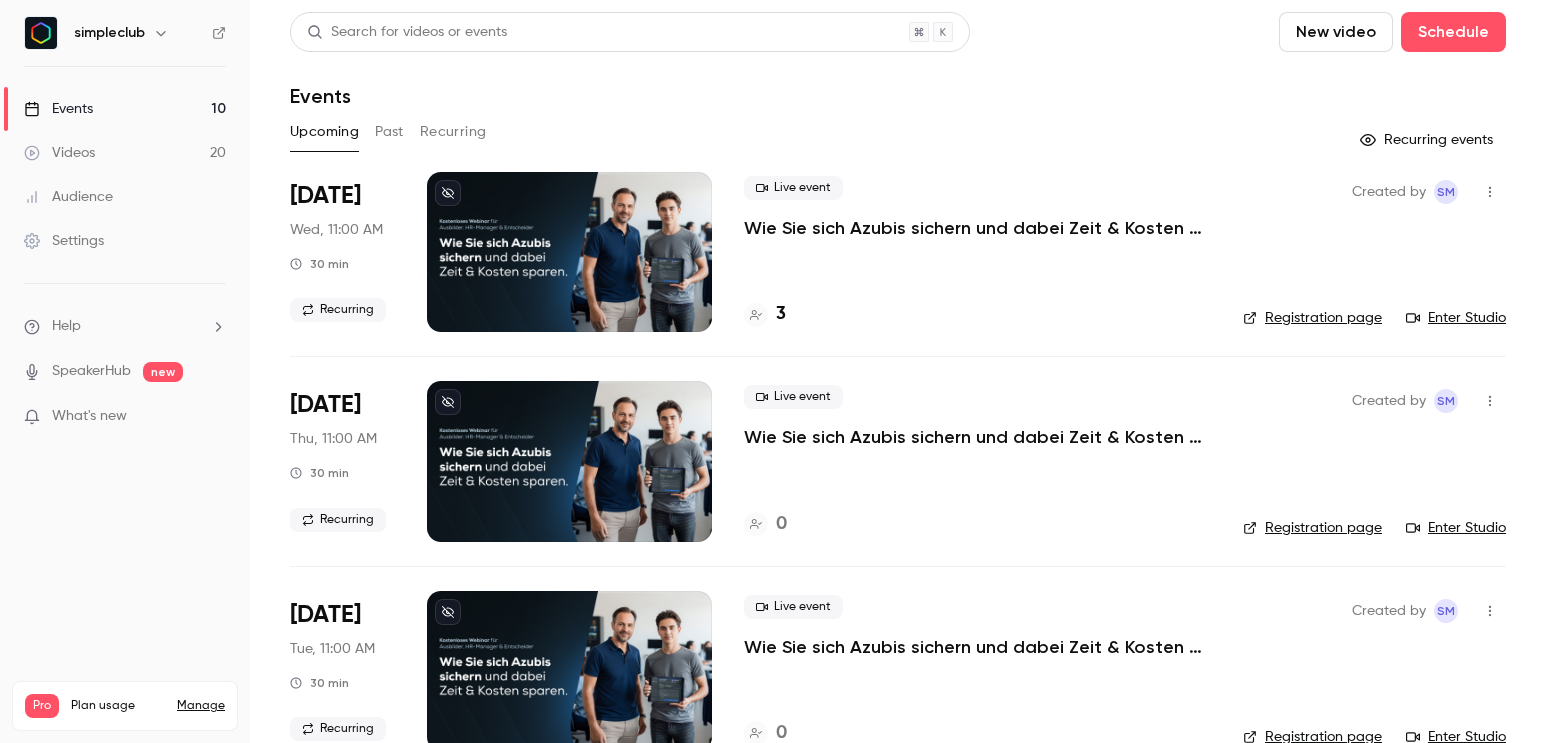 click on "Past" at bounding box center [389, 132] 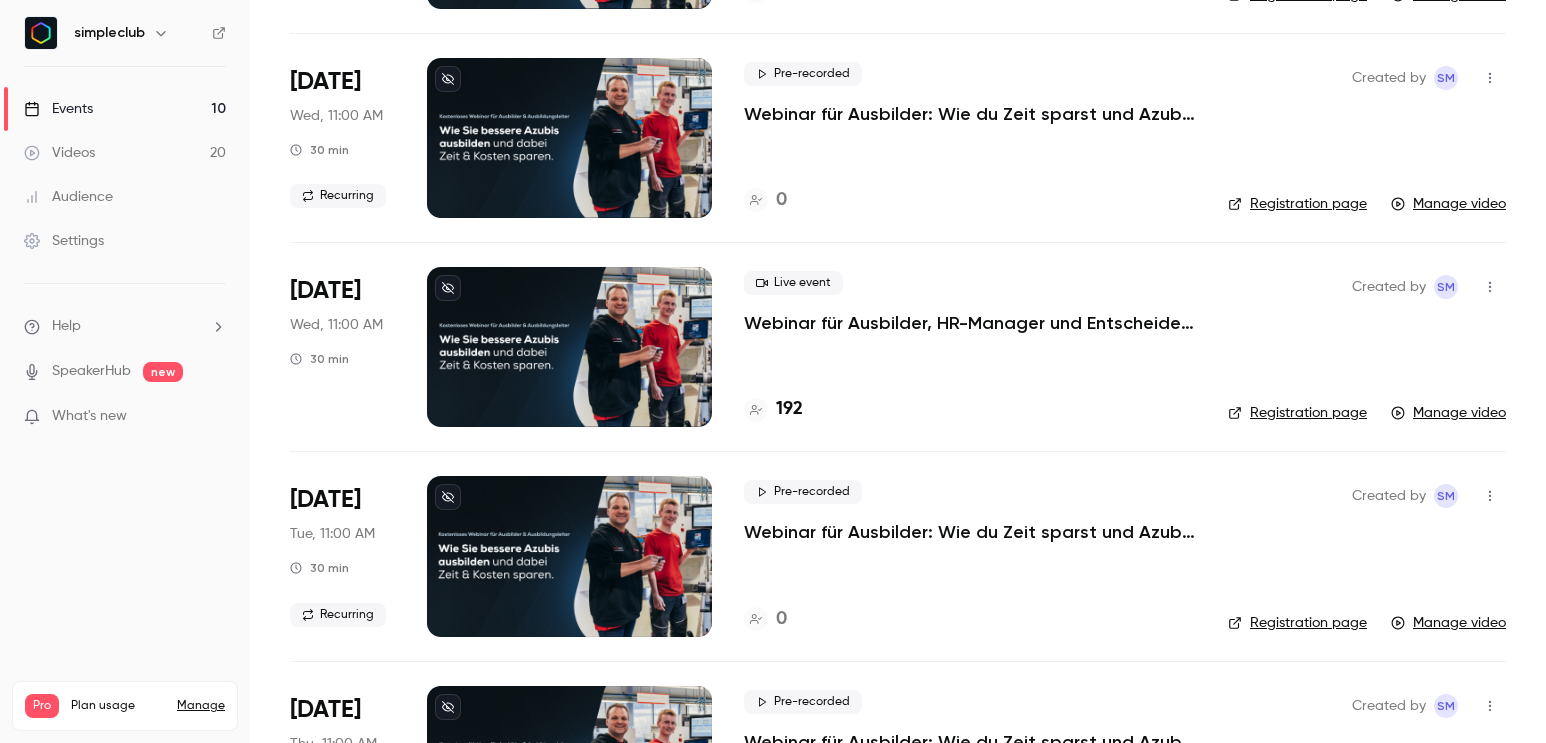 scroll, scrollTop: 581, scrollLeft: 0, axis: vertical 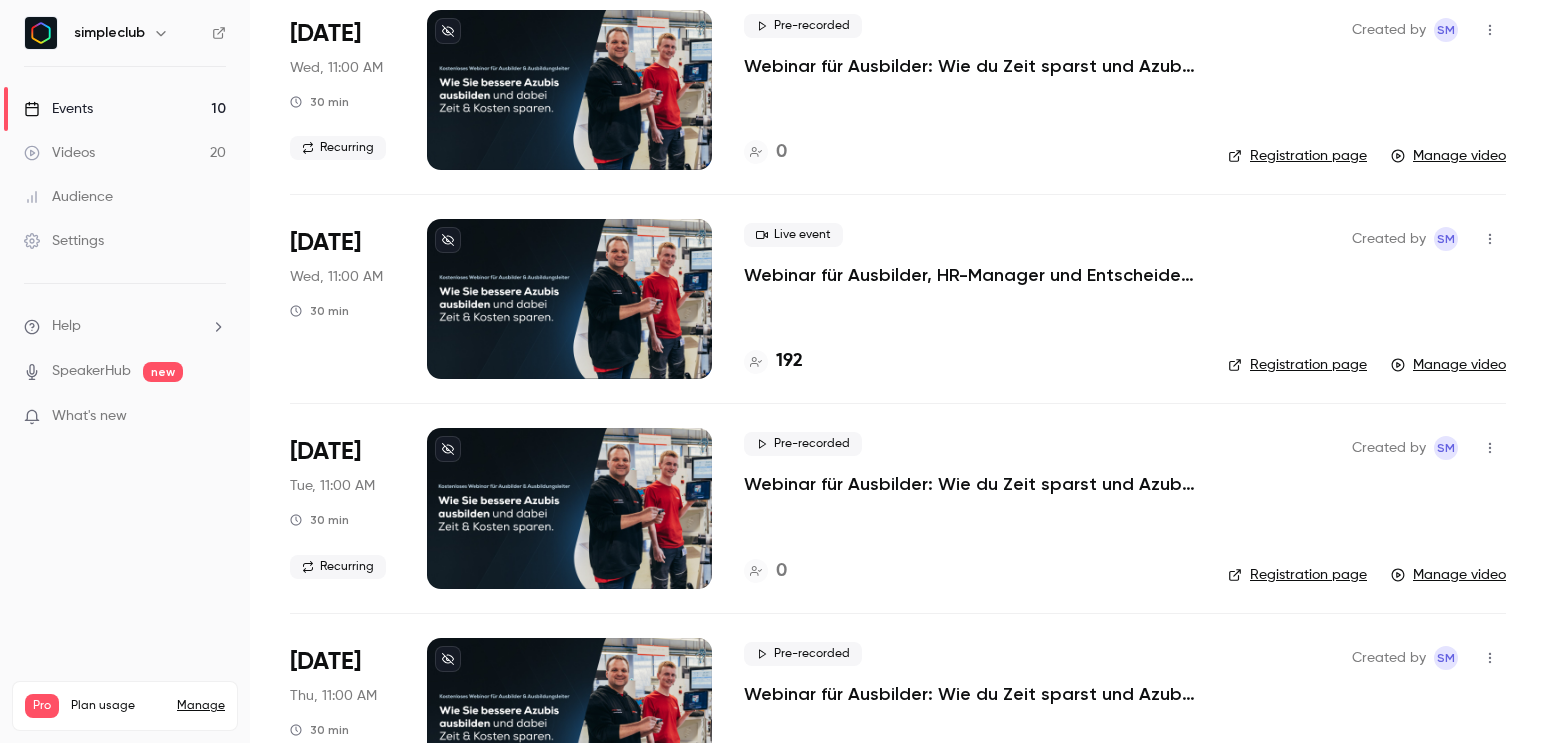 click on "Live event Webinar für Ausbilder, HR-Manager und Entscheider: Wie Sie bessere Azubis ausbilden und dabei Zeit & Kosten sparen." at bounding box center [970, 255] 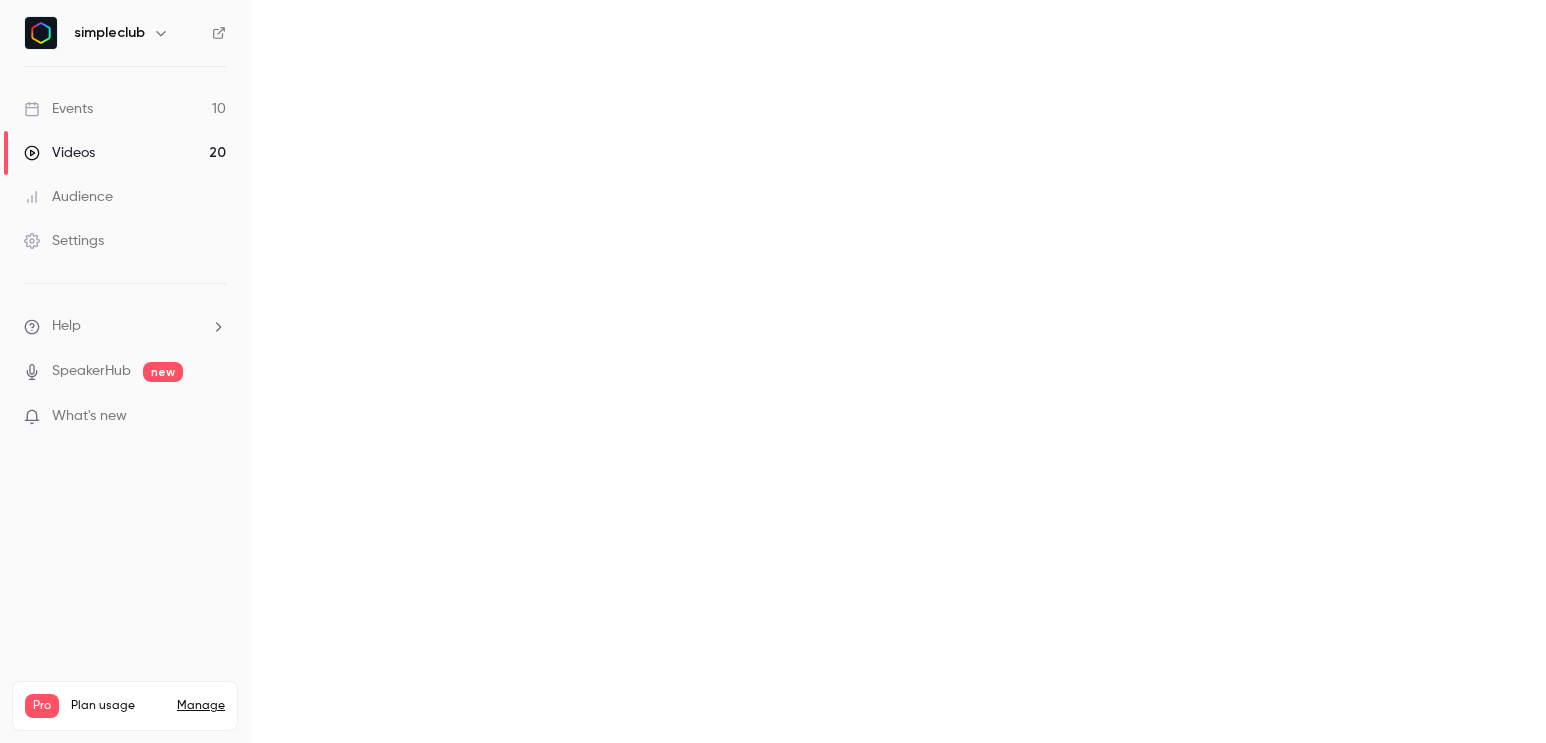scroll, scrollTop: 0, scrollLeft: 0, axis: both 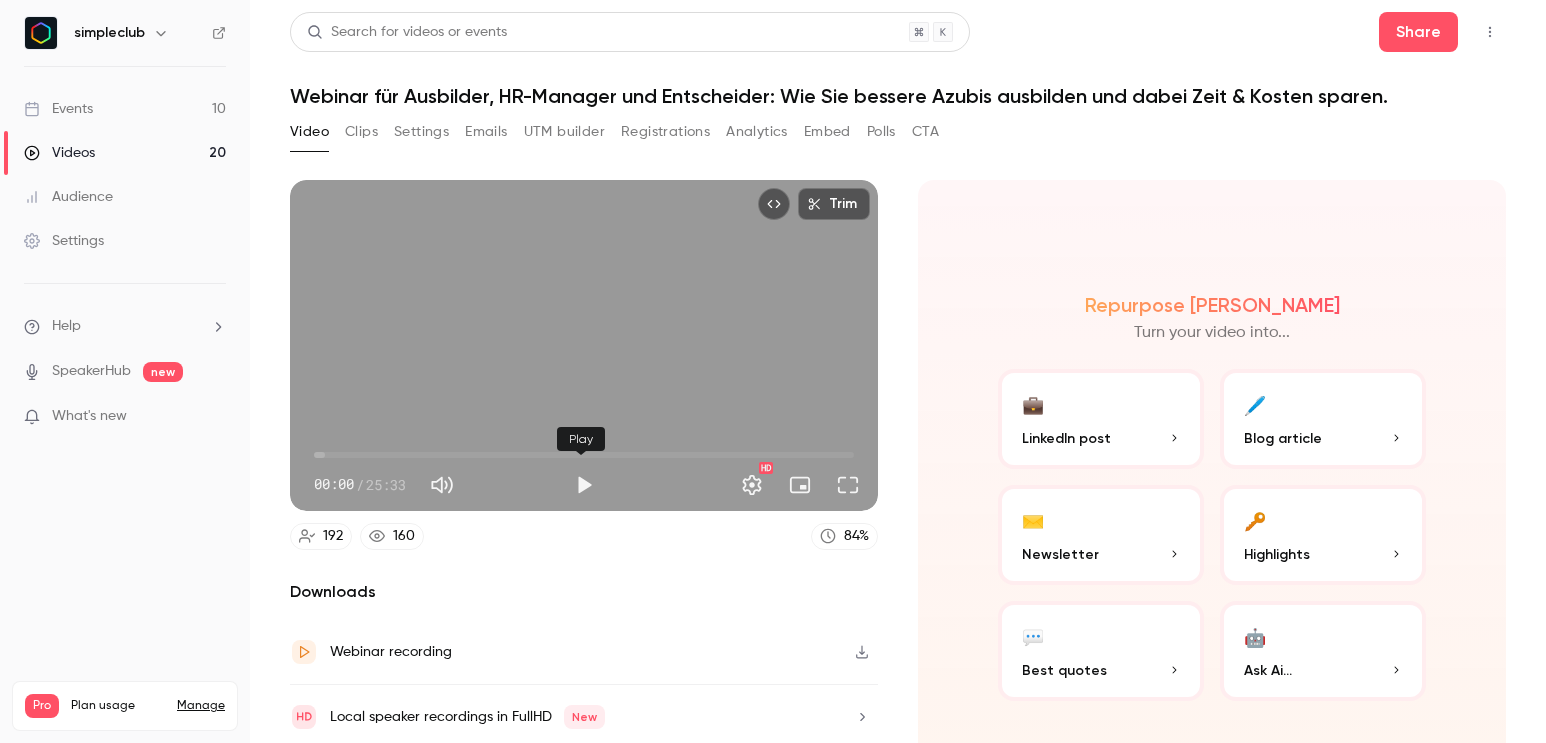 click at bounding box center (584, 485) 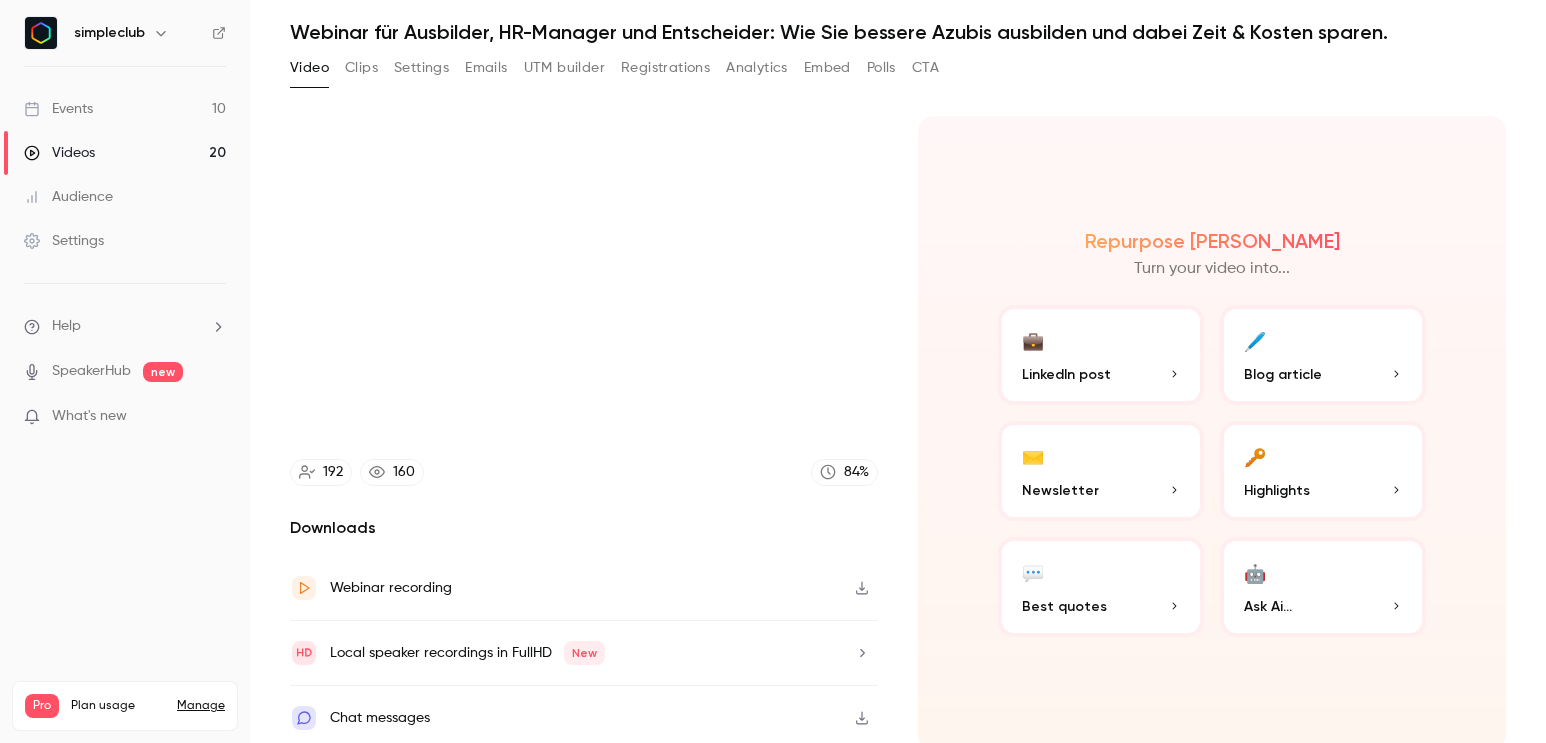 scroll, scrollTop: 67, scrollLeft: 0, axis: vertical 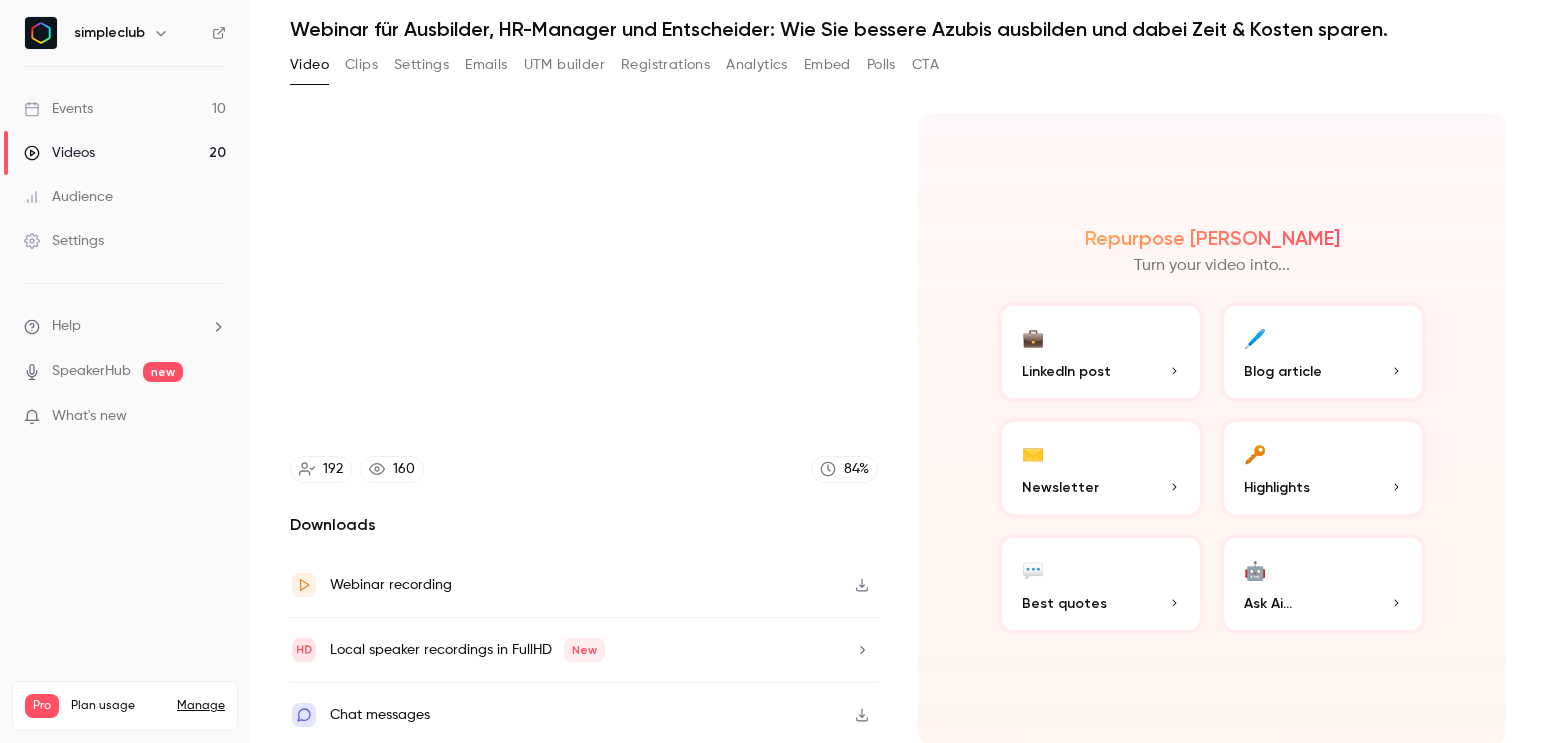 click on "Webinar recording" at bounding box center [391, 585] 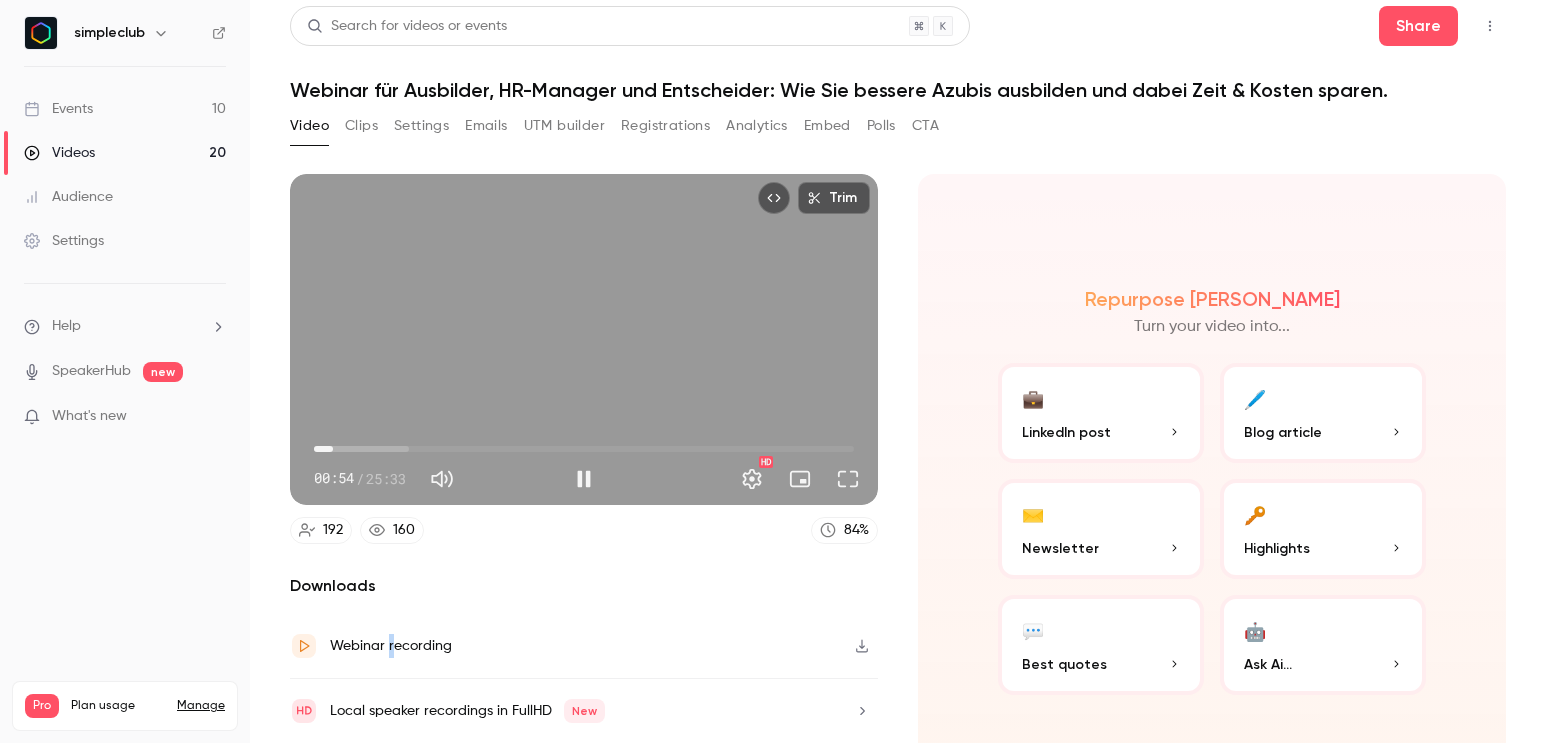 scroll, scrollTop: 0, scrollLeft: 0, axis: both 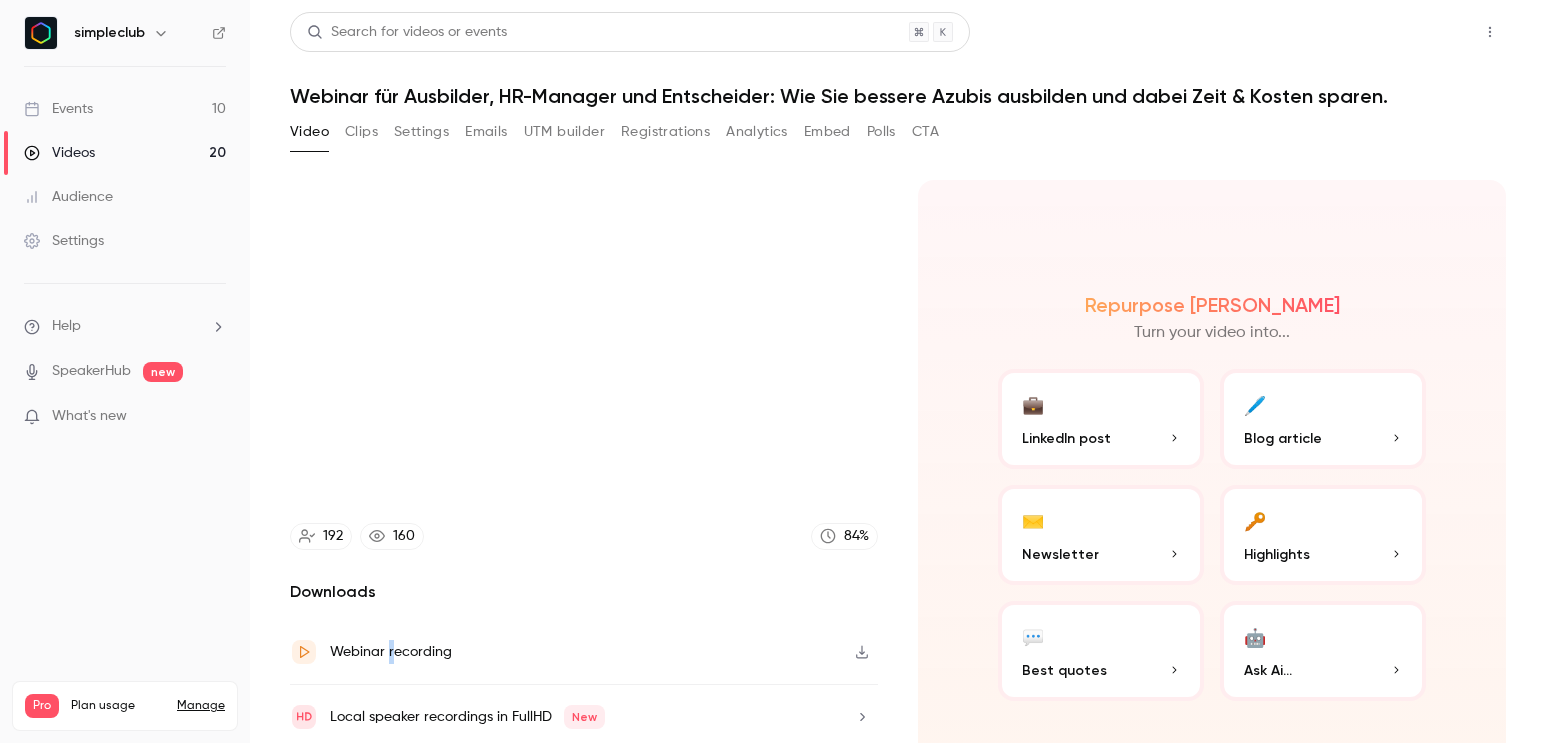 click on "Share" at bounding box center (1418, 32) 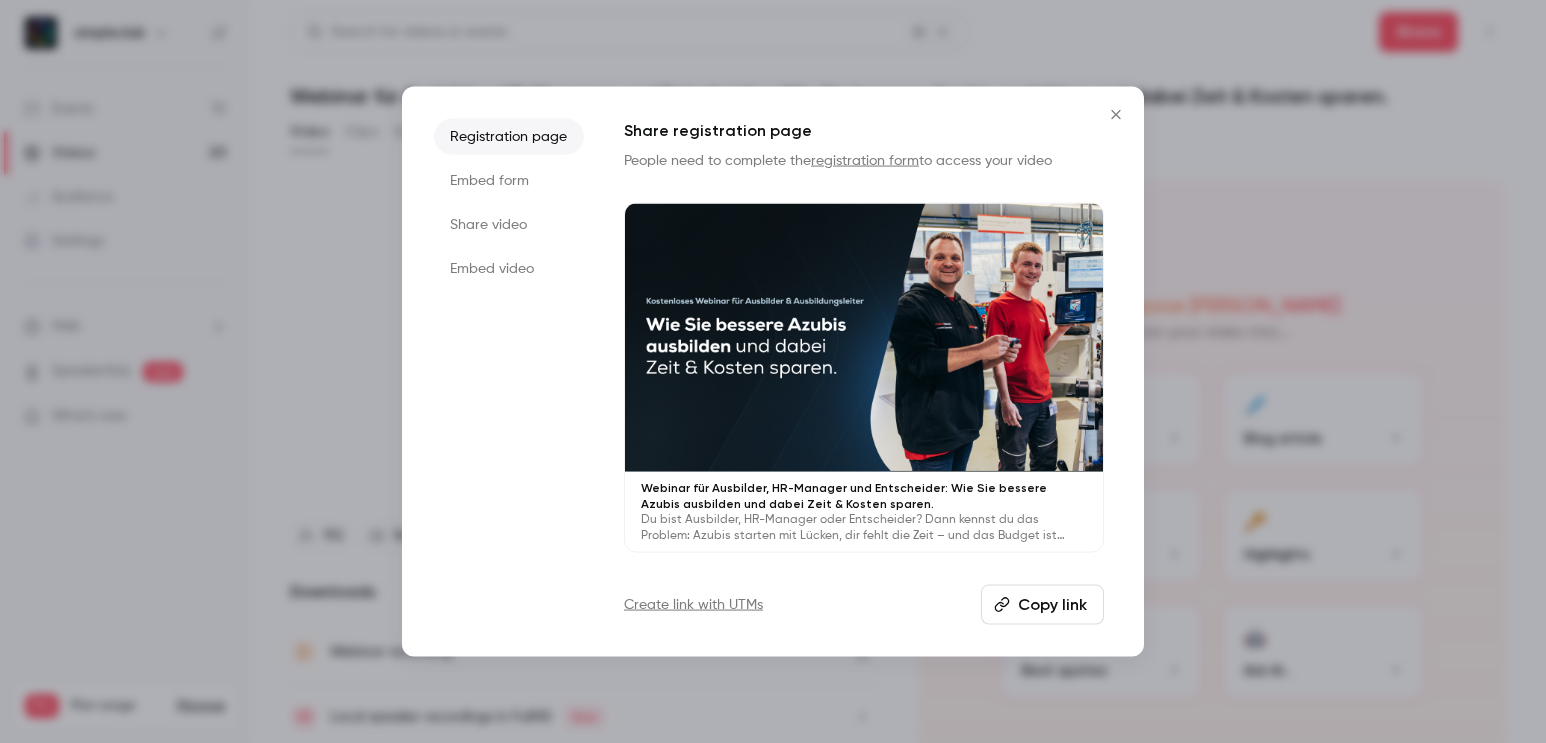 click on "Embed form" at bounding box center (509, 180) 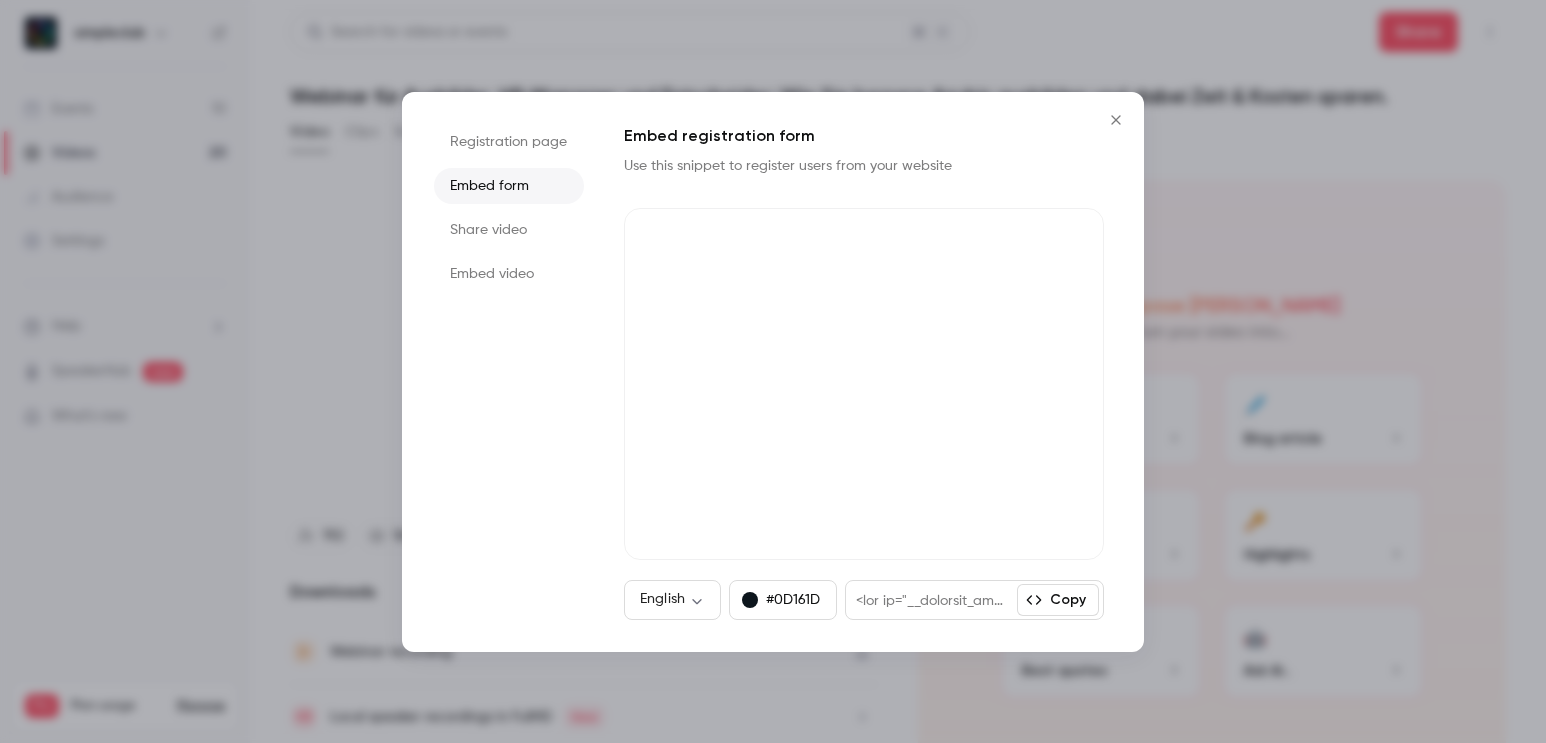 click on "Share video" at bounding box center [509, 230] 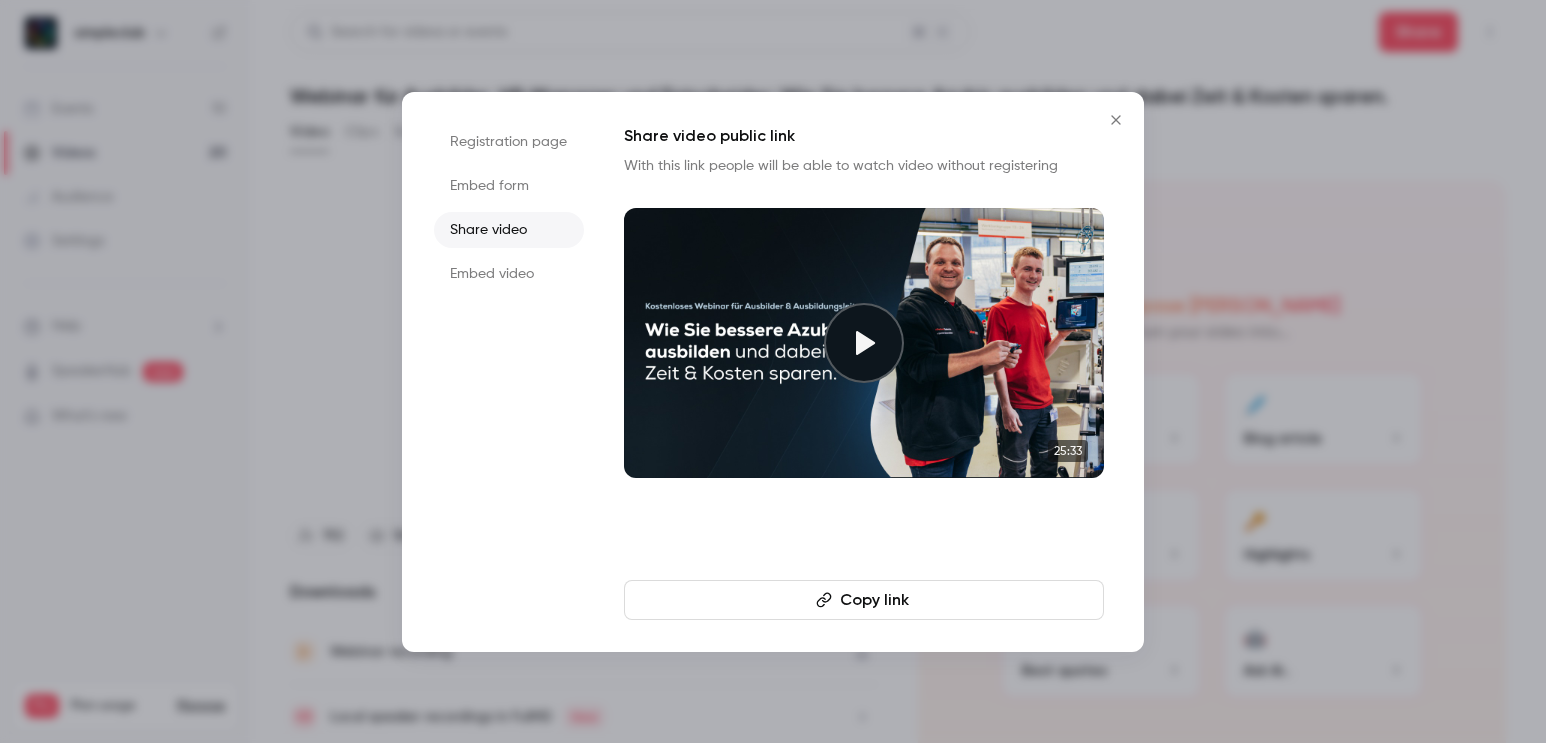 click 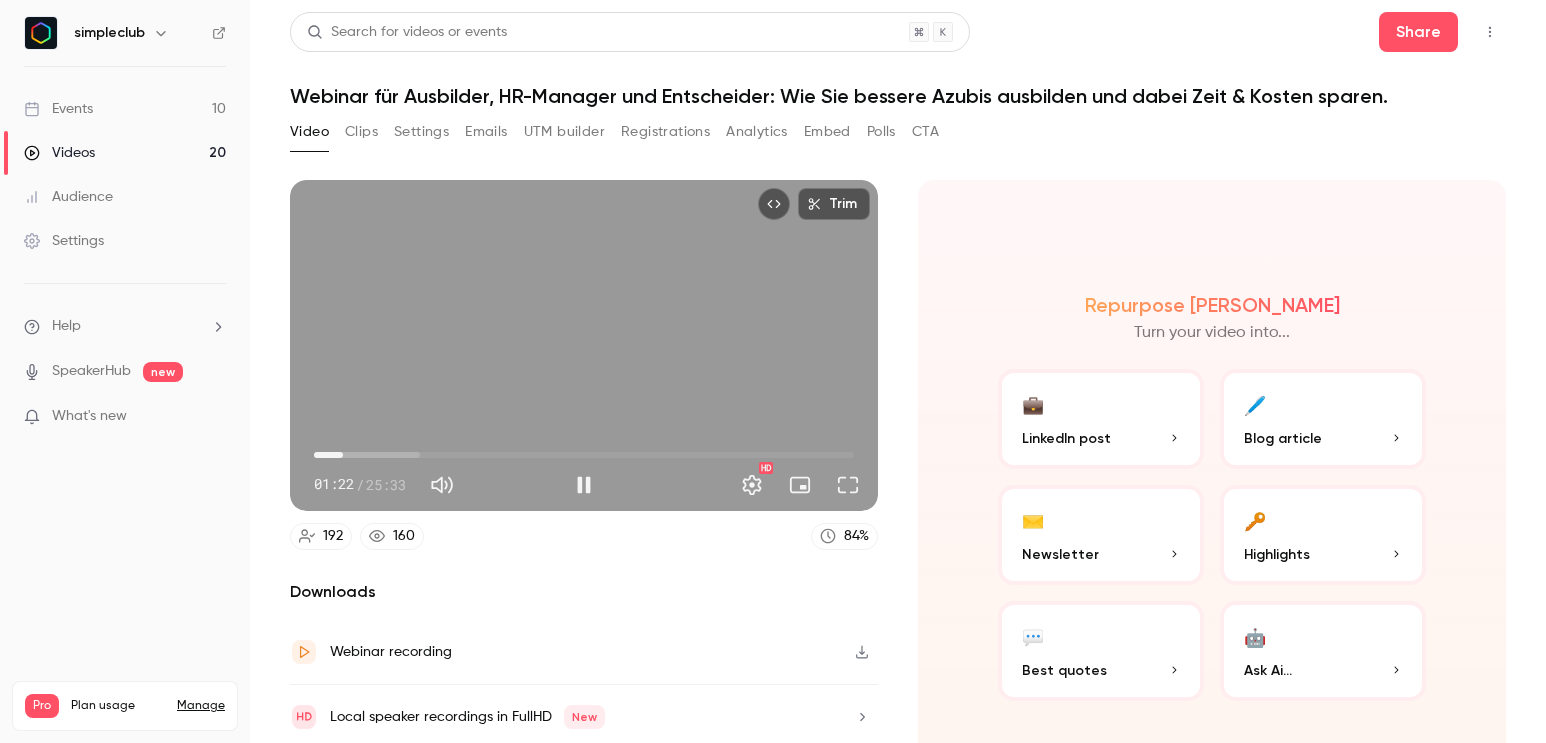 type on "****" 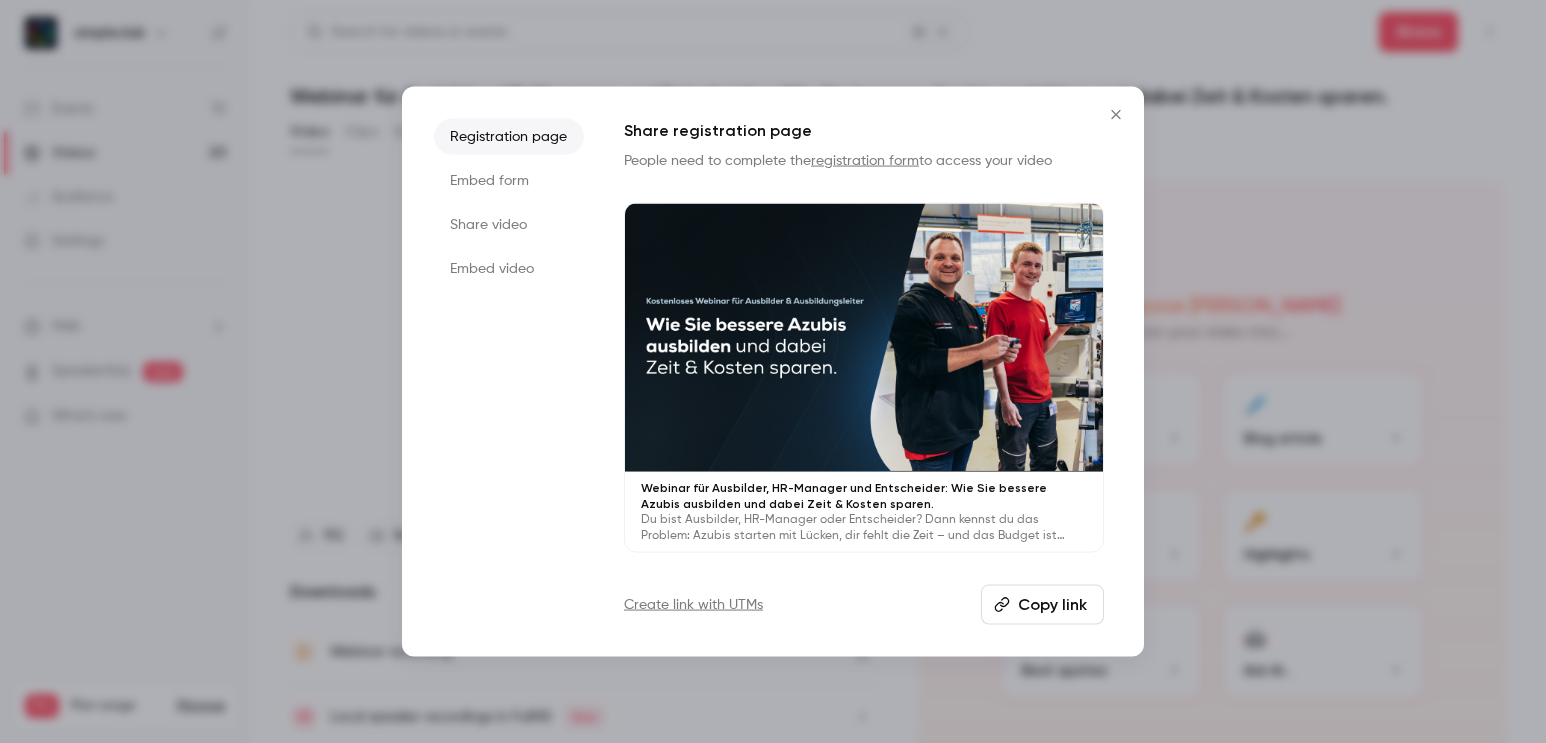click 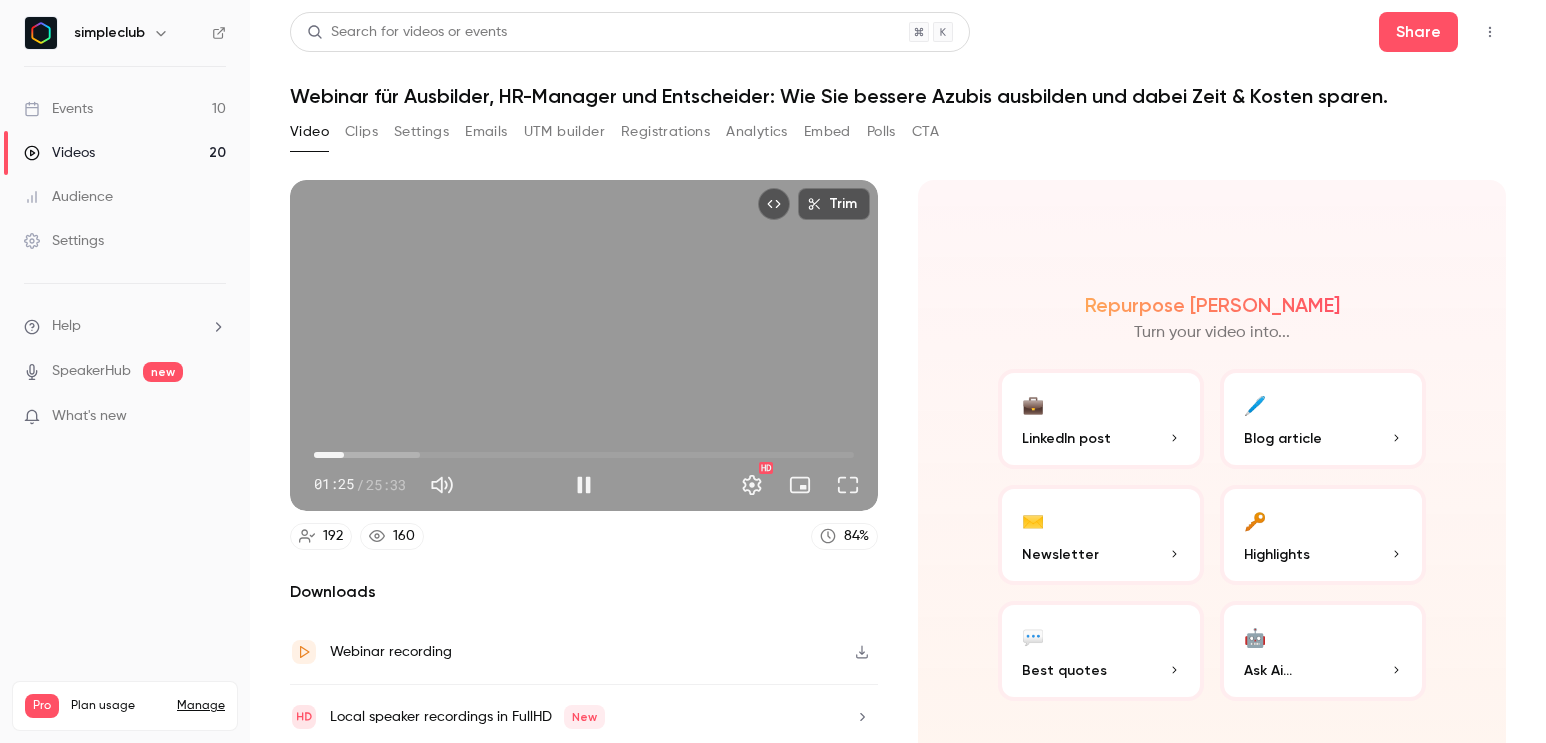click on "Trim 01:25 01:25 / 25:33 HD" at bounding box center (584, 345) 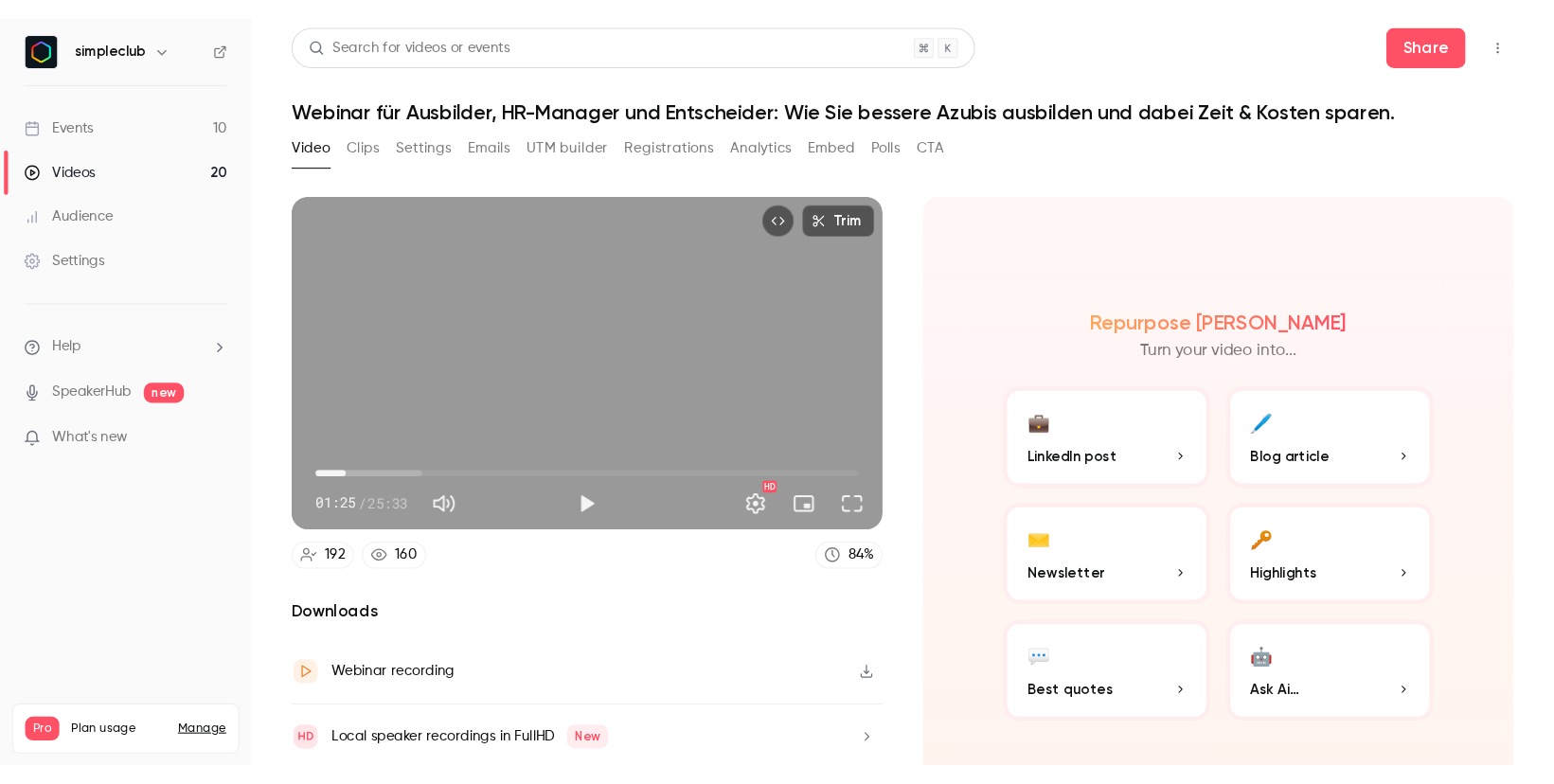 scroll, scrollTop: 4, scrollLeft: 0, axis: vertical 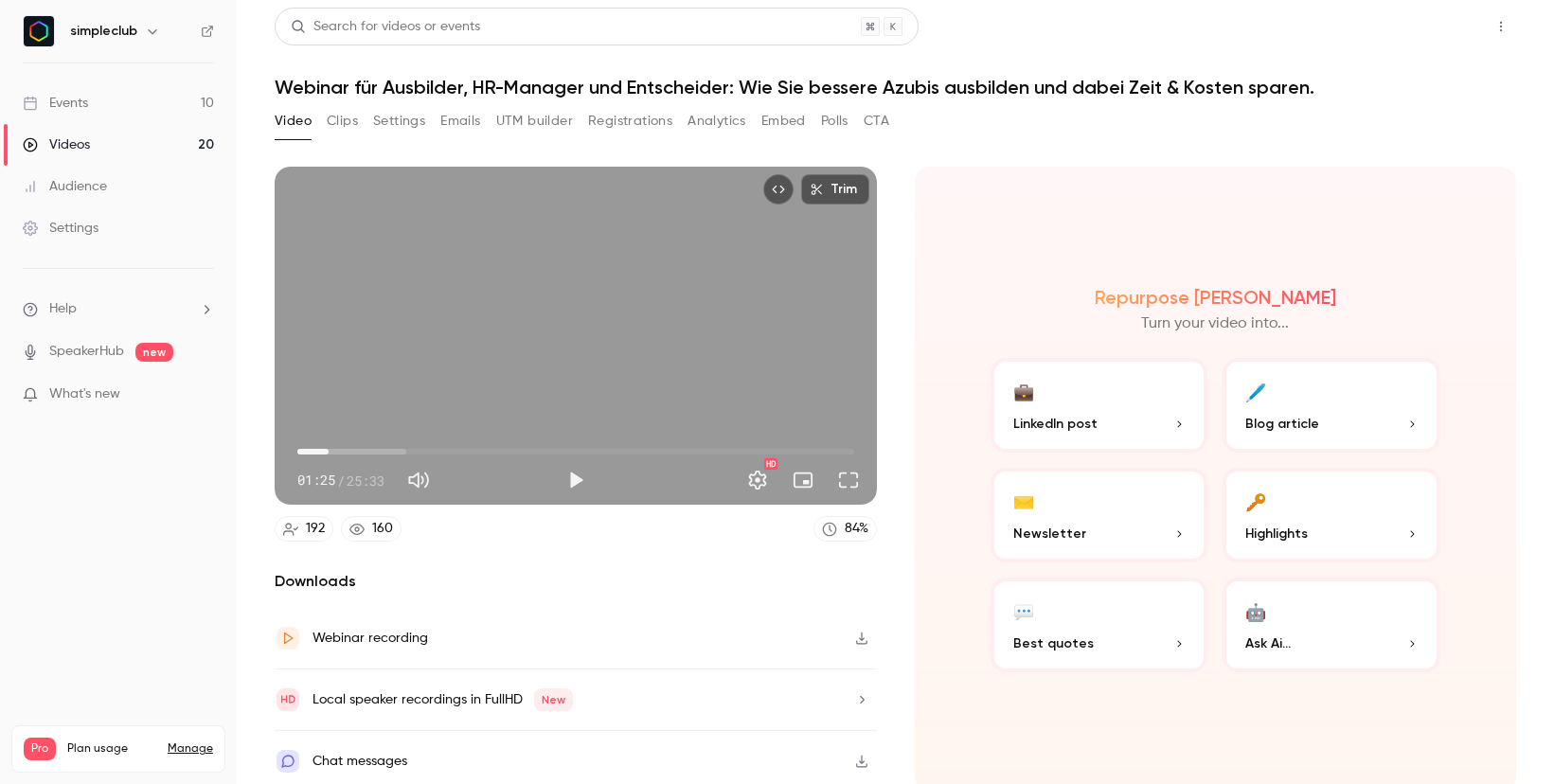 click on "Share" at bounding box center (1433, 27) 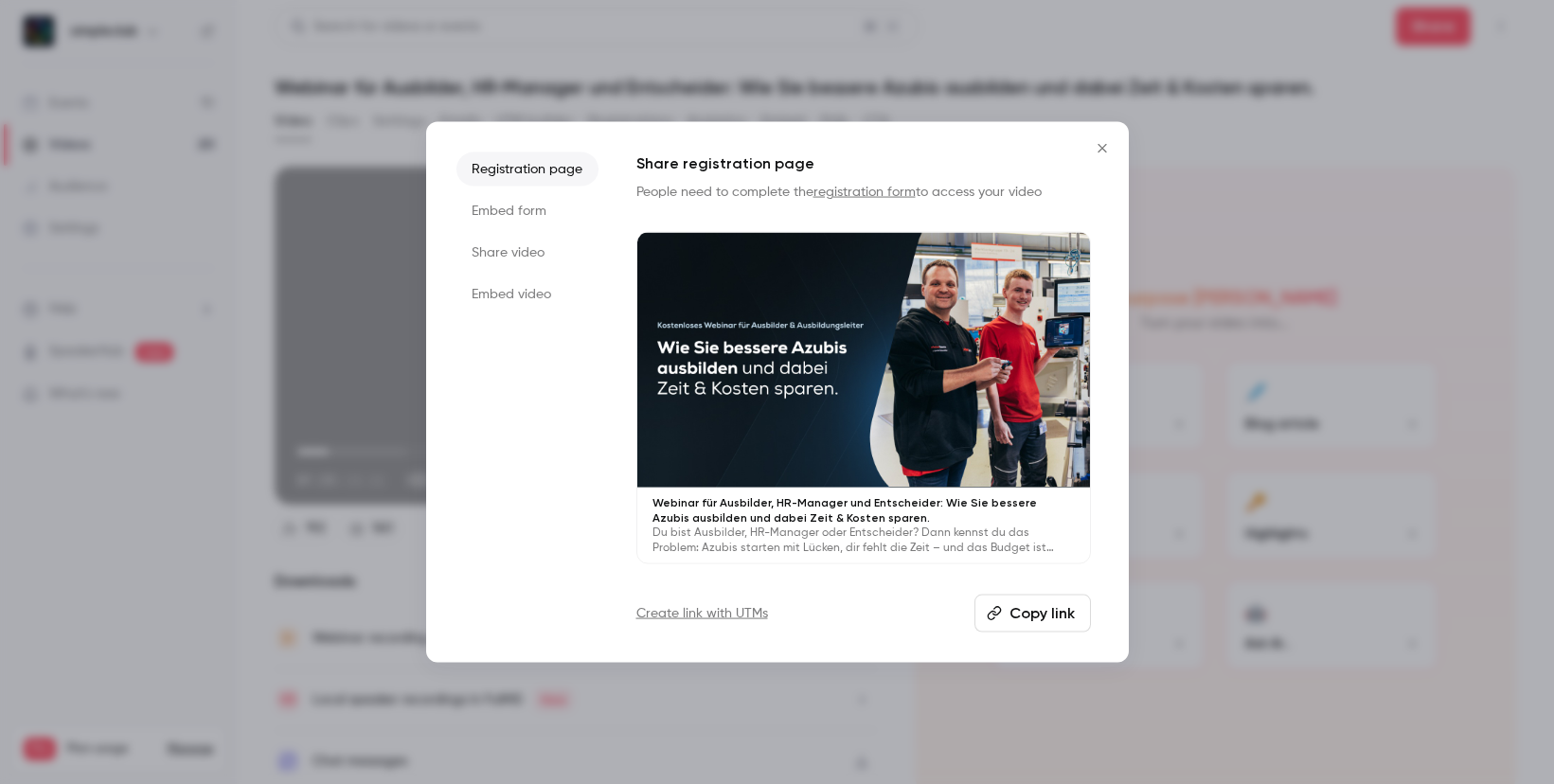 click on "Copy link" at bounding box center (1032, 613) 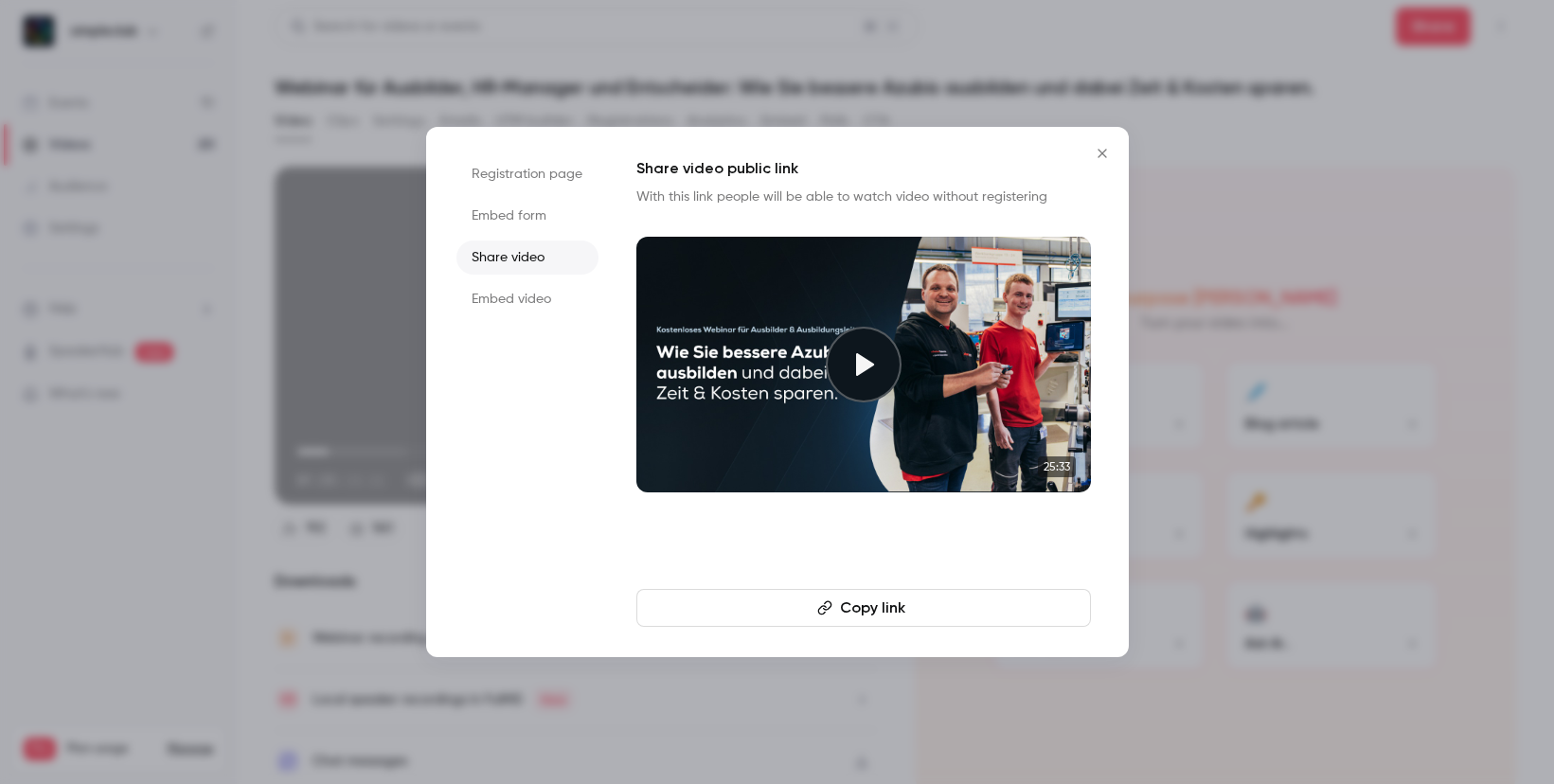 click on "Copy link" at bounding box center (864, 608) 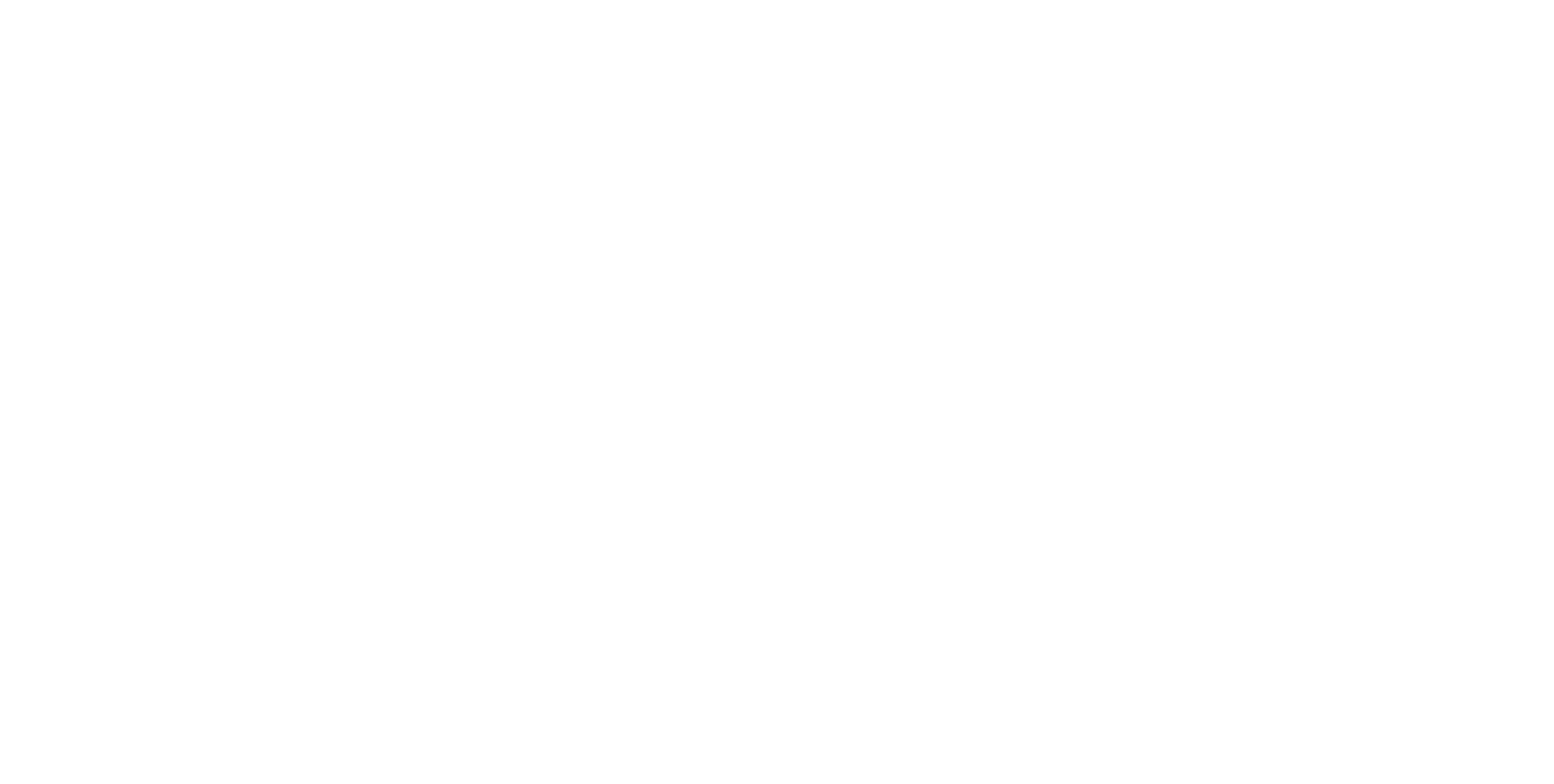 scroll, scrollTop: 0, scrollLeft: 0, axis: both 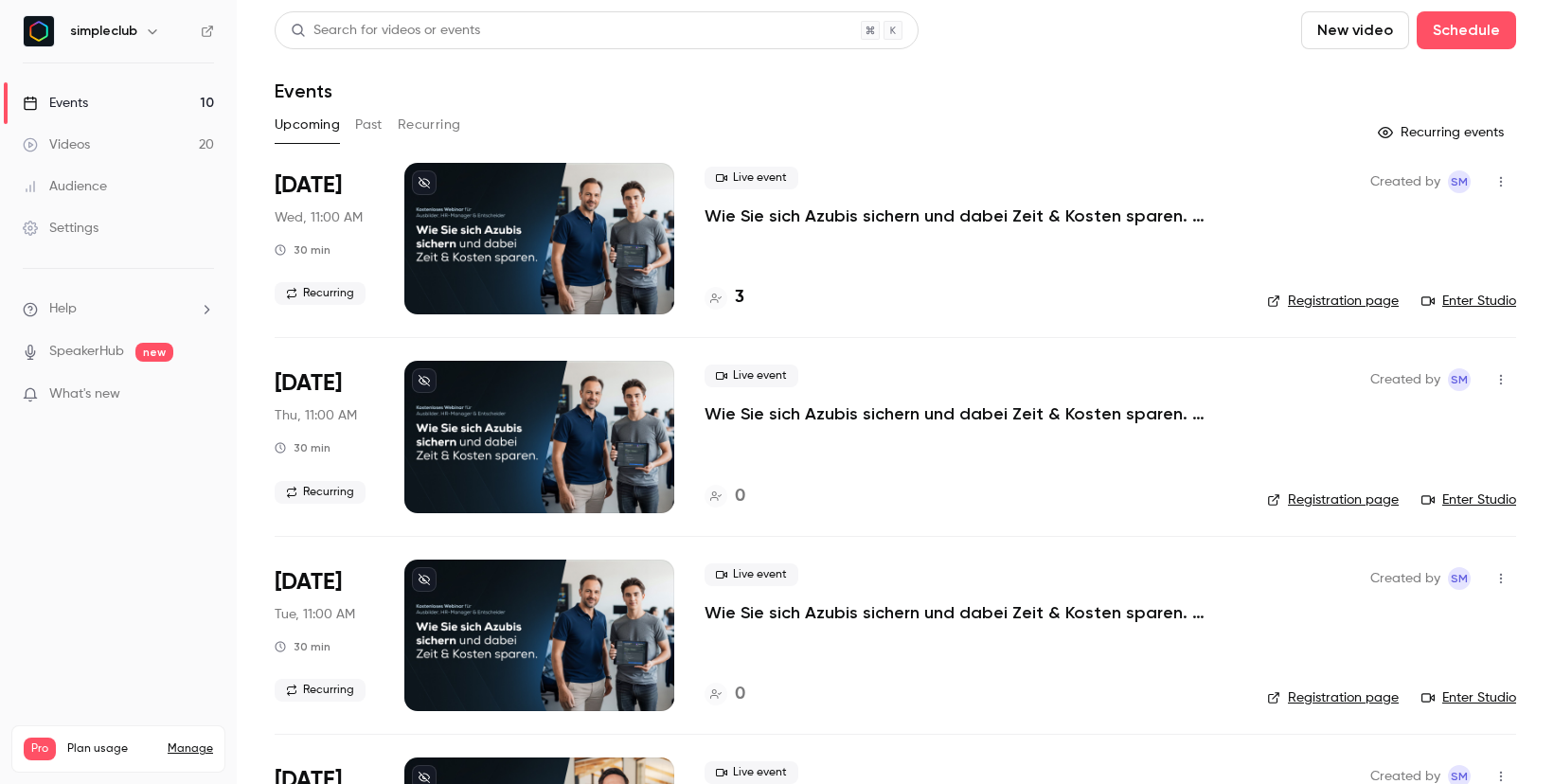 click on "Past" at bounding box center (368, 125) 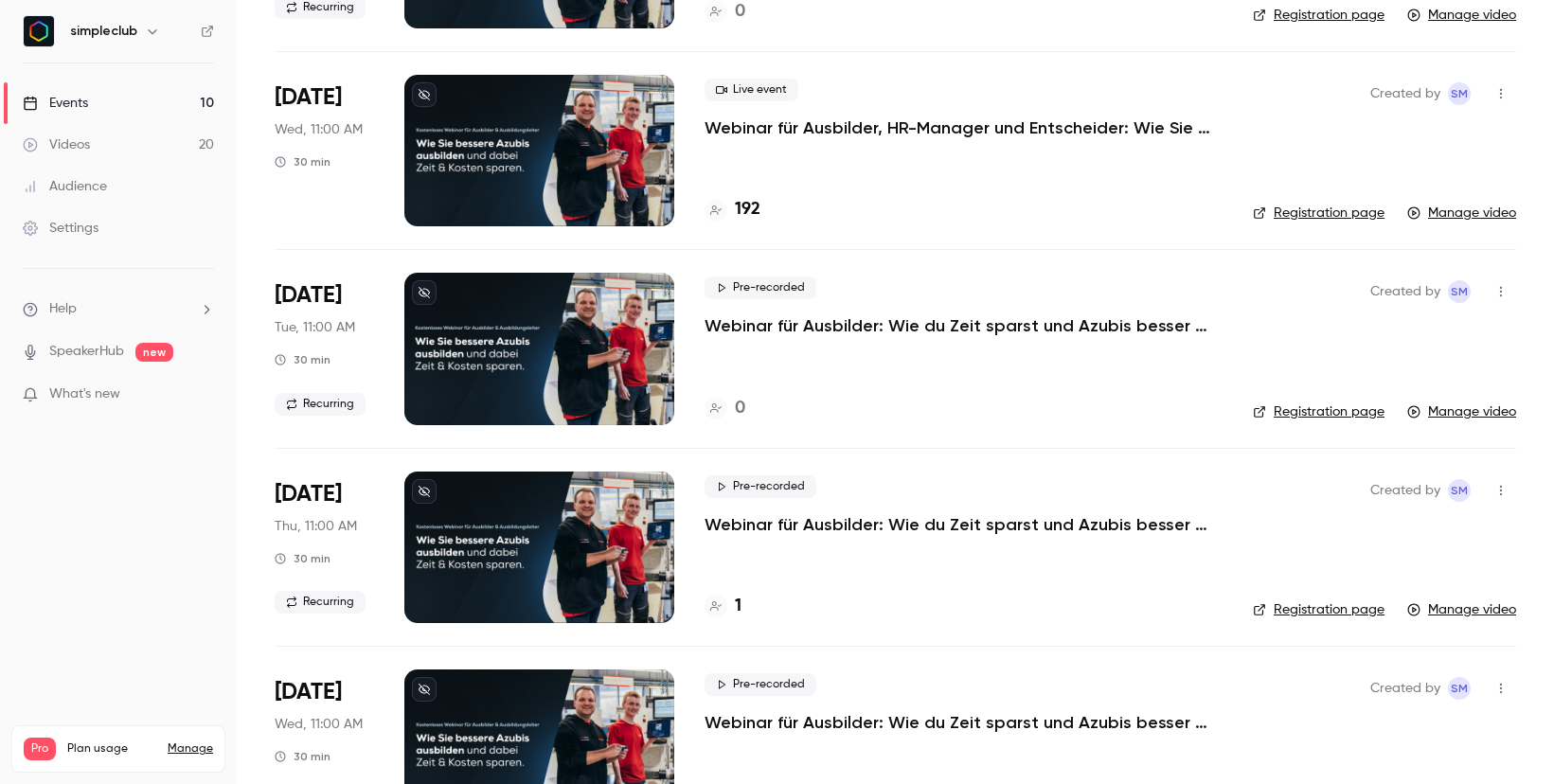scroll, scrollTop: 684, scrollLeft: 0, axis: vertical 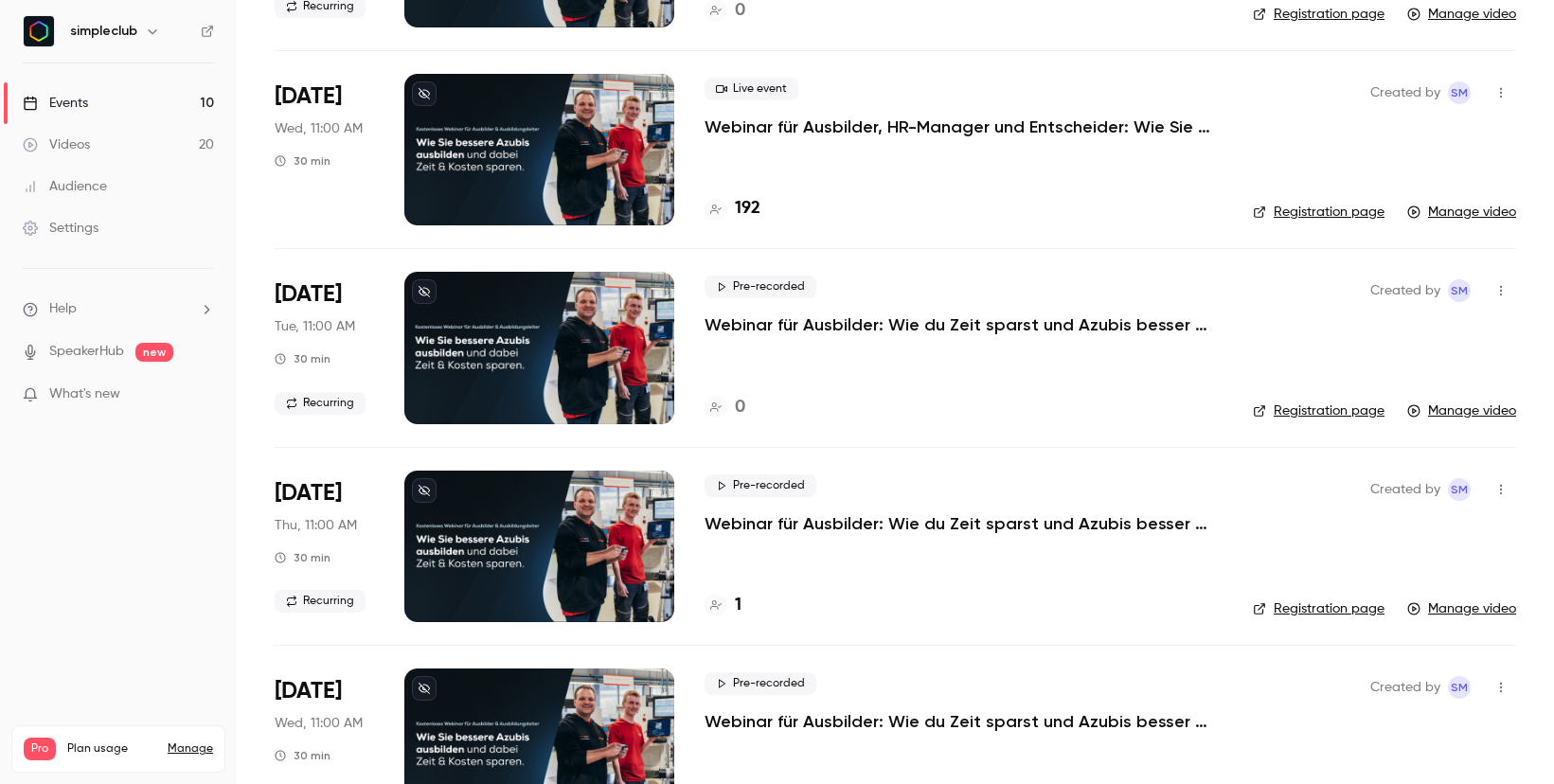 click on "Webinar für Ausbilder, HR-Manager und Entscheider: Wie Sie bessere Azubis ausbilden und dabei Zeit & Kosten sparen." at bounding box center [963, 127] 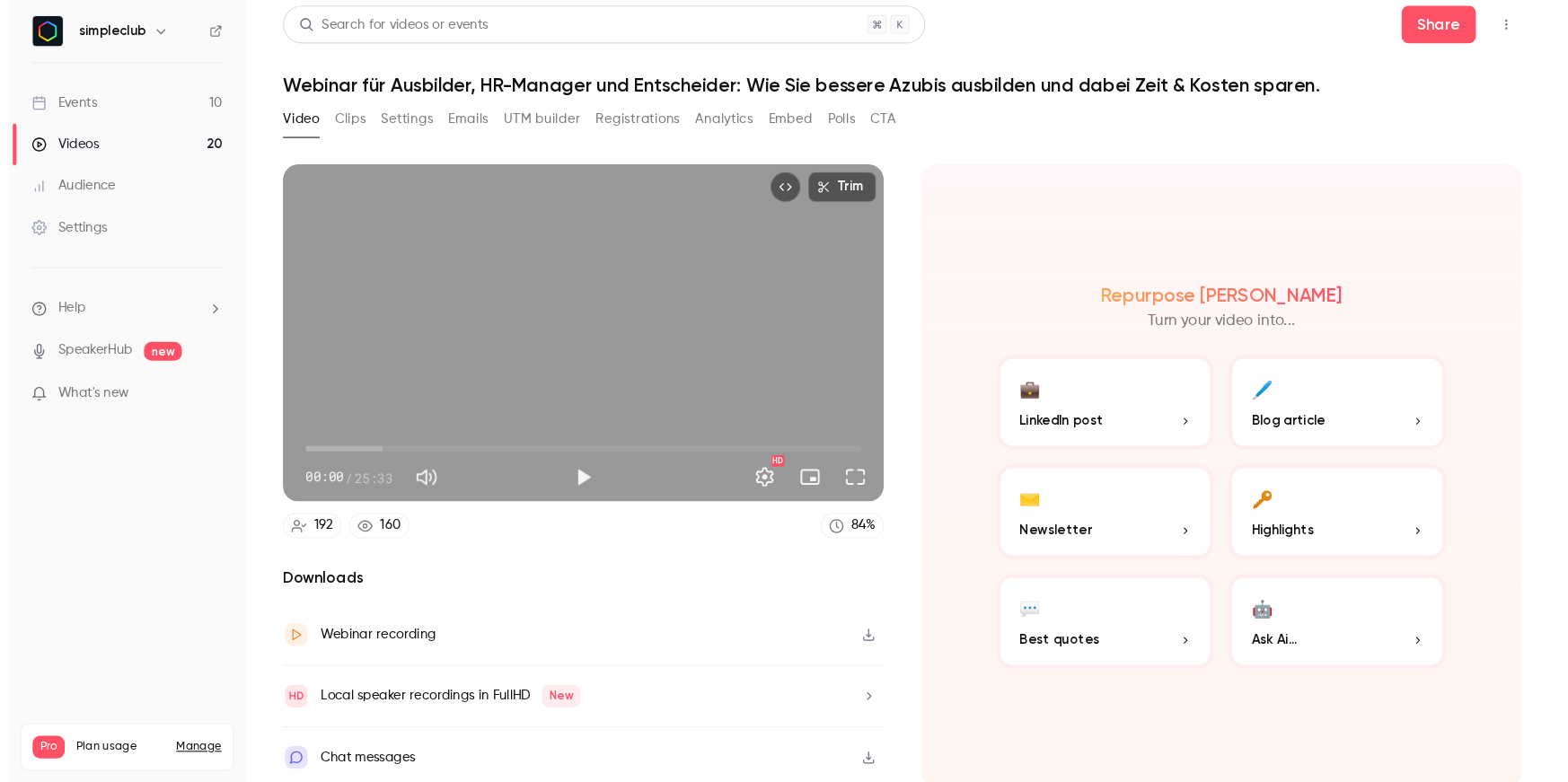 scroll, scrollTop: 7, scrollLeft: 0, axis: vertical 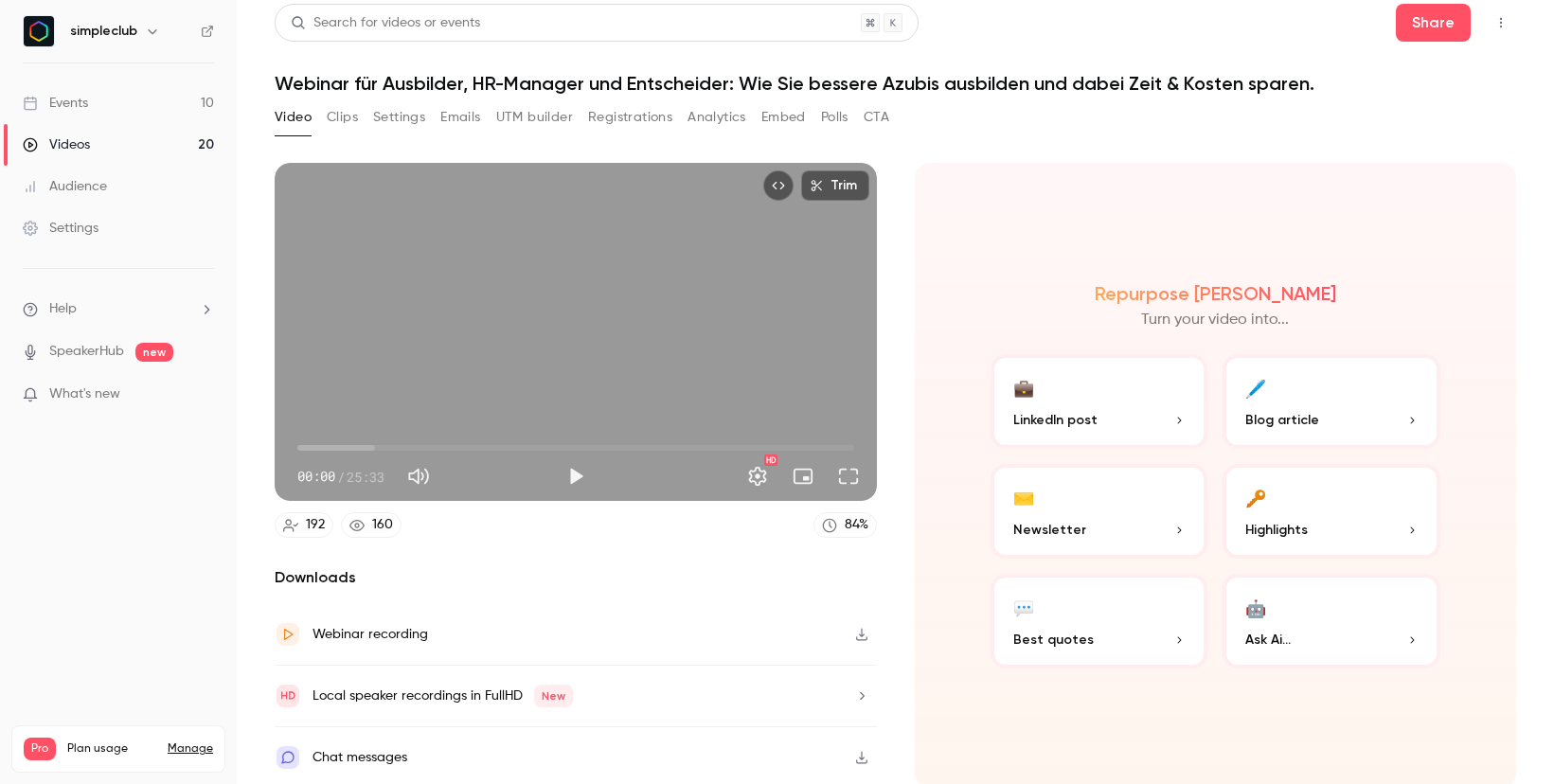 click on "Search for videos or events Share Webinar für Ausbilder, HR-Manager und Entscheider: Wie Sie bessere Azubis ausbilden und dabei Zeit & Kosten sparen." at bounding box center [895, 49] 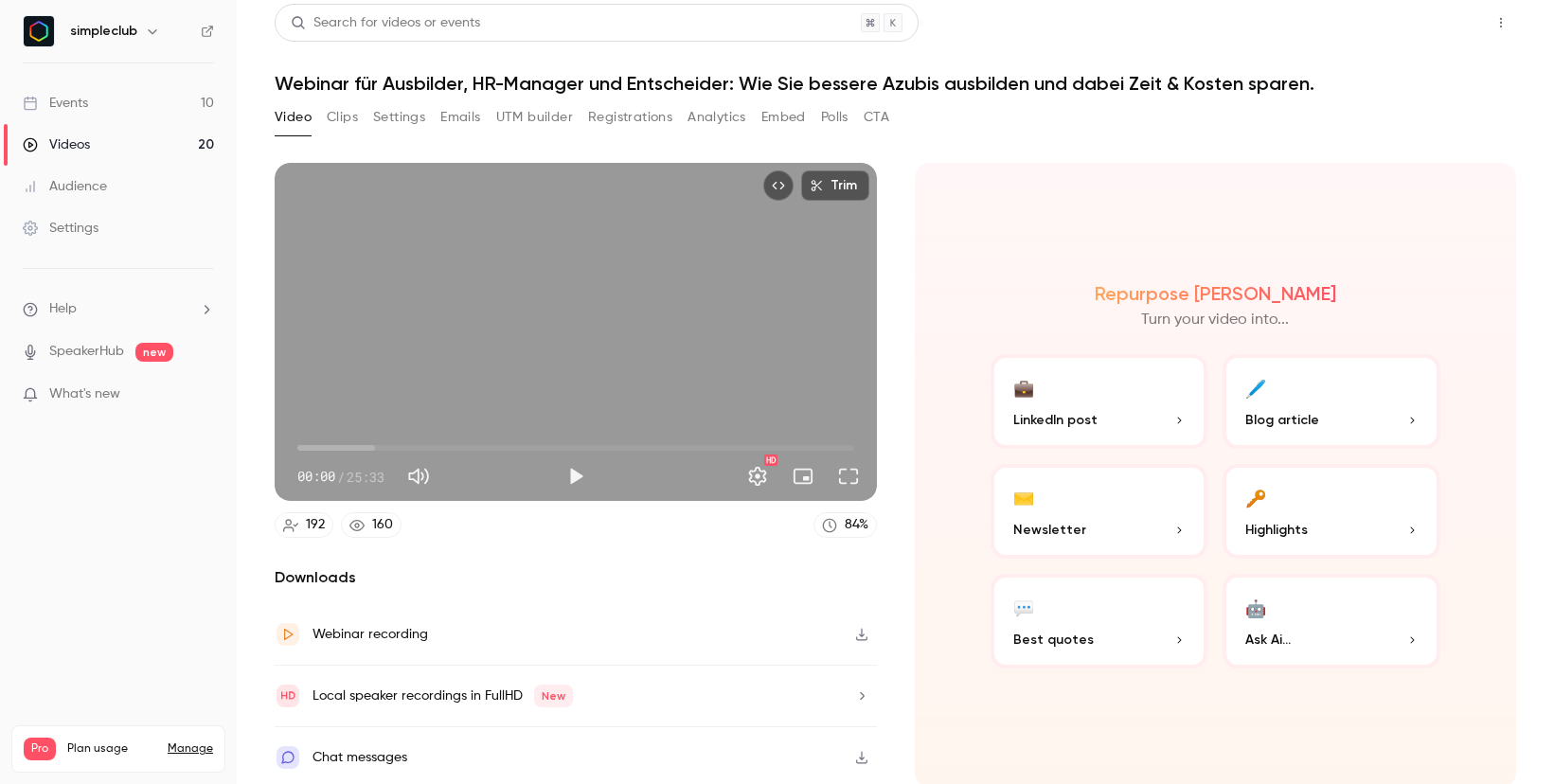 click on "Share" at bounding box center (1433, 23) 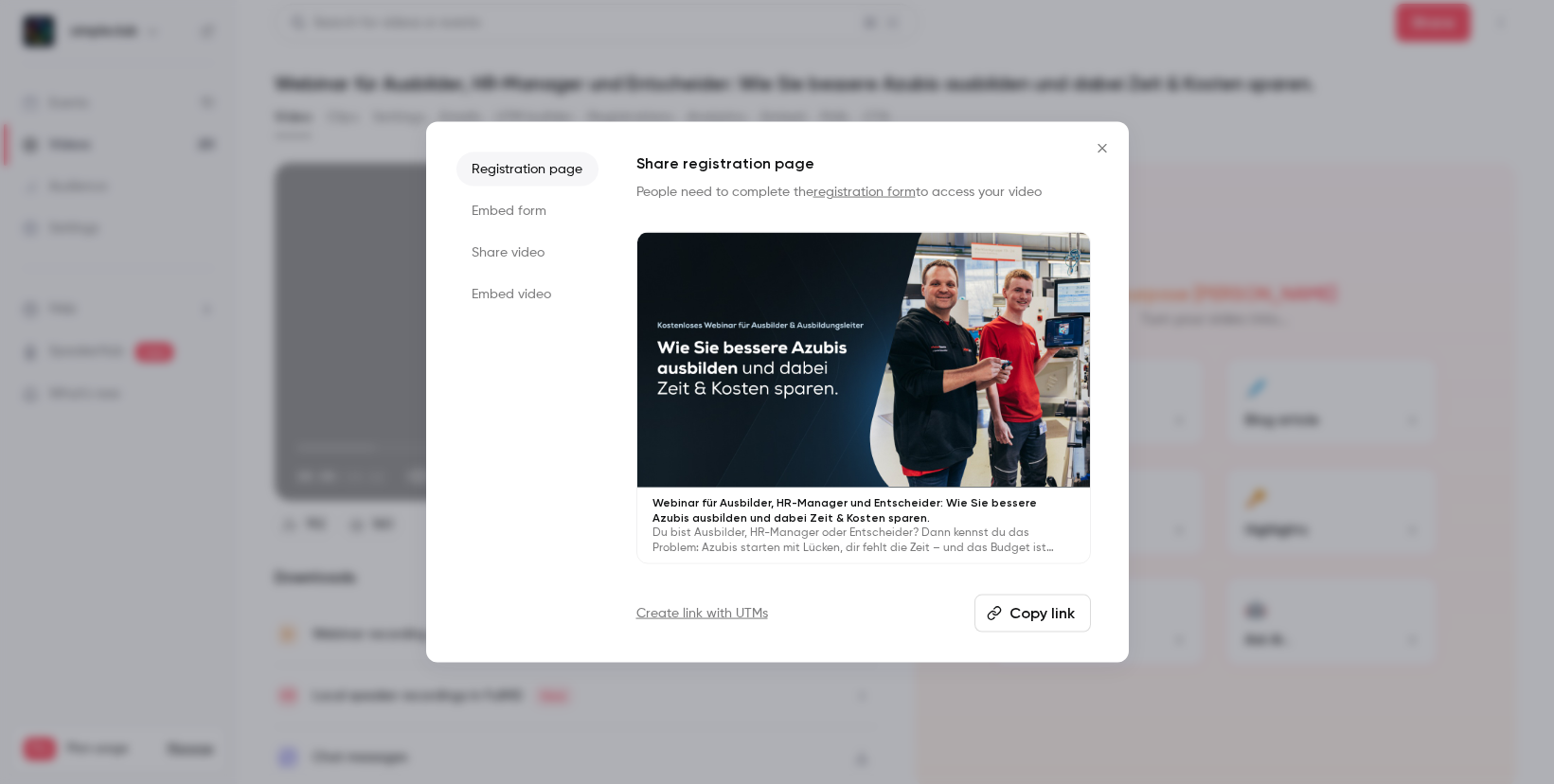 click on "Share video" at bounding box center [527, 253] 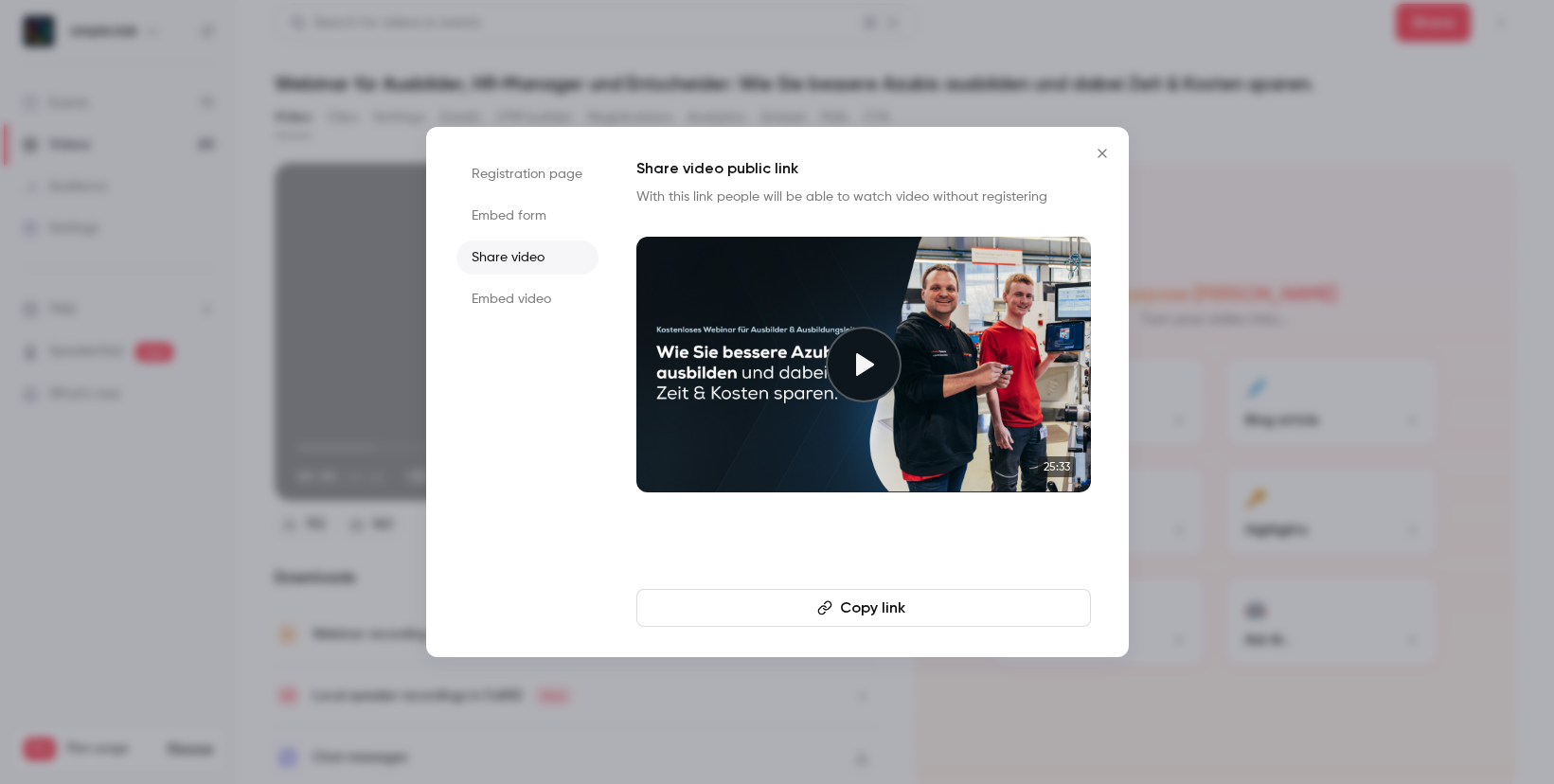 click on "Copy link" at bounding box center (864, 608) 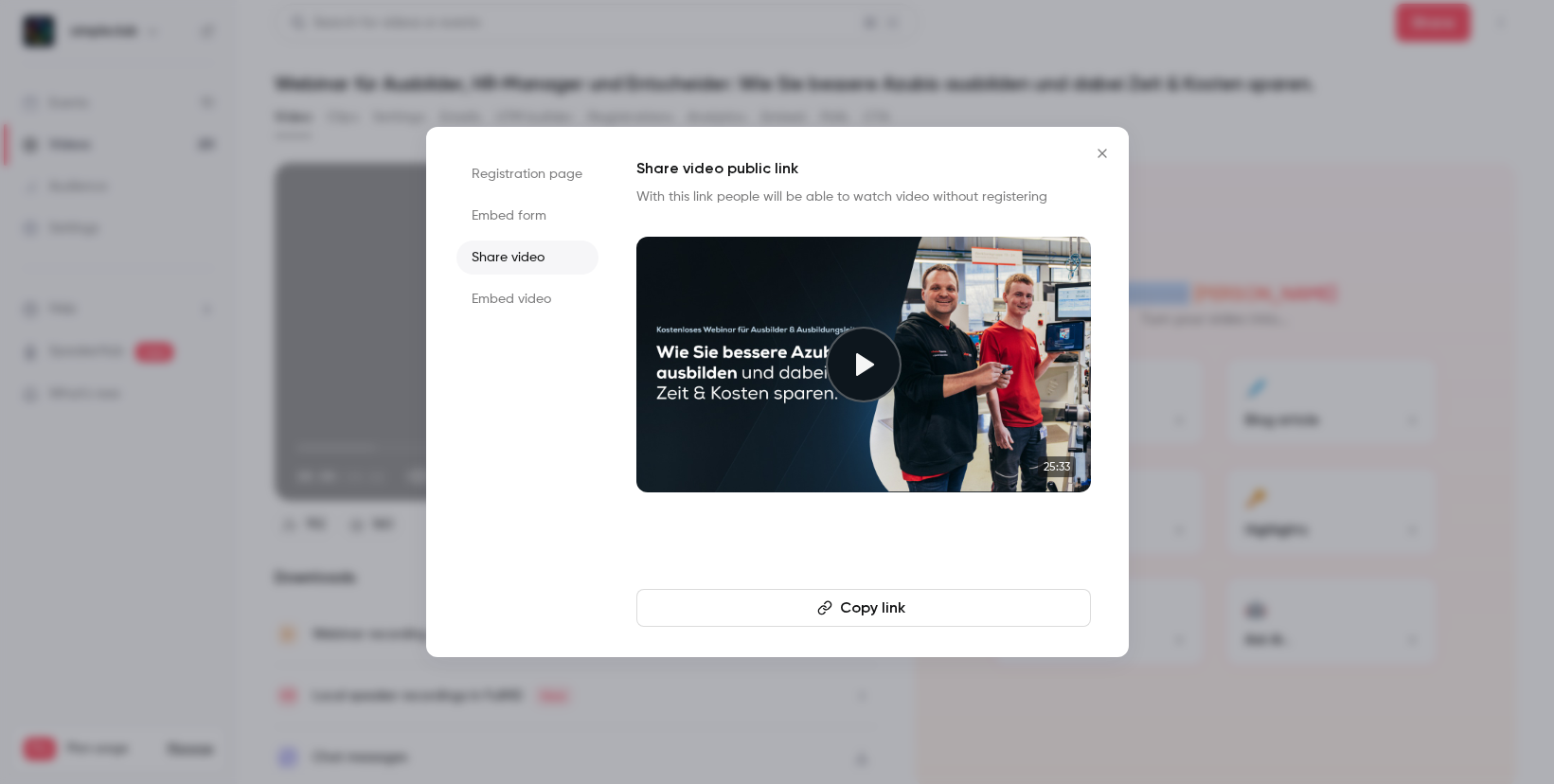 click on "Trim 00:00 00:00 / 25:33 HD 192 160 84 % Downloads Webinar recording Local speaker recordings in FullHD New Chat messages Repurpose Ai Turn your video into... 💼 LinkedIn post 🖊️ Blog article ✉️ Newsletter 🔑 Highlights 💬 Best quotes 🤖 Ask Ai..." at bounding box center (895, 435) 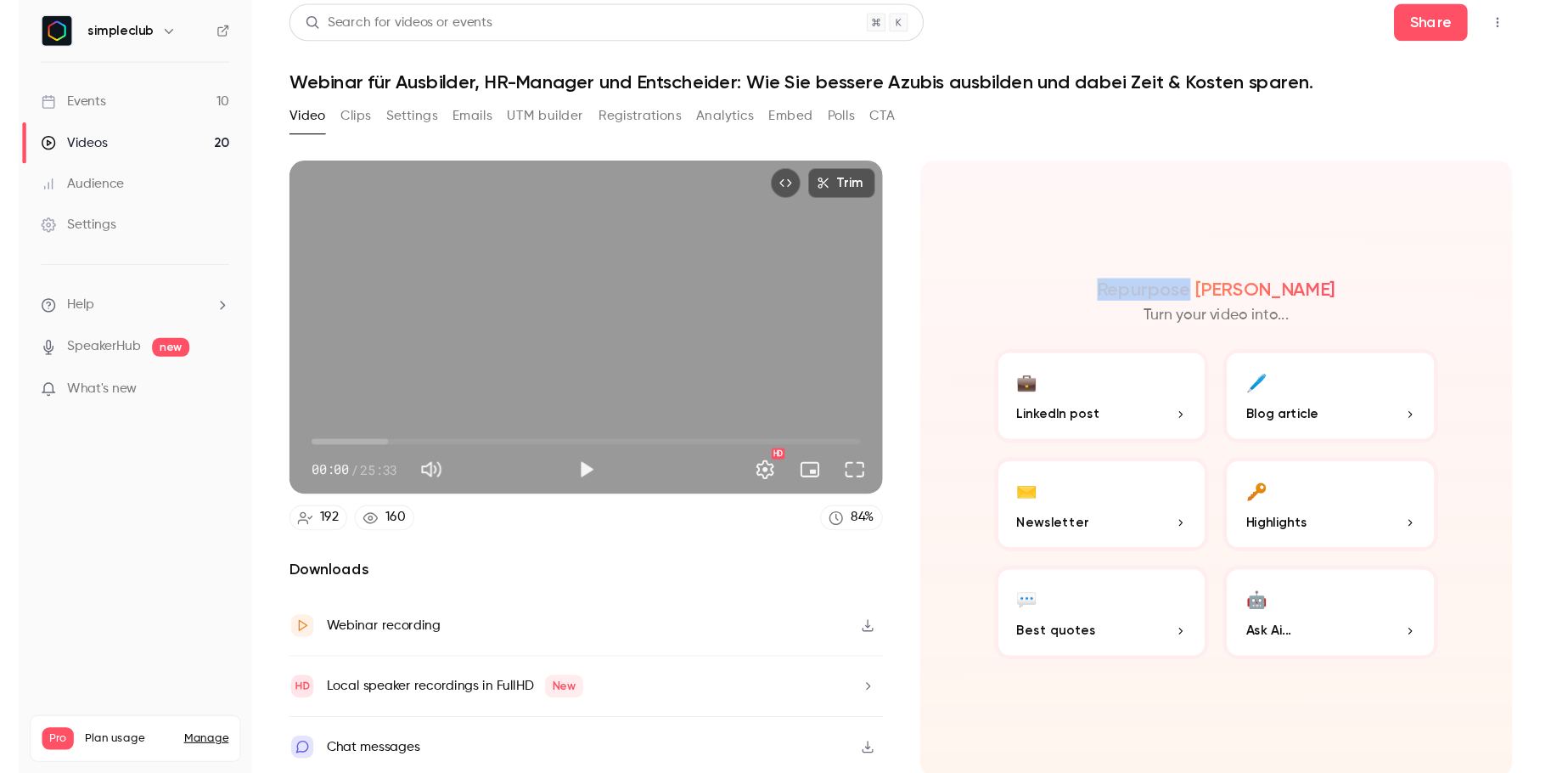 scroll, scrollTop: 0, scrollLeft: 0, axis: both 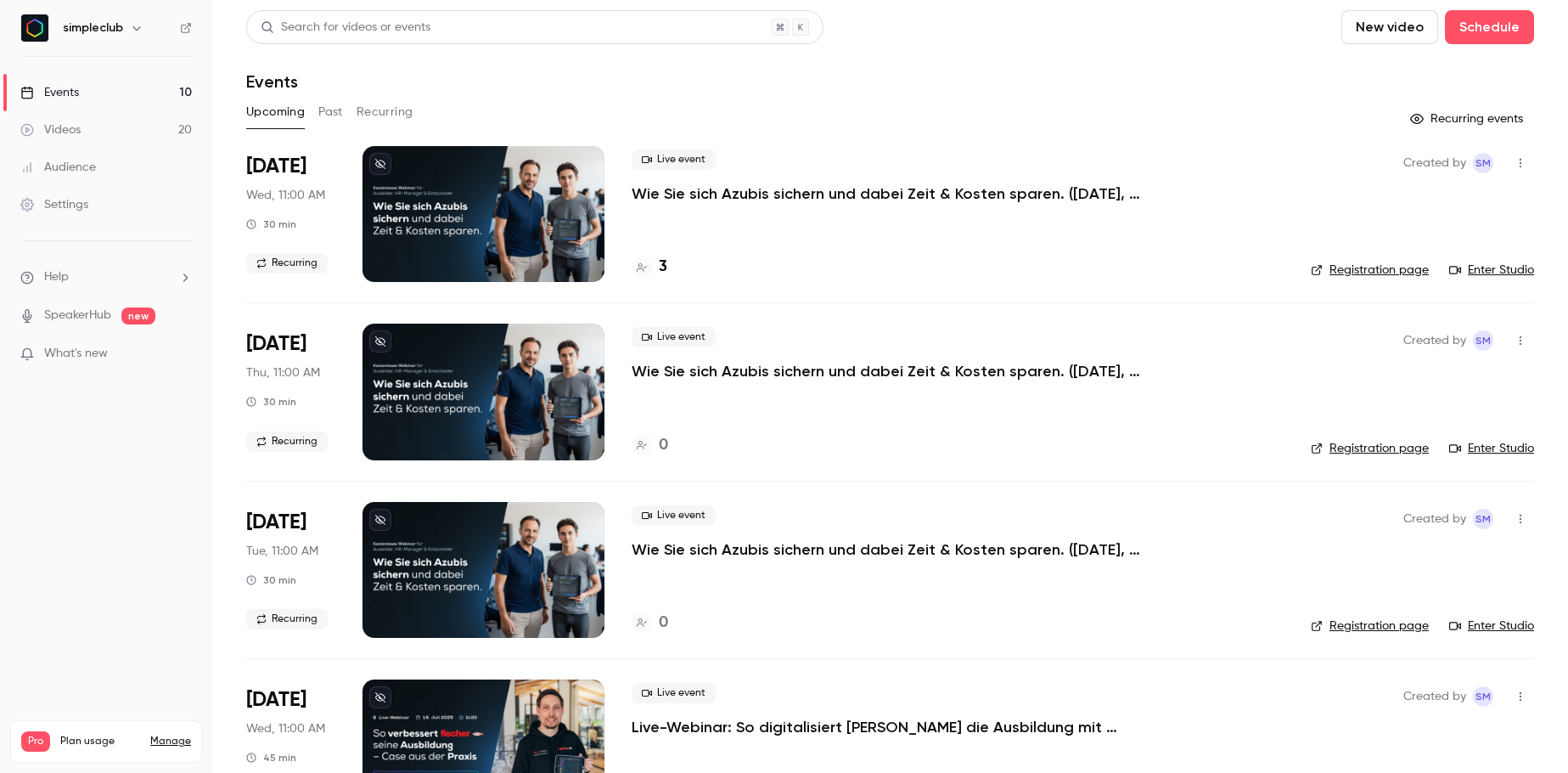click on "Live event Wie Sie sich Azubis sichern und dabei Zeit & Kosten sparen. (Mittwoch, 11:00 Uhr)" at bounding box center (958, 177) 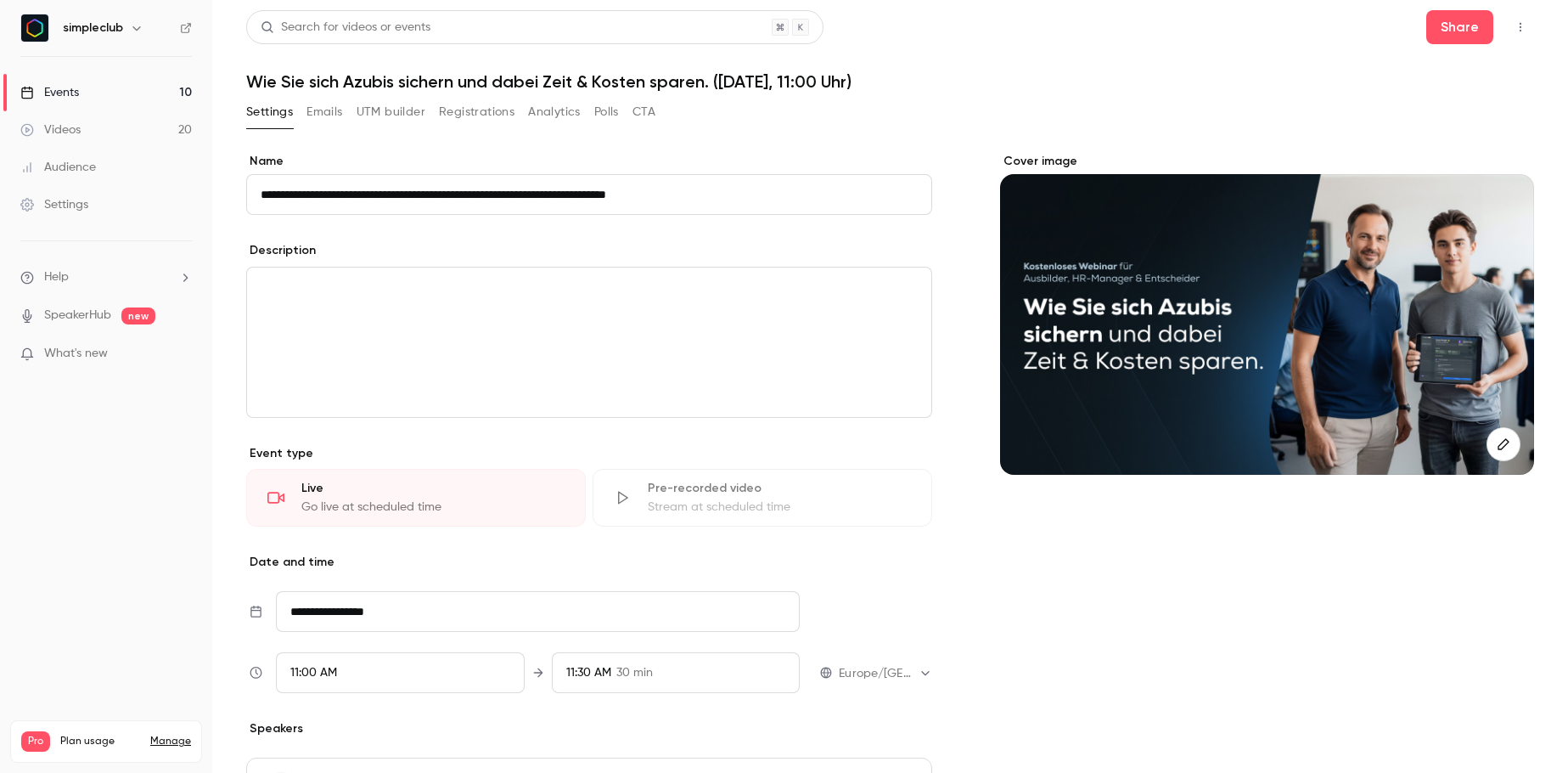 click on "Registrations" at bounding box center [476, 112] 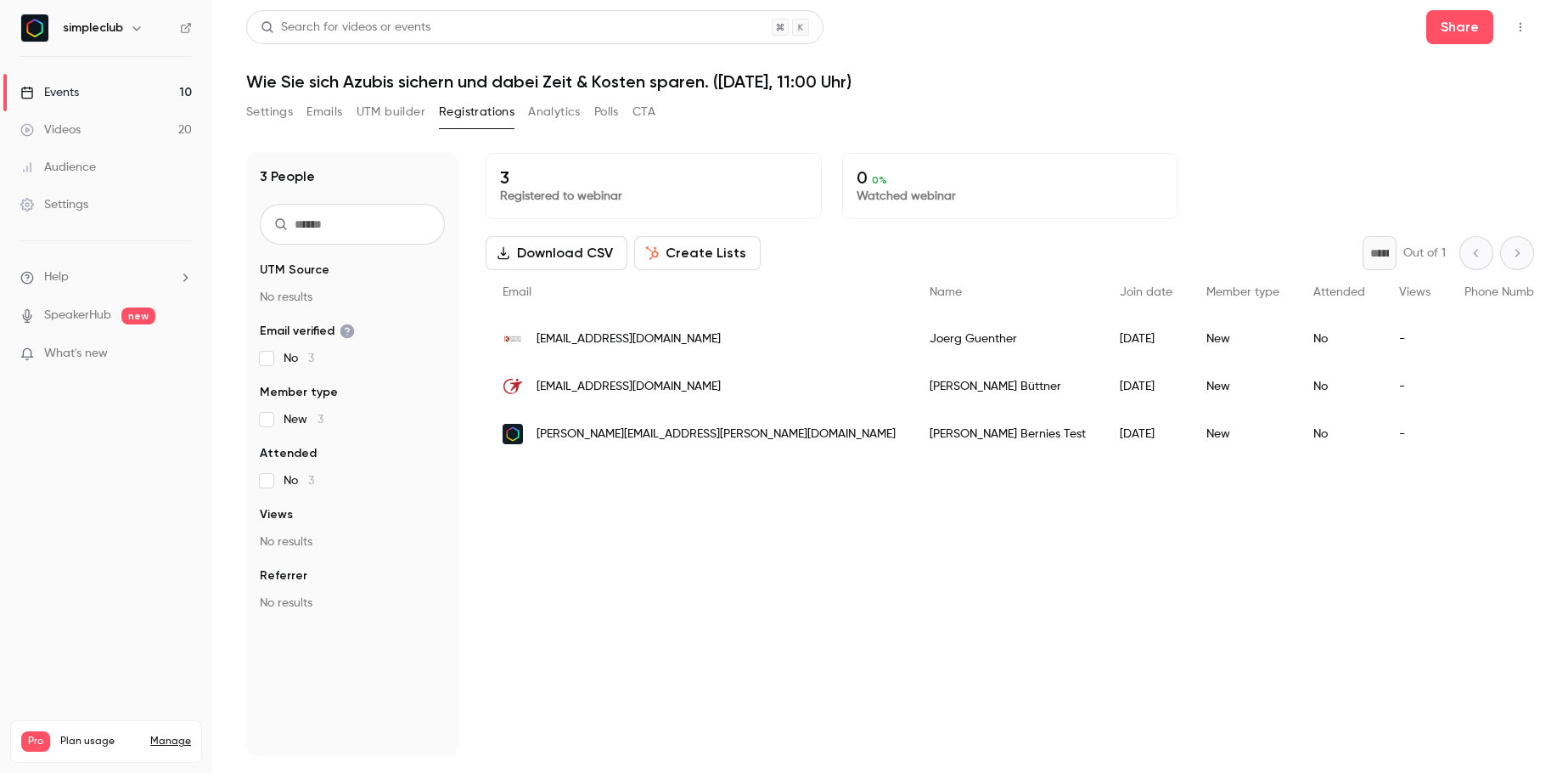 click on "Settings" at bounding box center (269, 112) 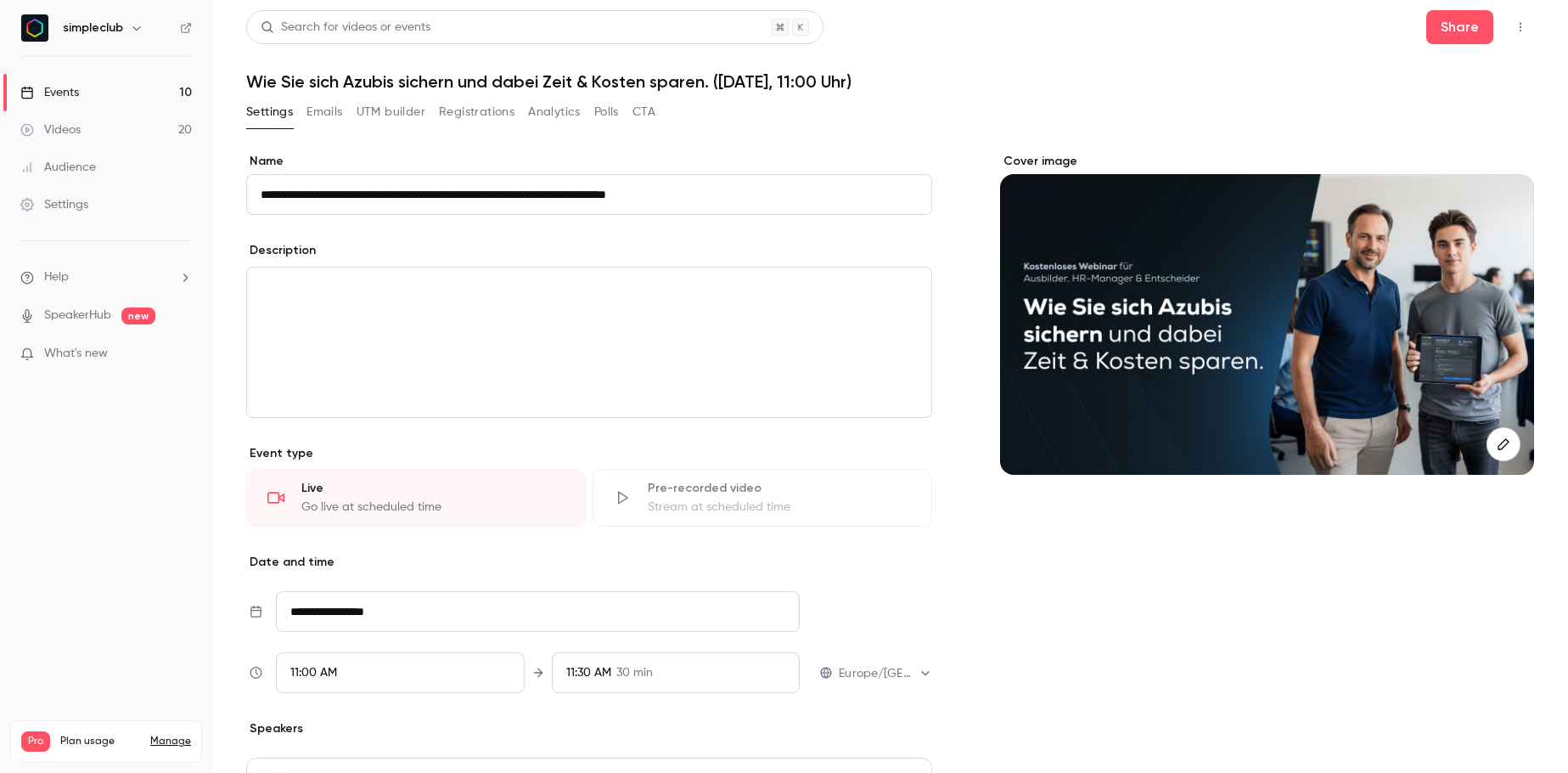 click on "**********" at bounding box center [589, 517] 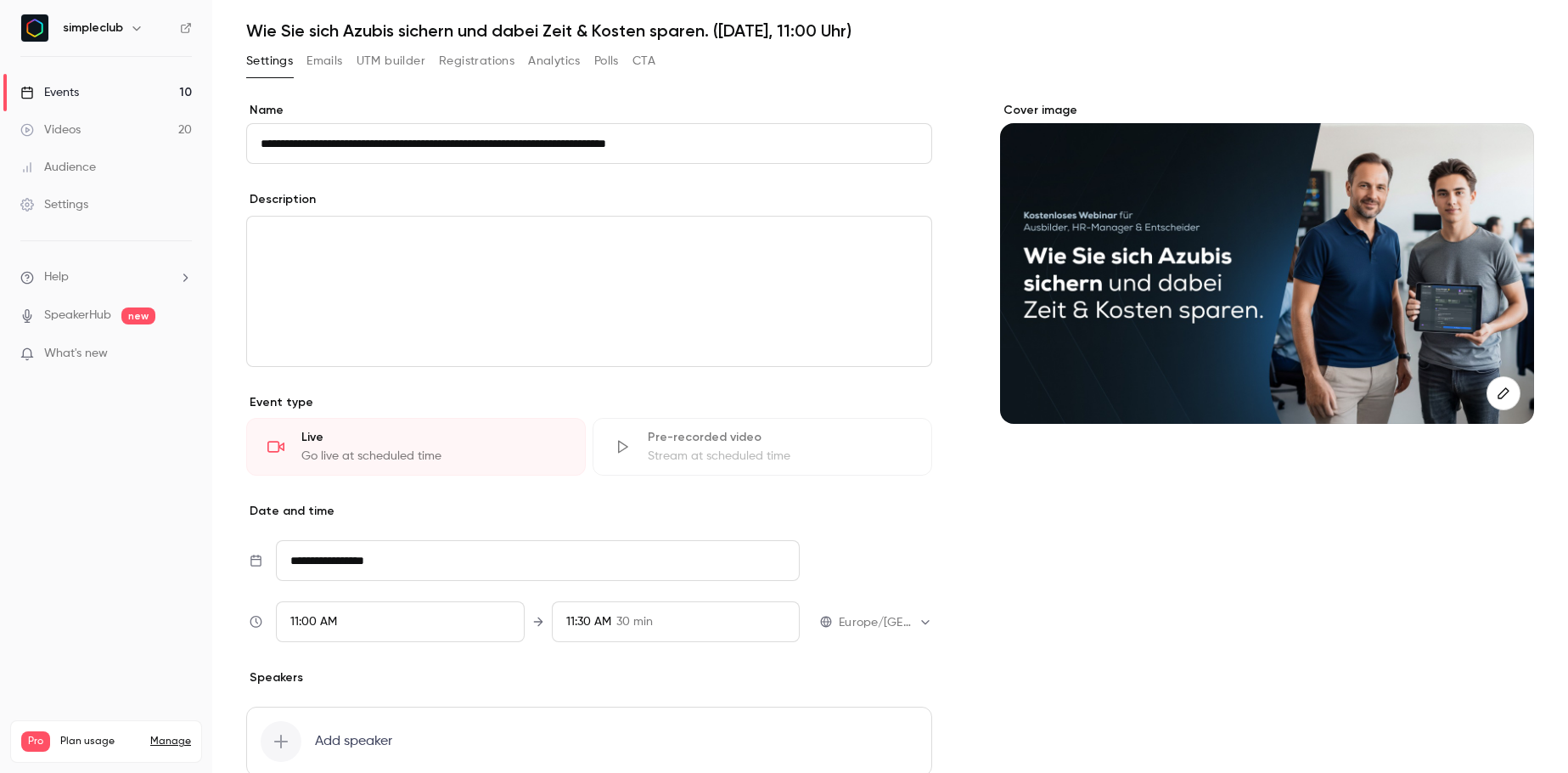 scroll, scrollTop: 53, scrollLeft: 0, axis: vertical 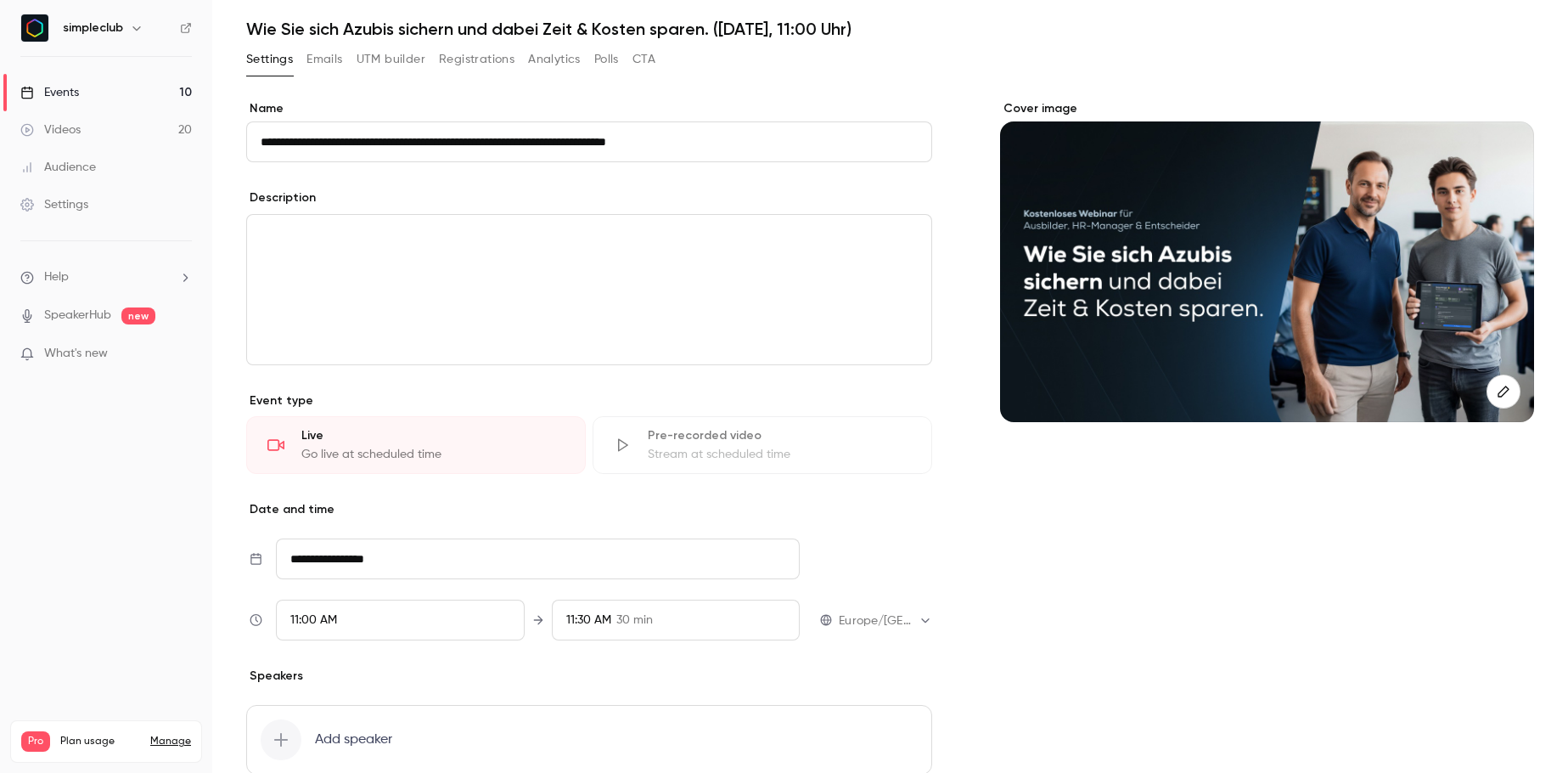 click on "Pre-recorded video" at bounding box center (779, 436) 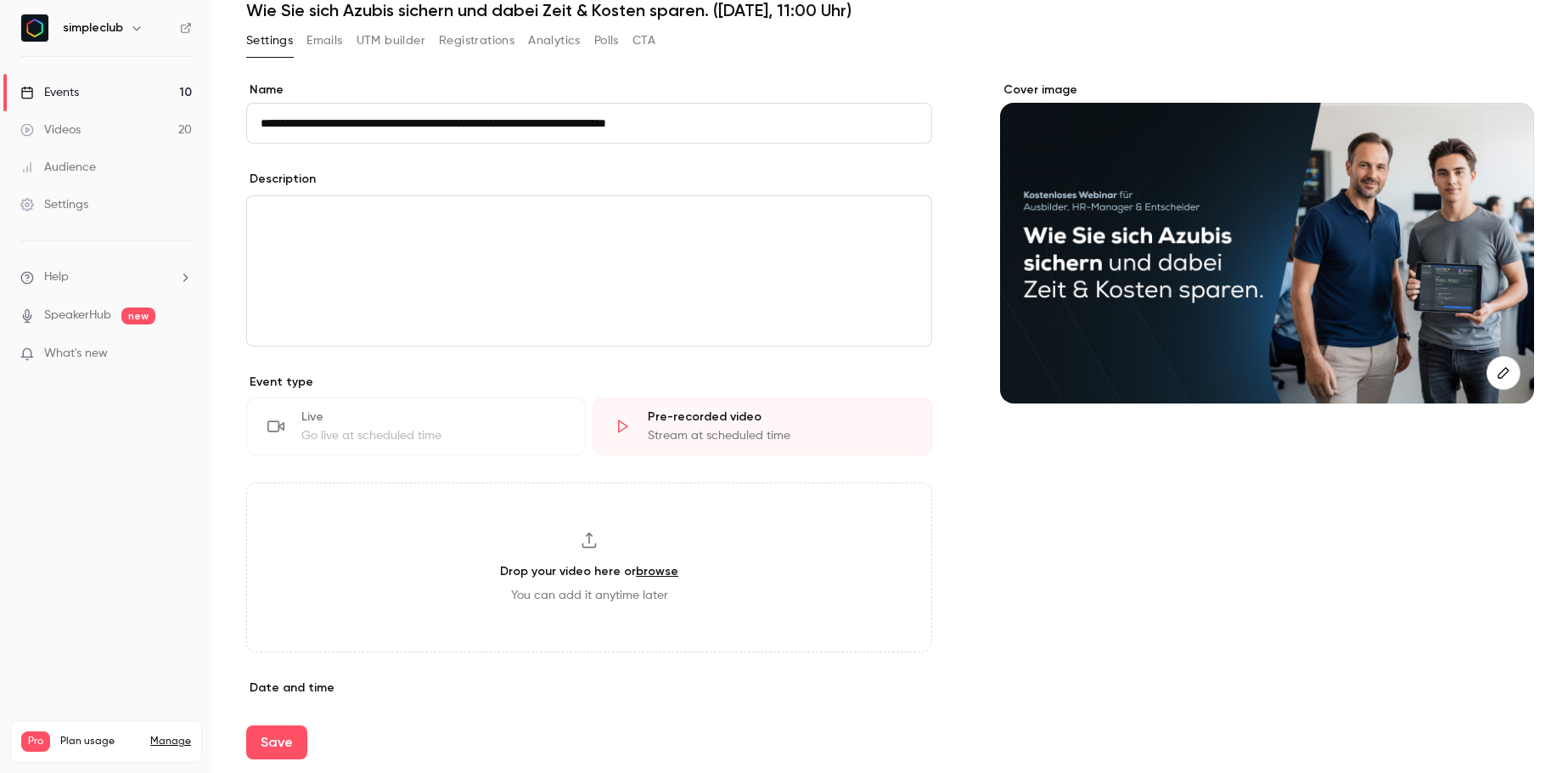 scroll, scrollTop: 128, scrollLeft: 0, axis: vertical 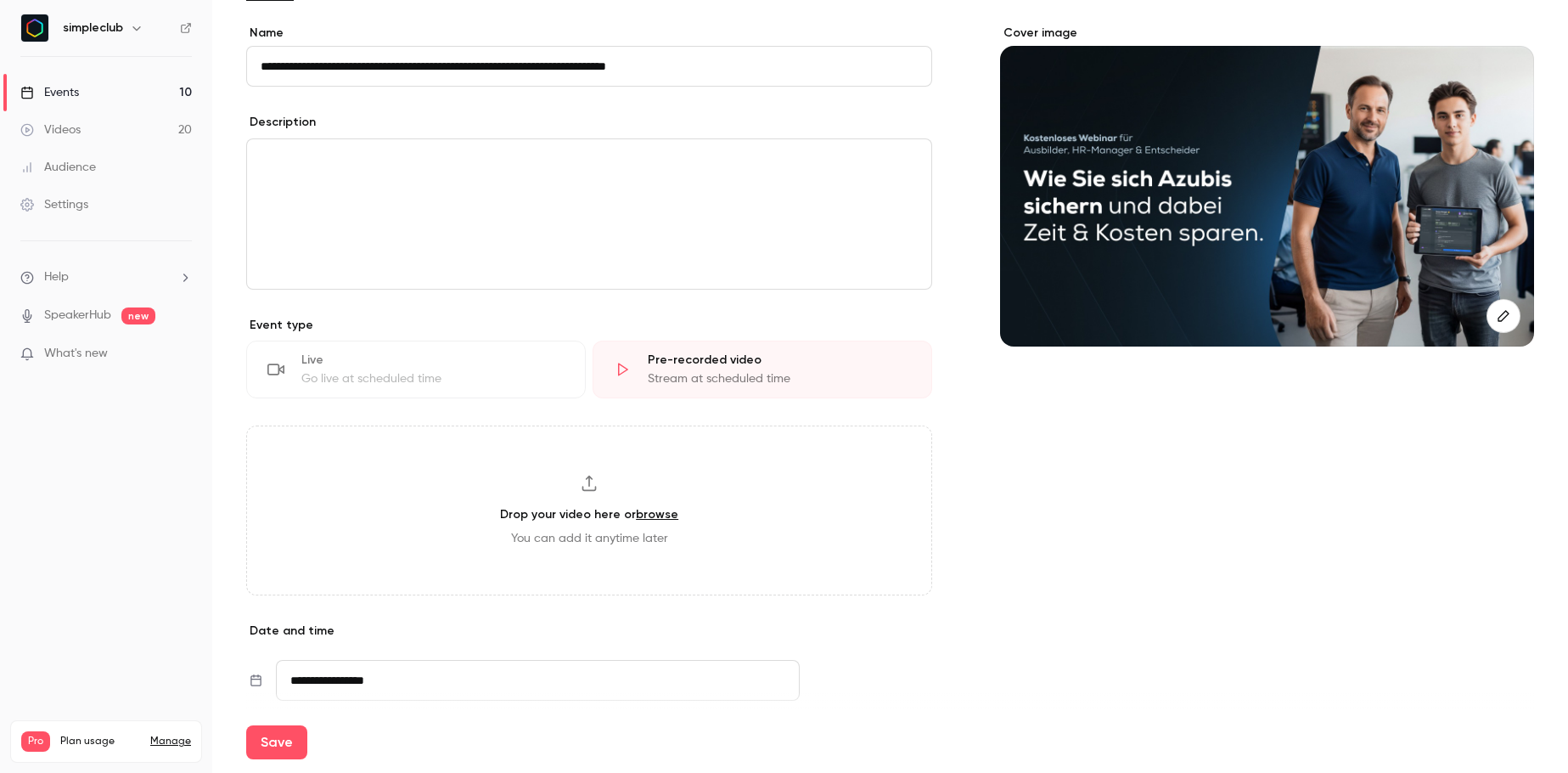 click on "browse" at bounding box center (657, 514) 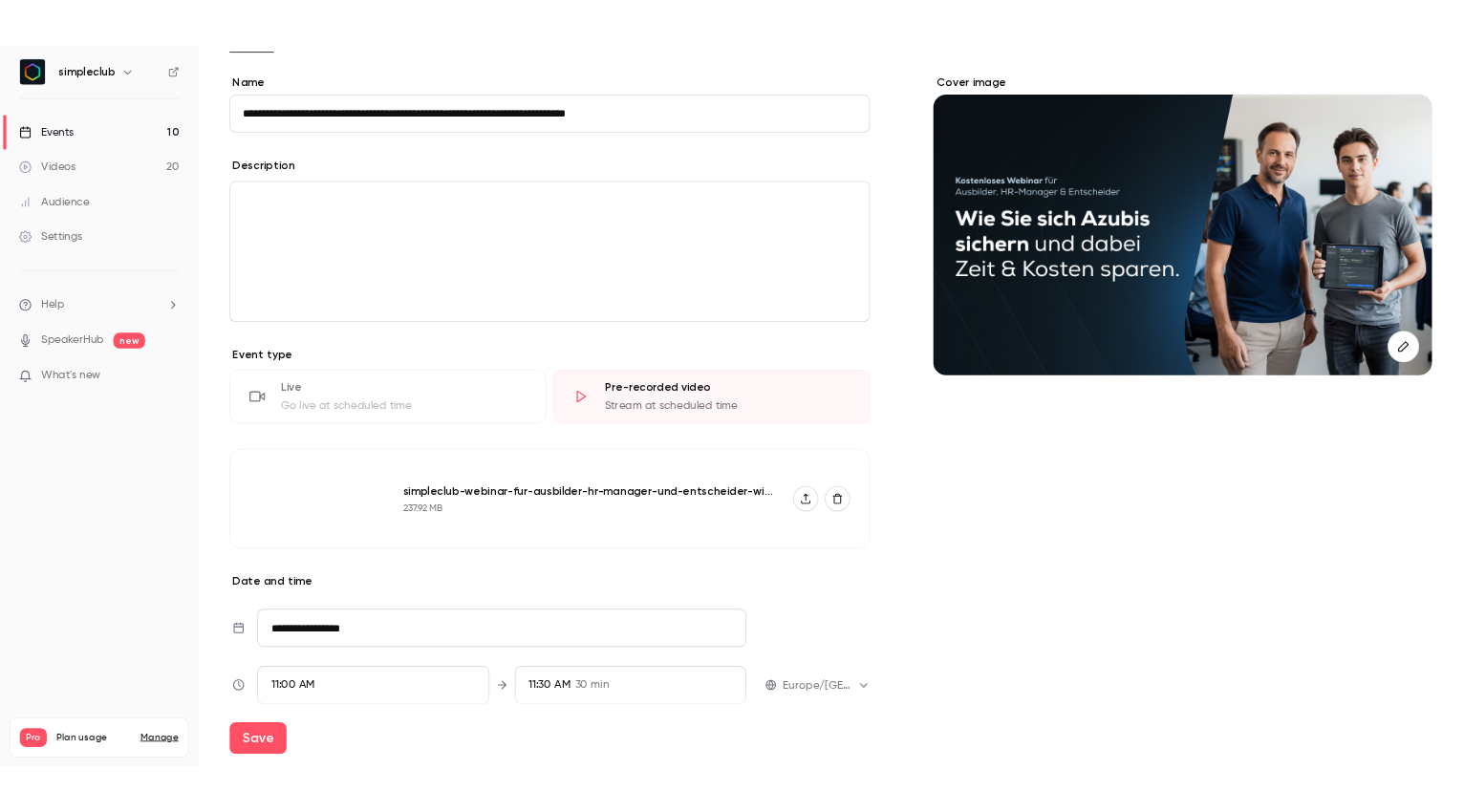 scroll, scrollTop: 0, scrollLeft: 0, axis: both 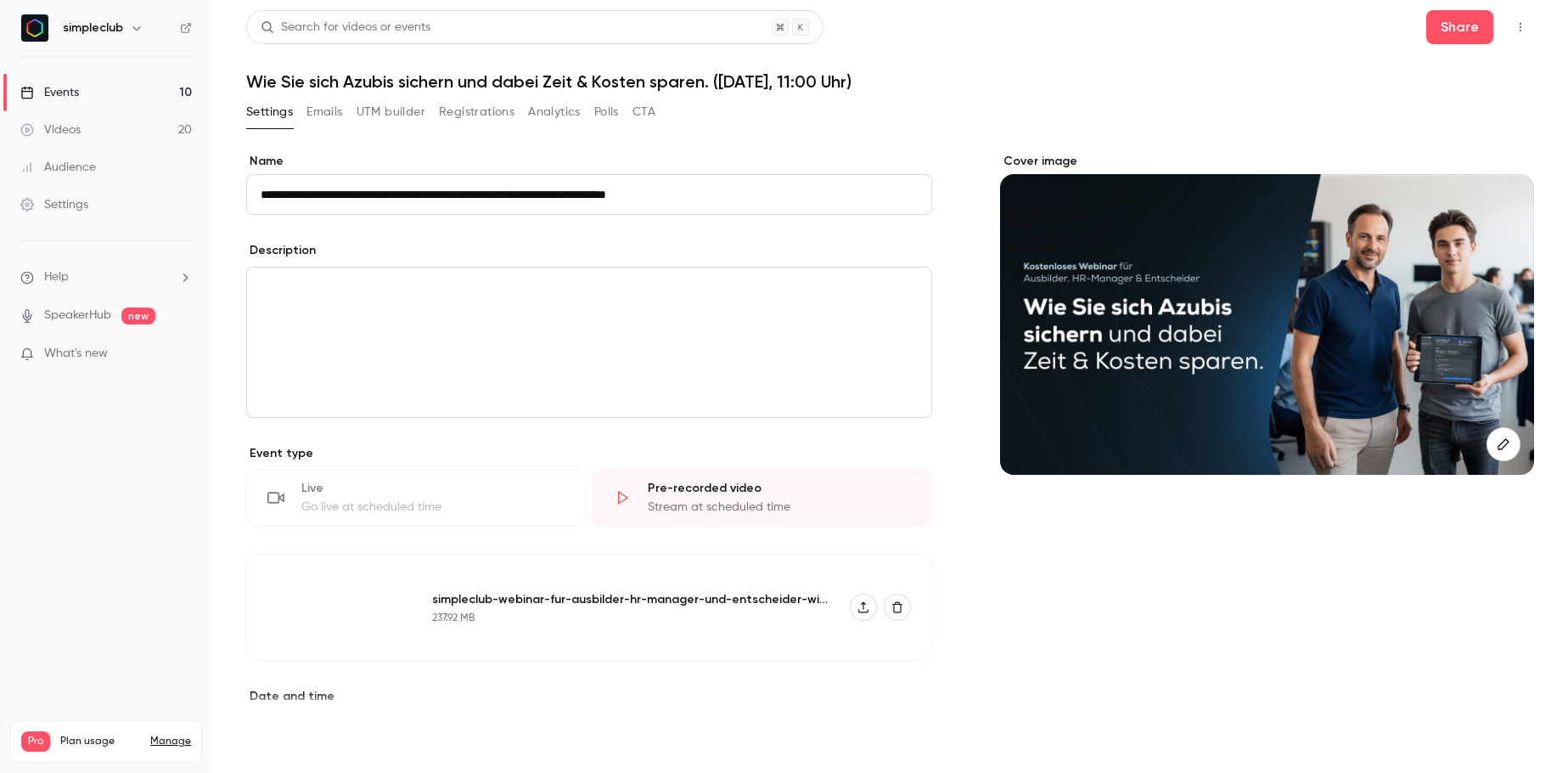 click on "Save" at bounding box center (277, 742) 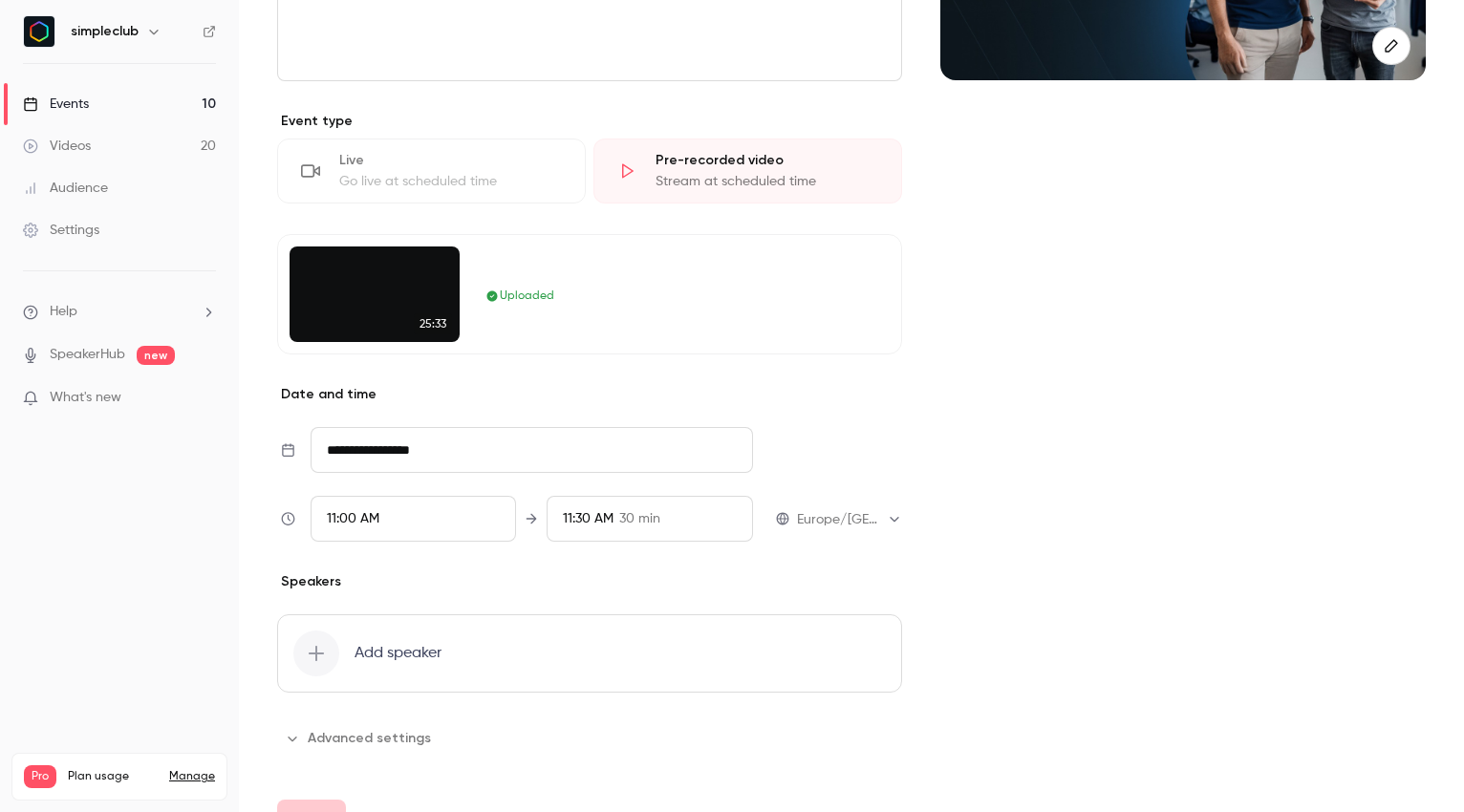 scroll, scrollTop: 430, scrollLeft: 0, axis: vertical 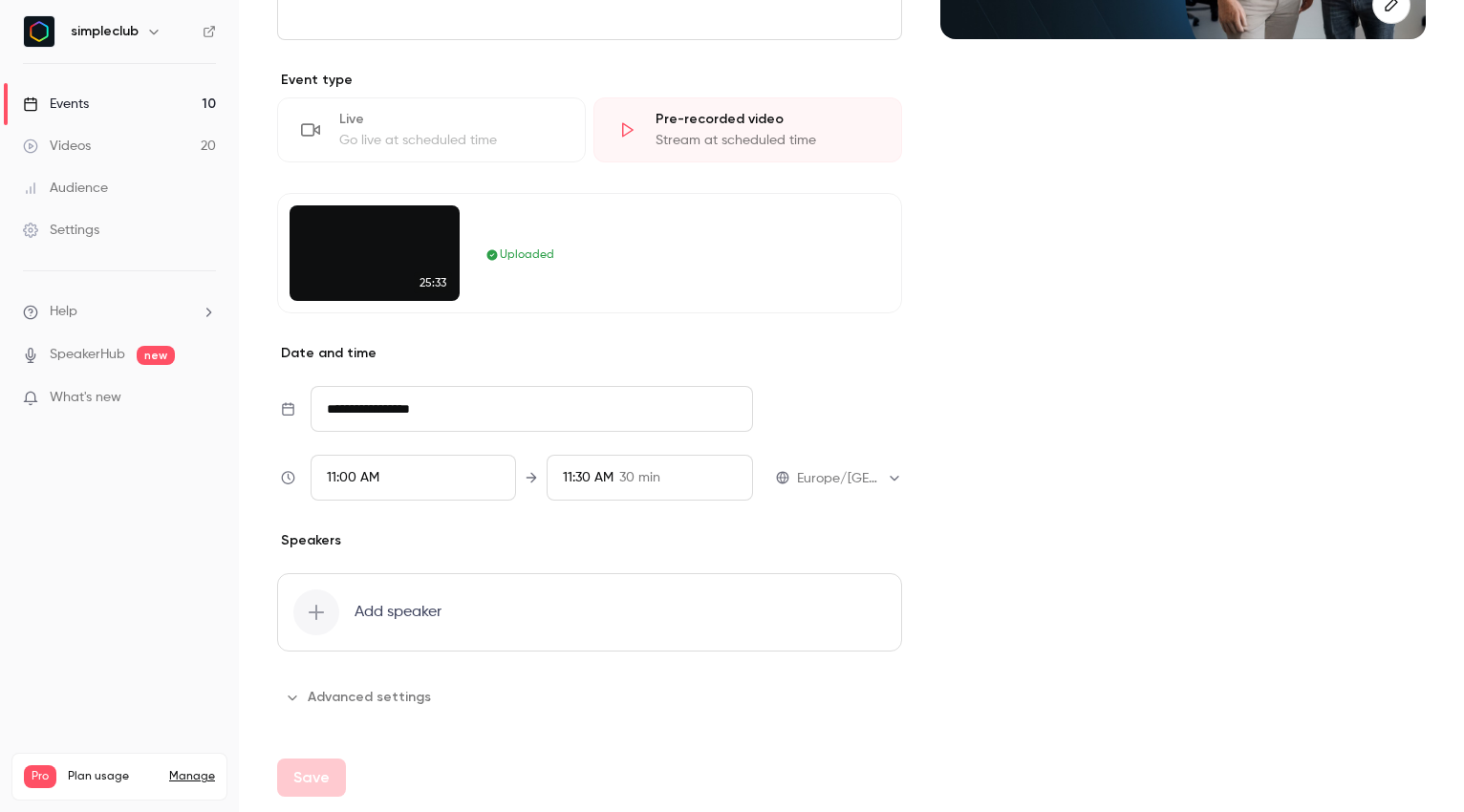 click on "Events 10" at bounding box center [119, 104] 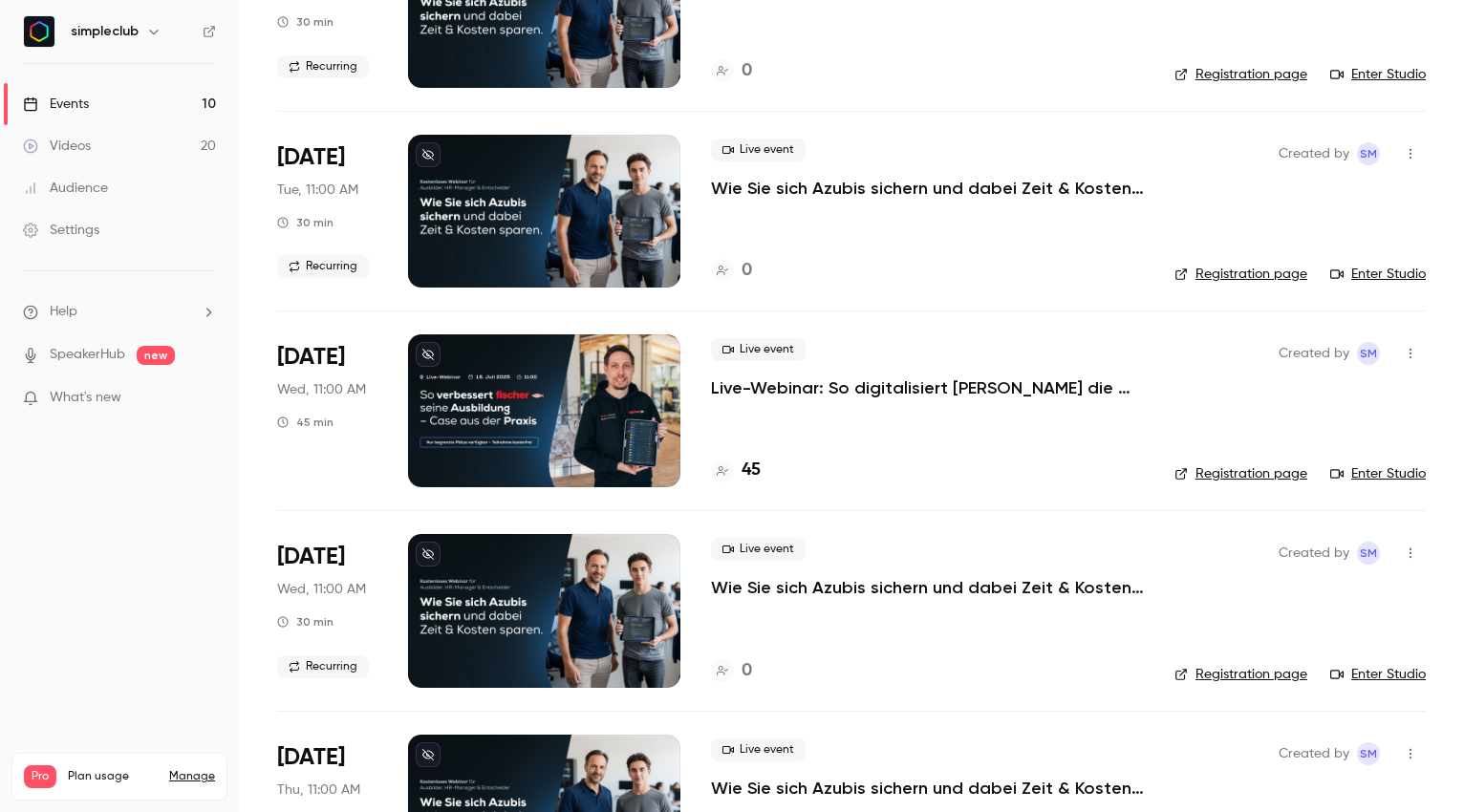 scroll, scrollTop: 0, scrollLeft: 0, axis: both 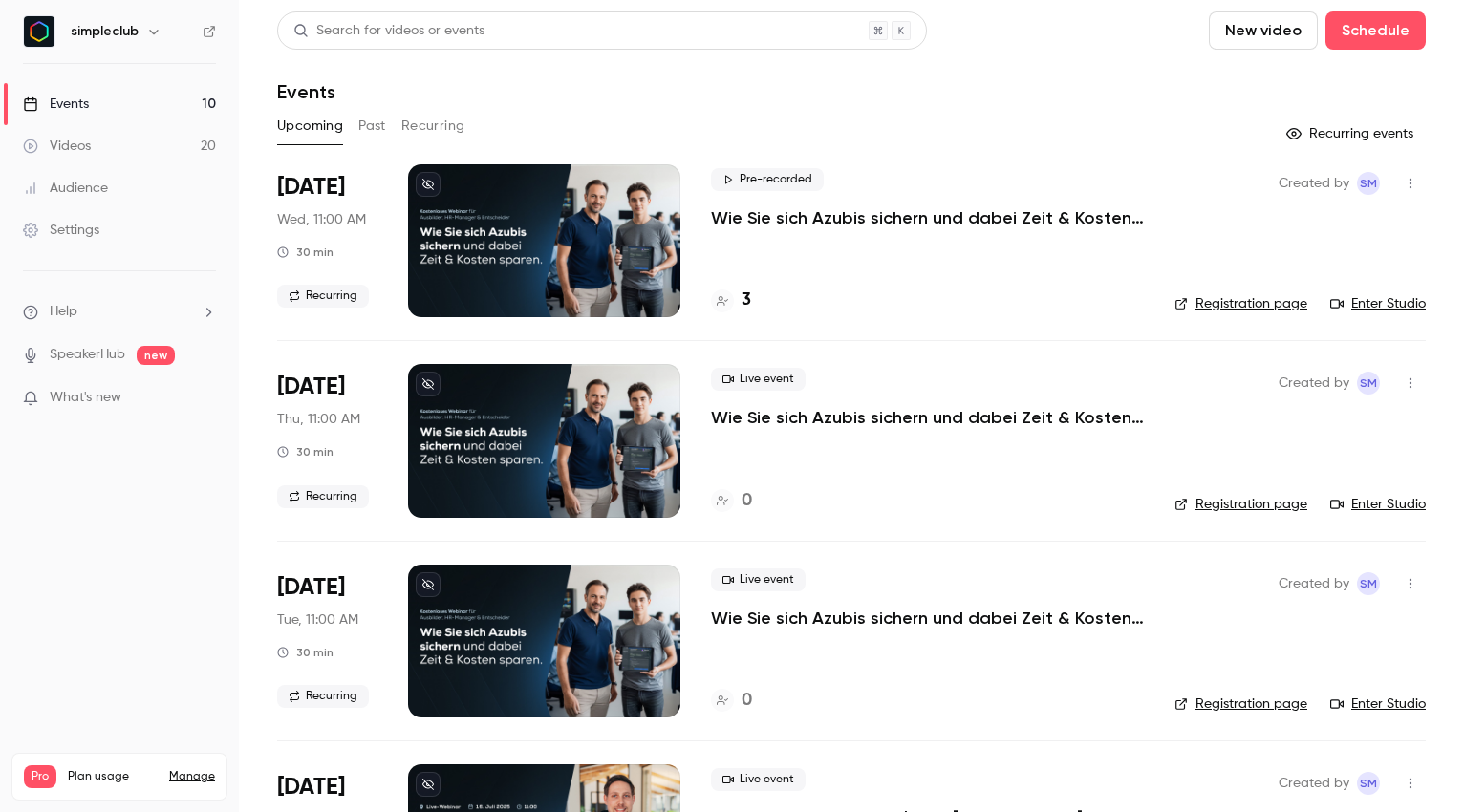 click on "Past" at bounding box center (372, 126) 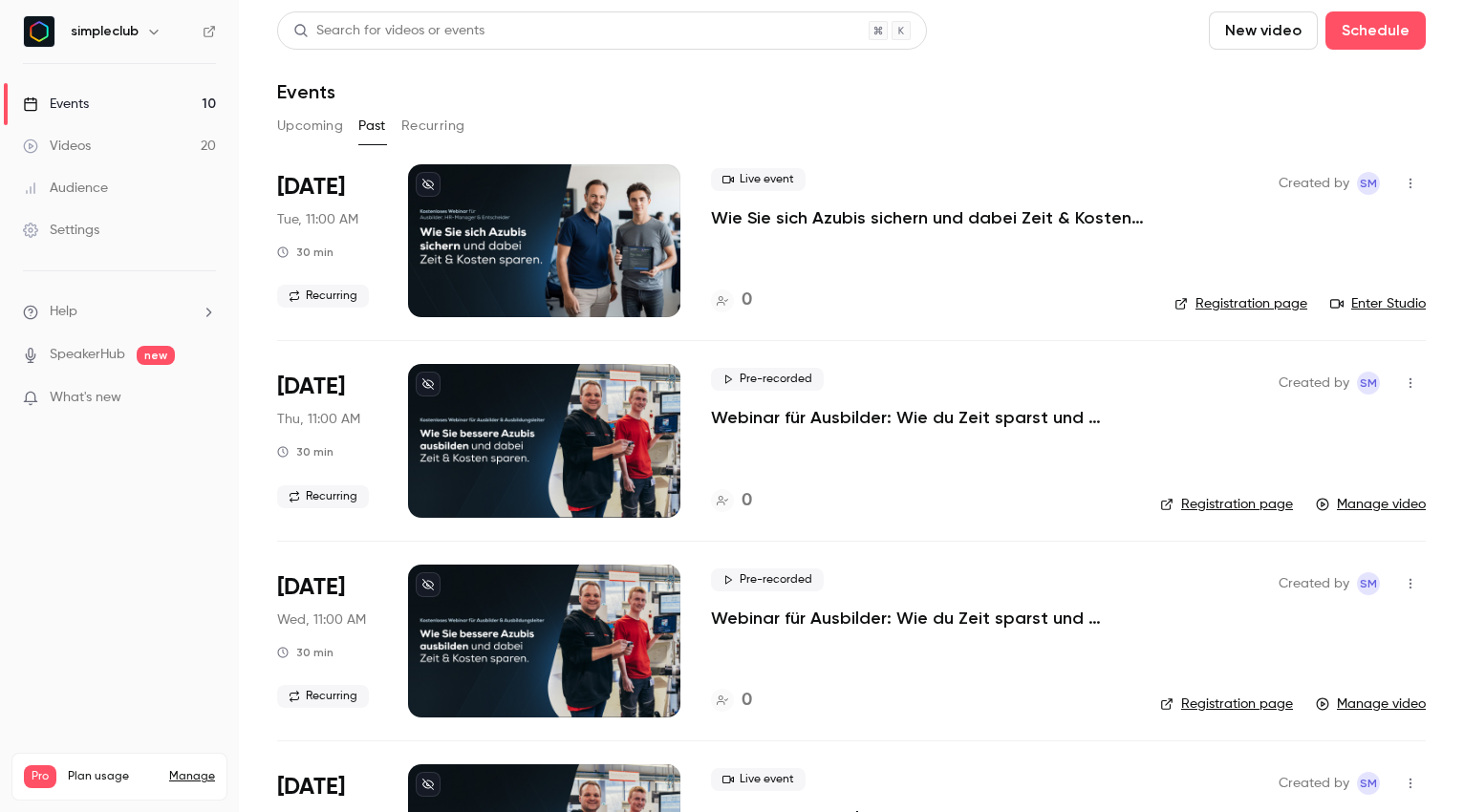 click at bounding box center (544, 440) 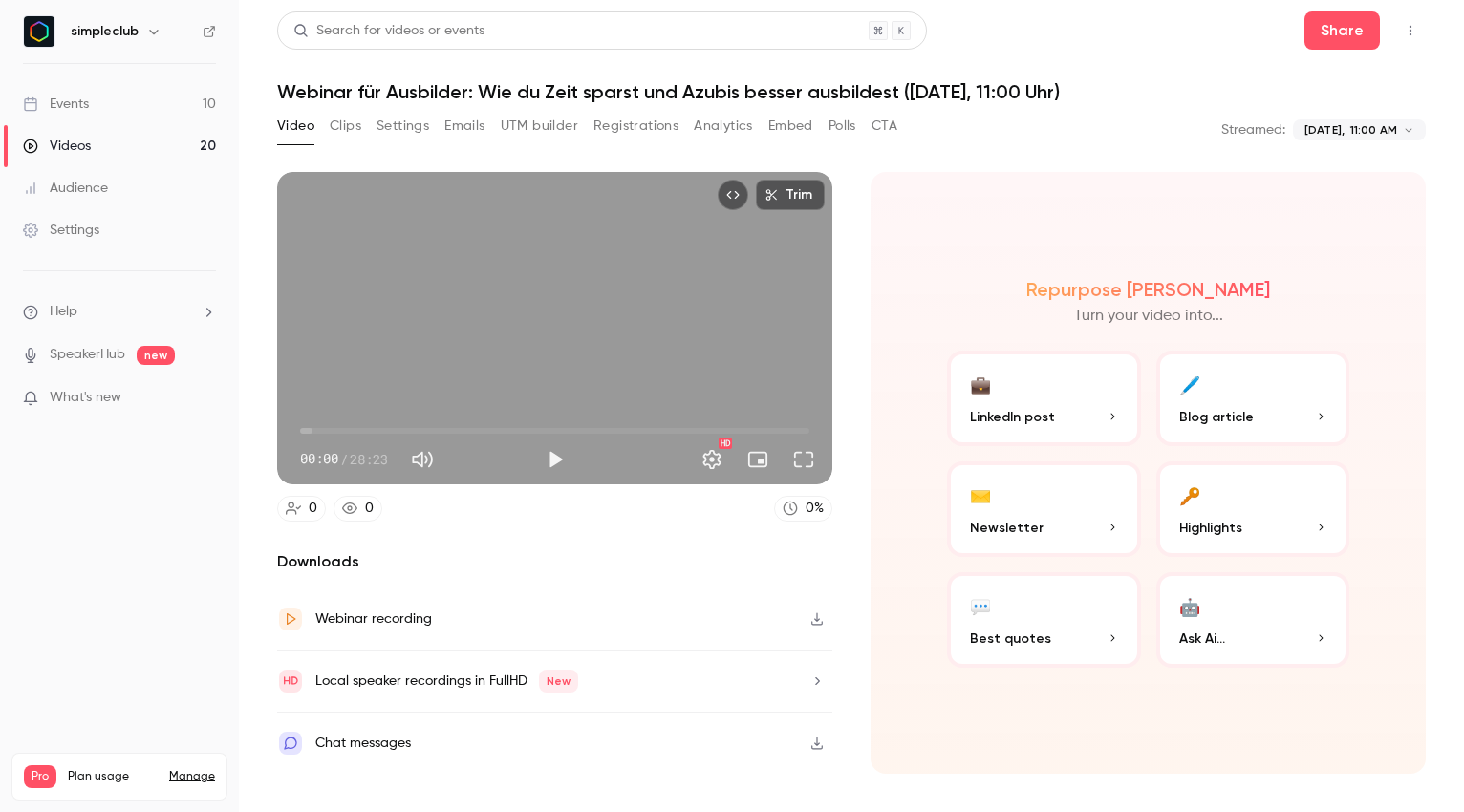 click on "Registrations" at bounding box center (635, 126) 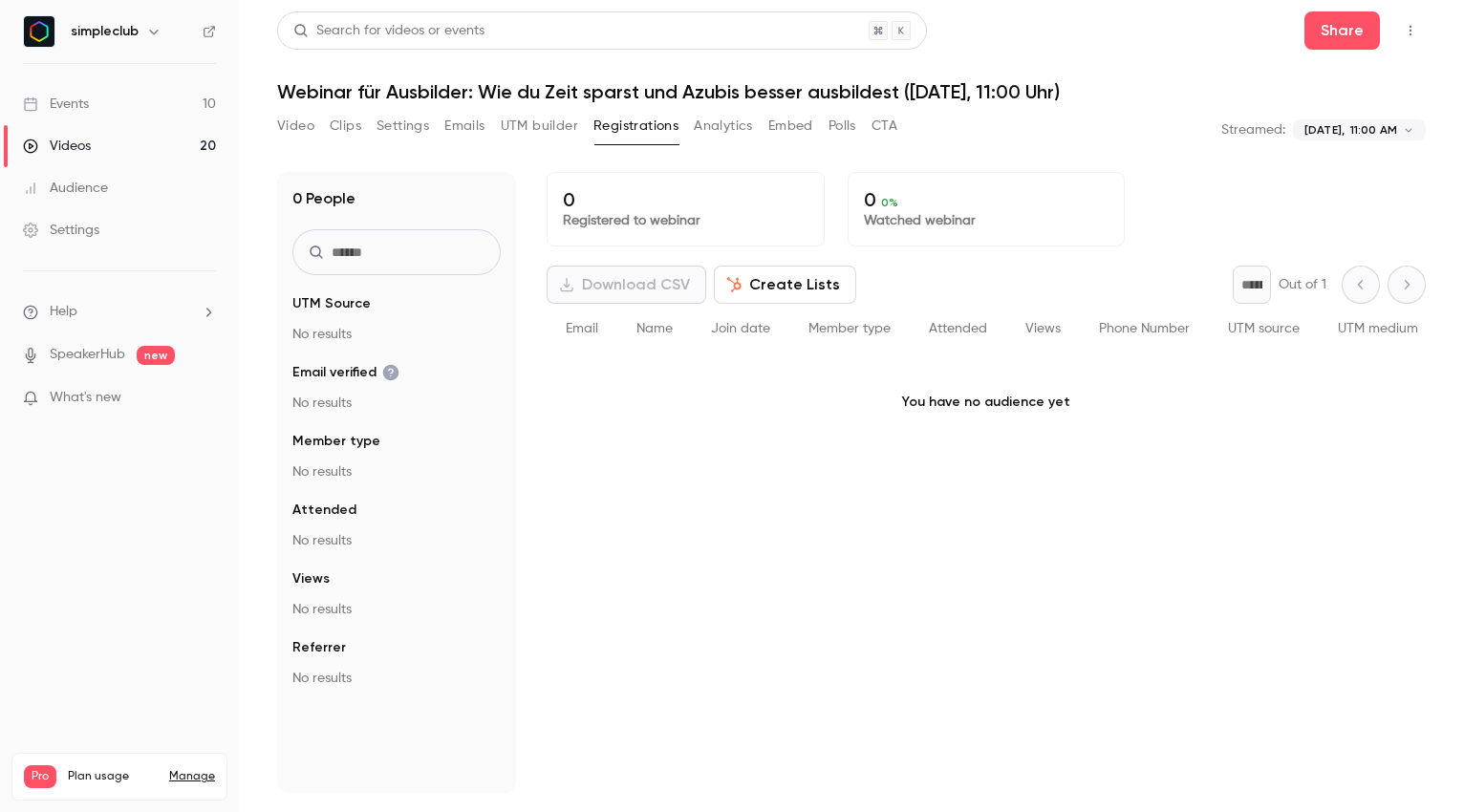 click on "Video" at bounding box center [295, 126] 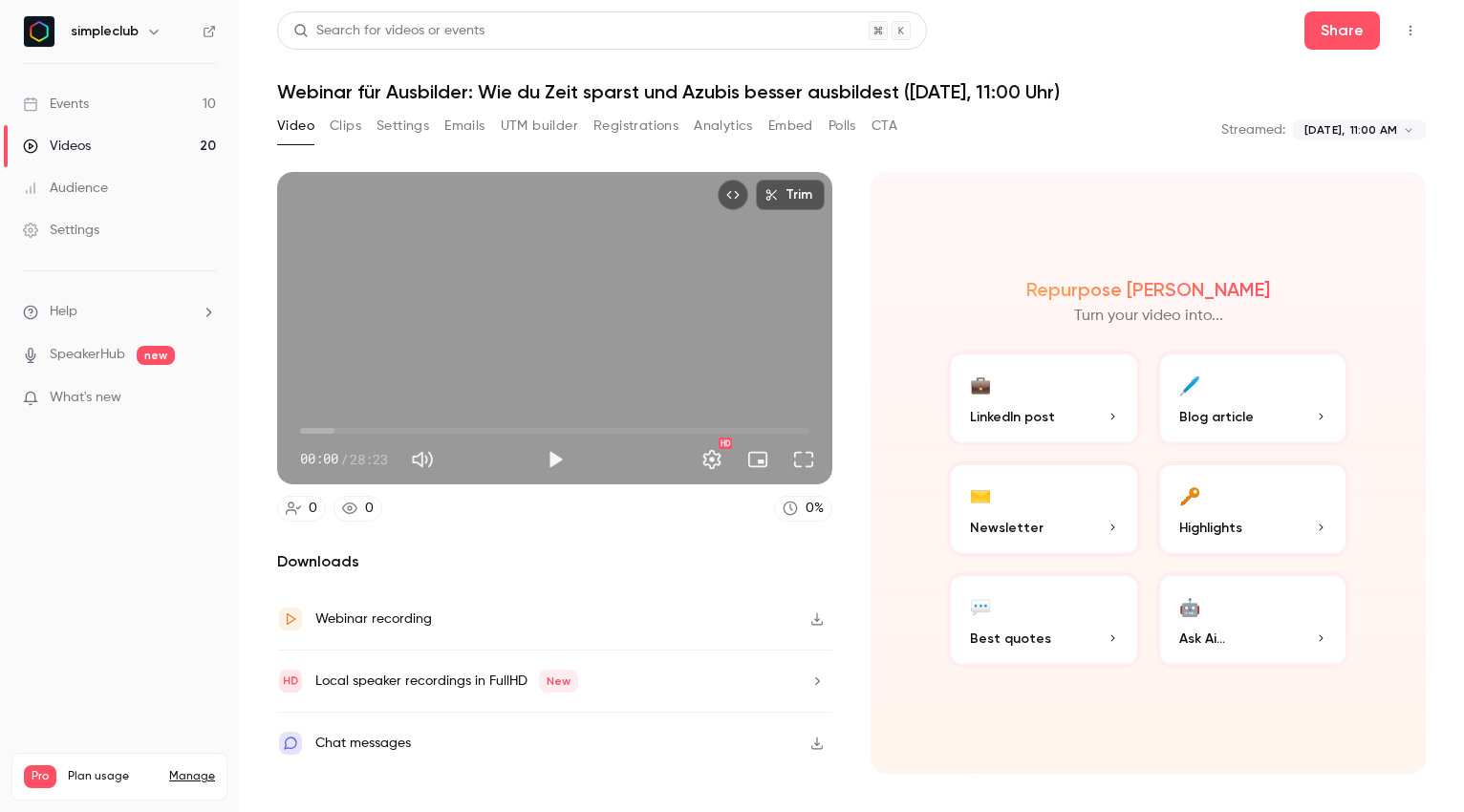click on "Settings" at bounding box center [402, 126] 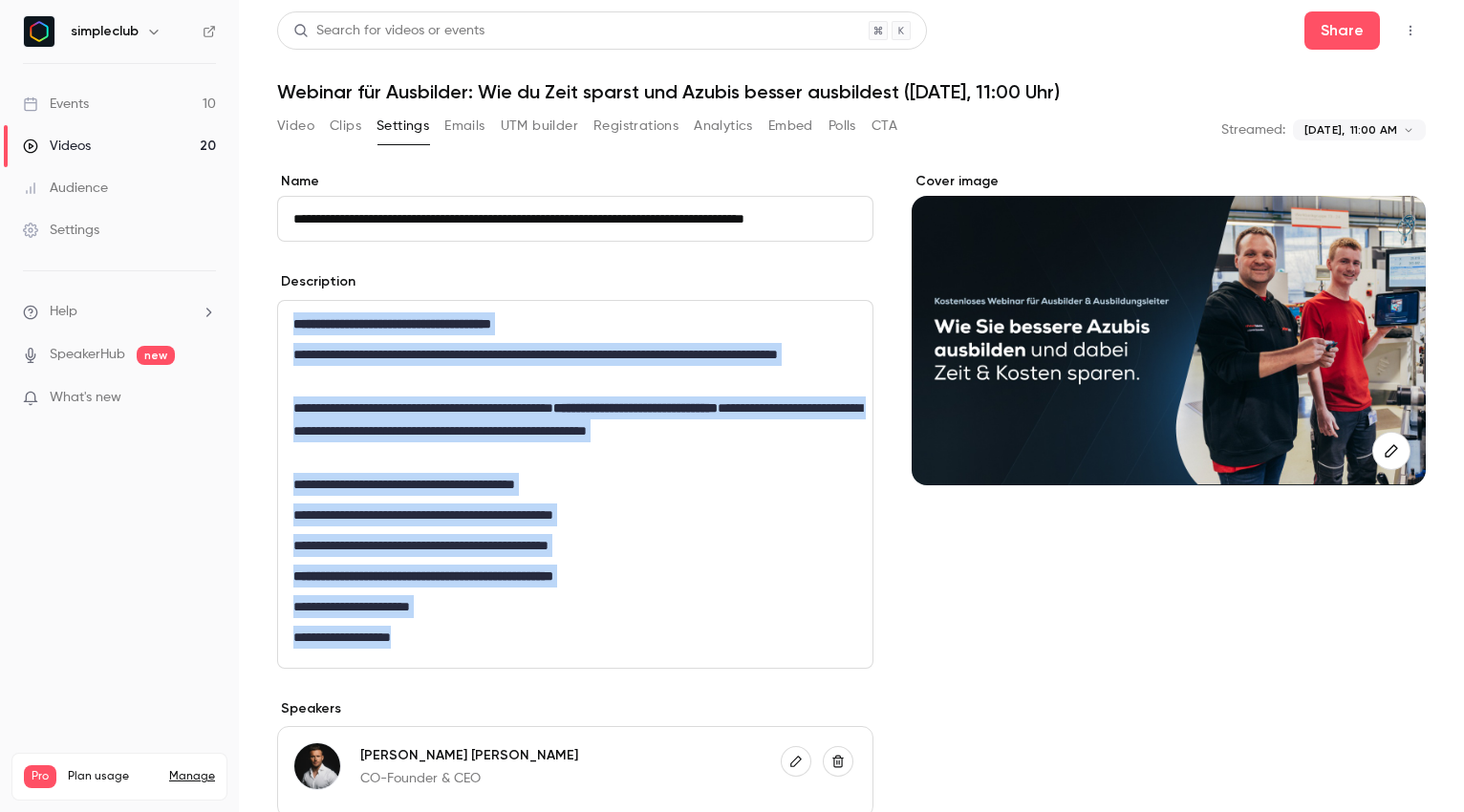 drag, startPoint x: 458, startPoint y: 642, endPoint x: 270, endPoint y: 318, distance: 374.59311 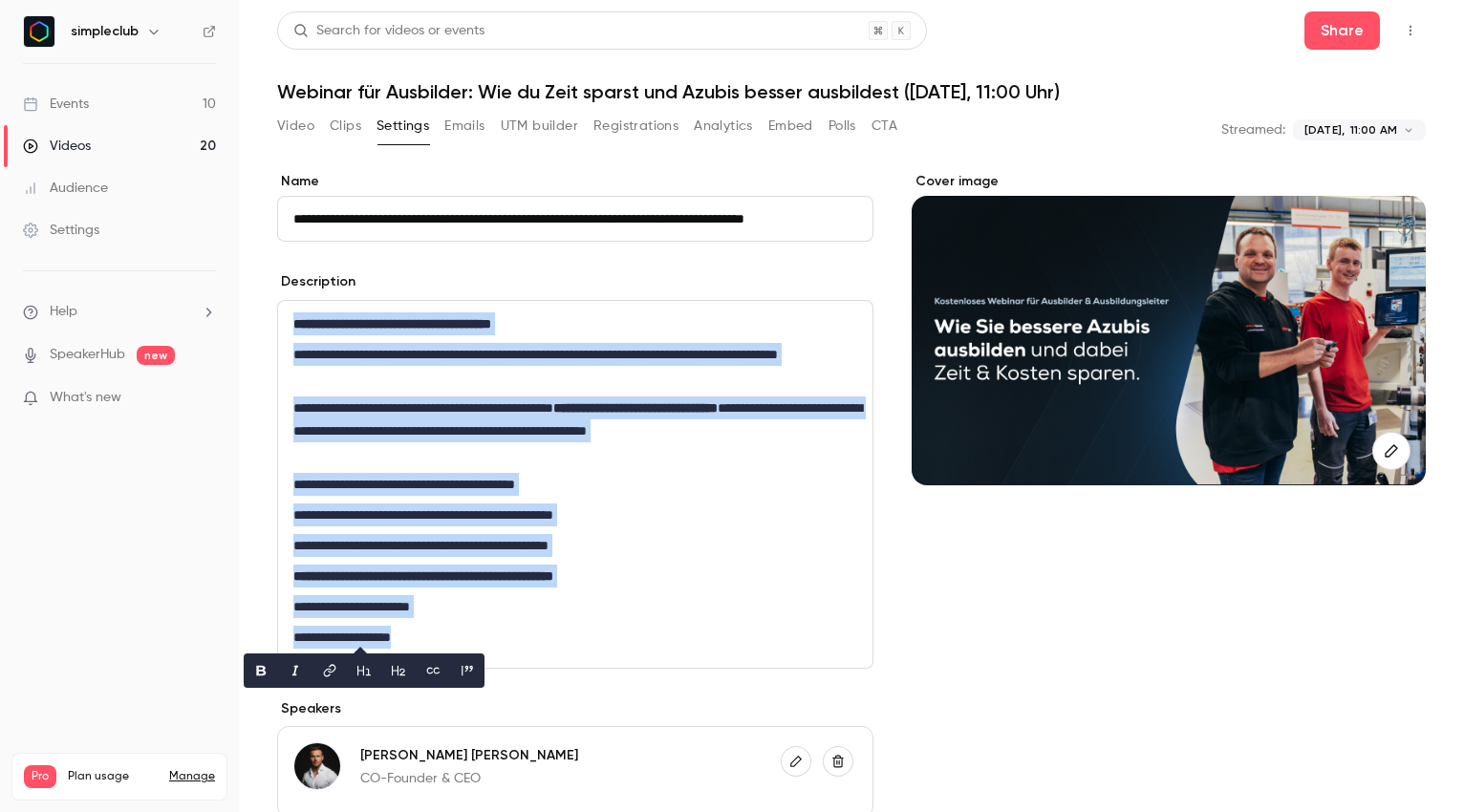 copy on "**********" 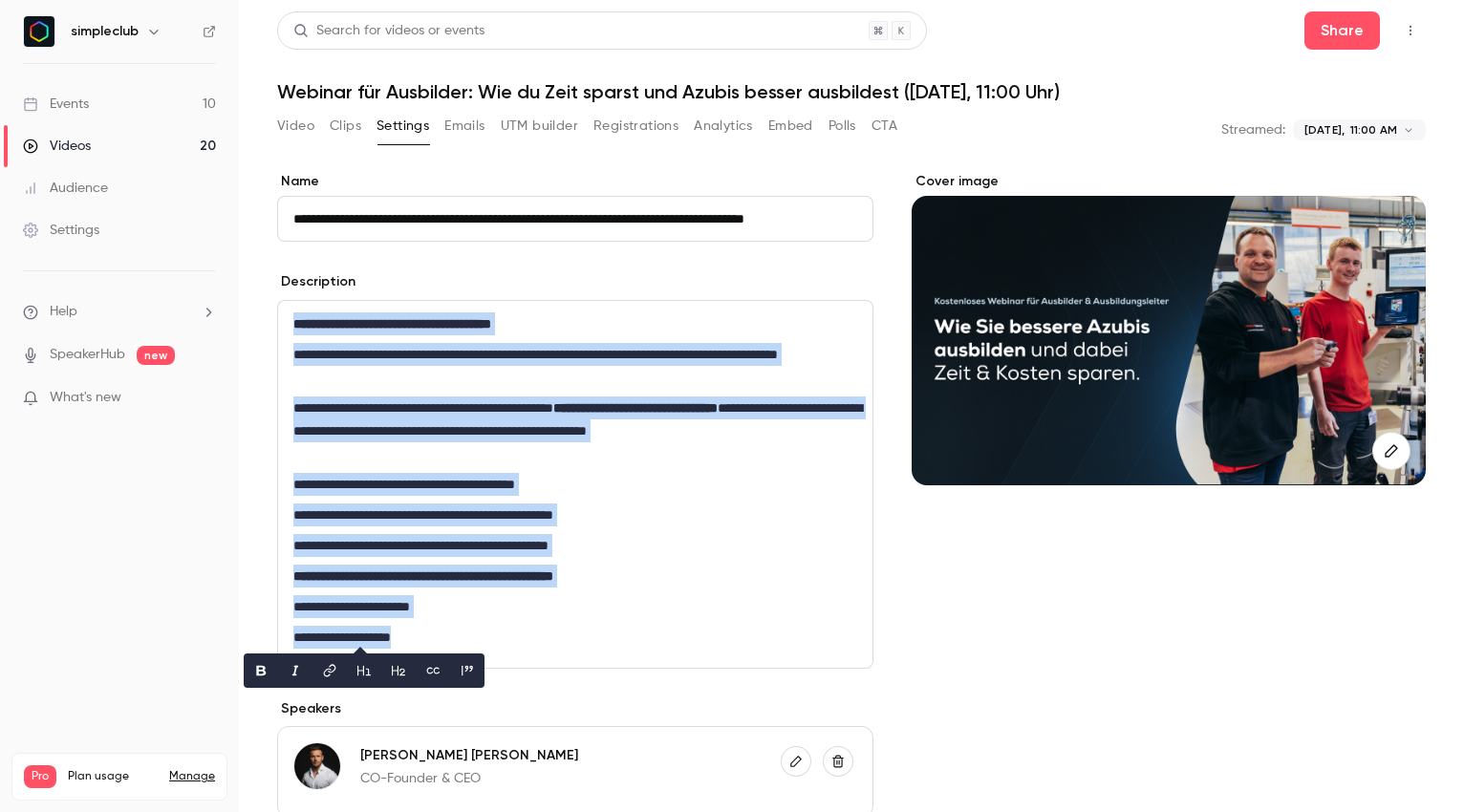 drag, startPoint x: 495, startPoint y: 398, endPoint x: 479, endPoint y: 393, distance: 16.763055 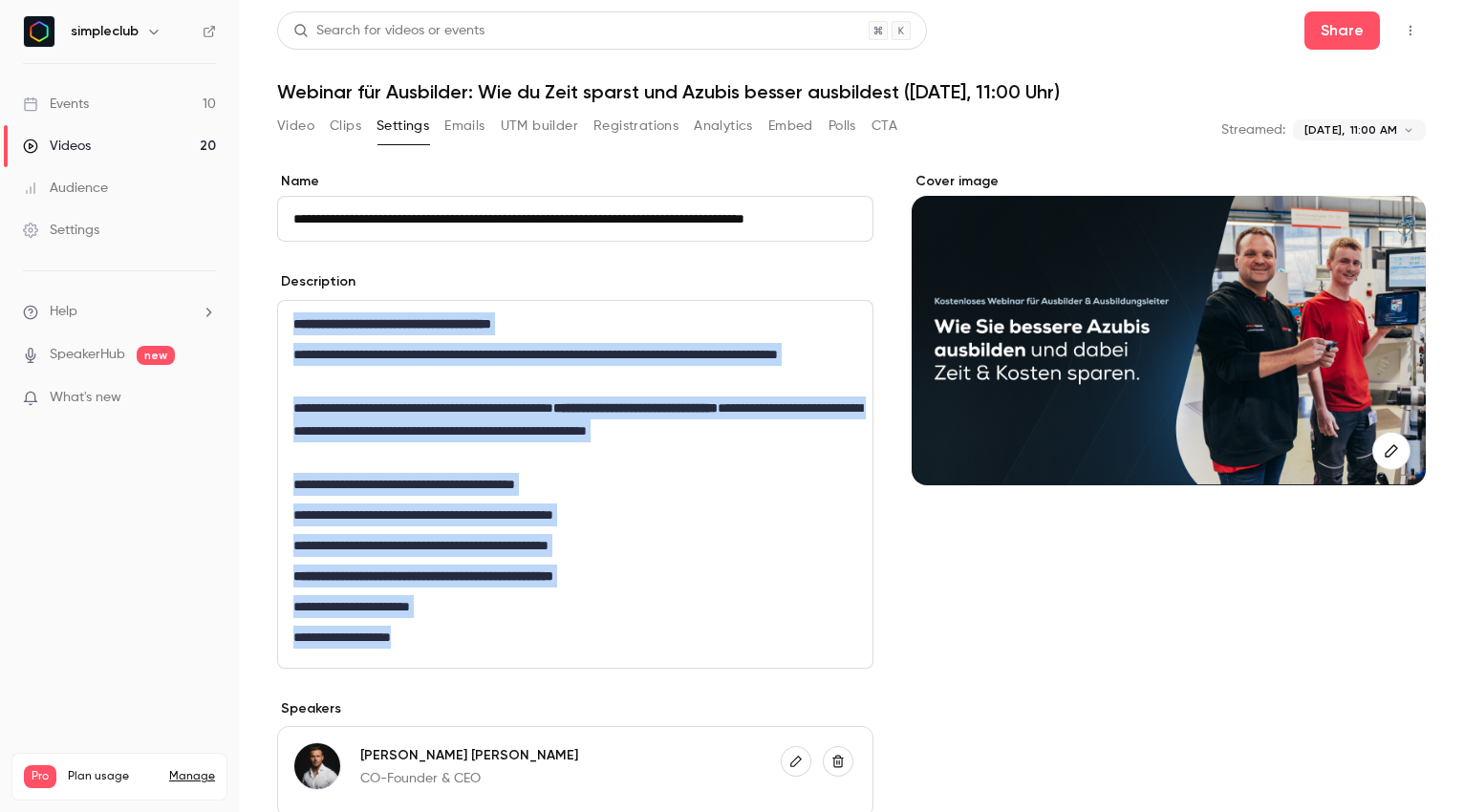 drag, startPoint x: 486, startPoint y: 653, endPoint x: 253, endPoint y: 319, distance: 407.24072 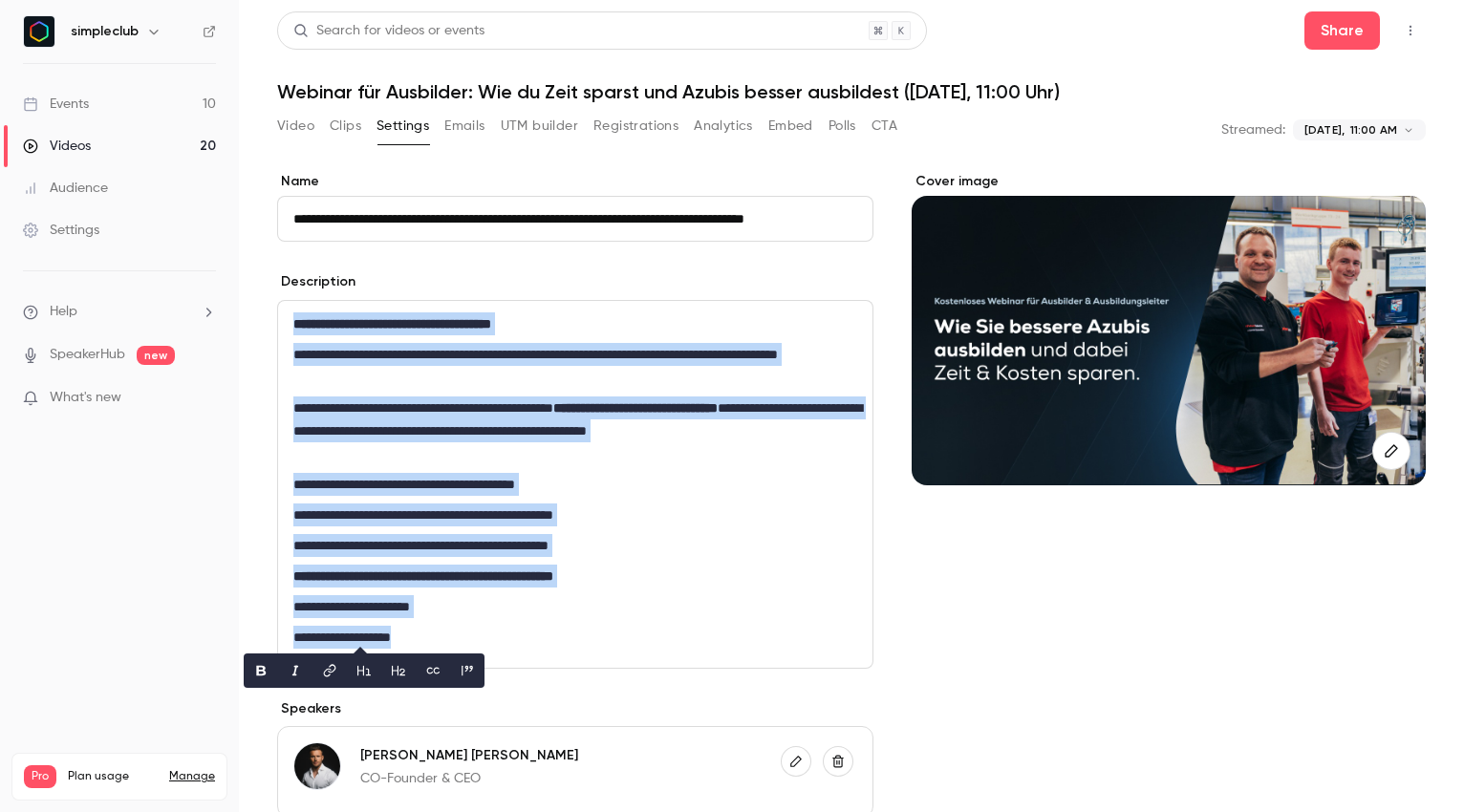 copy on "**********" 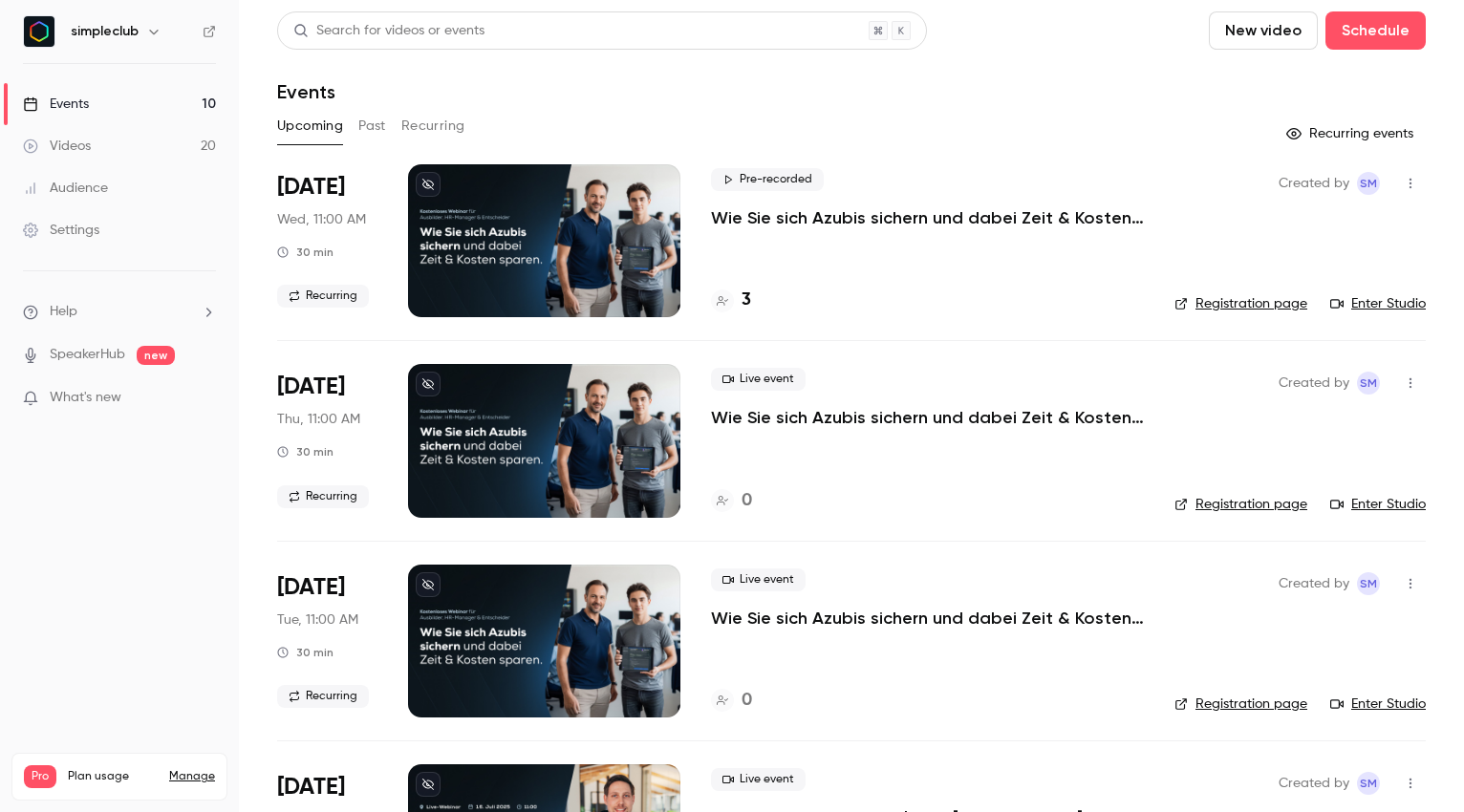 click on "Recurring" at bounding box center [433, 126] 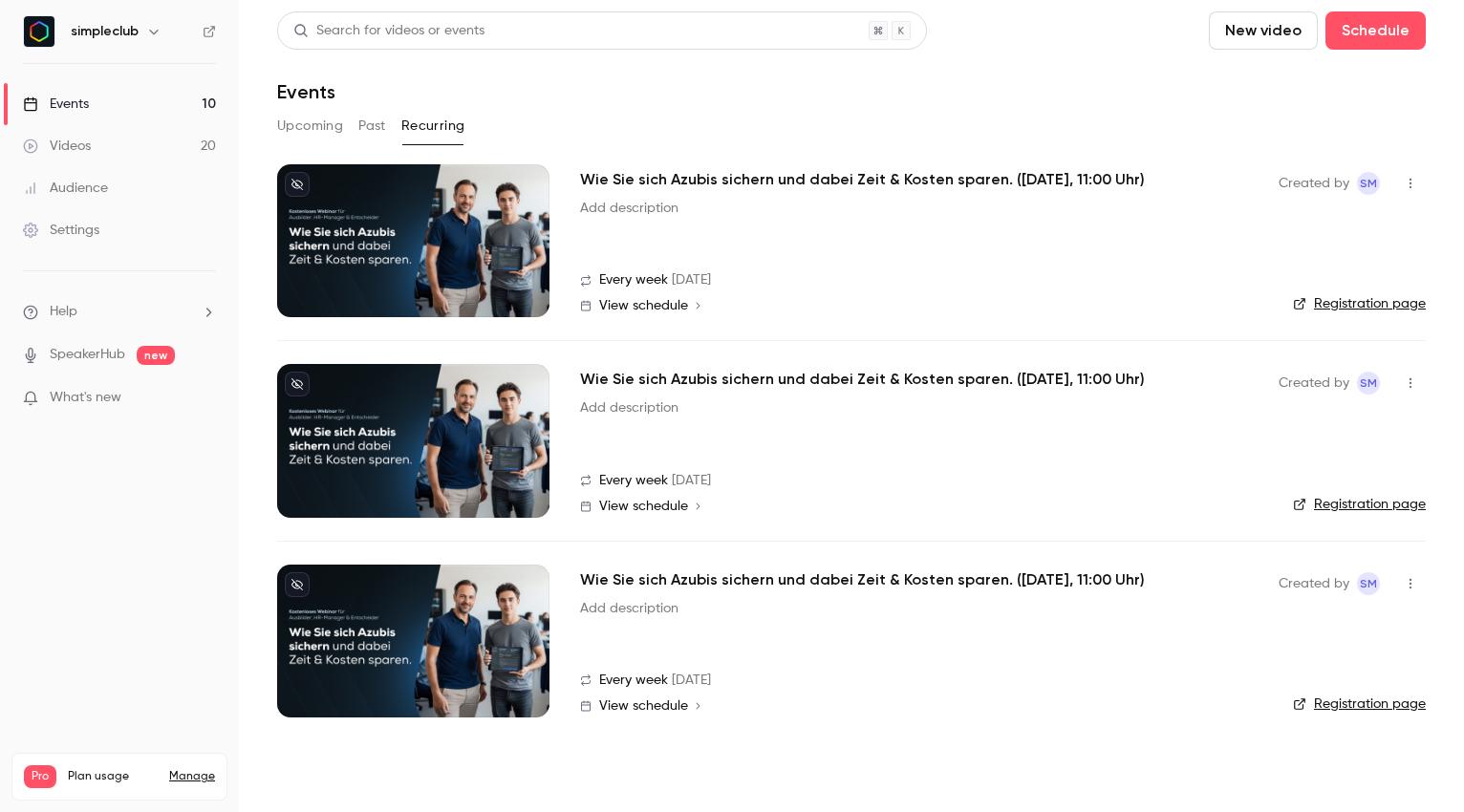click on "Wie Sie sich Azubis sichern und dabei Zeit & Kosten sparen. (Mittwoch, 11:00 Uhr)" at bounding box center (862, 379) 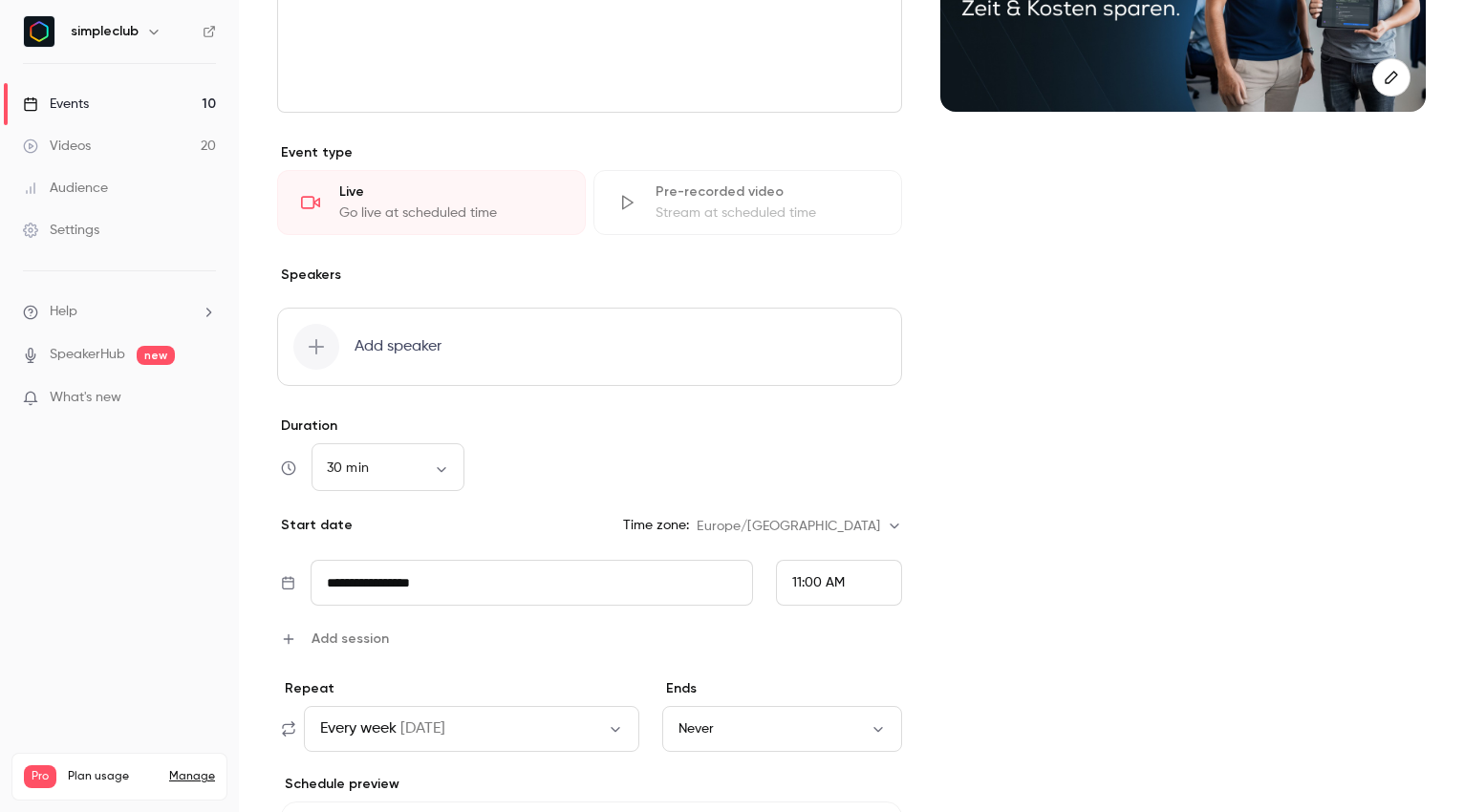 scroll, scrollTop: 148, scrollLeft: 0, axis: vertical 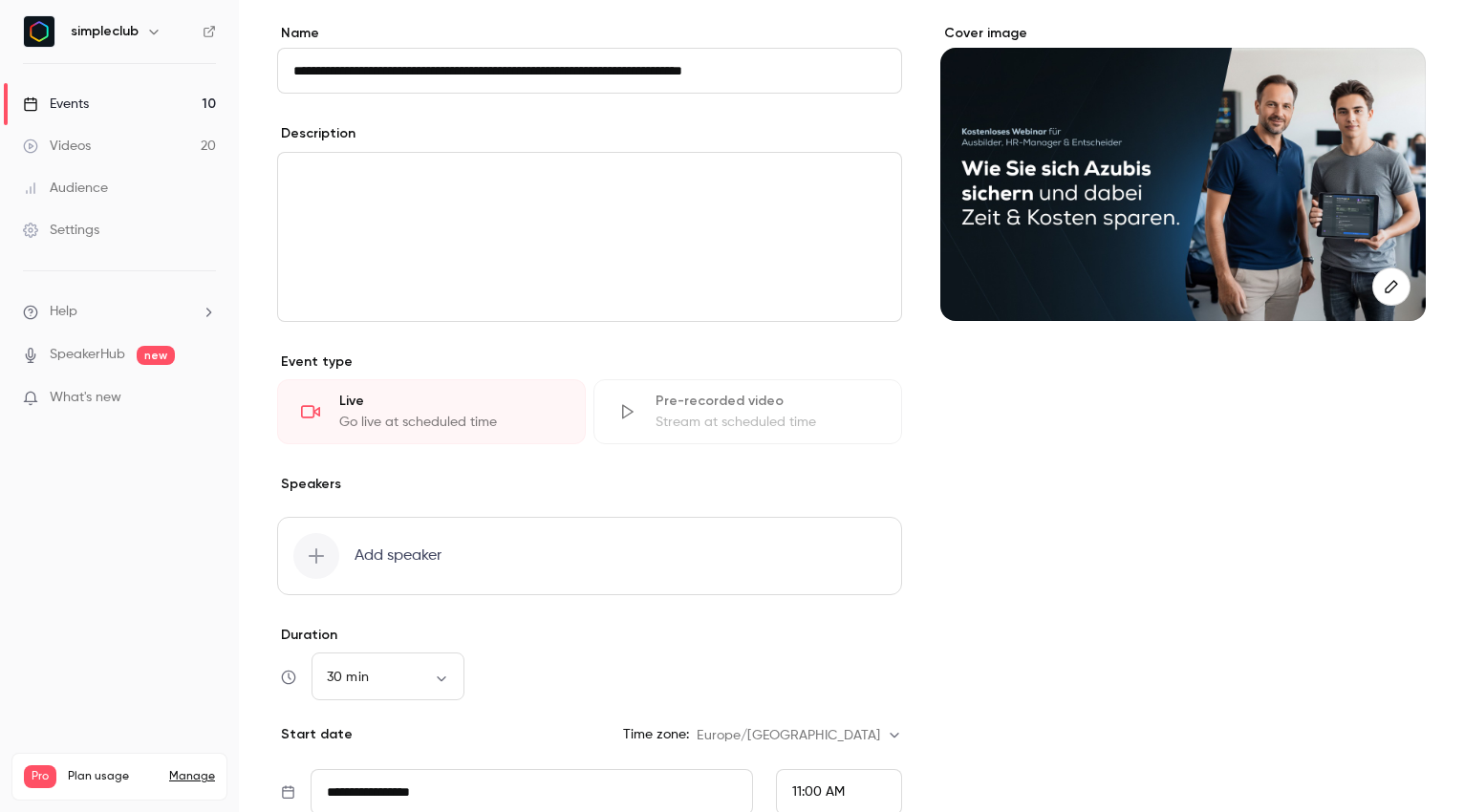 click on "Pre-recorded video" at bounding box center [766, 401] 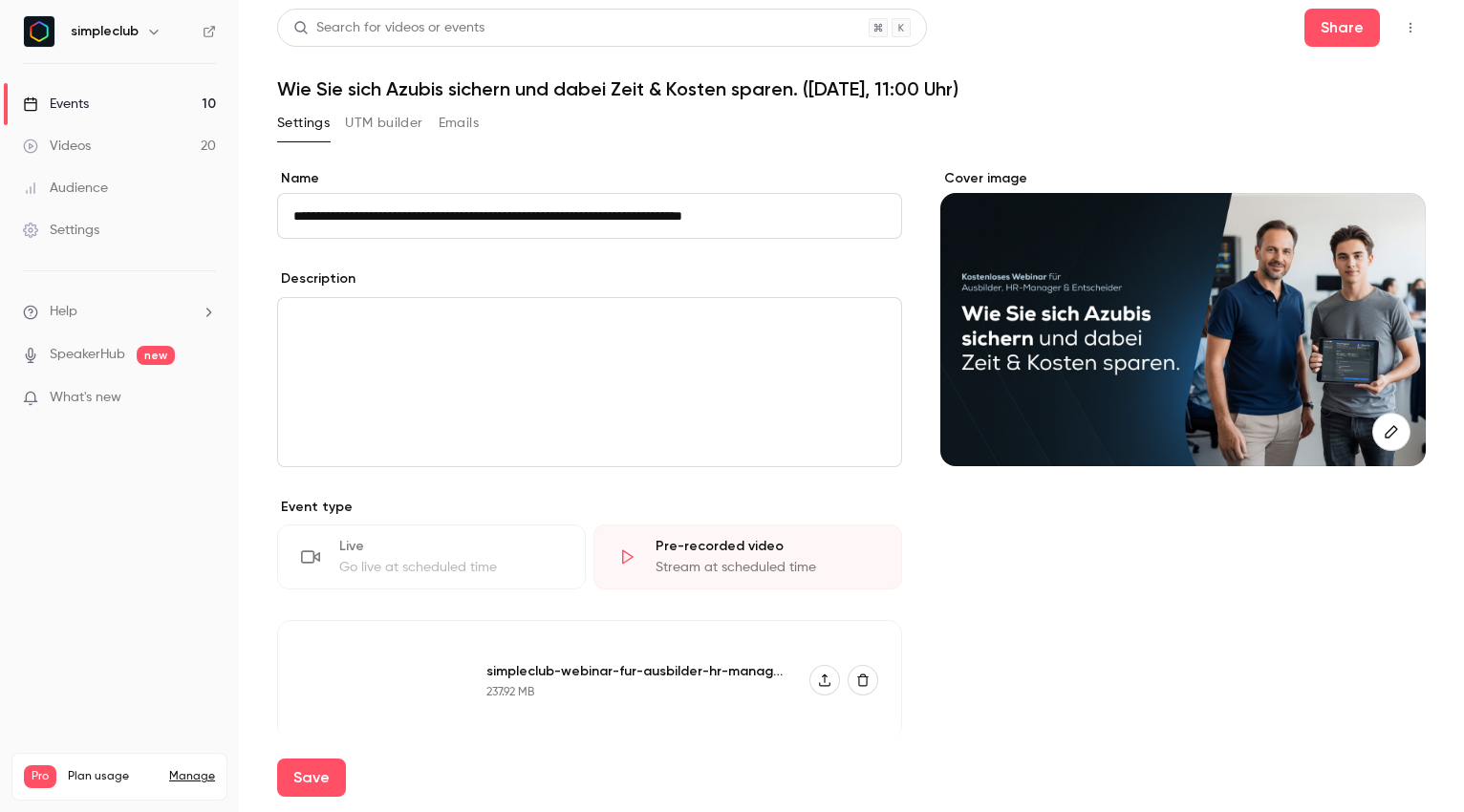 scroll, scrollTop: 0, scrollLeft: 0, axis: both 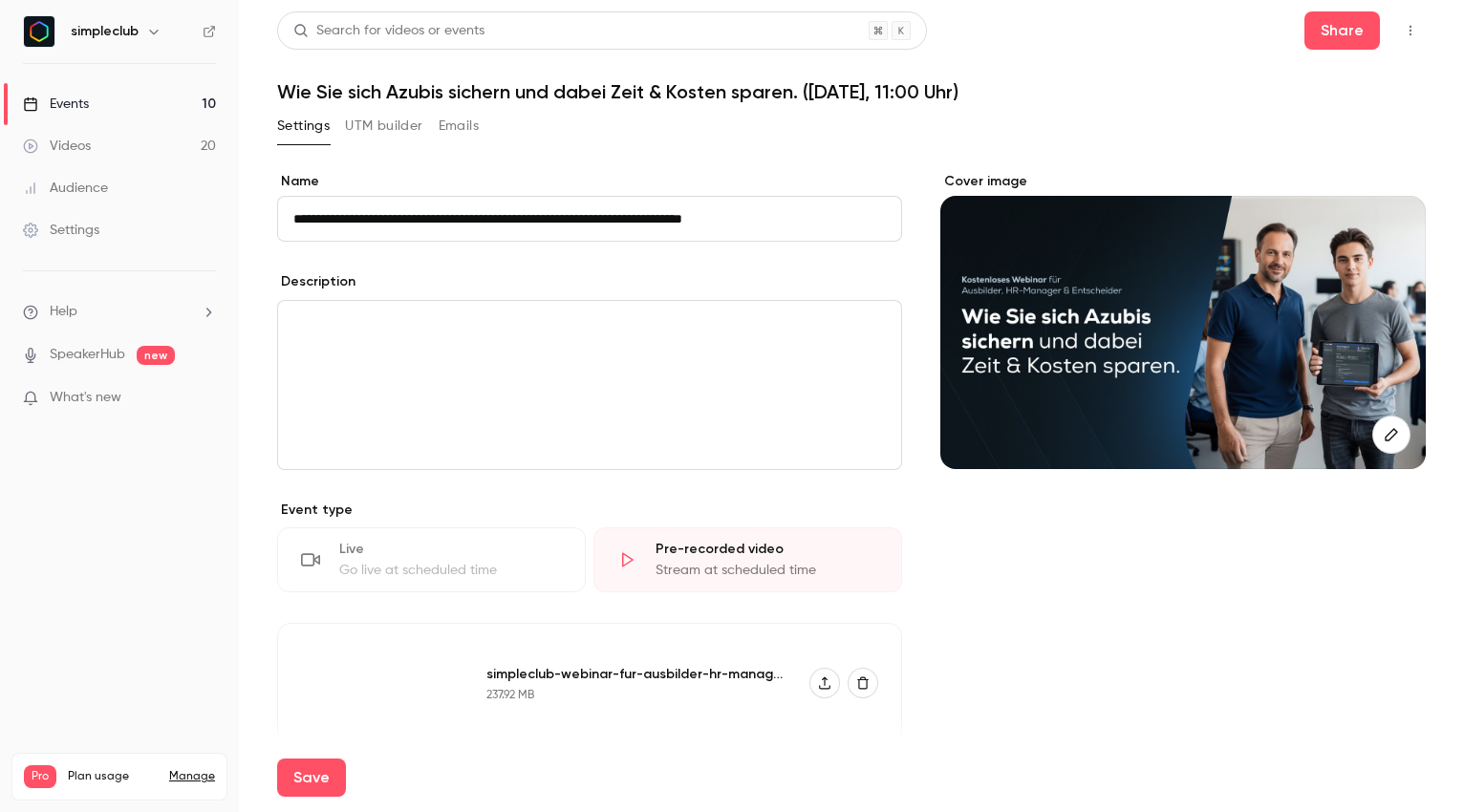 click at bounding box center [590, 385] 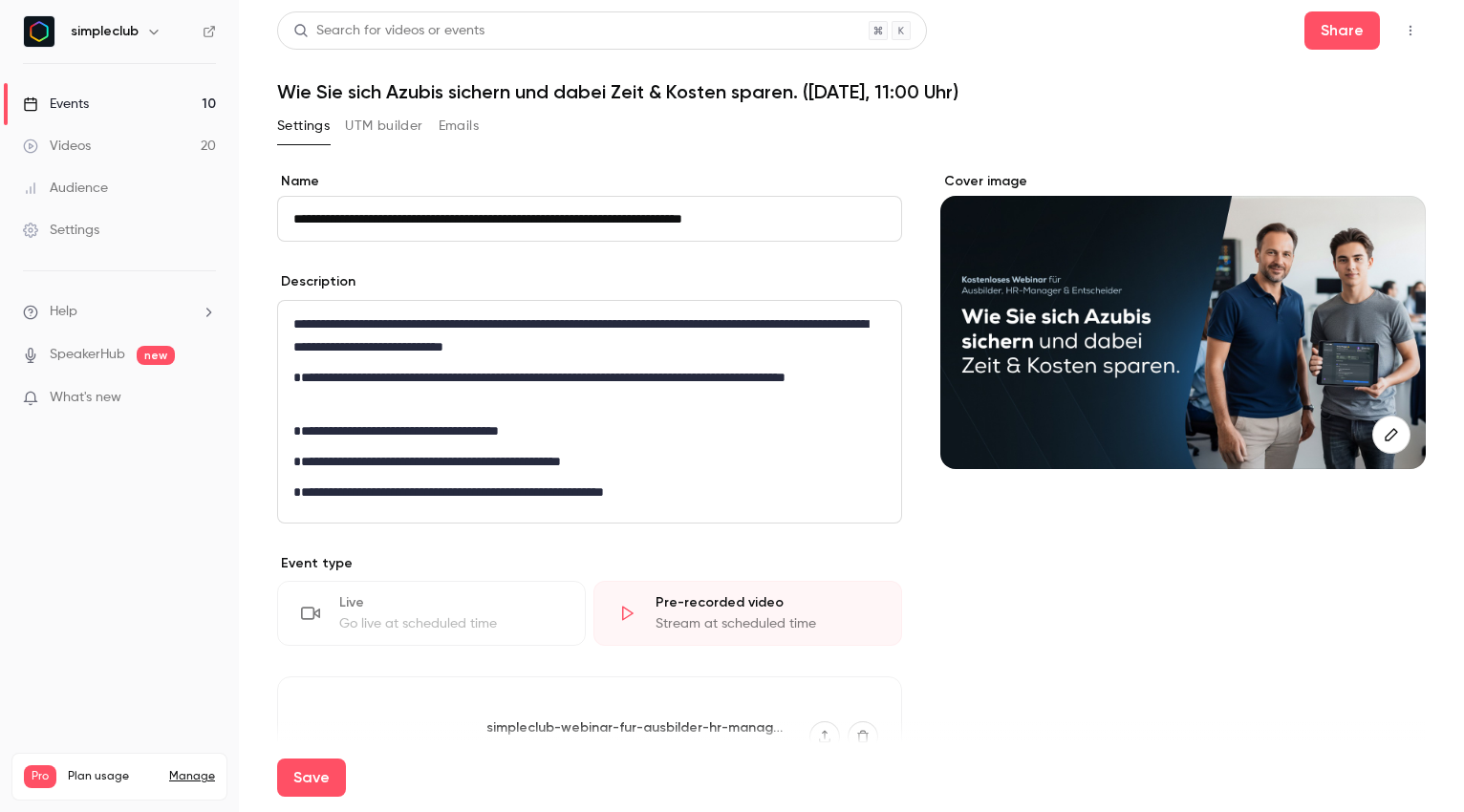 scroll, scrollTop: 0, scrollLeft: 0, axis: both 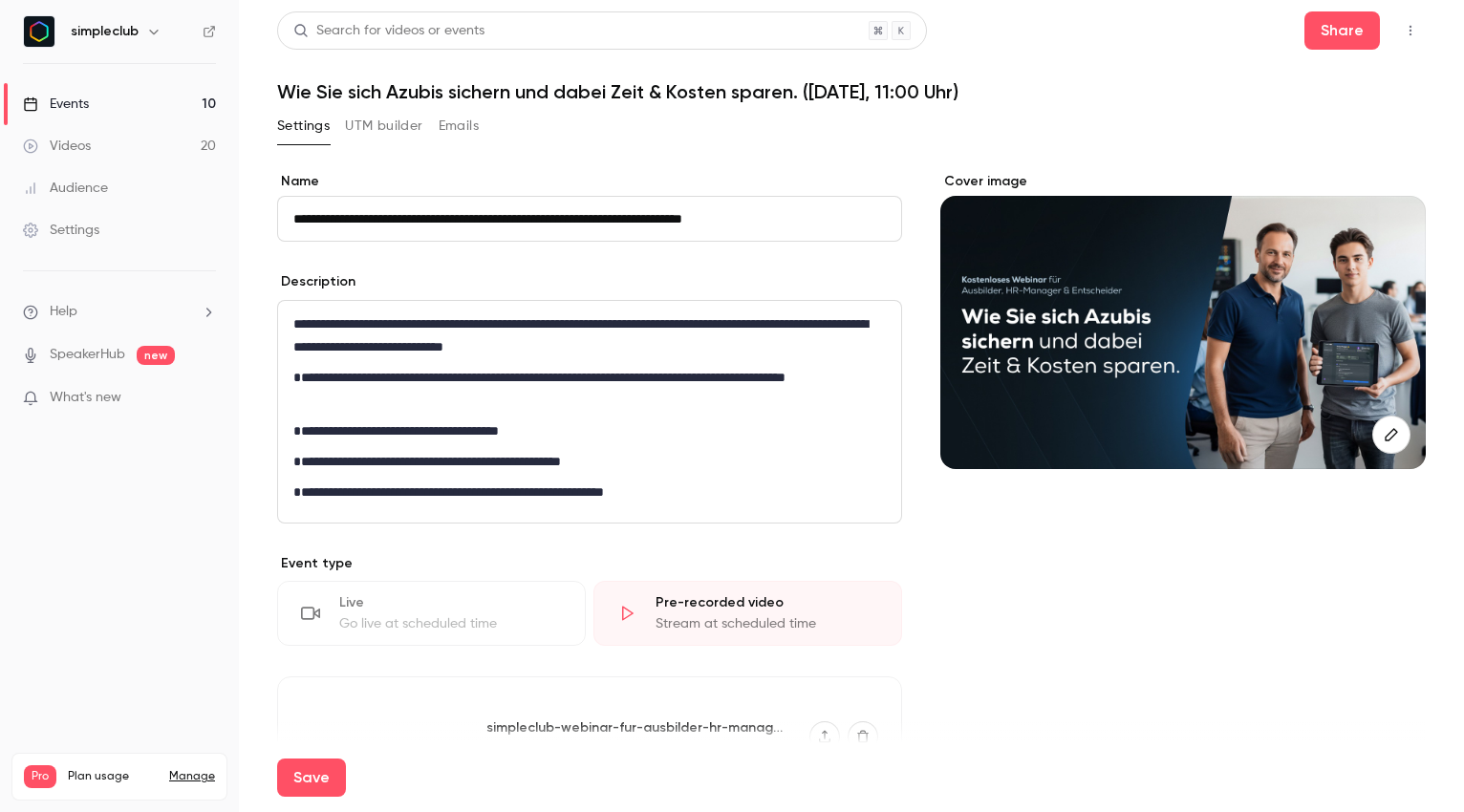 click on "**********" at bounding box center [585, 335] 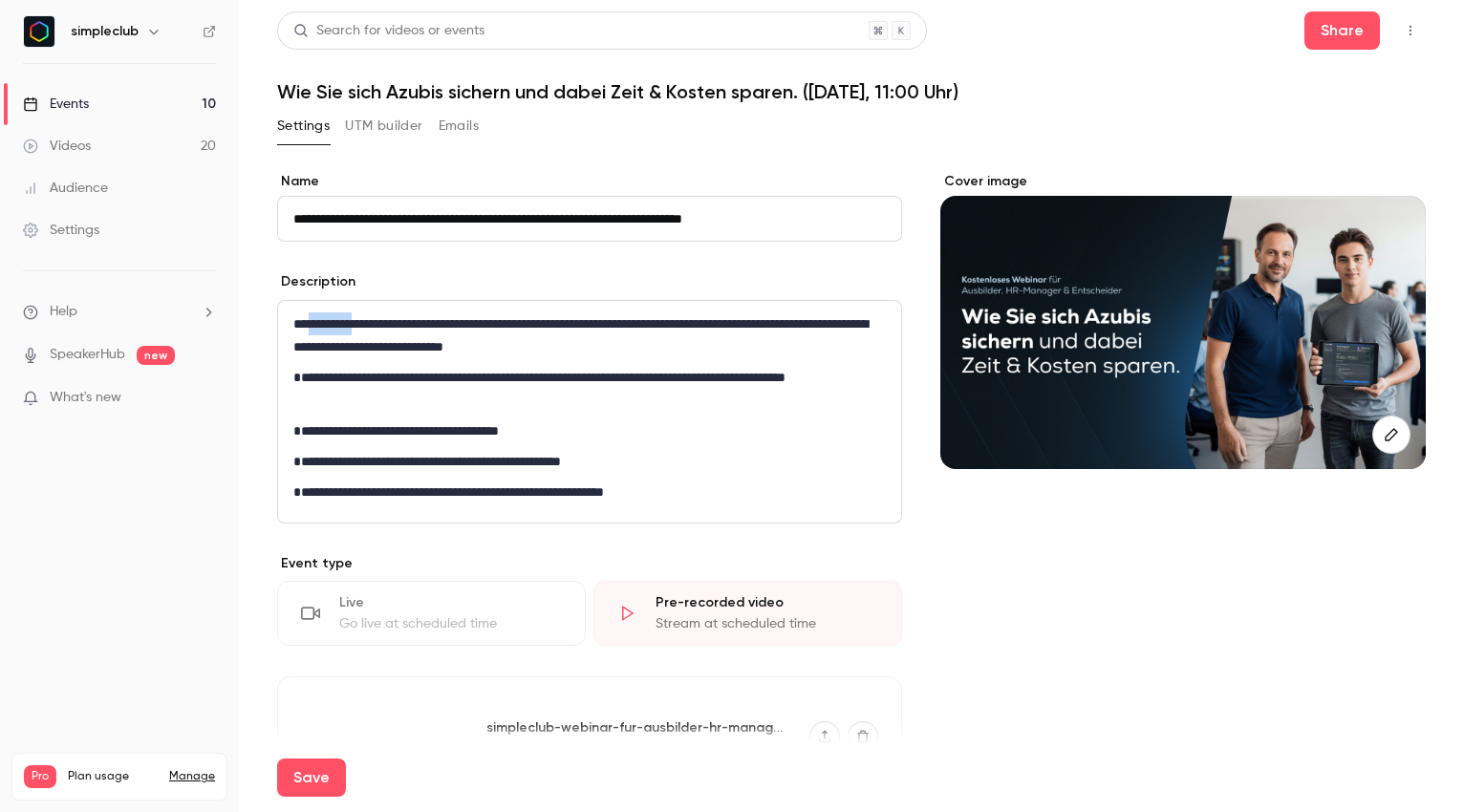 click on "**********" at bounding box center (585, 335) 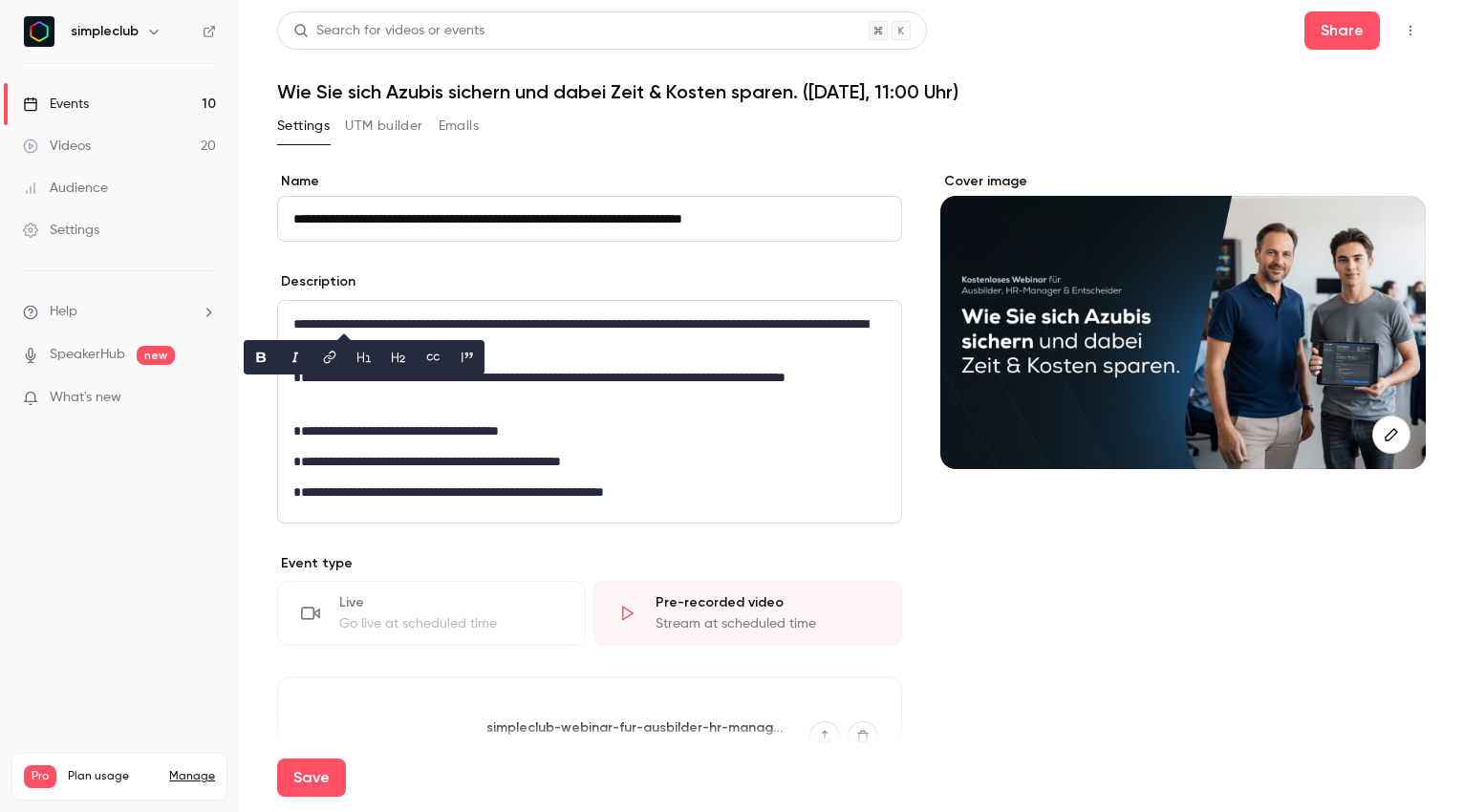 click on "**********" at bounding box center (585, 335) 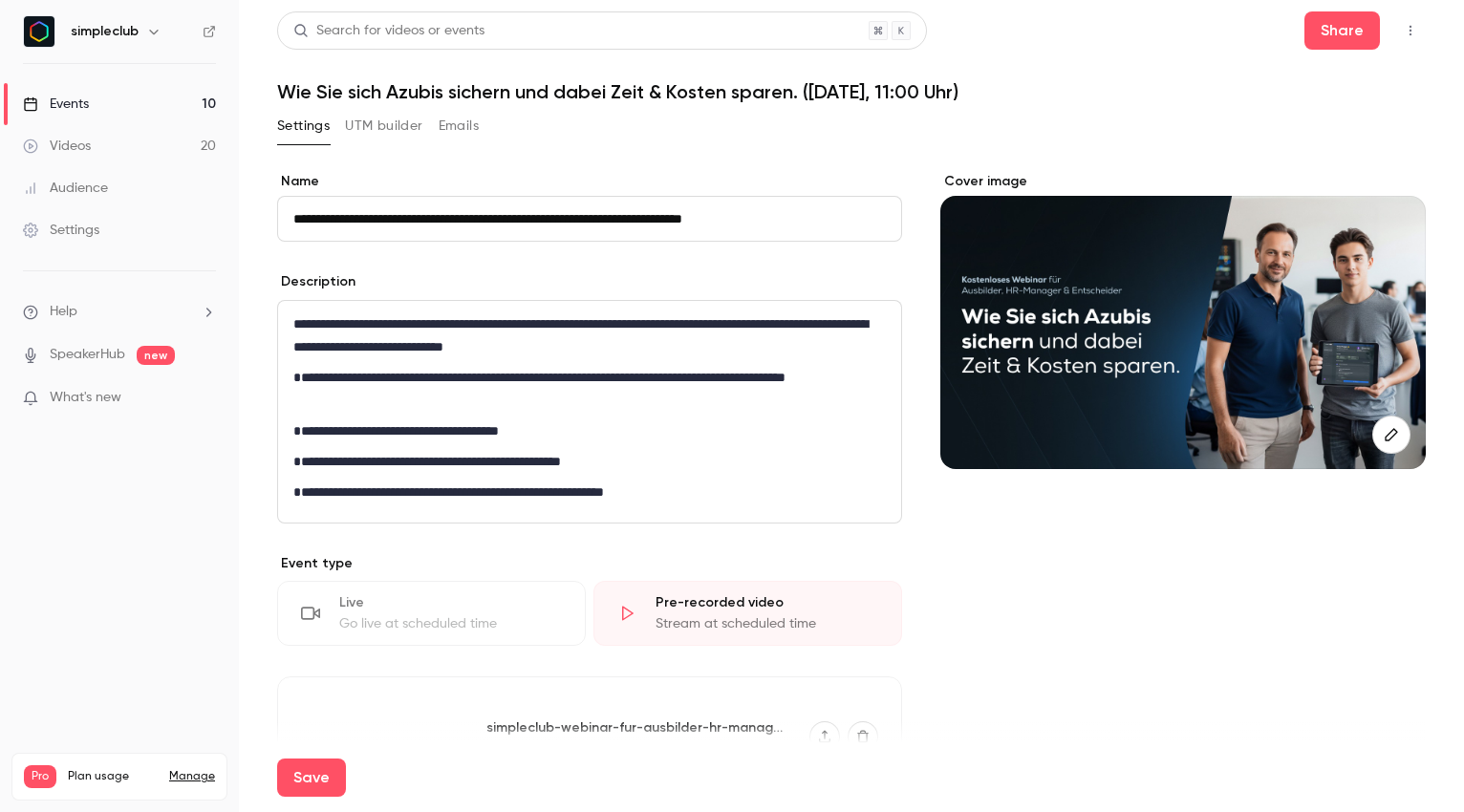 click on "**********" at bounding box center [585, 335] 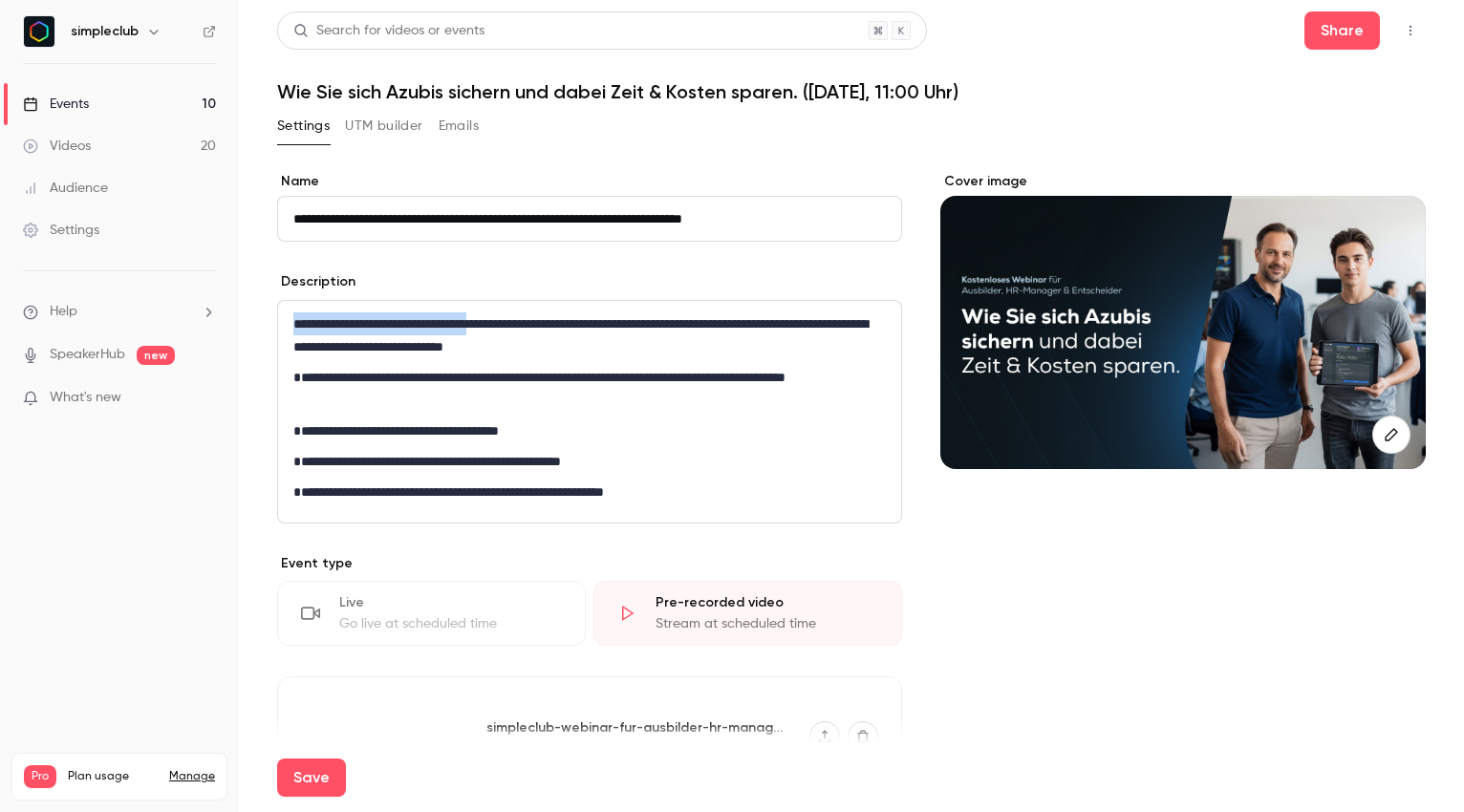 drag, startPoint x: 518, startPoint y: 320, endPoint x: 212, endPoint y: 302, distance: 306.52895 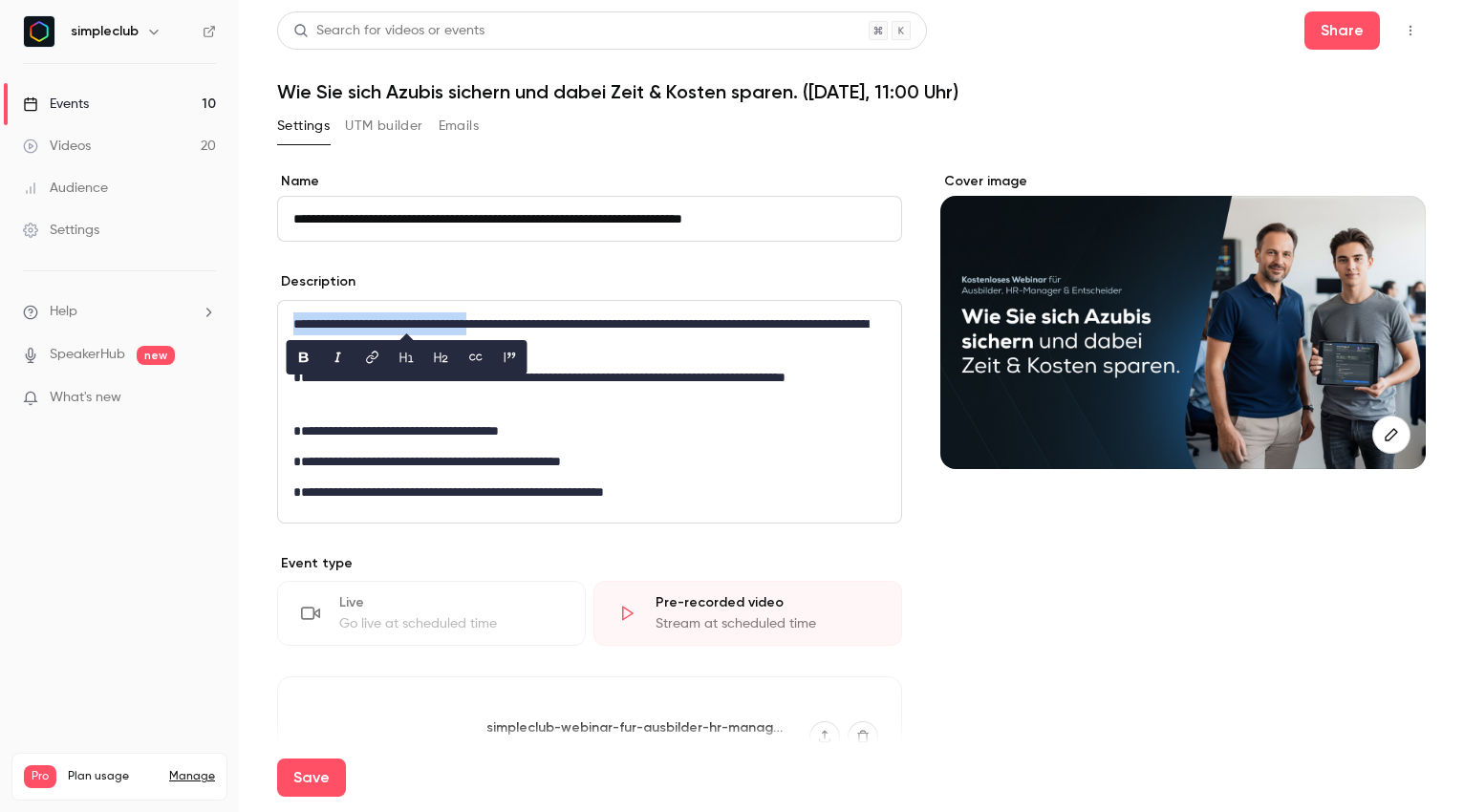click 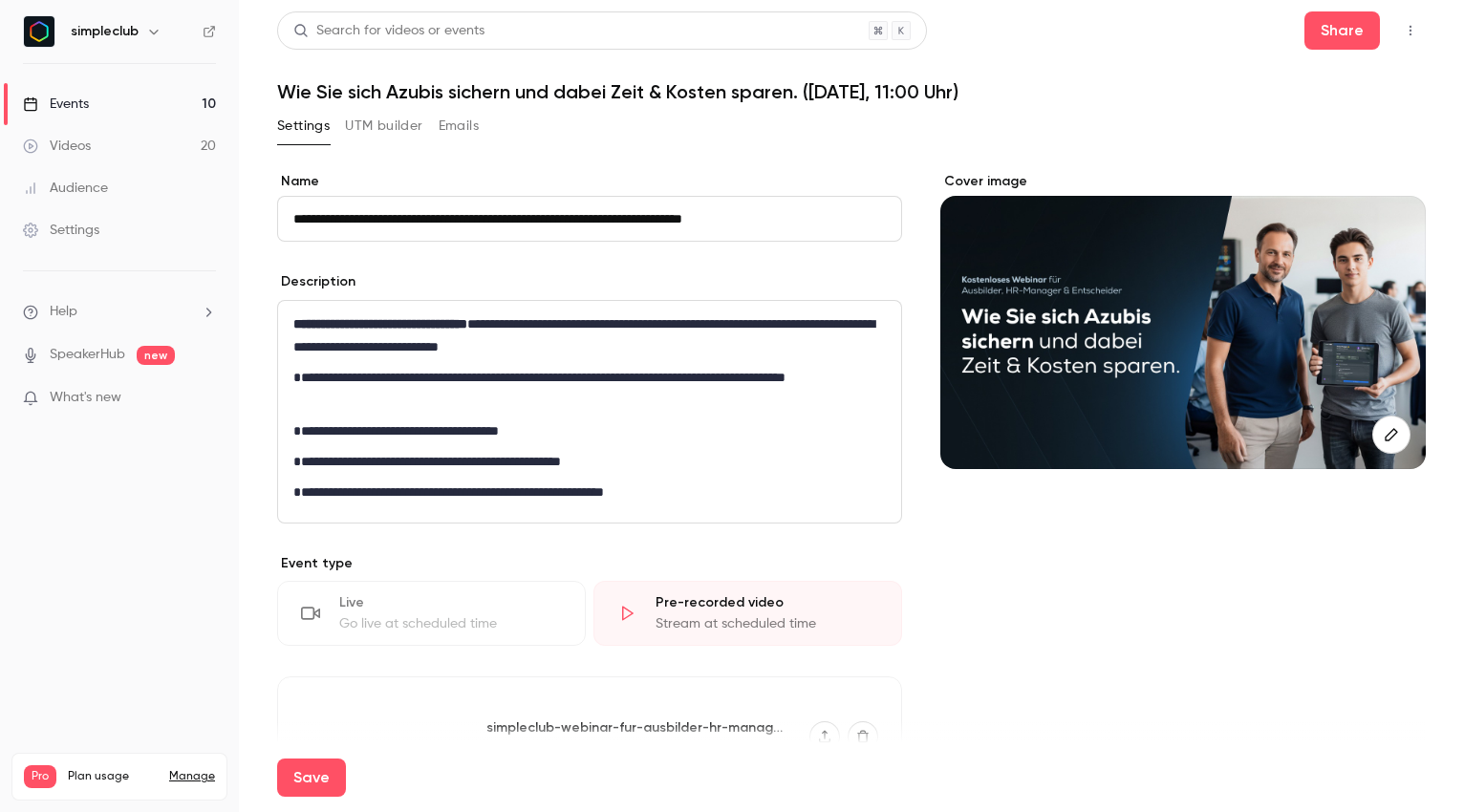 drag, startPoint x: 463, startPoint y: 433, endPoint x: 419, endPoint y: 362, distance: 83.52844 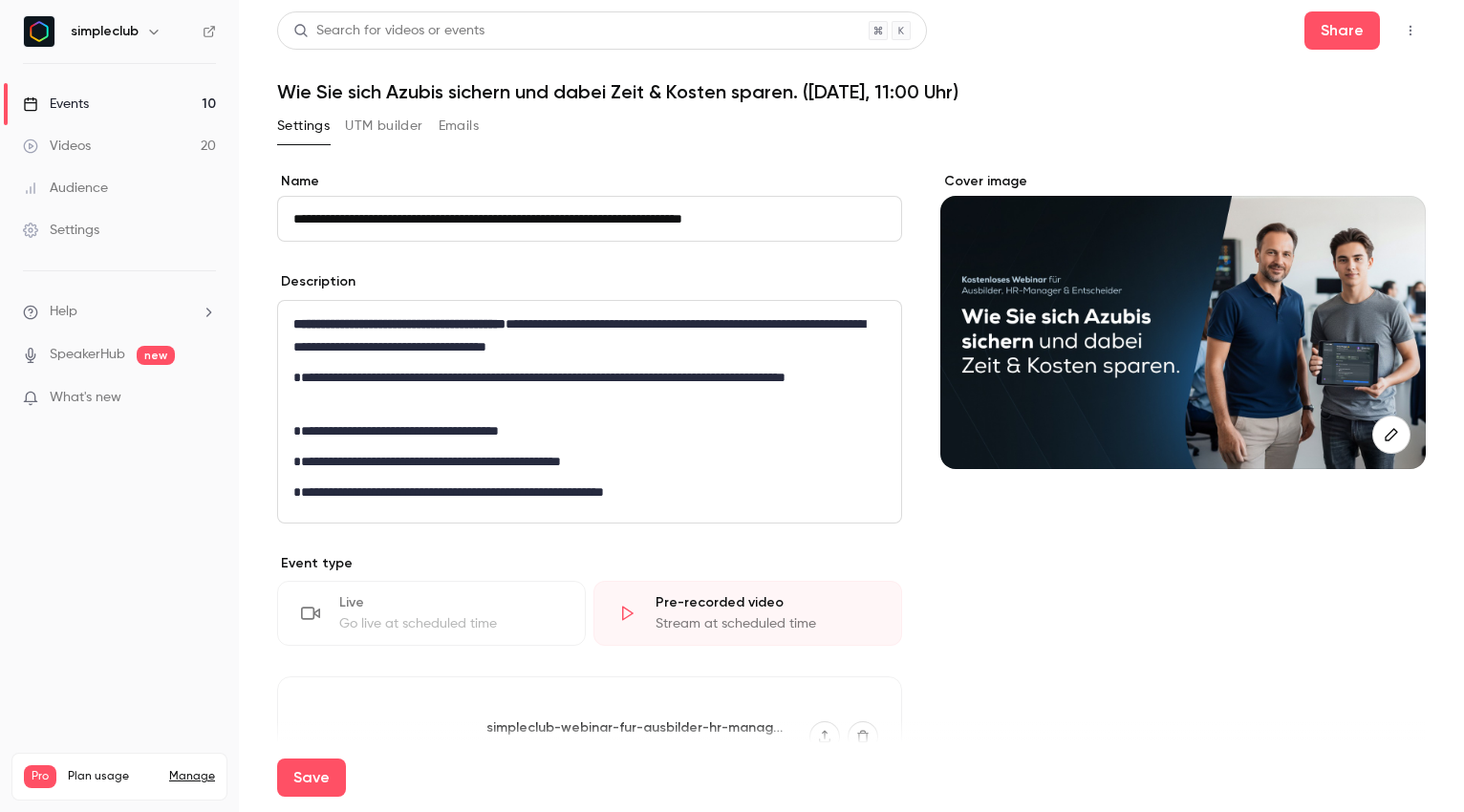 drag, startPoint x: 398, startPoint y: 315, endPoint x: 443, endPoint y: 302, distance: 46.8402 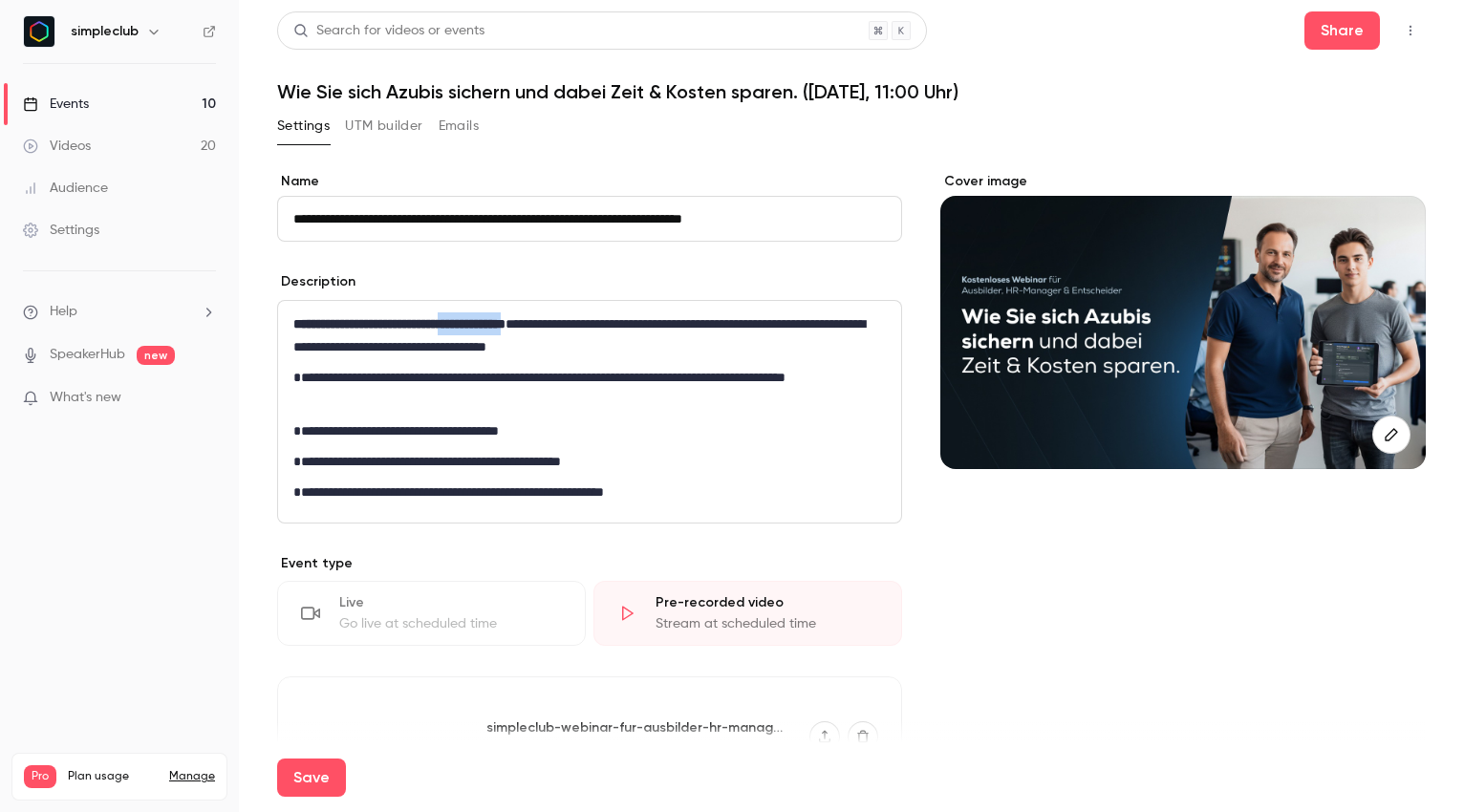 click on "**********" at bounding box center (399, 324) 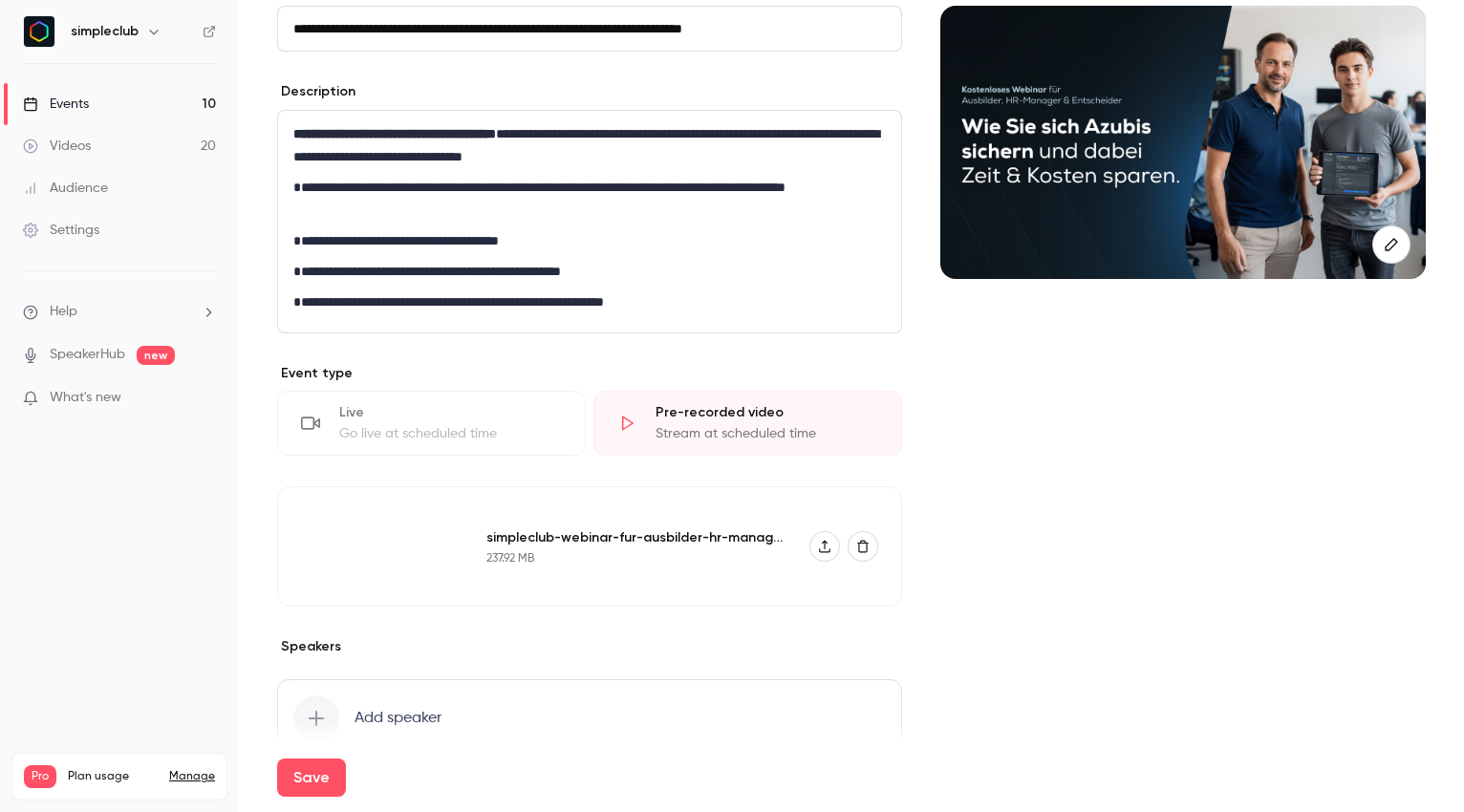scroll, scrollTop: 239, scrollLeft: 0, axis: vertical 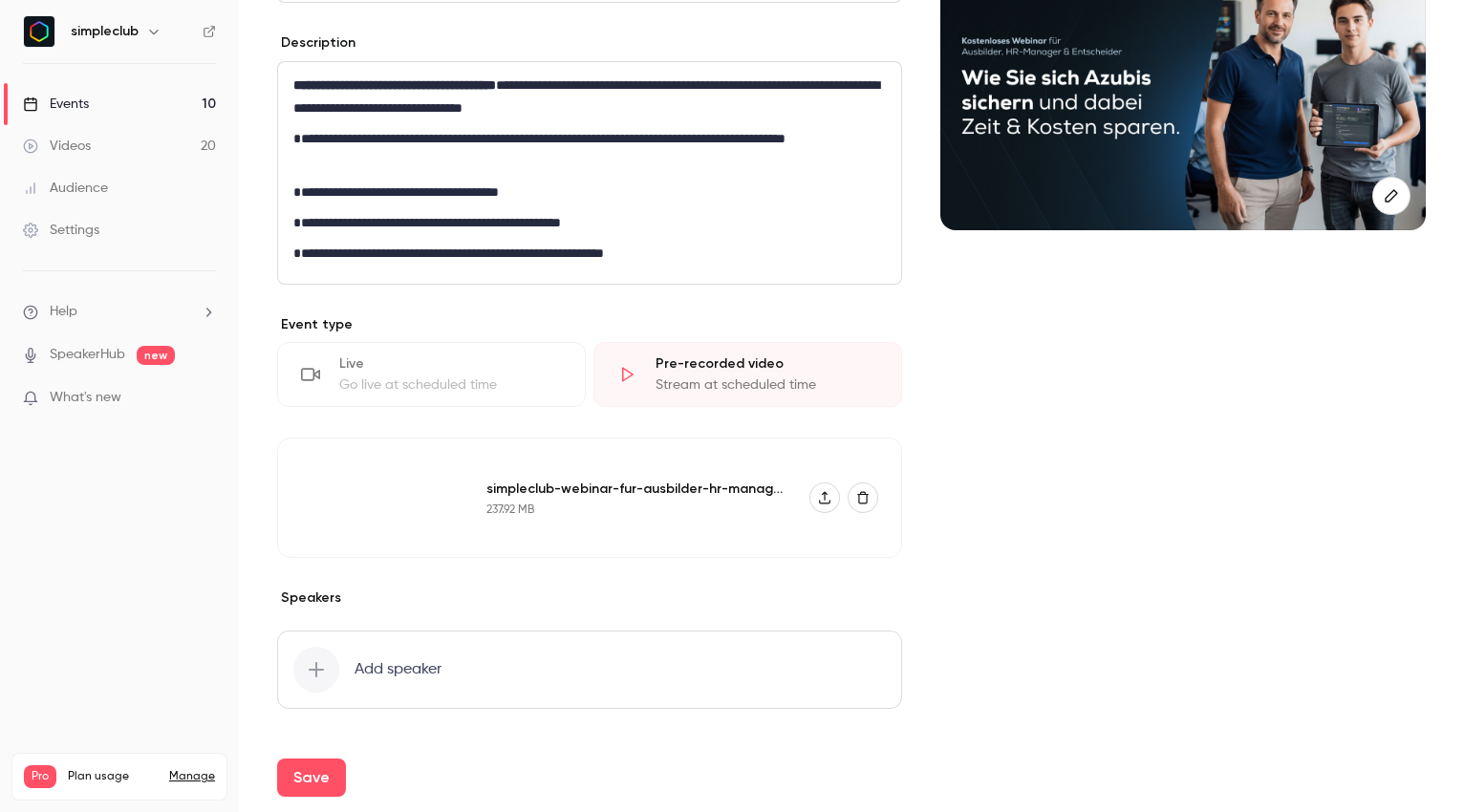 click on "**********" at bounding box center [585, 192] 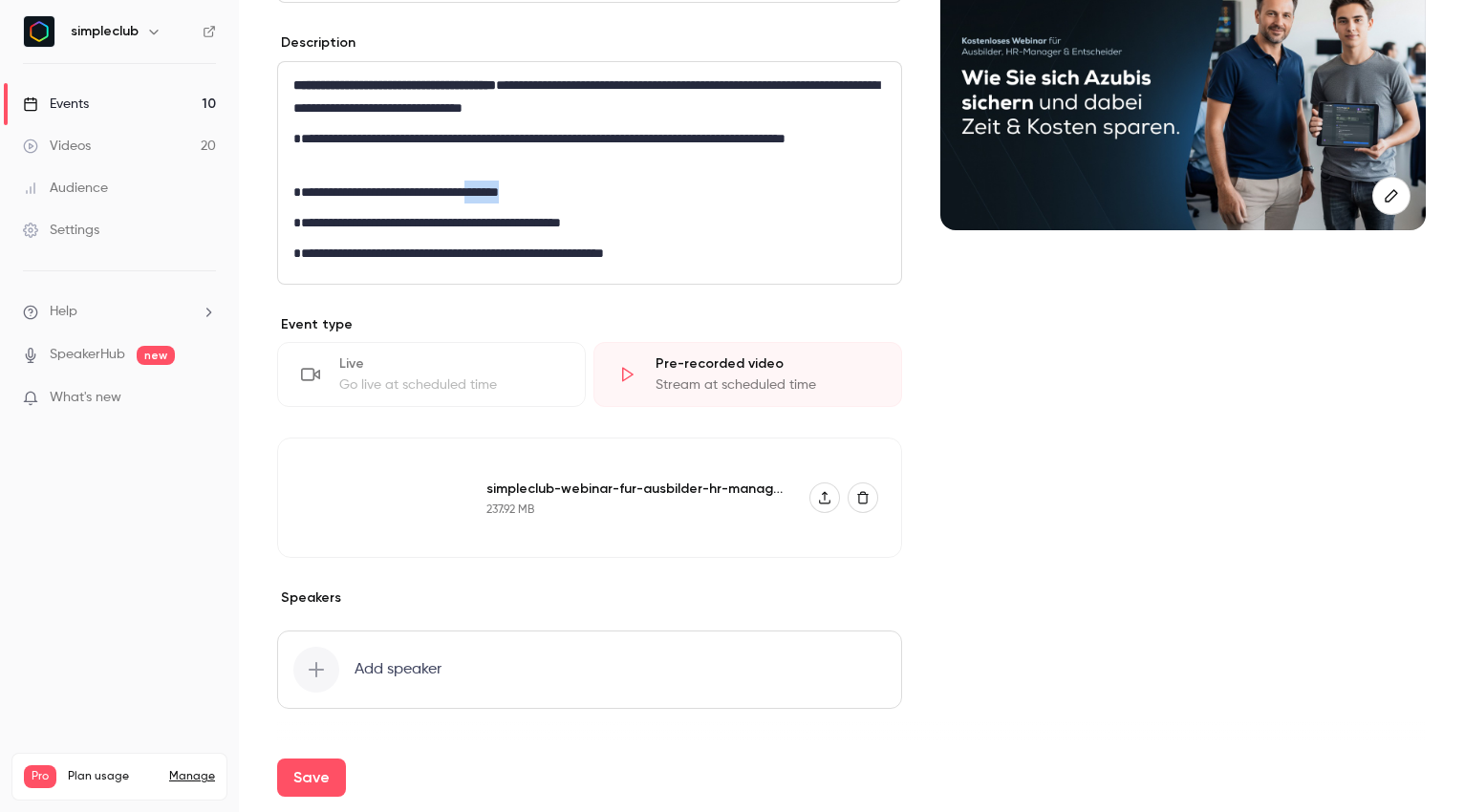 click on "**********" at bounding box center [585, 192] 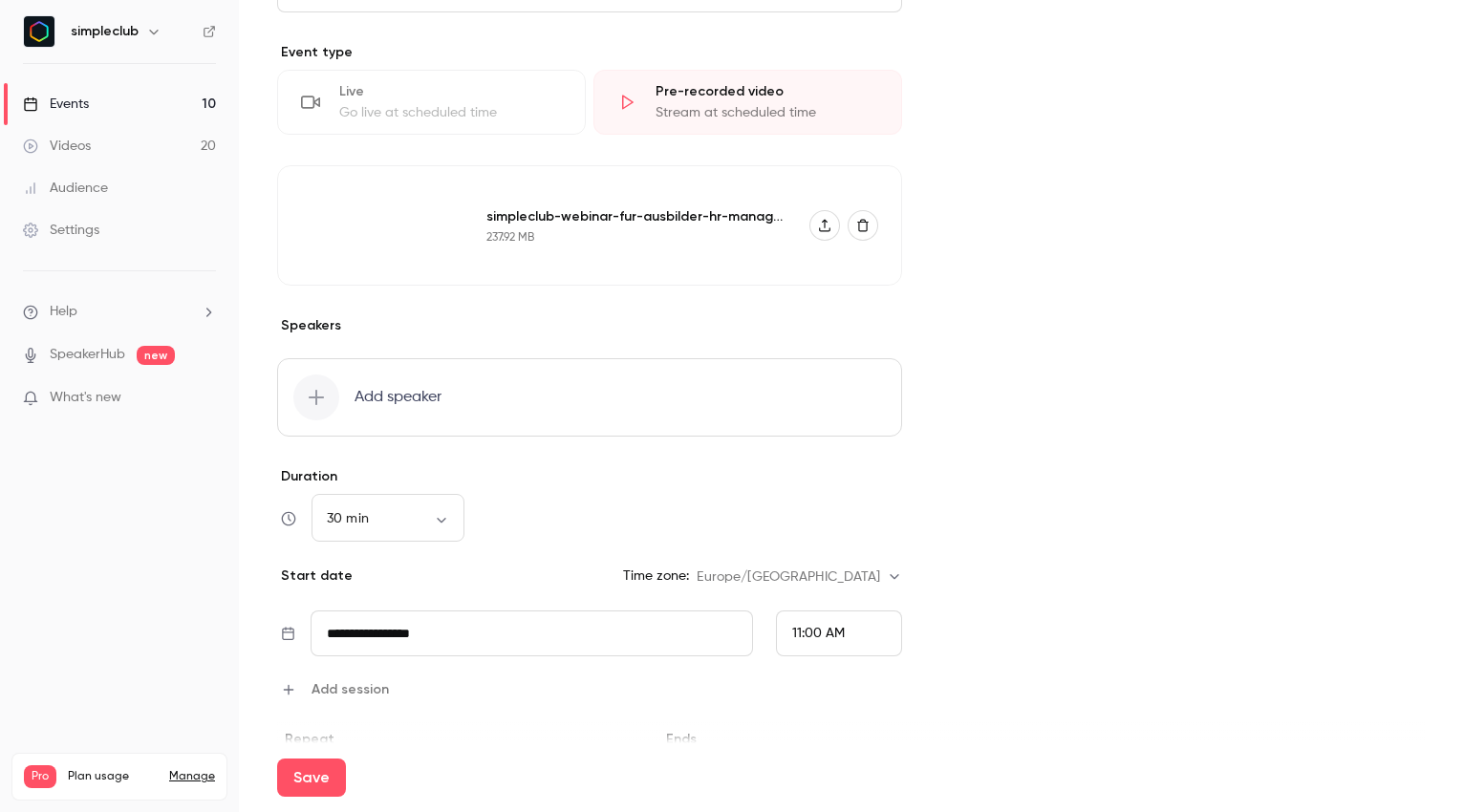 scroll, scrollTop: 182, scrollLeft: 0, axis: vertical 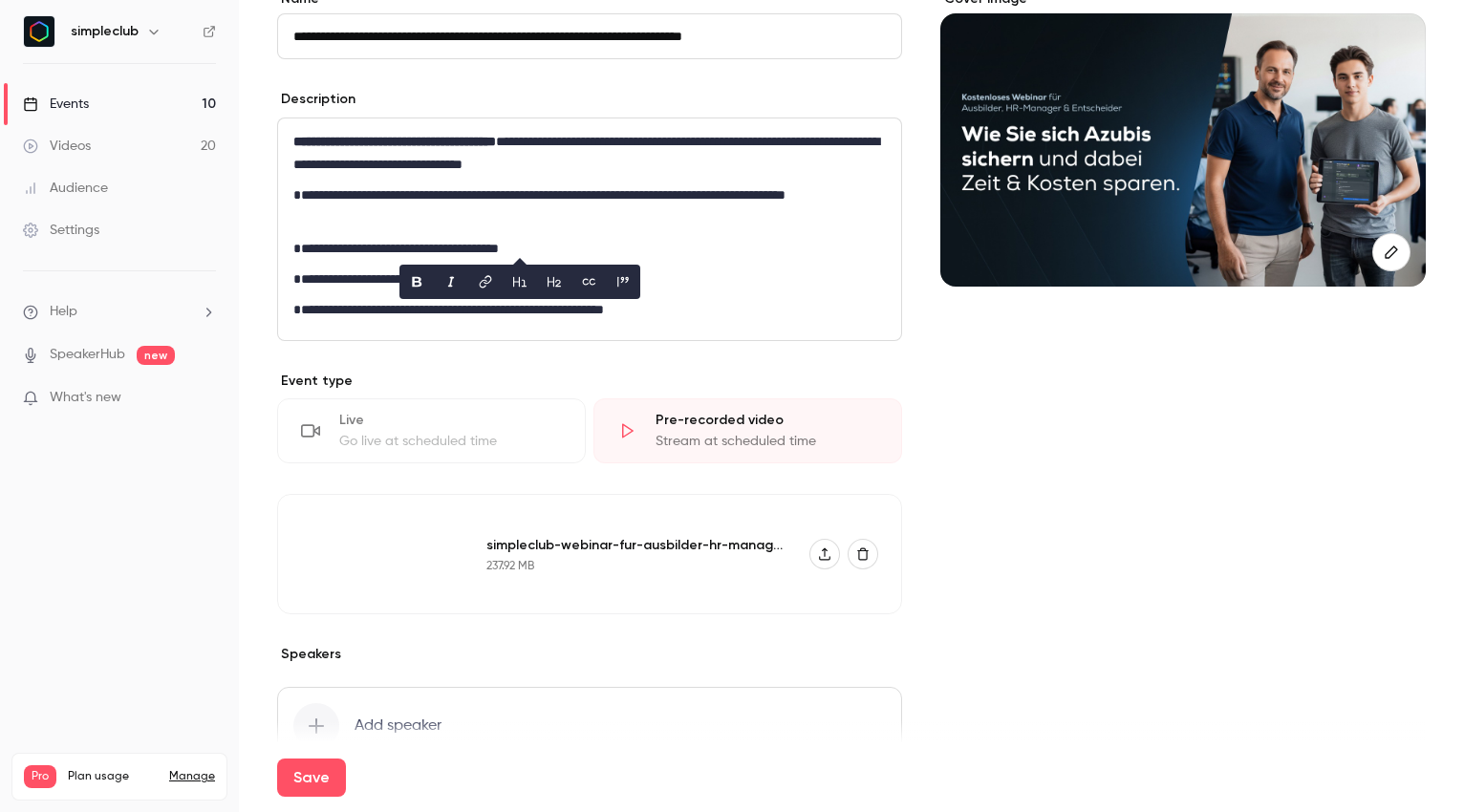 click on "**********" at bounding box center (585, 153) 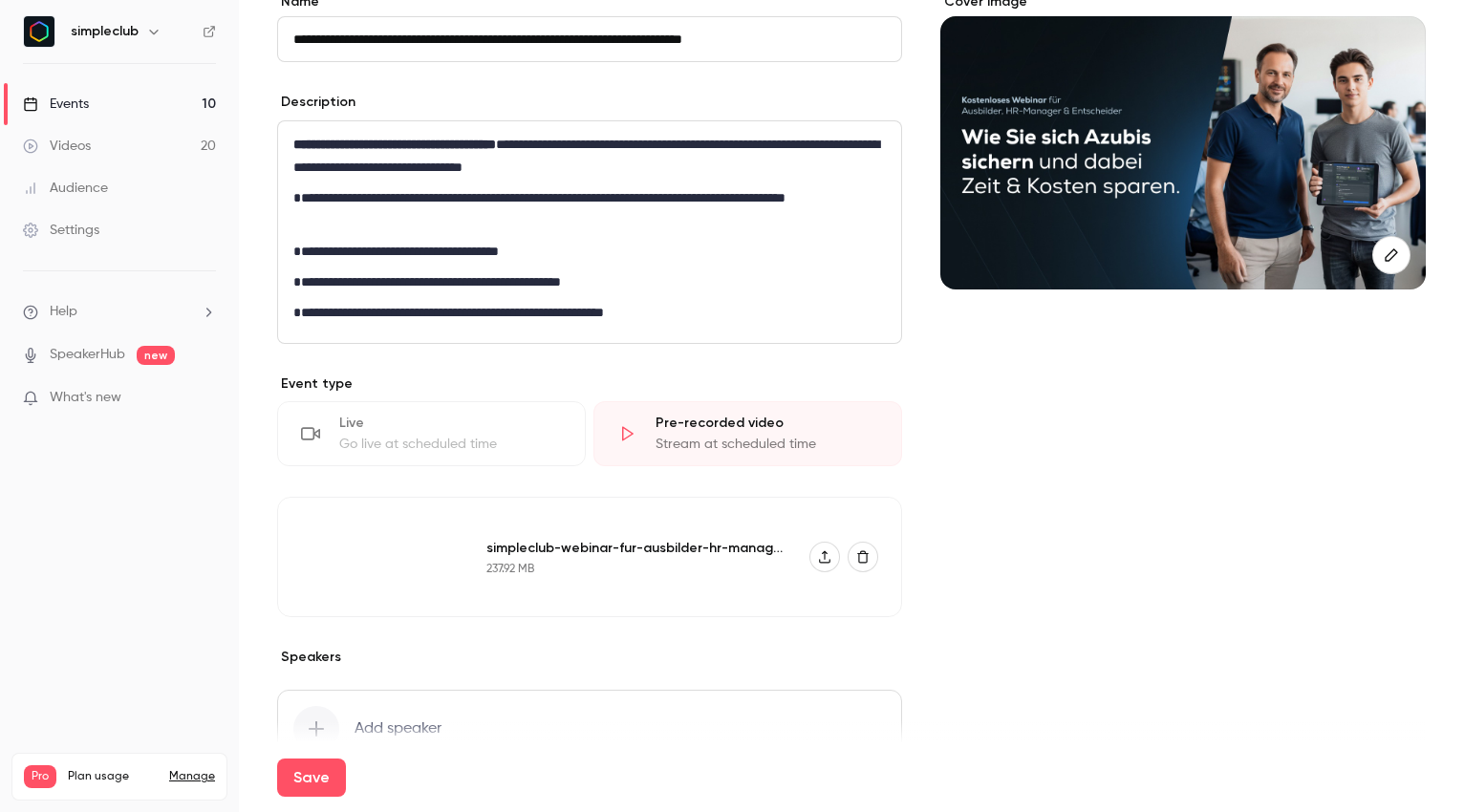 scroll, scrollTop: 179, scrollLeft: 0, axis: vertical 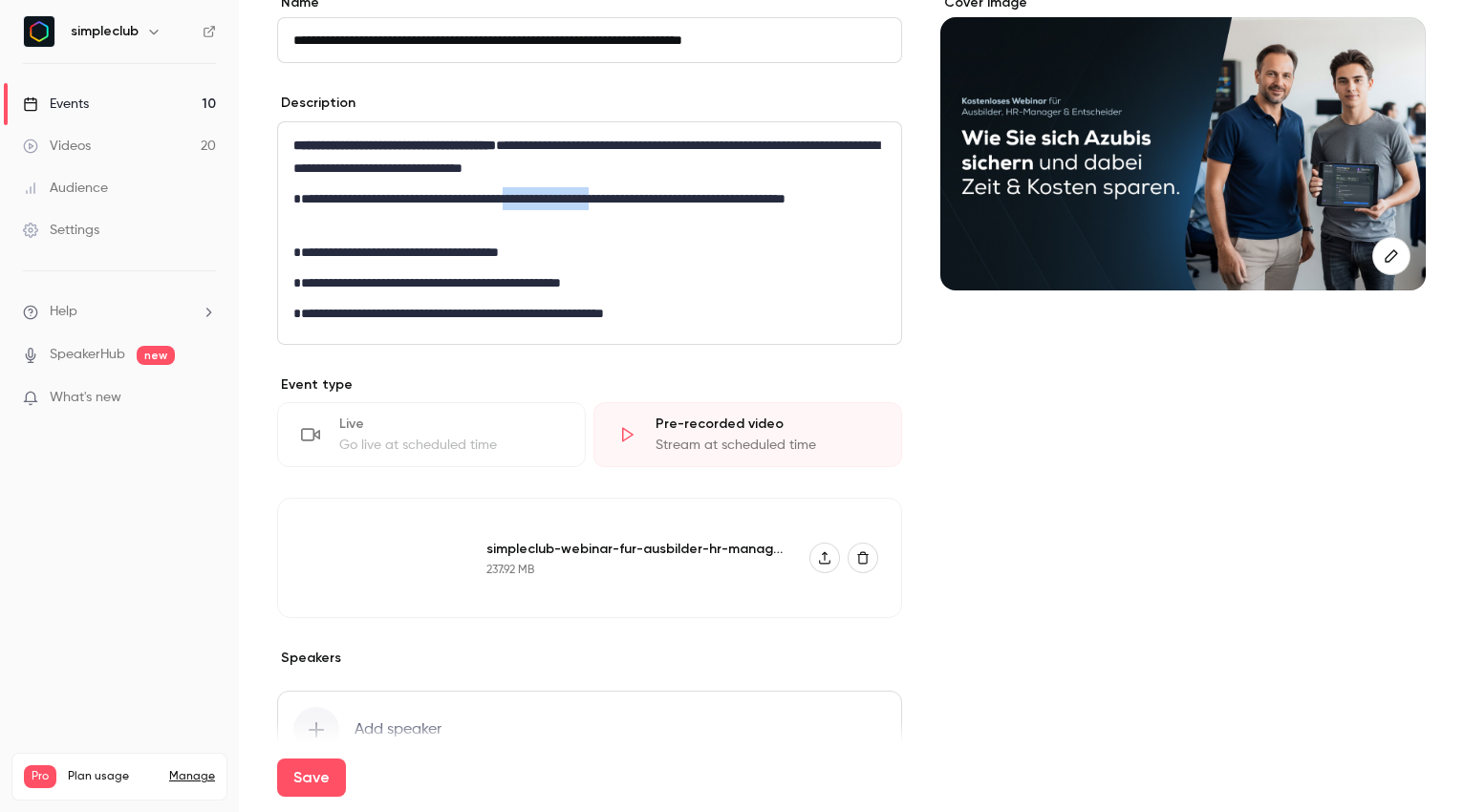 drag, startPoint x: 566, startPoint y: 199, endPoint x: 683, endPoint y: 205, distance: 117.15375 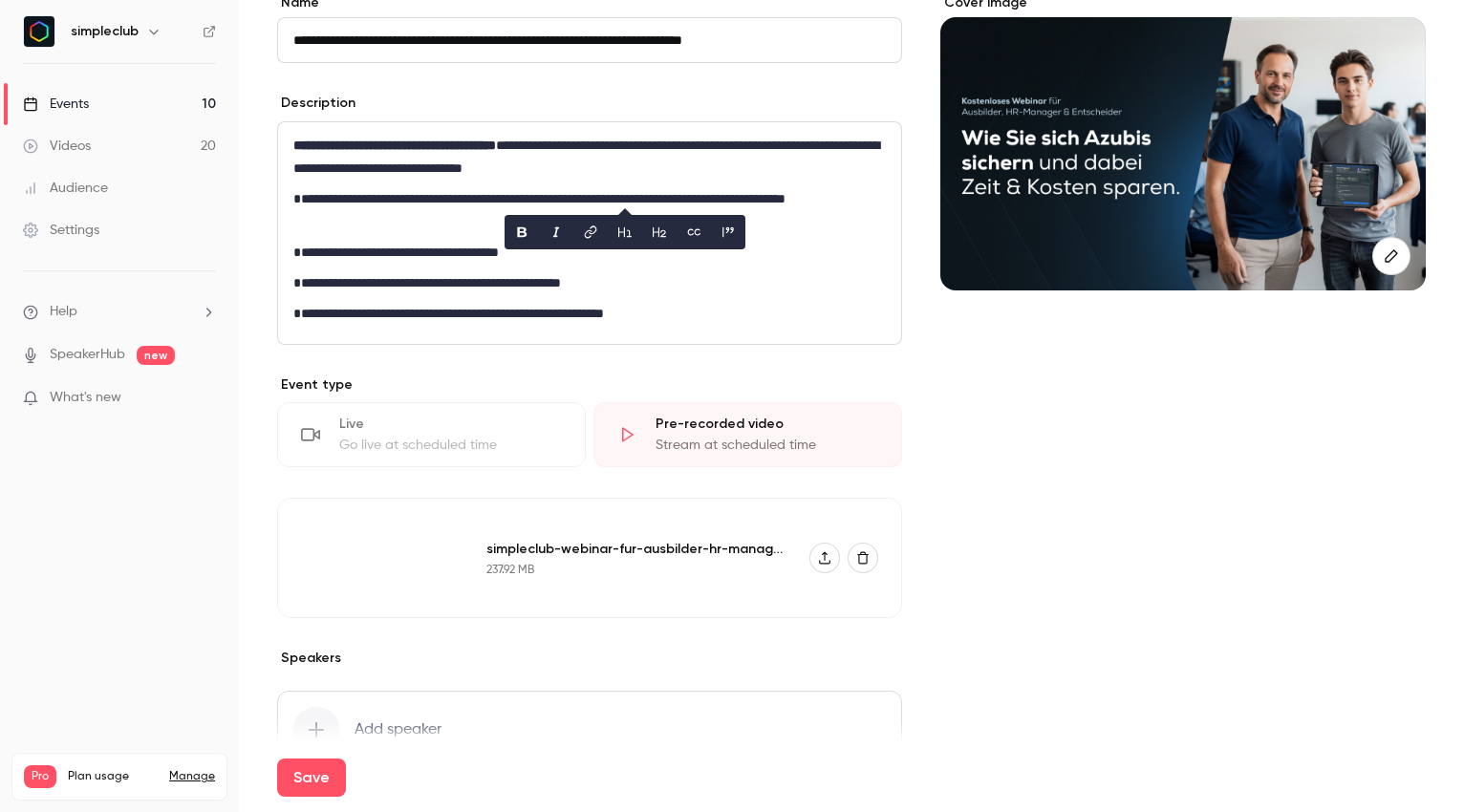 click on "**********" at bounding box center [585, 210] 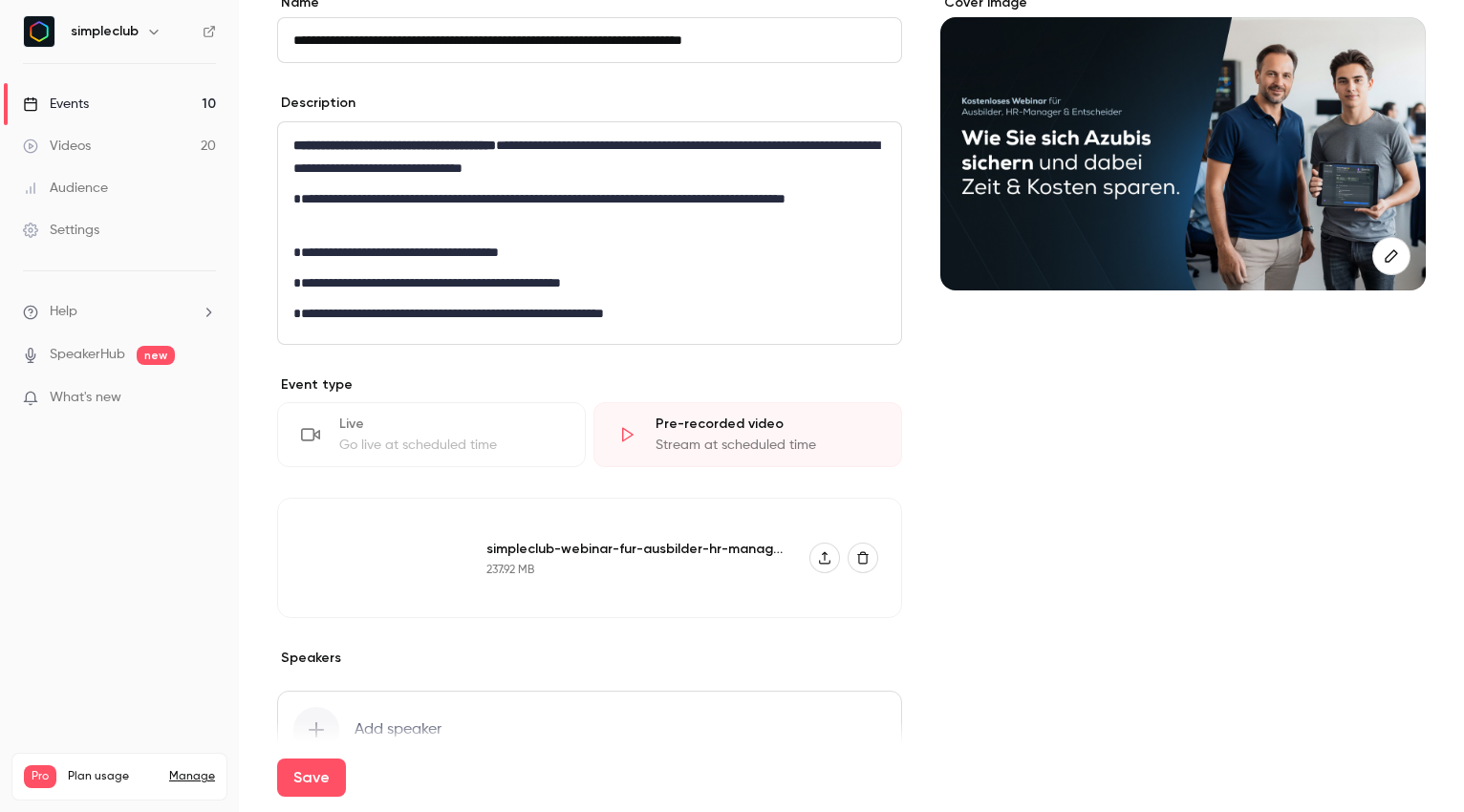 click on "**********" at bounding box center (585, 252) 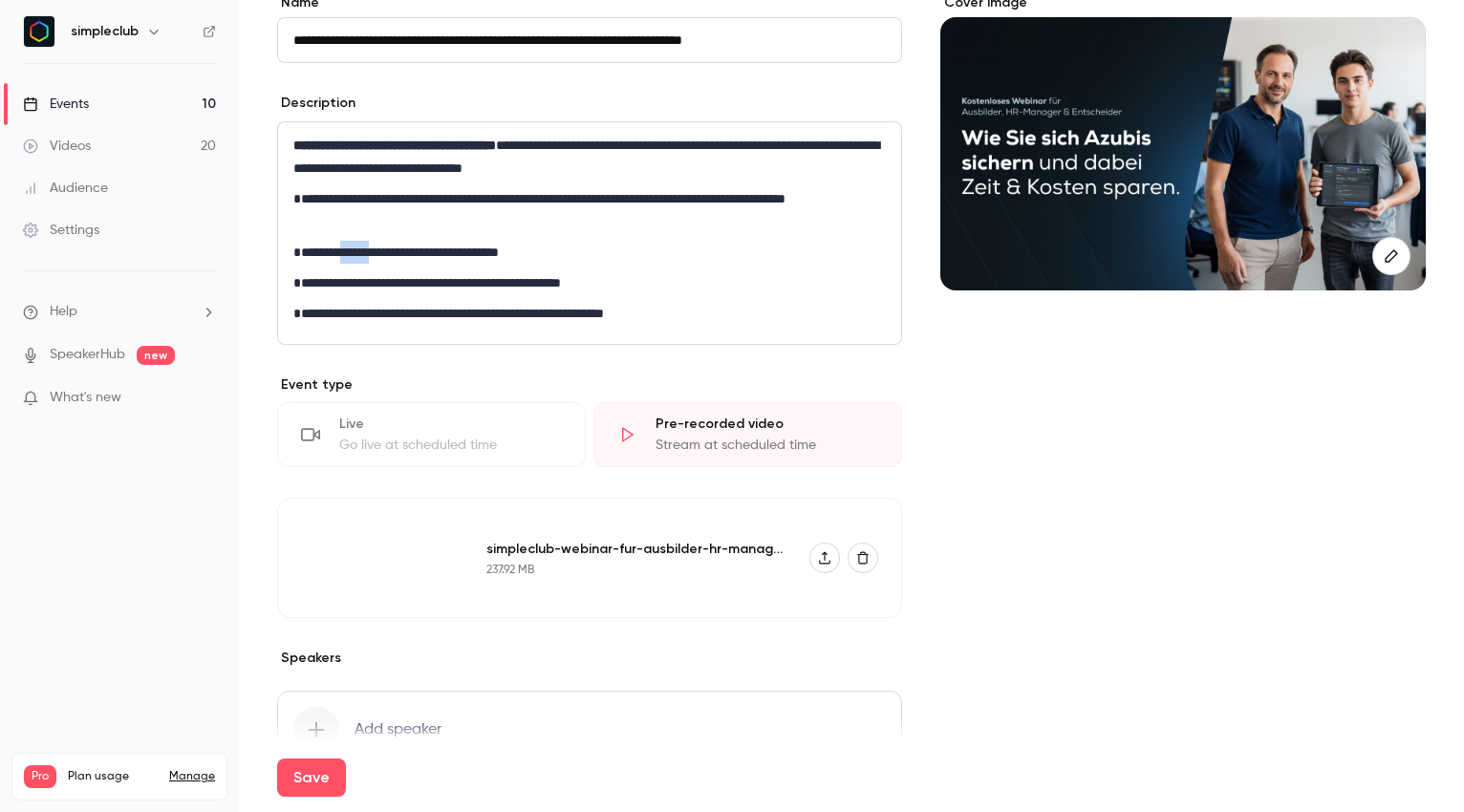 click on "**********" at bounding box center [585, 252] 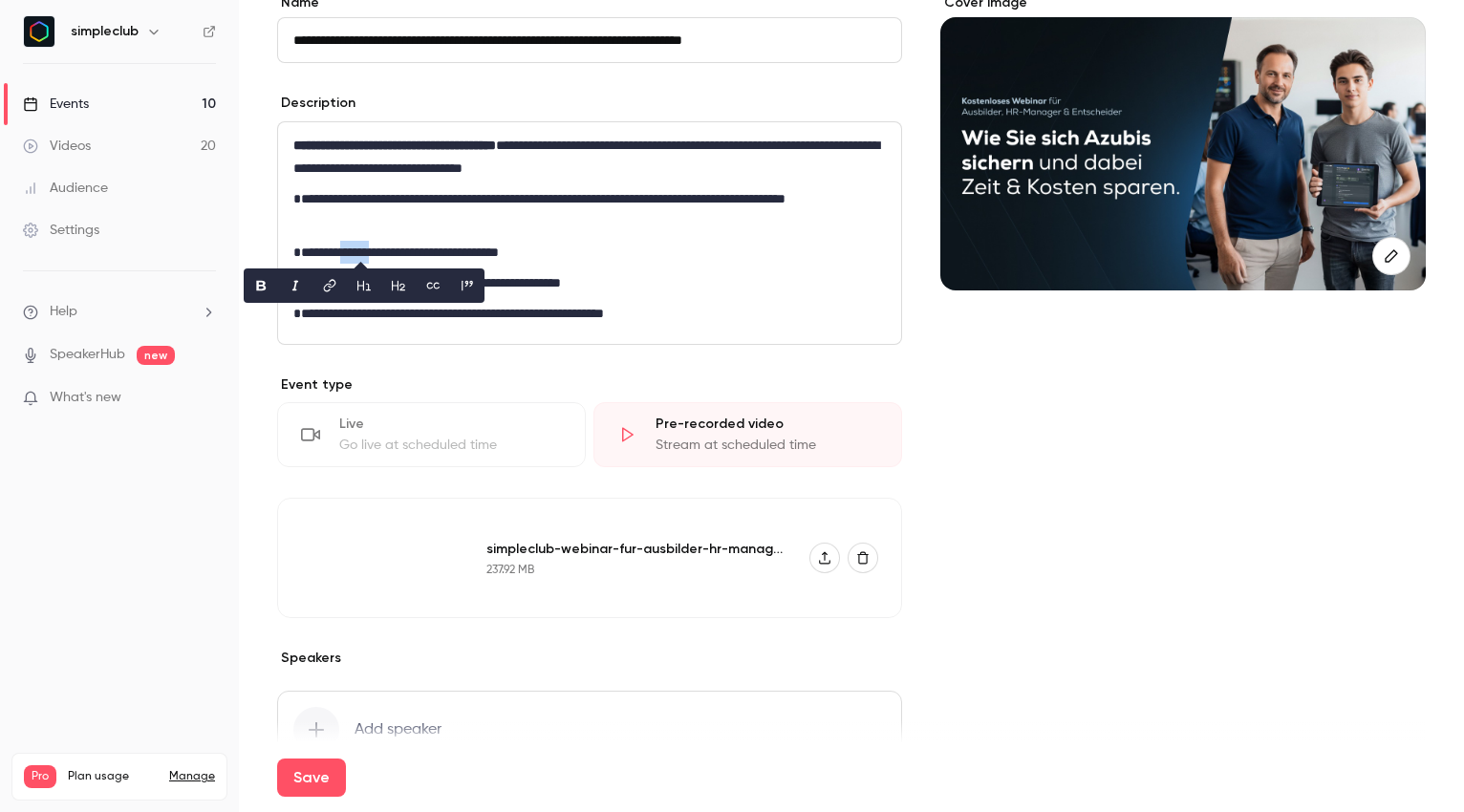 click 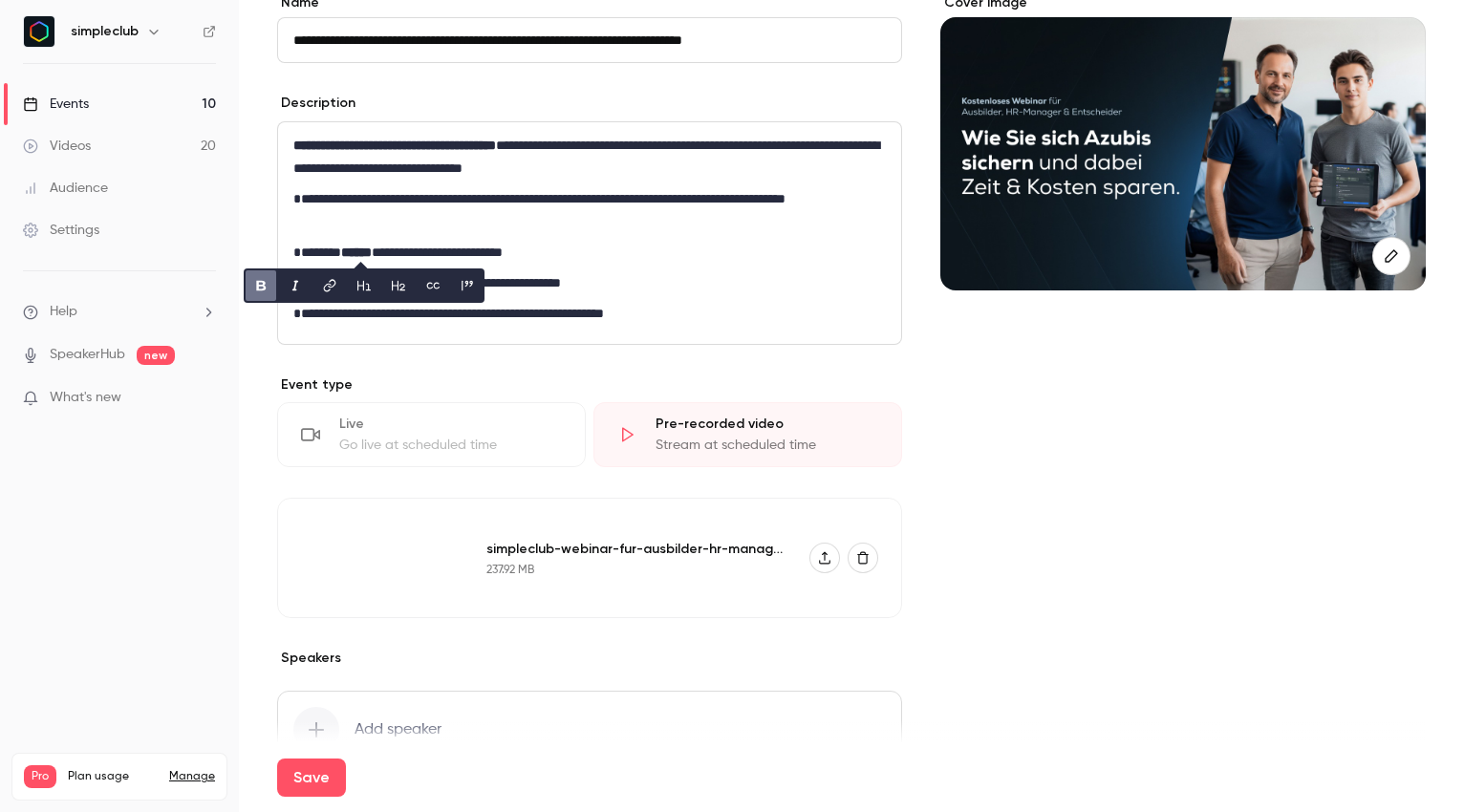click on "**********" at bounding box center [590, 233] 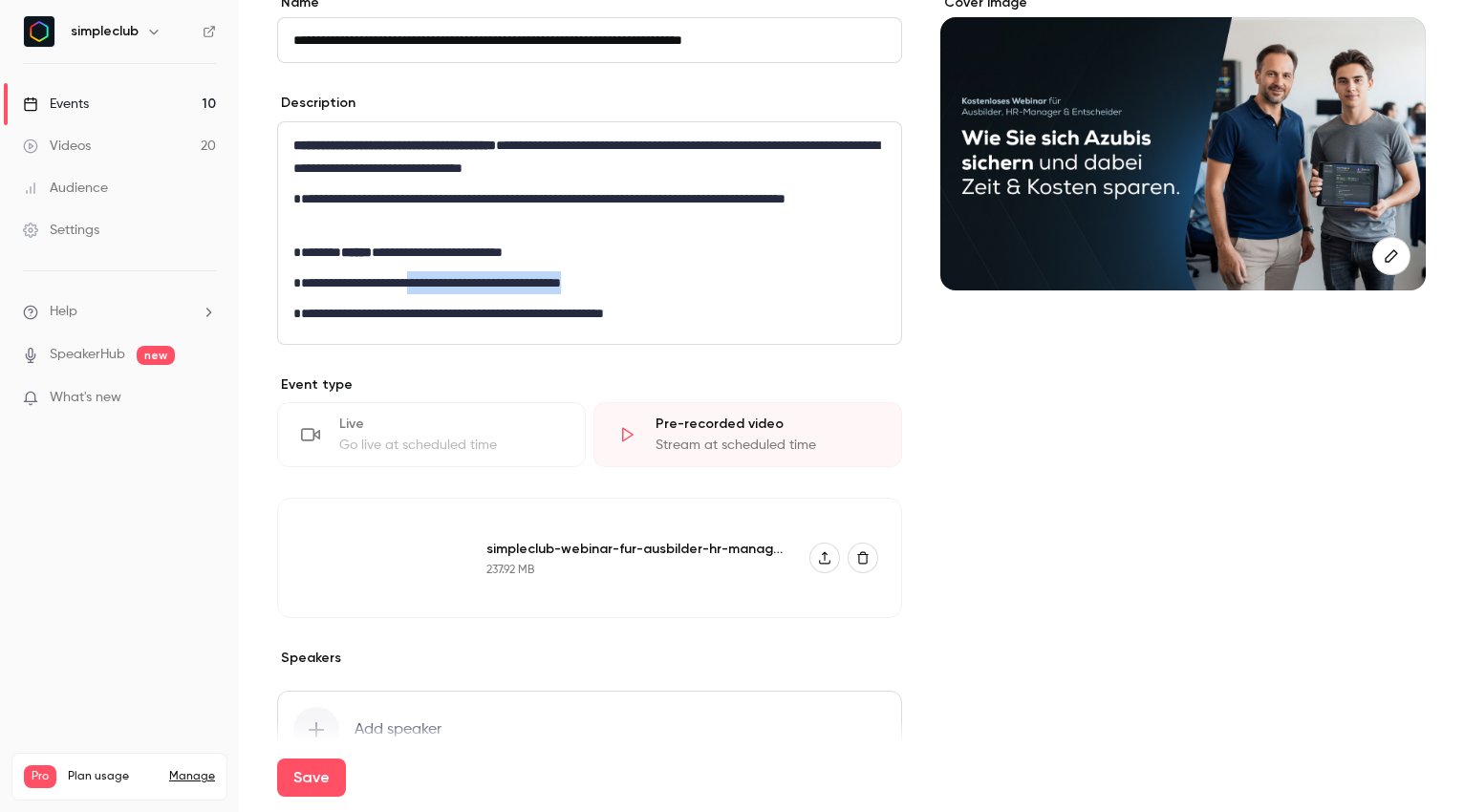 drag, startPoint x: 438, startPoint y: 282, endPoint x: 695, endPoint y: 284, distance: 257.00778 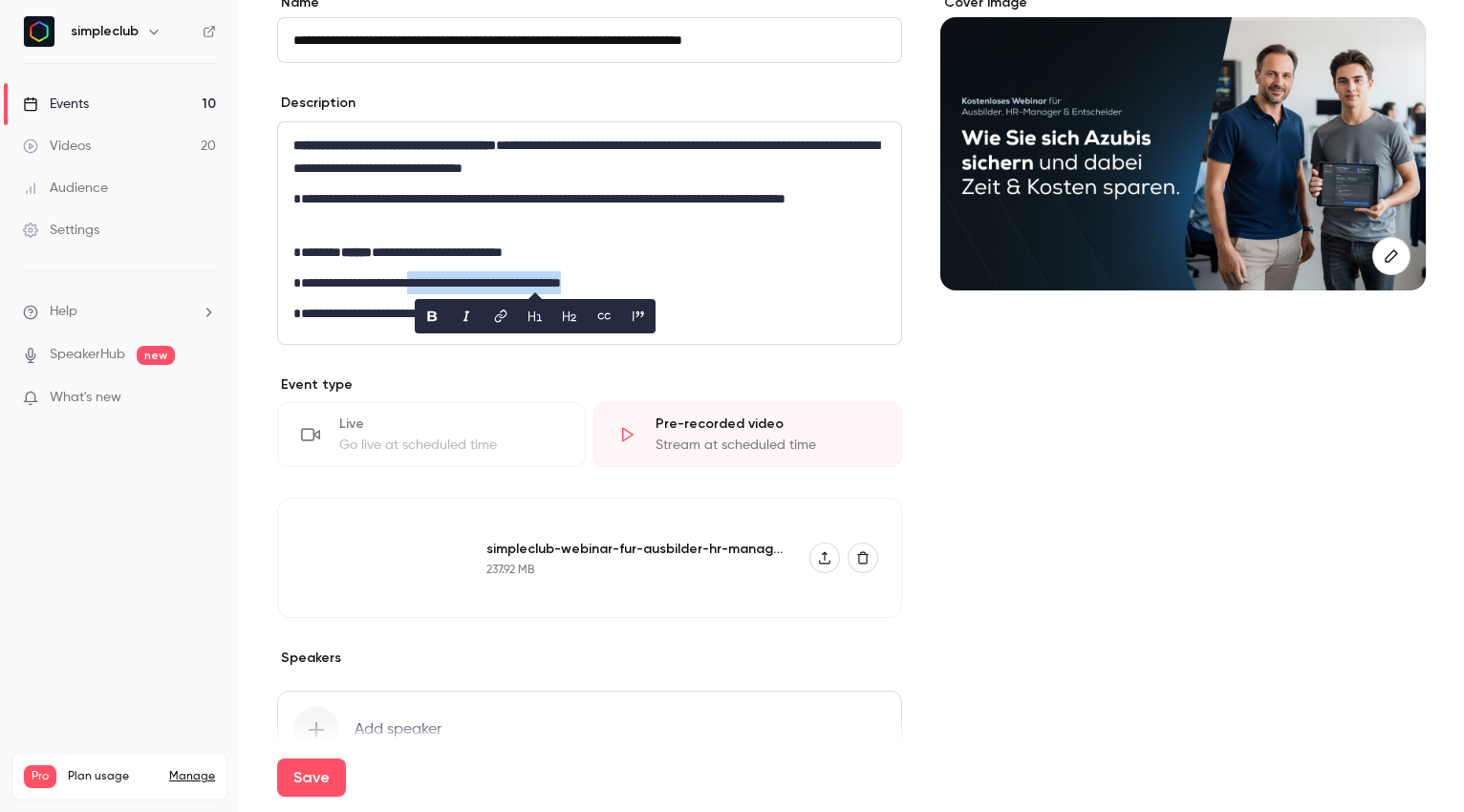 click 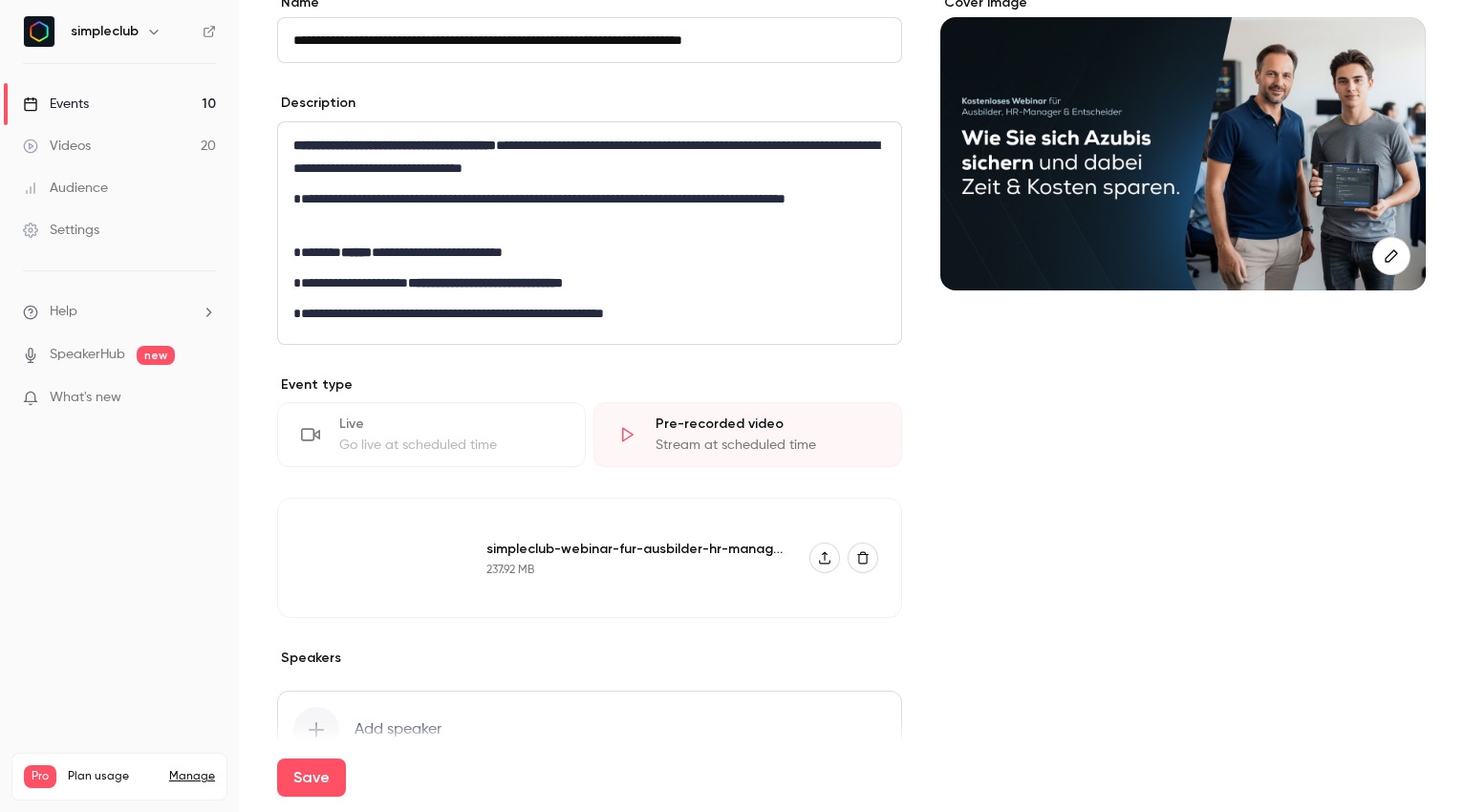 click on "**********" at bounding box center (585, 252) 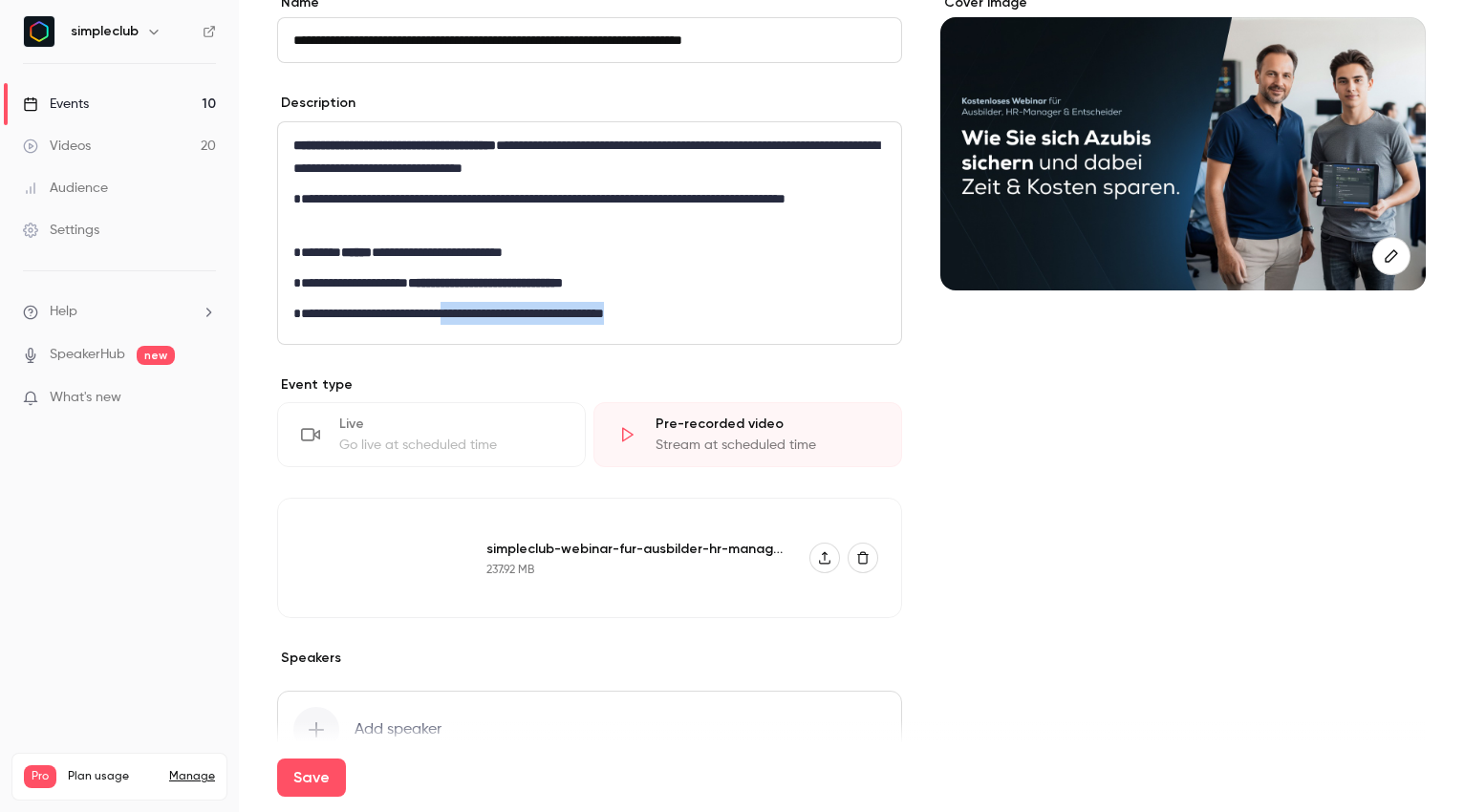 drag, startPoint x: 485, startPoint y: 311, endPoint x: 700, endPoint y: 319, distance: 215.14879 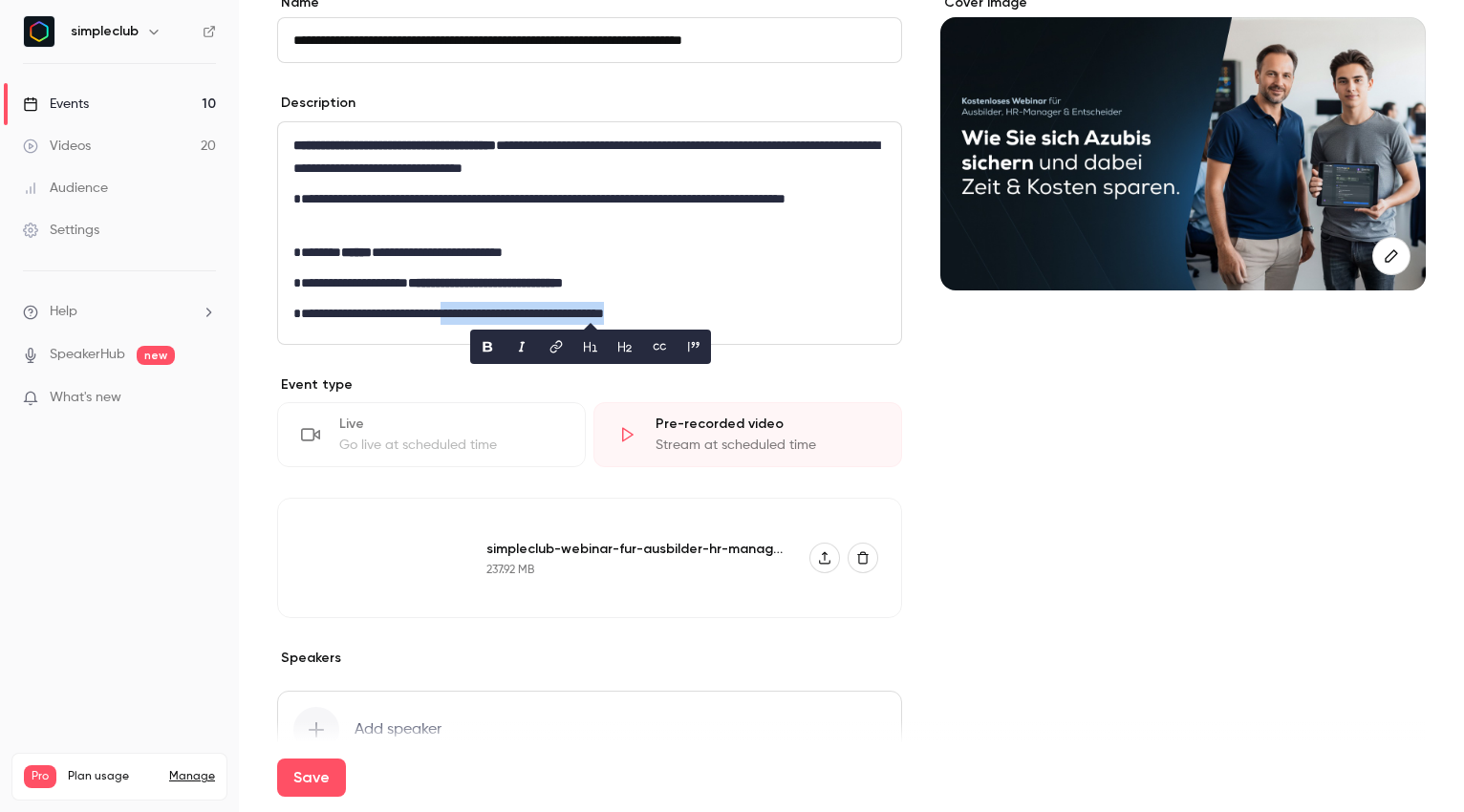 click 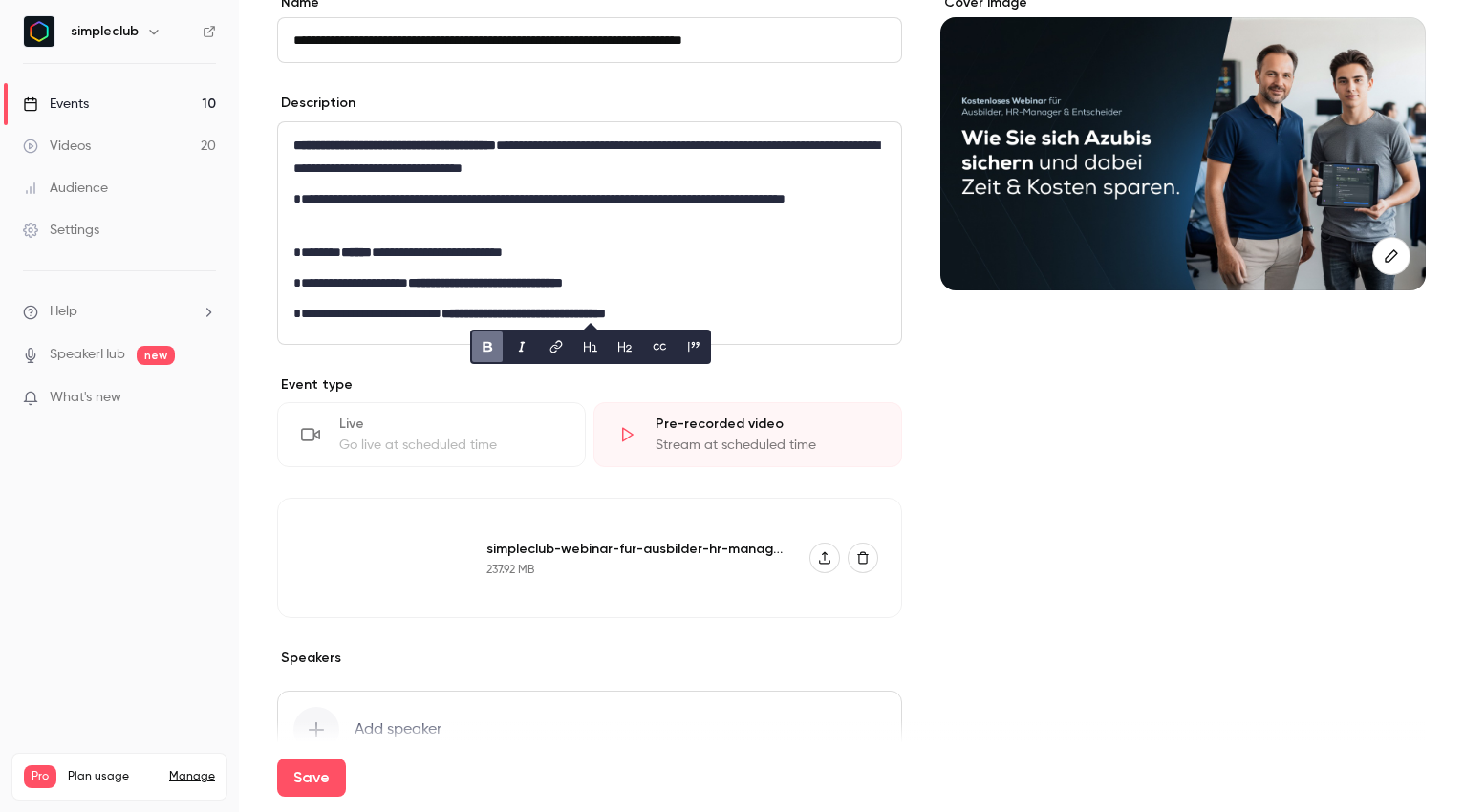 click on "**********" at bounding box center (590, 233) 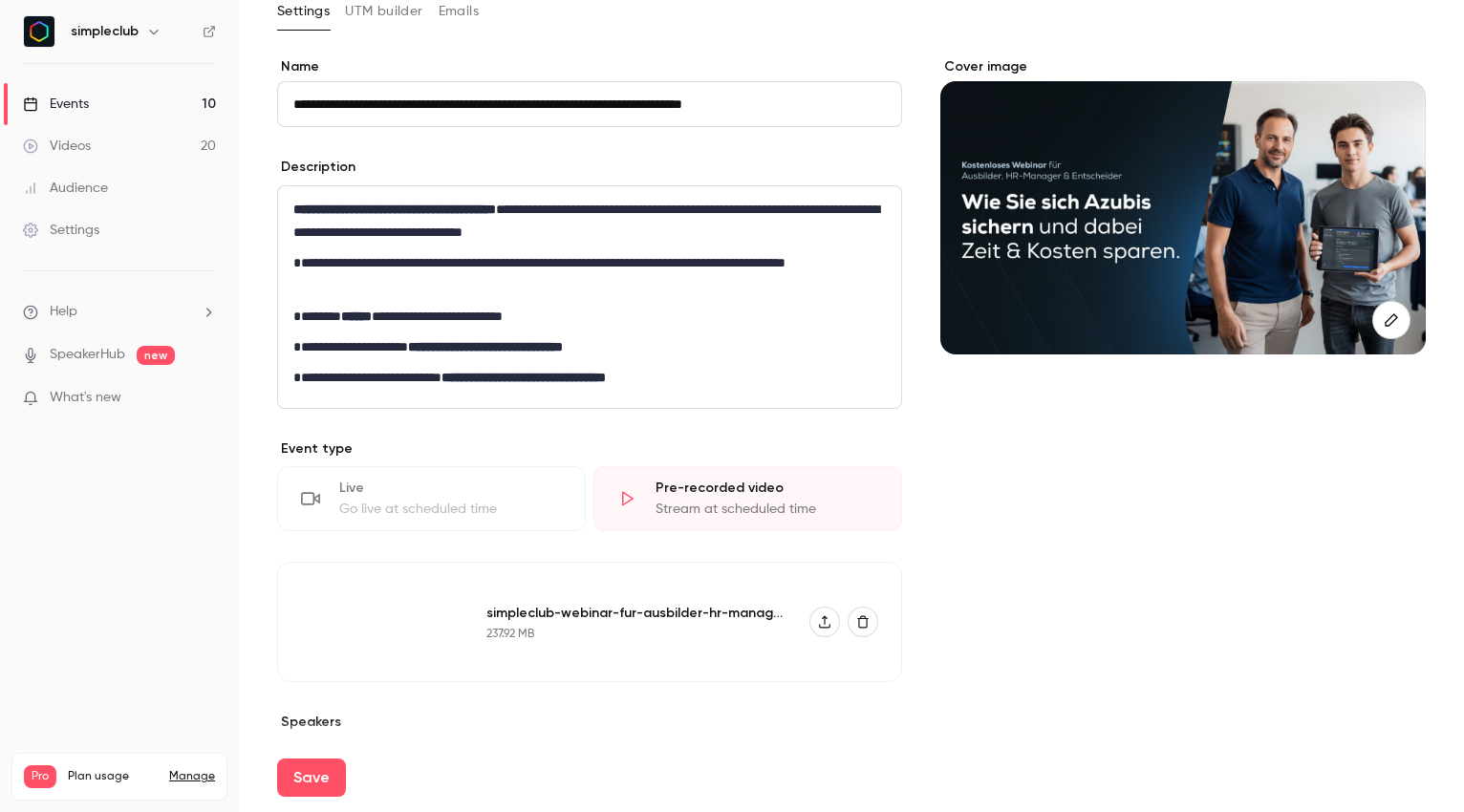 scroll, scrollTop: 0, scrollLeft: 0, axis: both 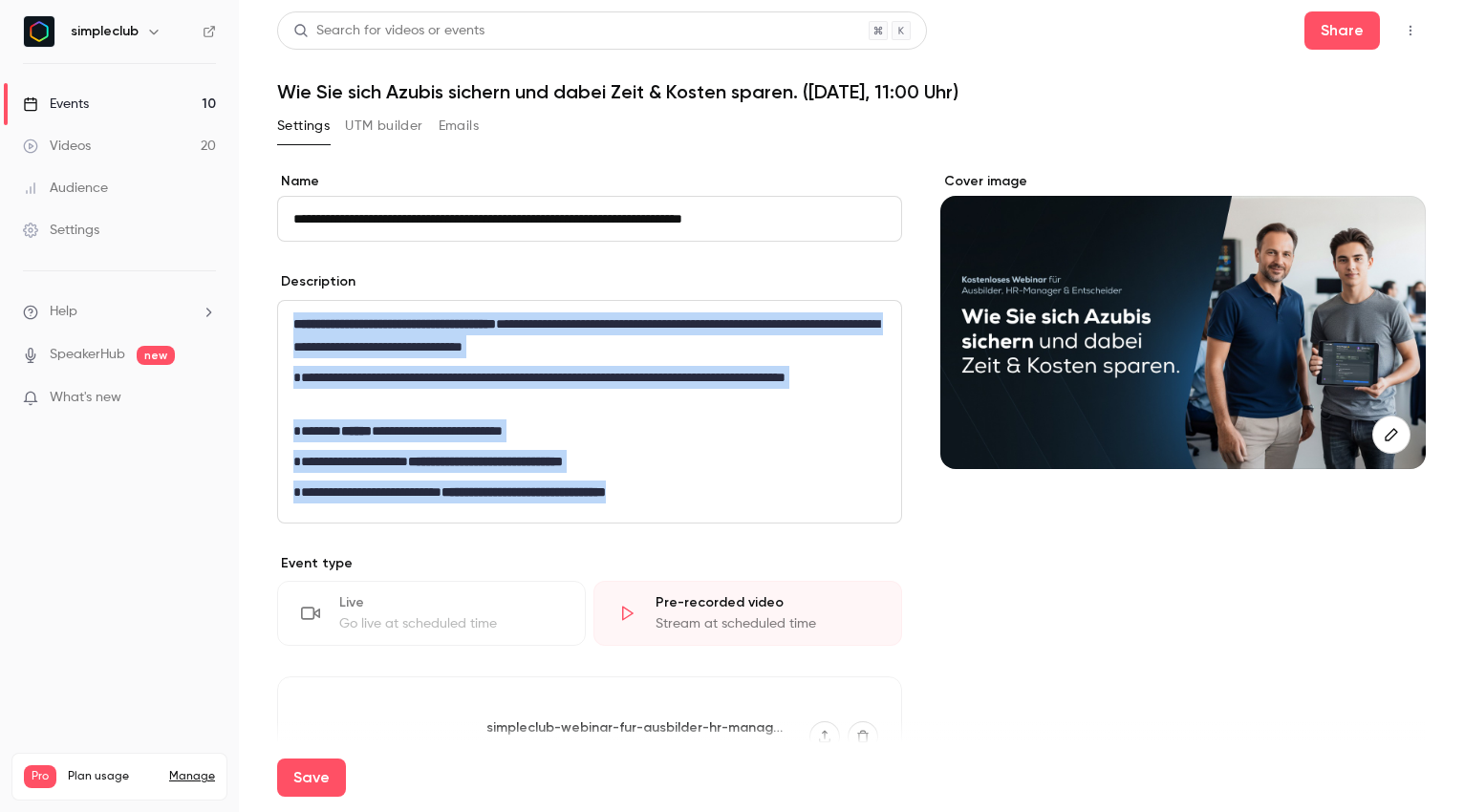 drag, startPoint x: 721, startPoint y: 496, endPoint x: 221, endPoint y: 319, distance: 530.4046 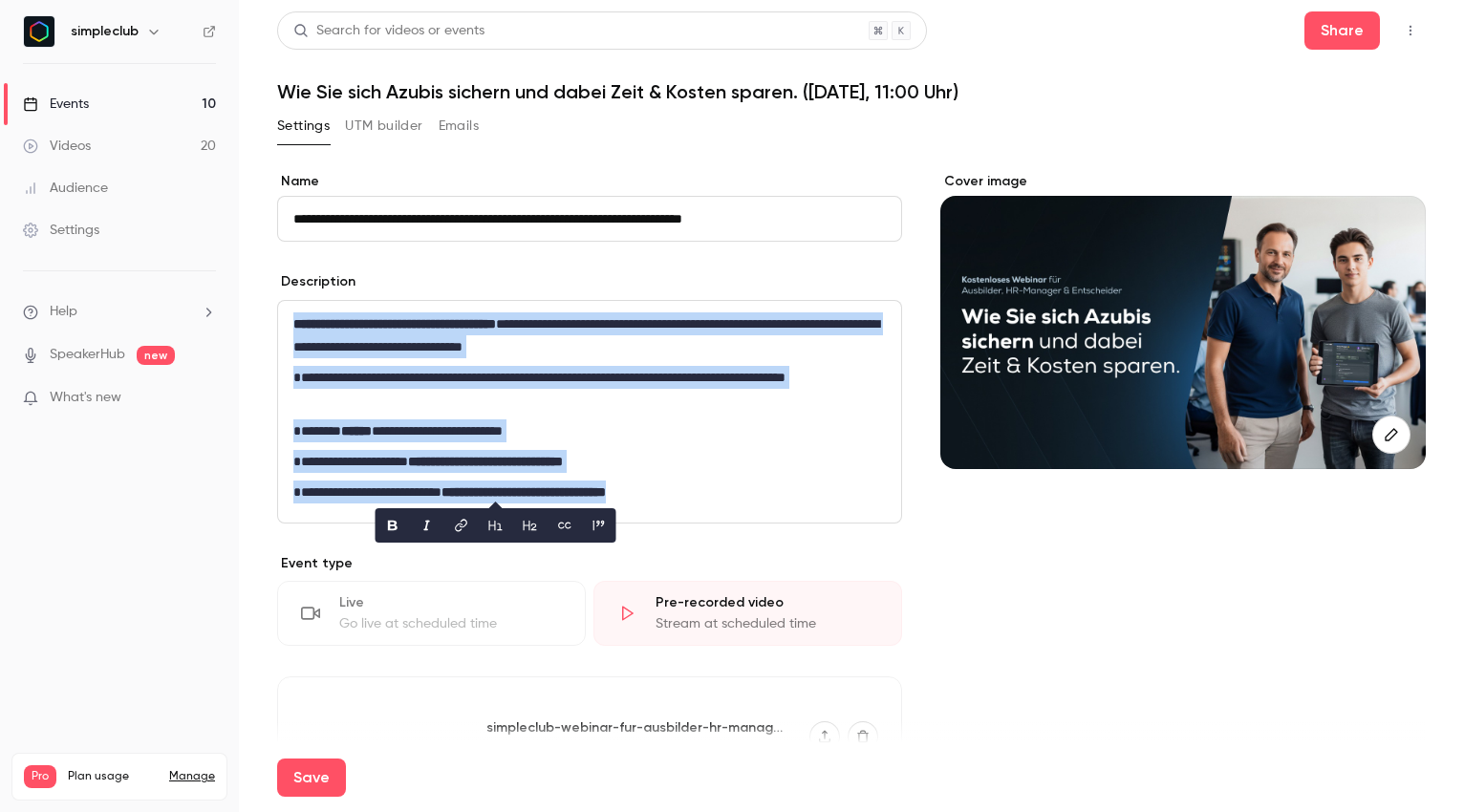 copy on "**********" 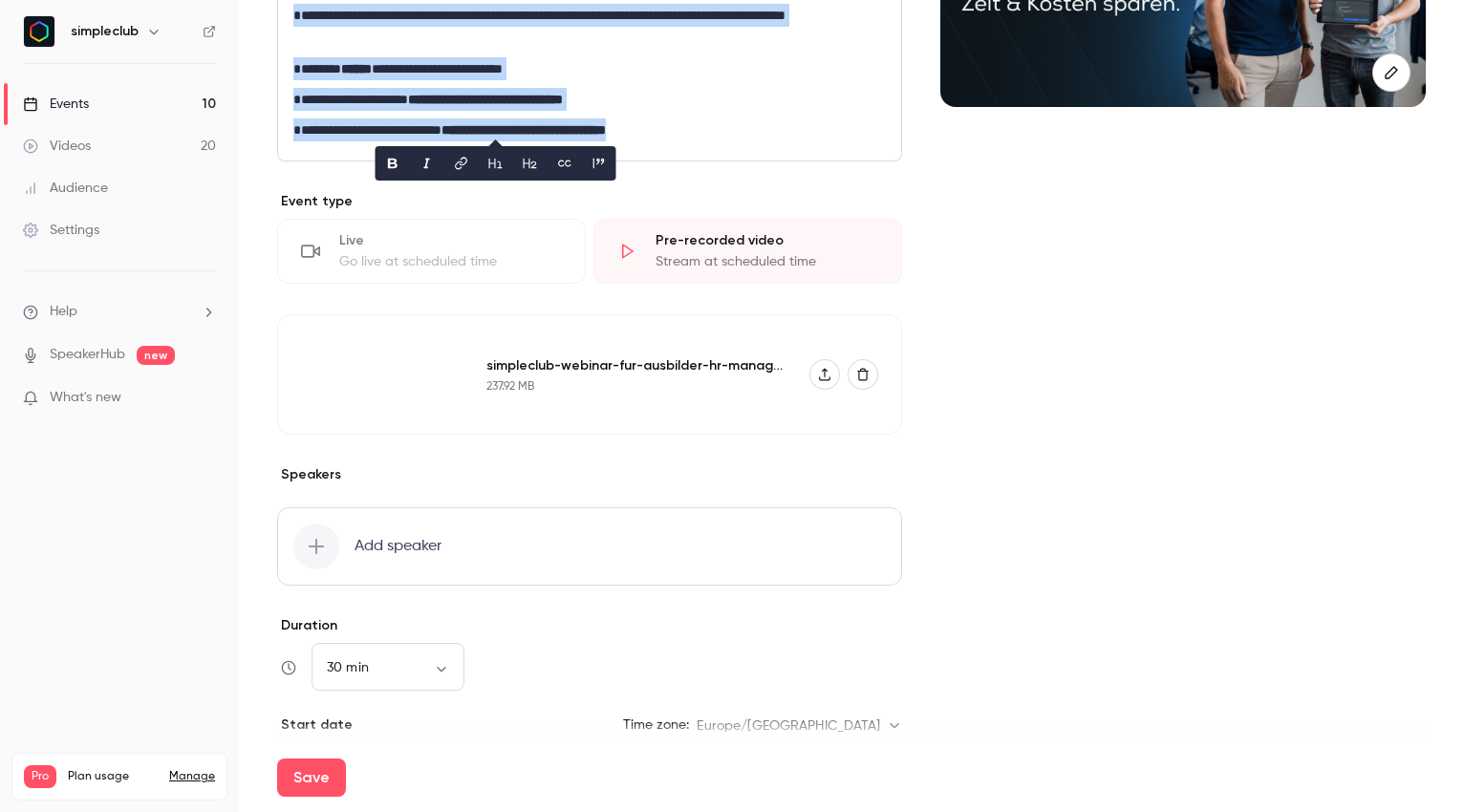 scroll, scrollTop: 192, scrollLeft: 0, axis: vertical 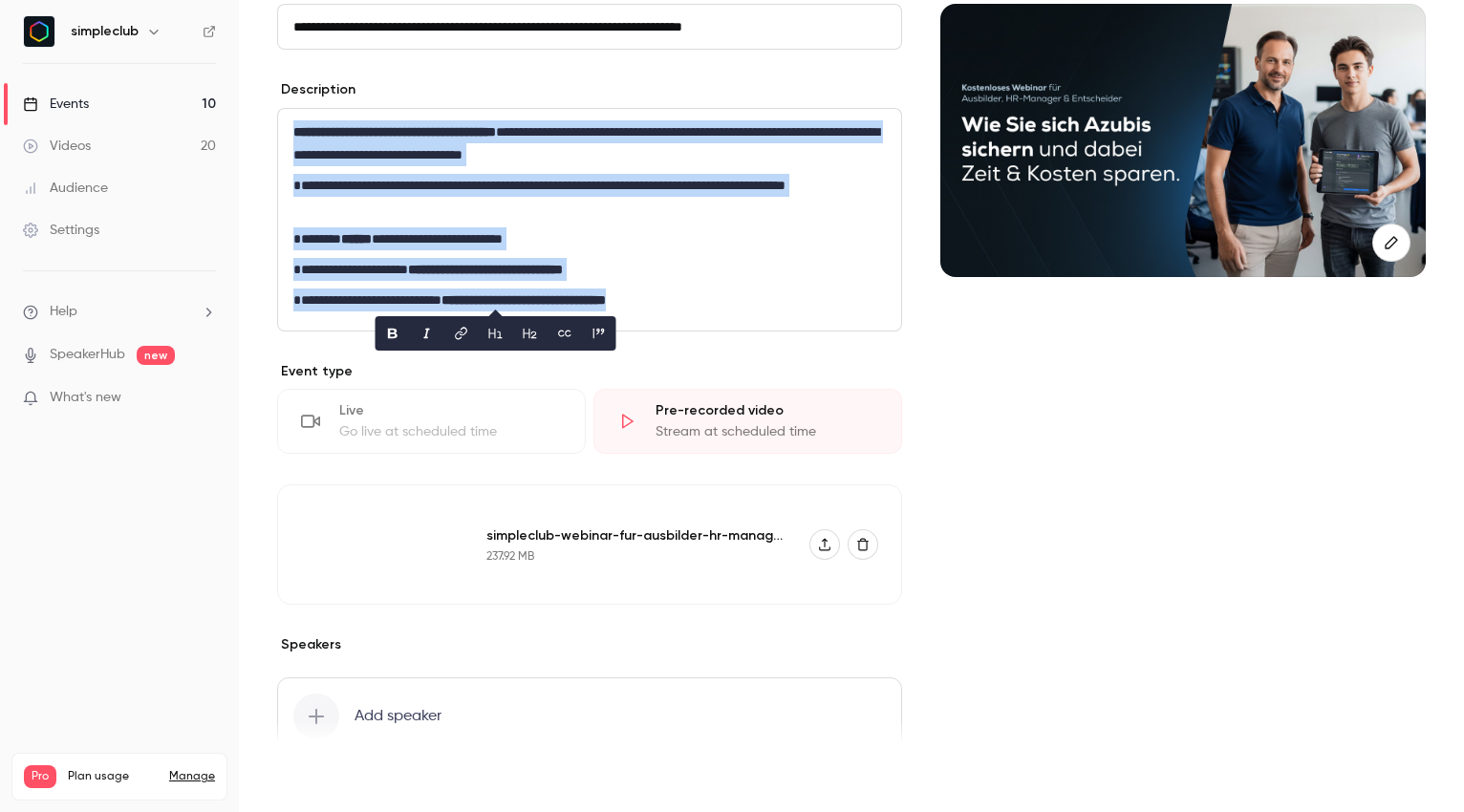 click on "Save" at bounding box center [312, 778] 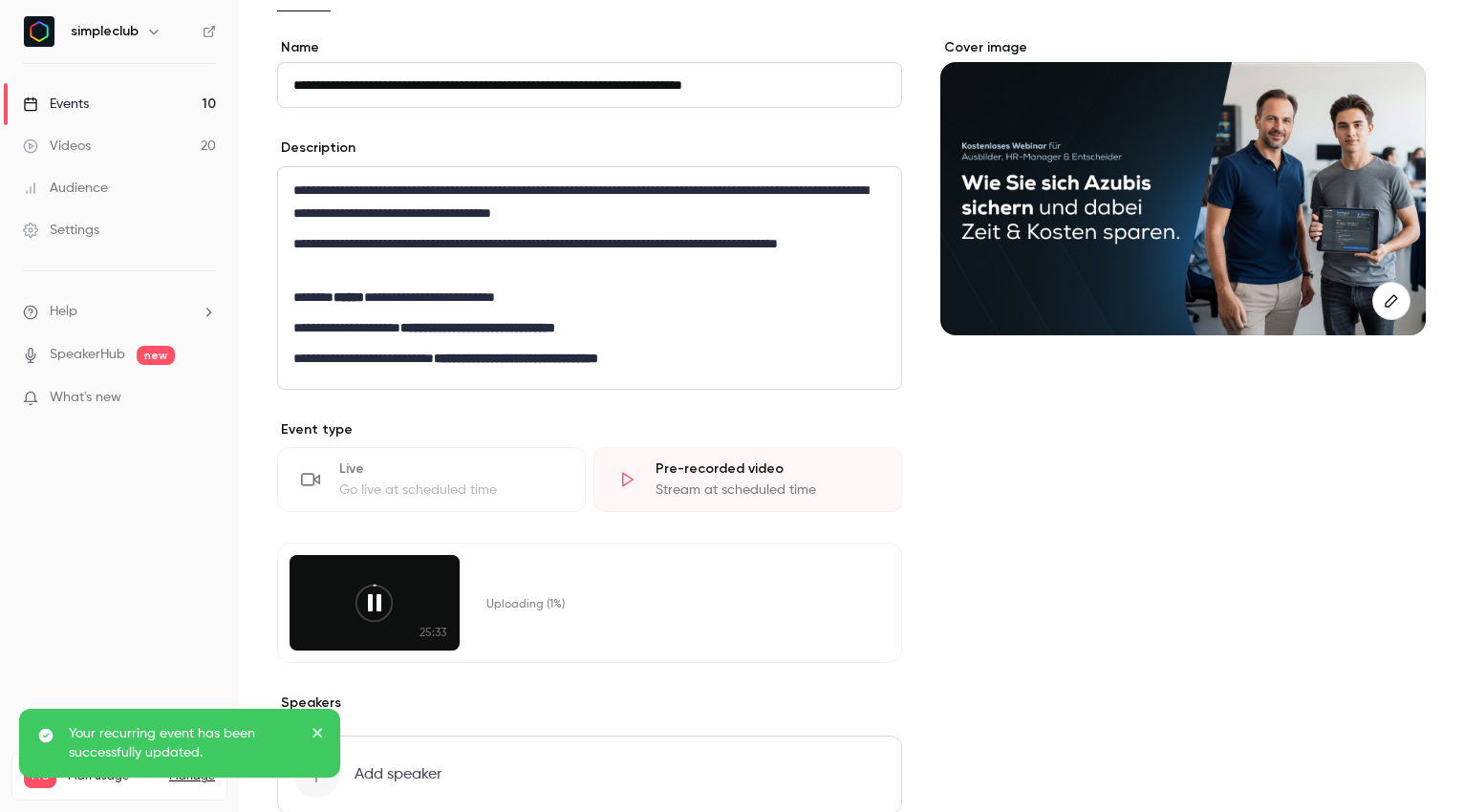 scroll, scrollTop: 0, scrollLeft: 0, axis: both 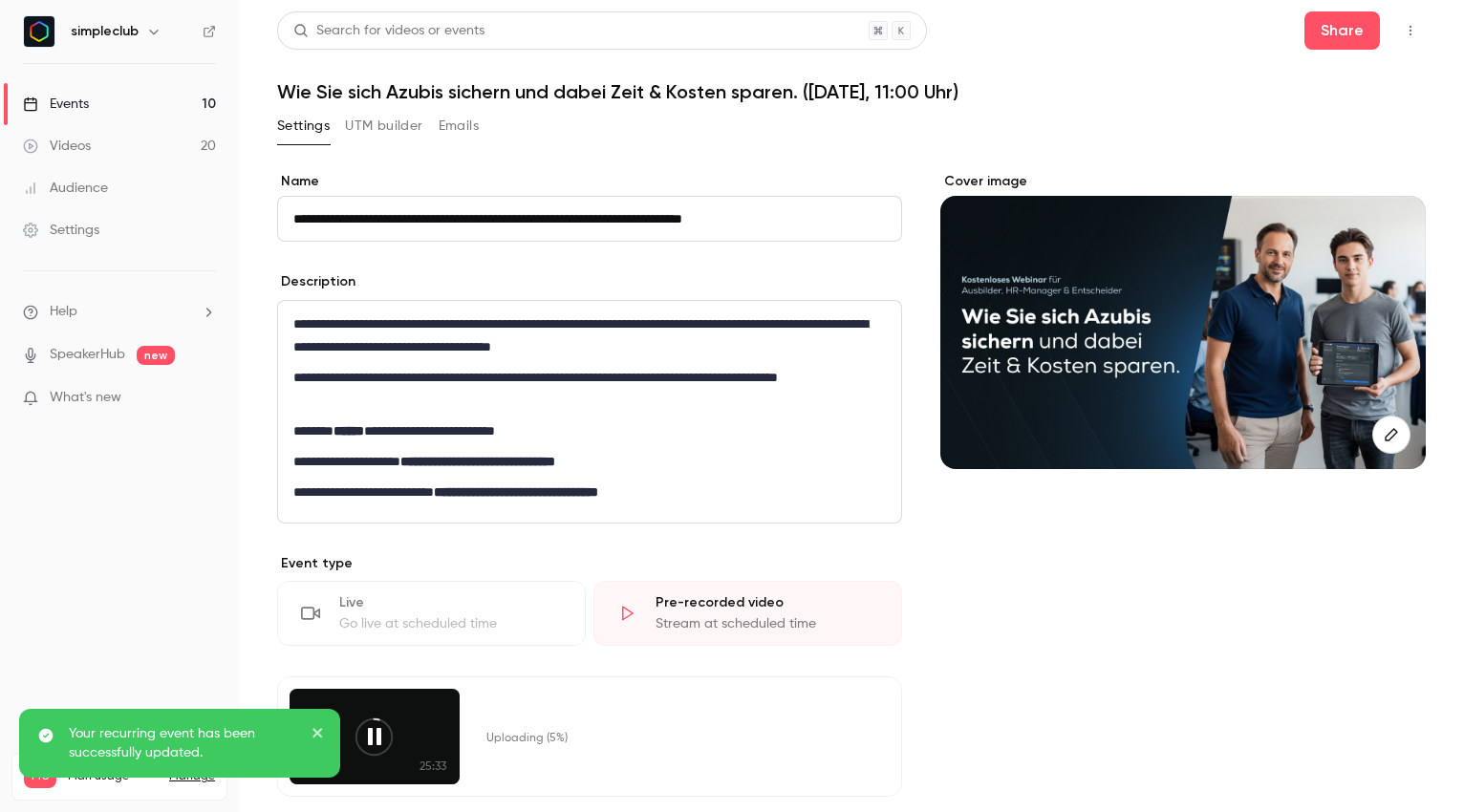 click on "Events 10" at bounding box center [119, 104] 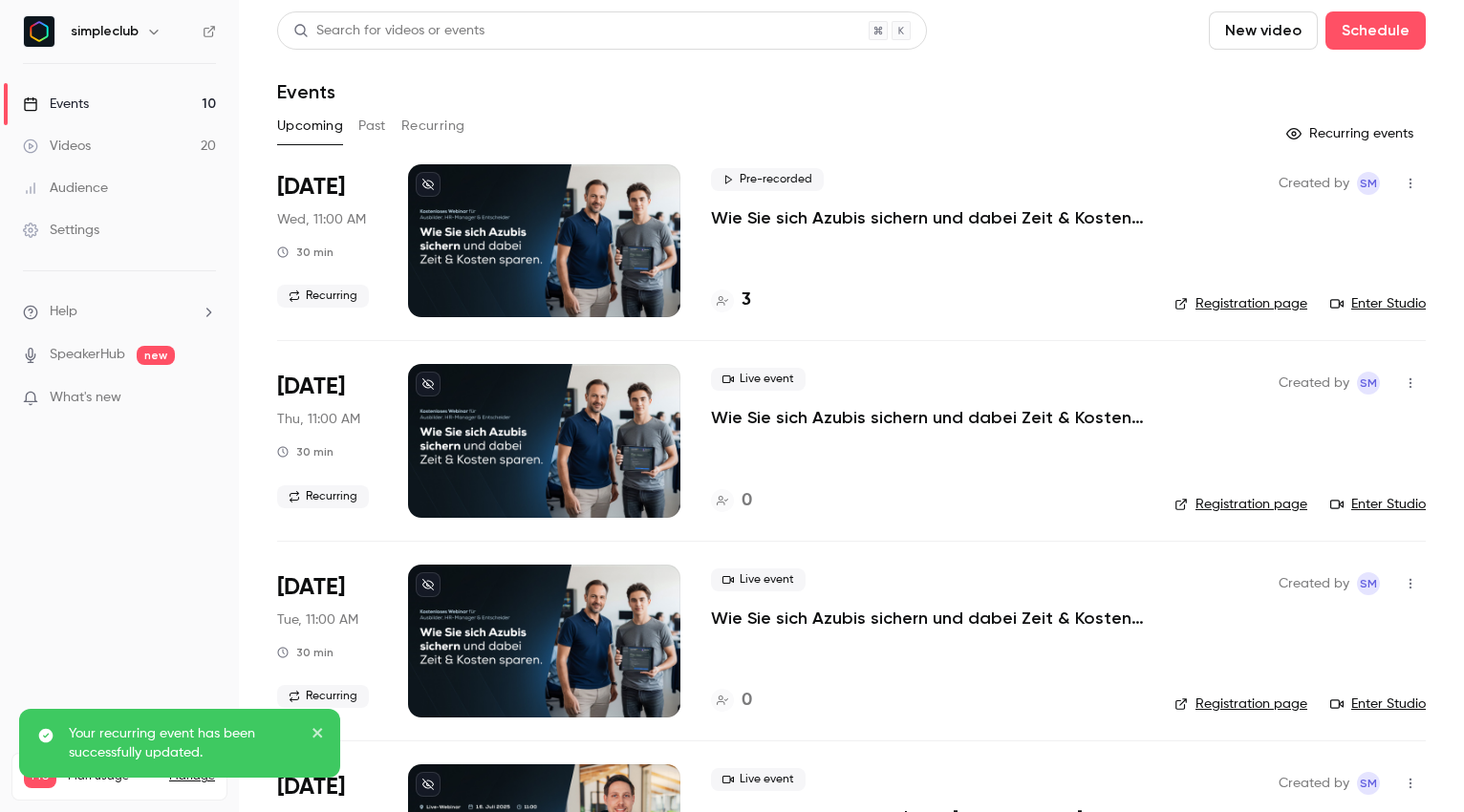 click on "Recurring" at bounding box center (433, 126) 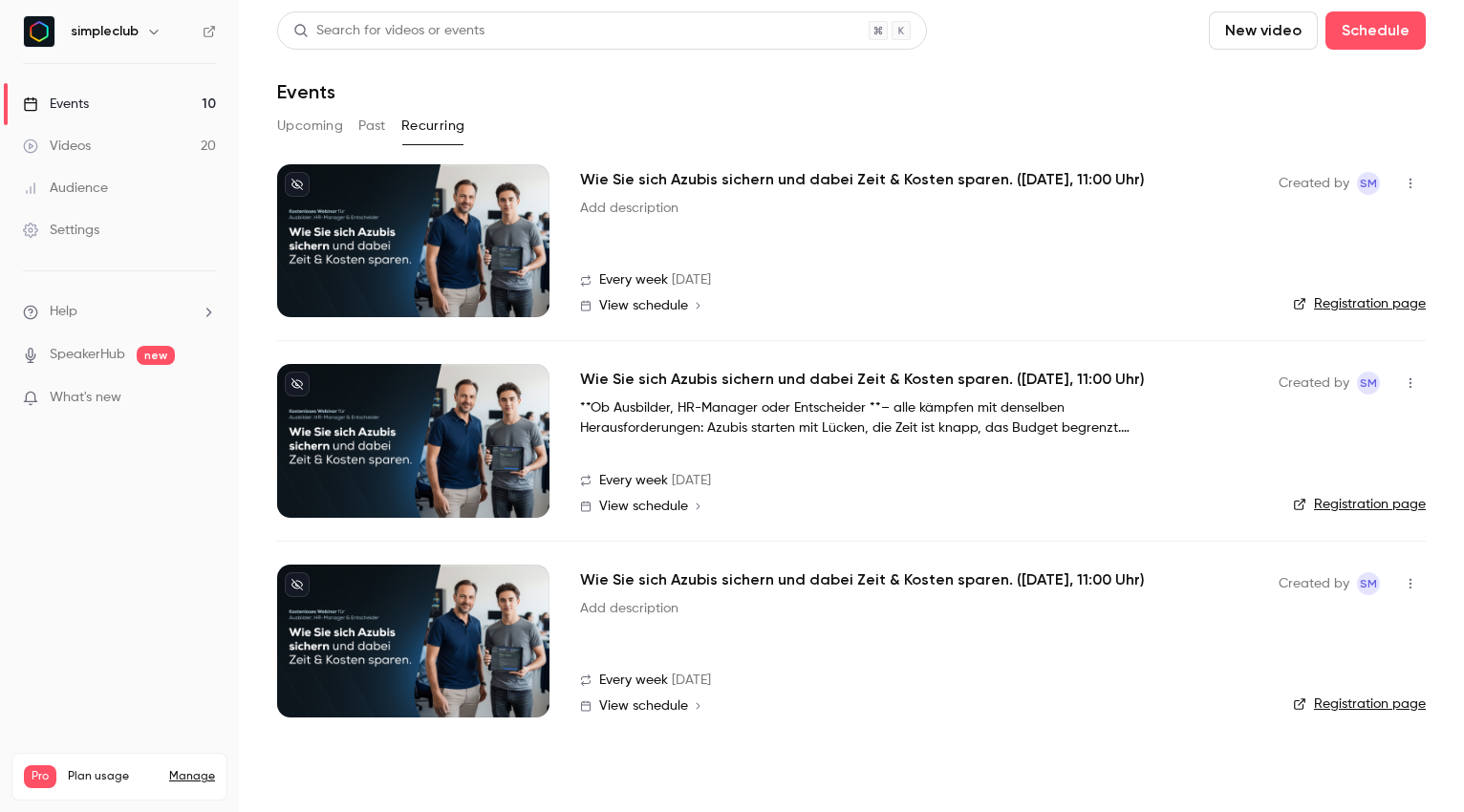 click at bounding box center [413, 241] 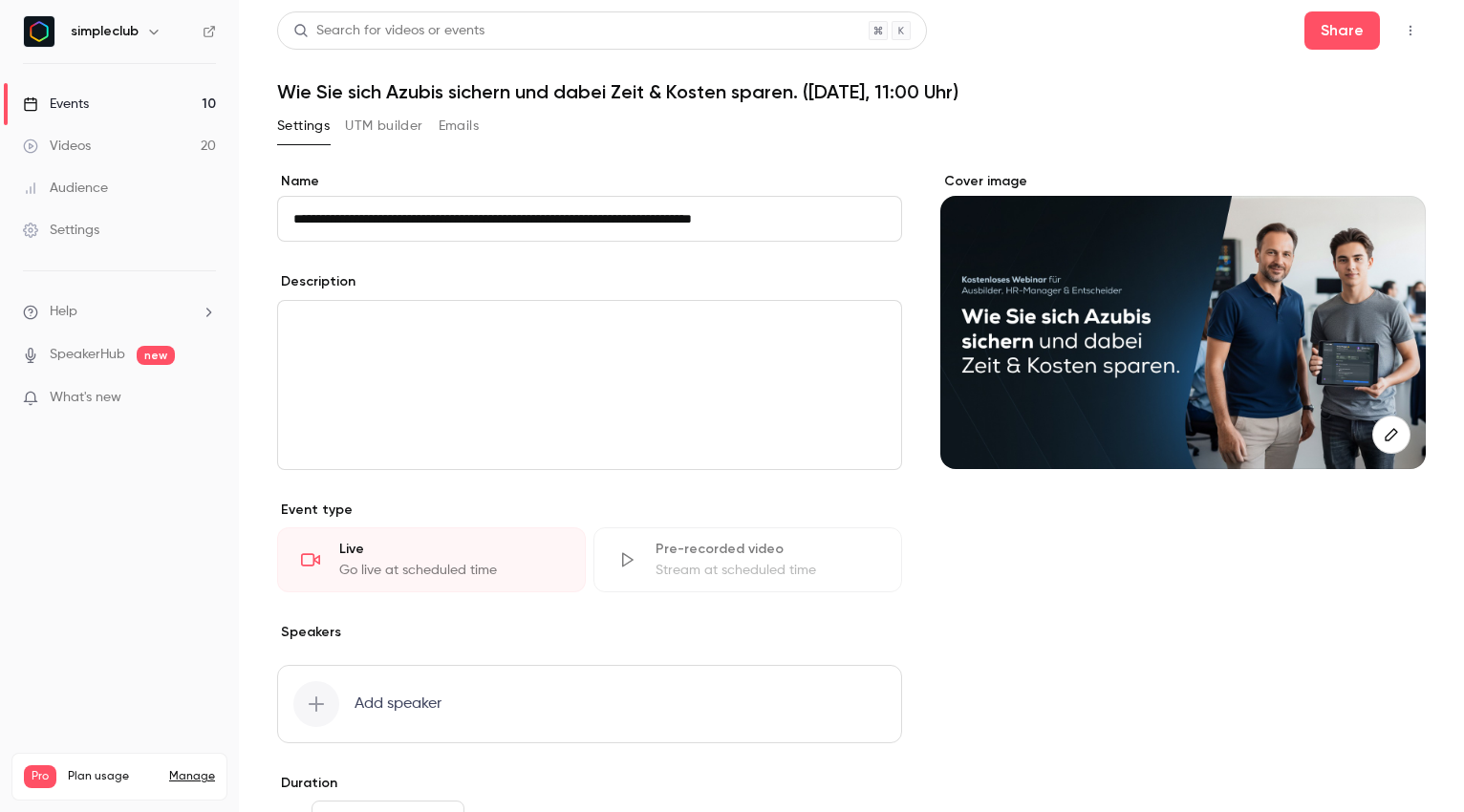 click at bounding box center [590, 385] 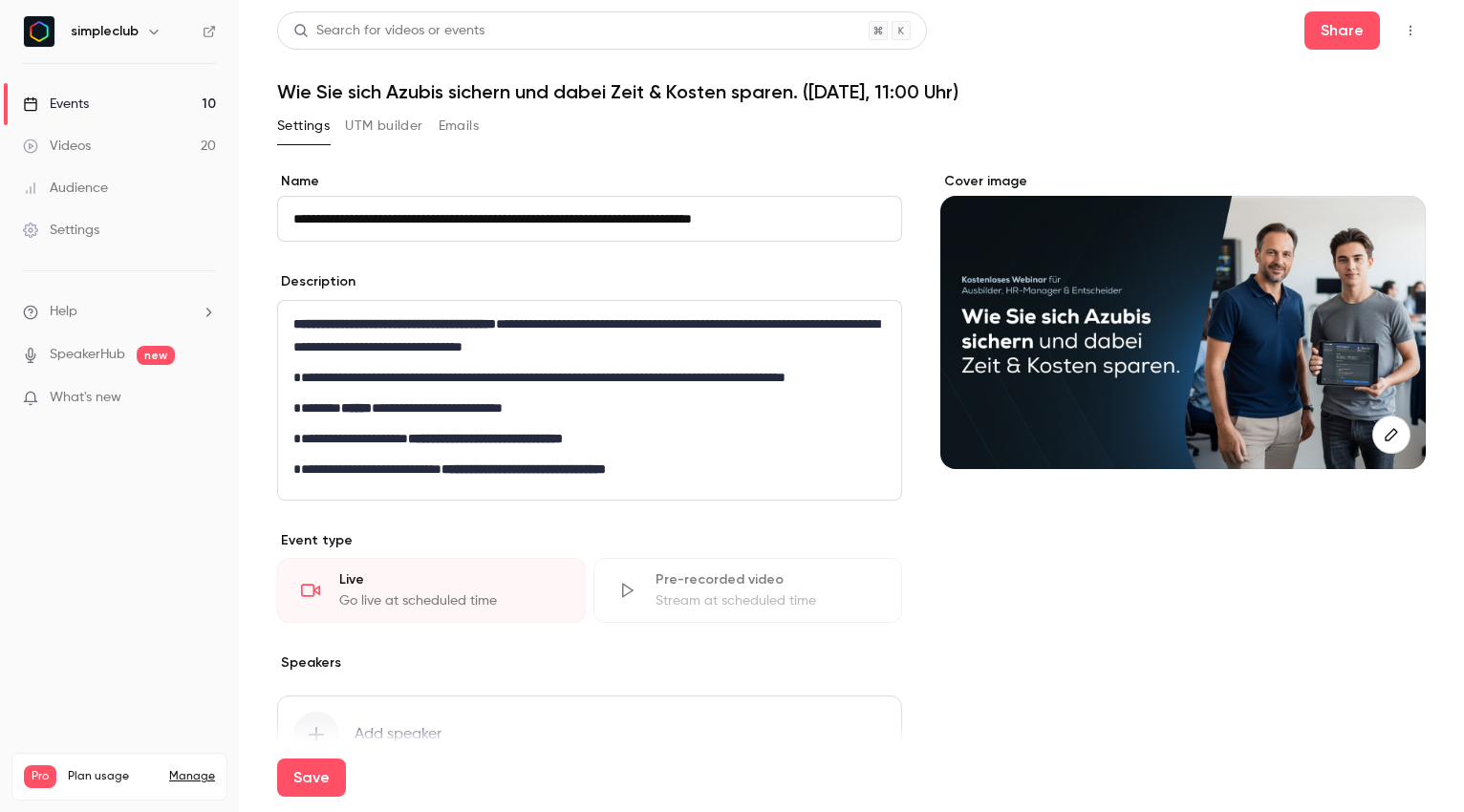 scroll, scrollTop: 0, scrollLeft: 0, axis: both 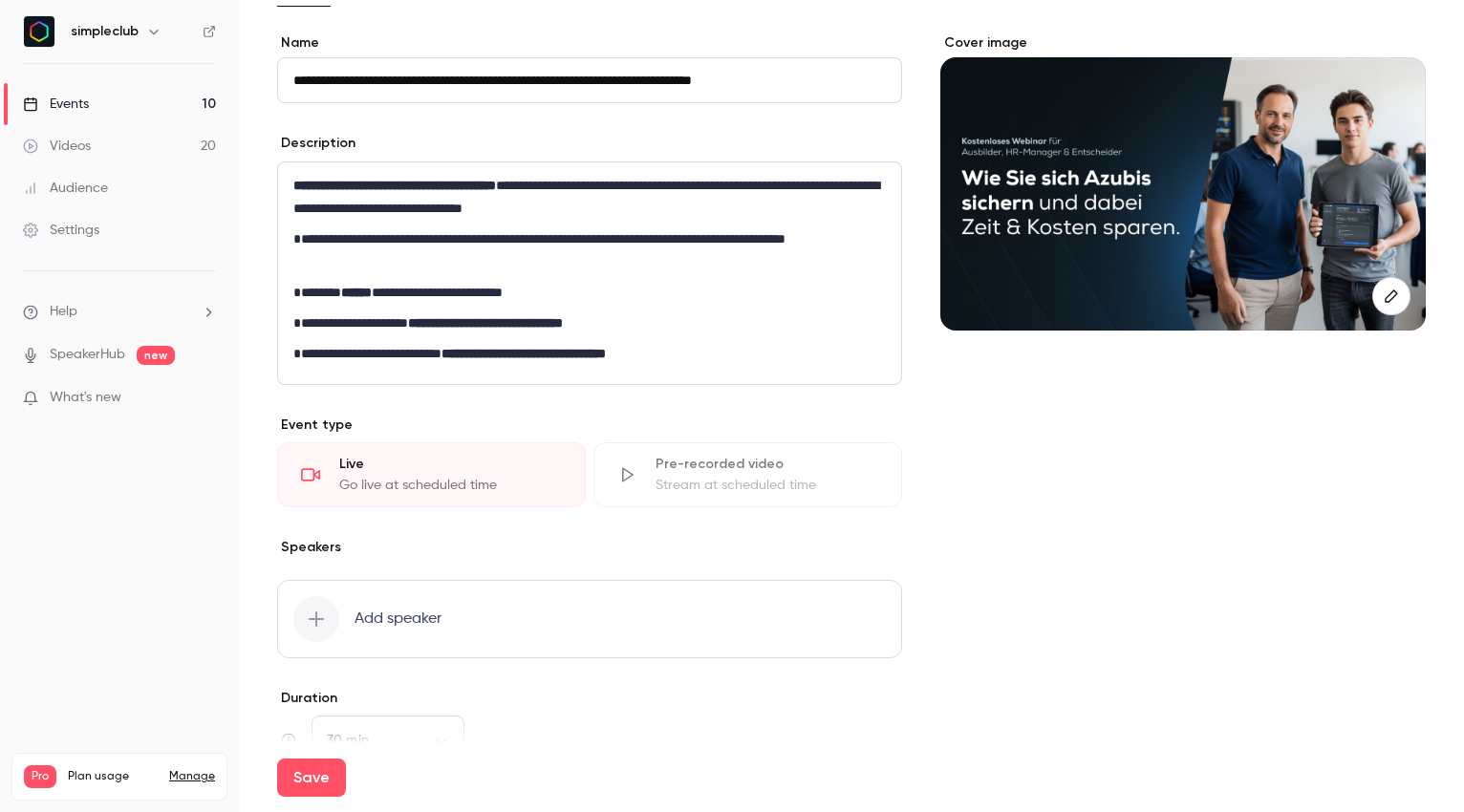 click on "**********" at bounding box center (590, 730) 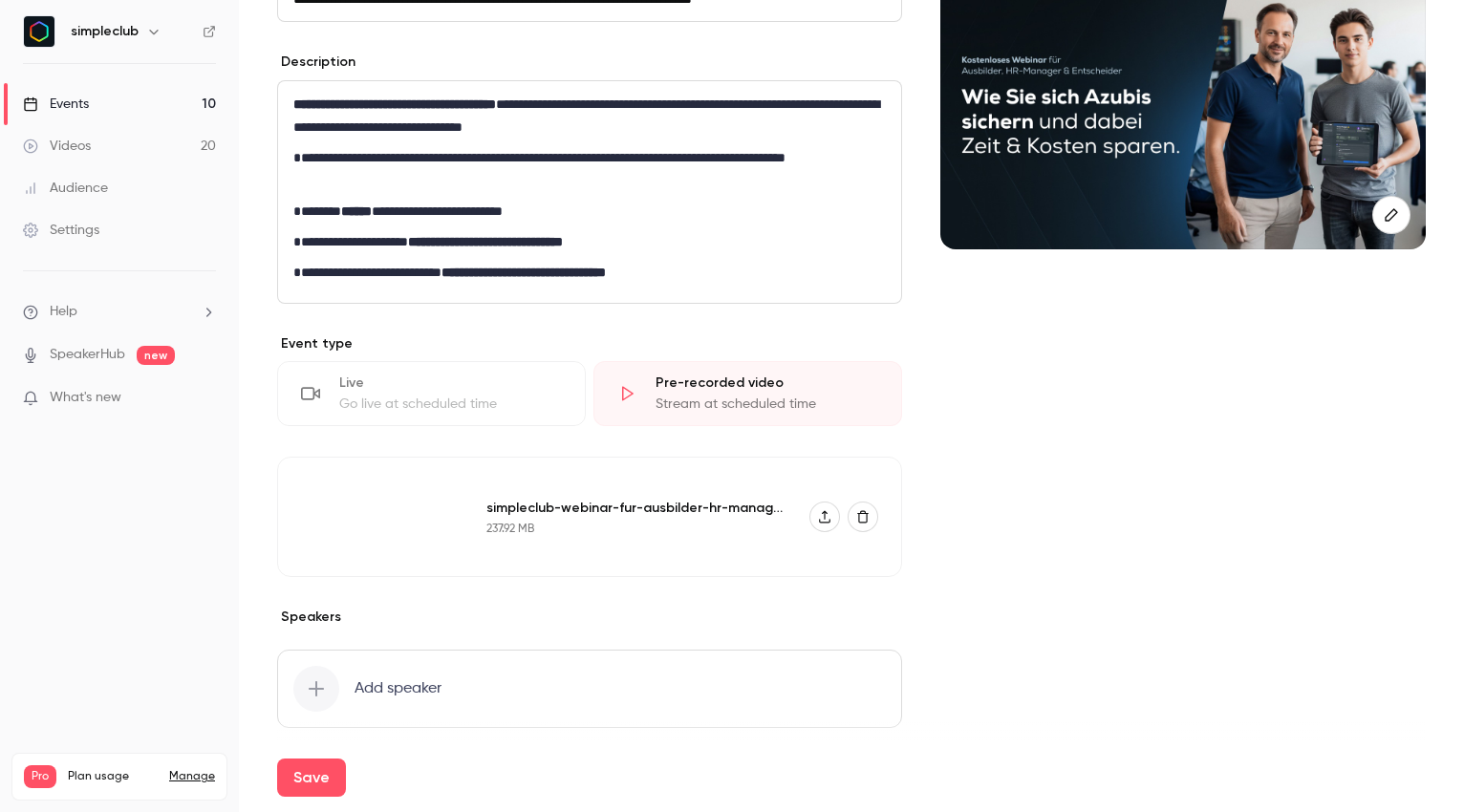 scroll, scrollTop: 327, scrollLeft: 0, axis: vertical 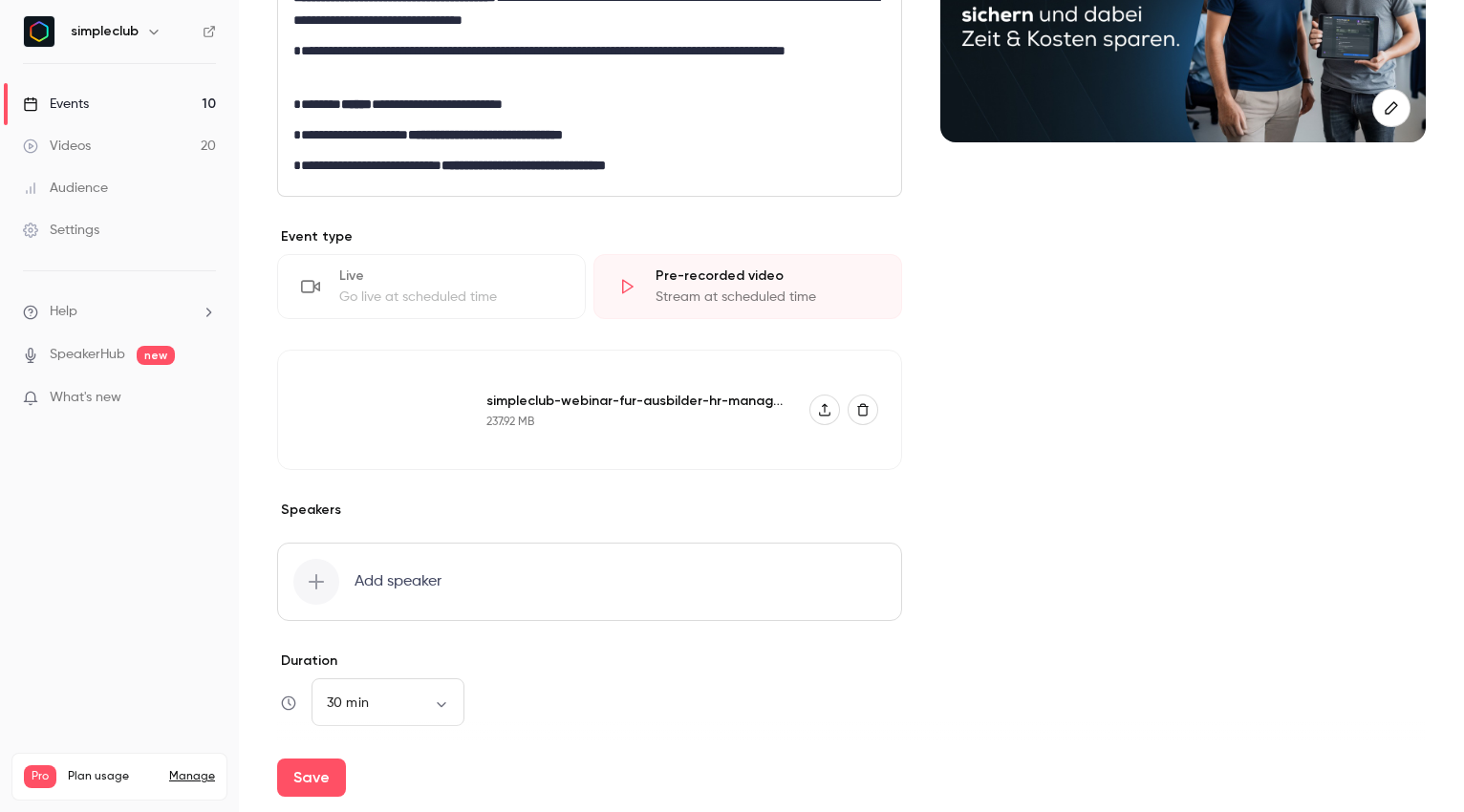 click at bounding box center (316, 582) 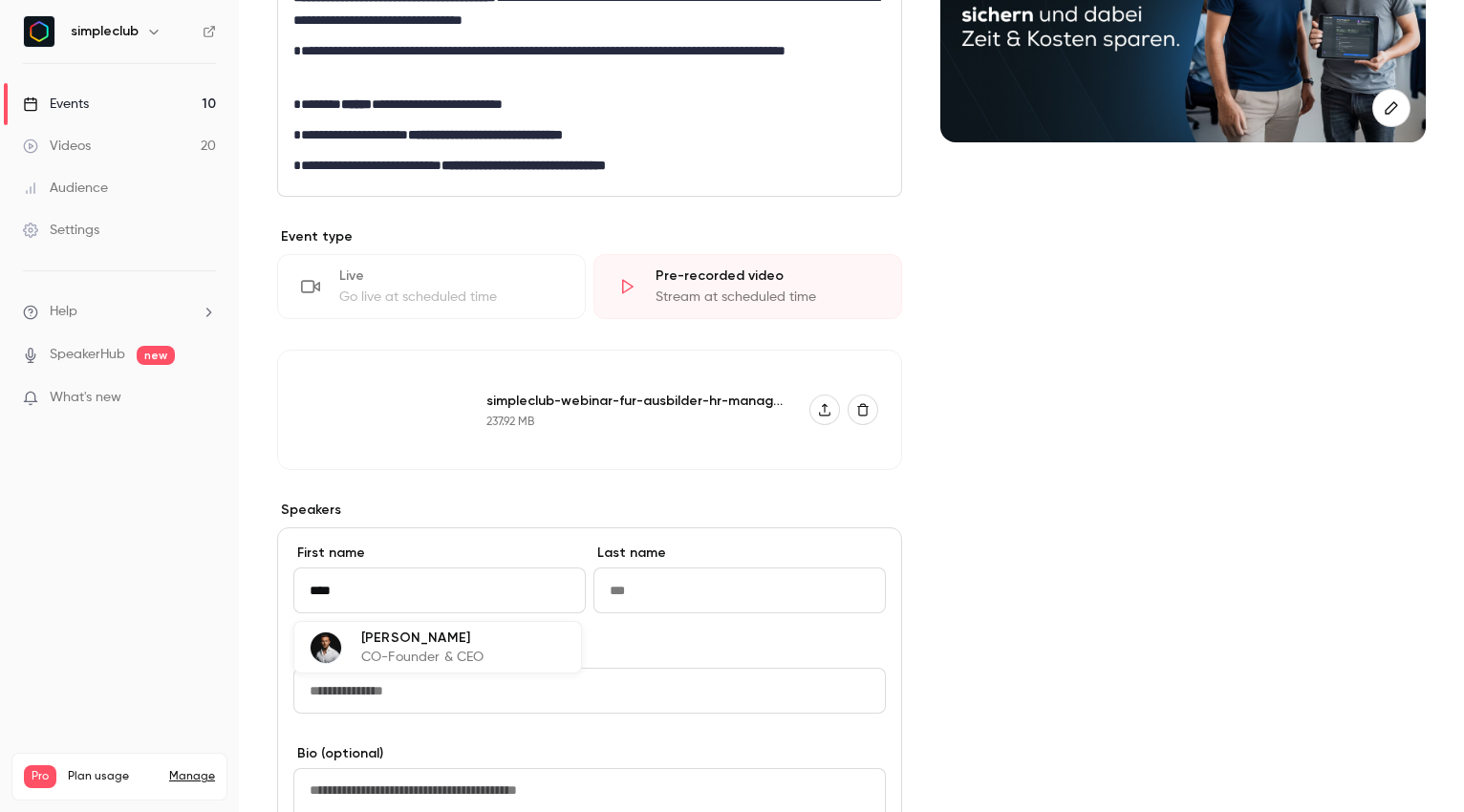 click on "Alexander Giesecke" at bounding box center [422, 637] 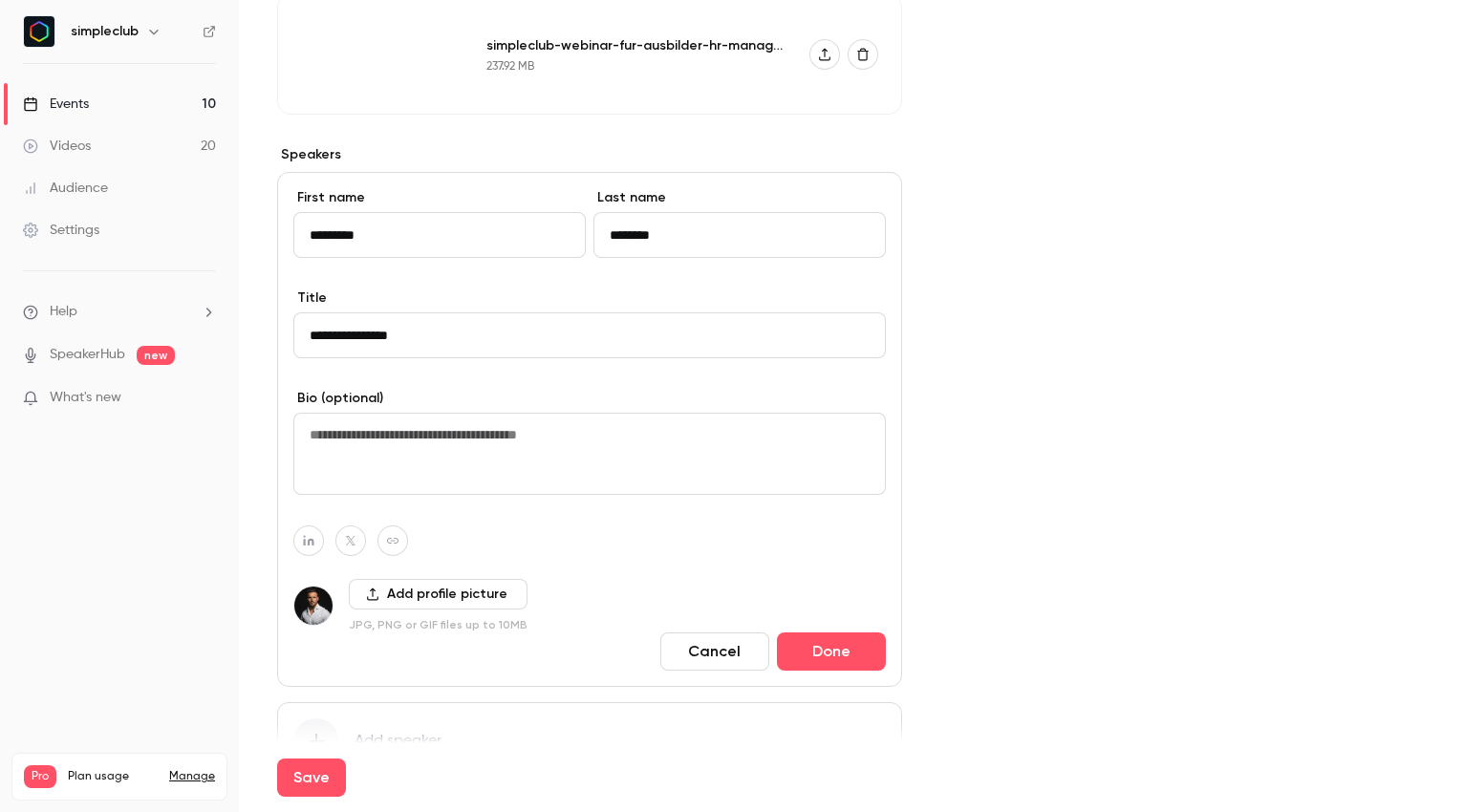 scroll, scrollTop: 773, scrollLeft: 0, axis: vertical 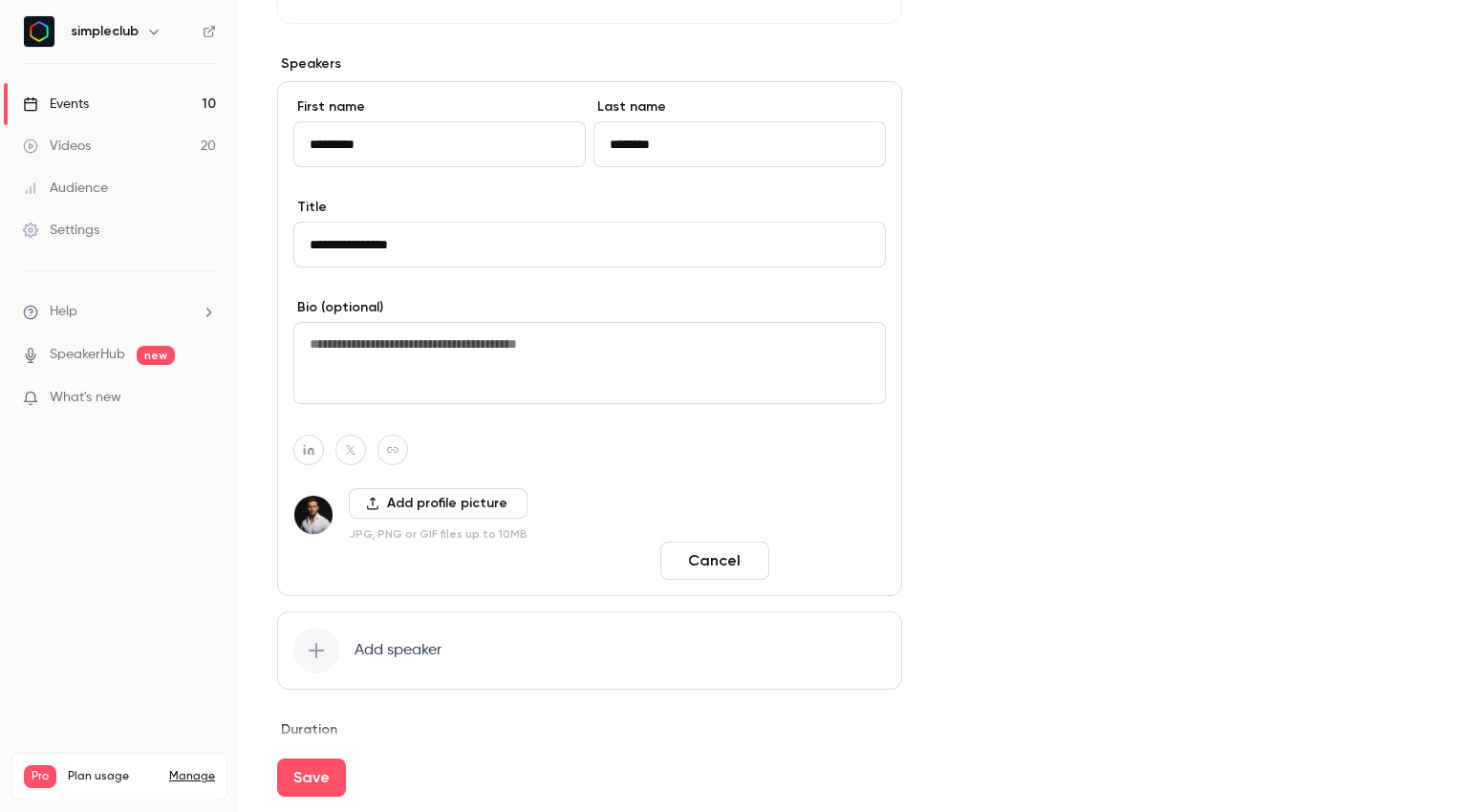 type on "*********" 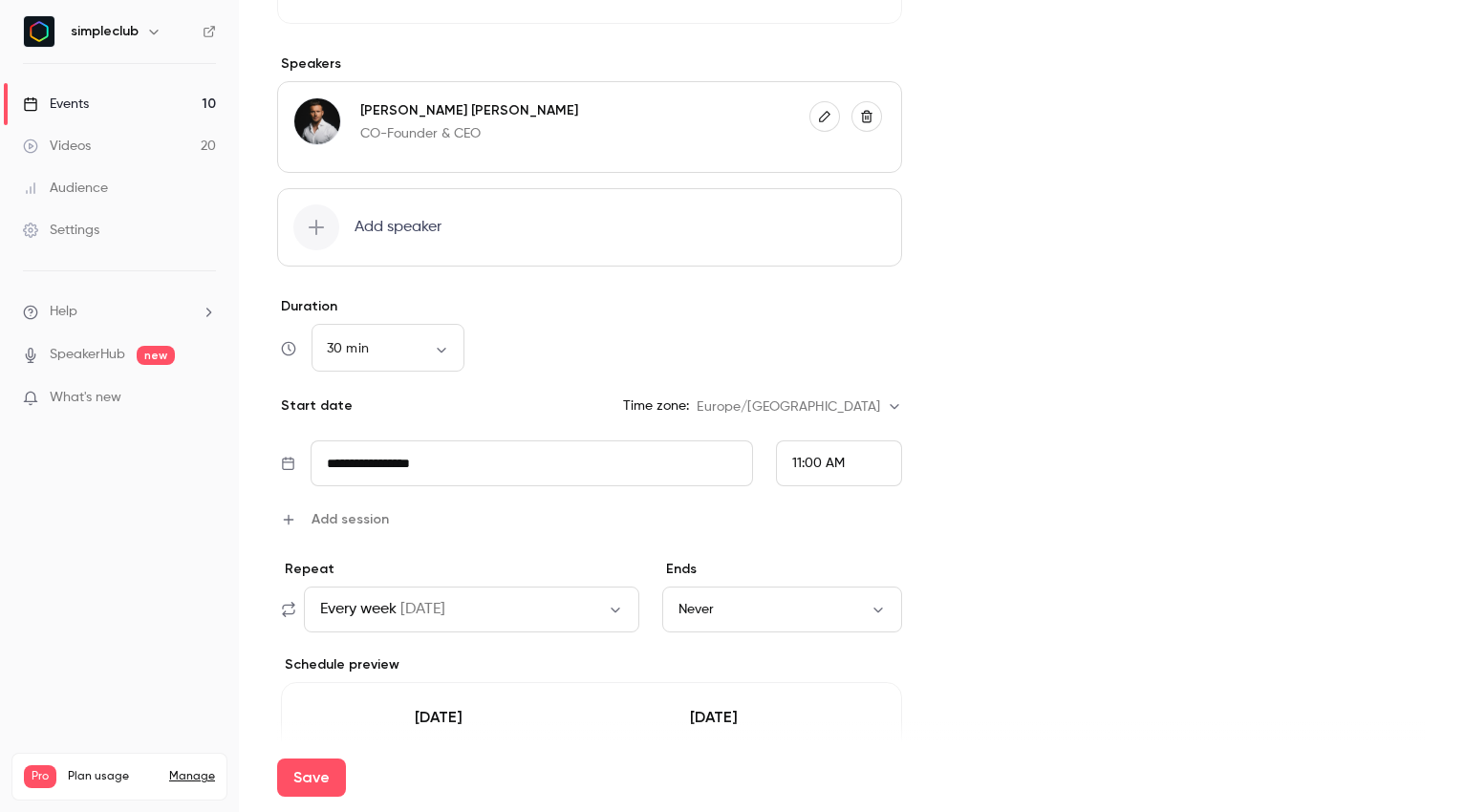 click at bounding box center (316, 227) 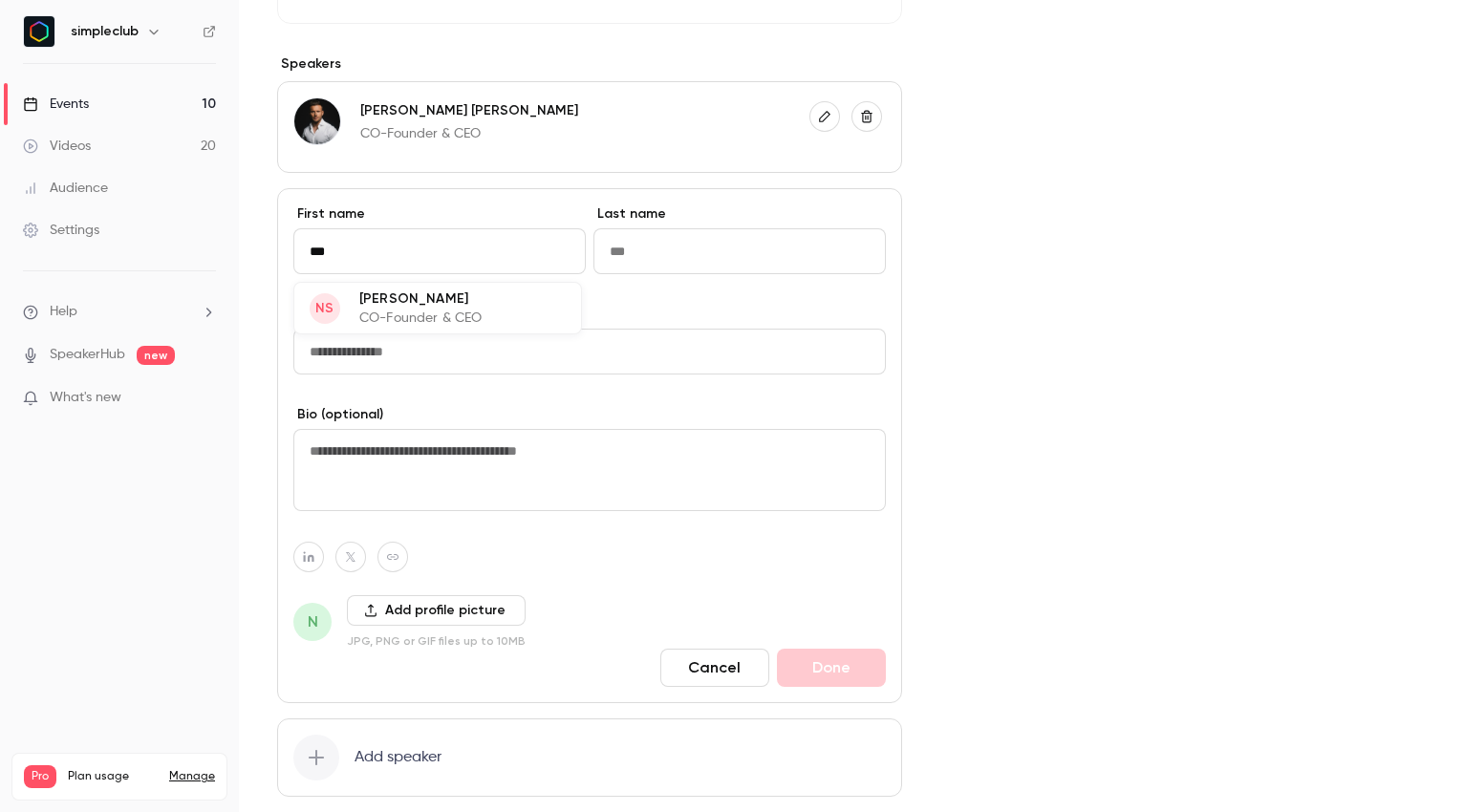 type on "****" 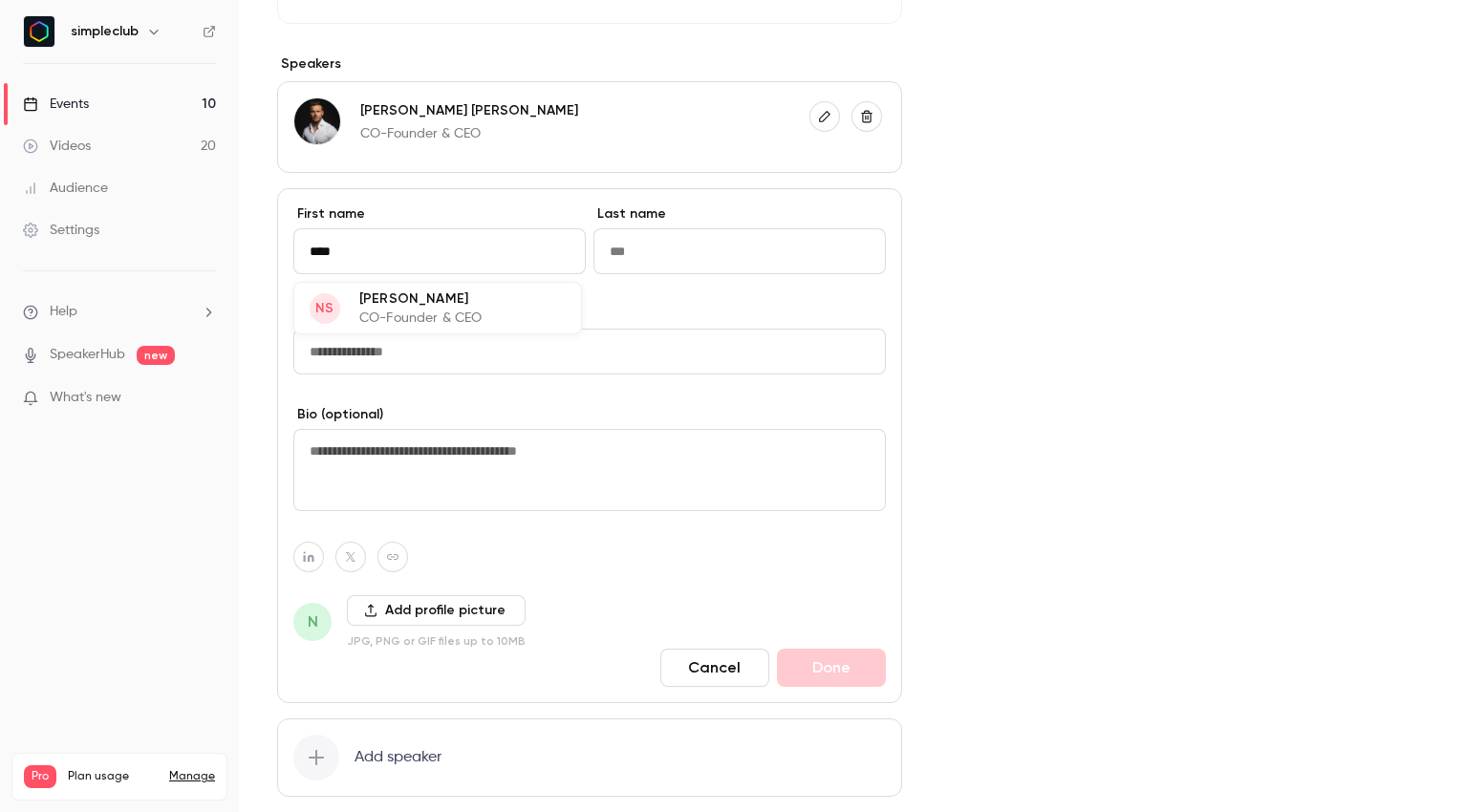 click on "CO-Founder & CEO" at bounding box center [420, 318] 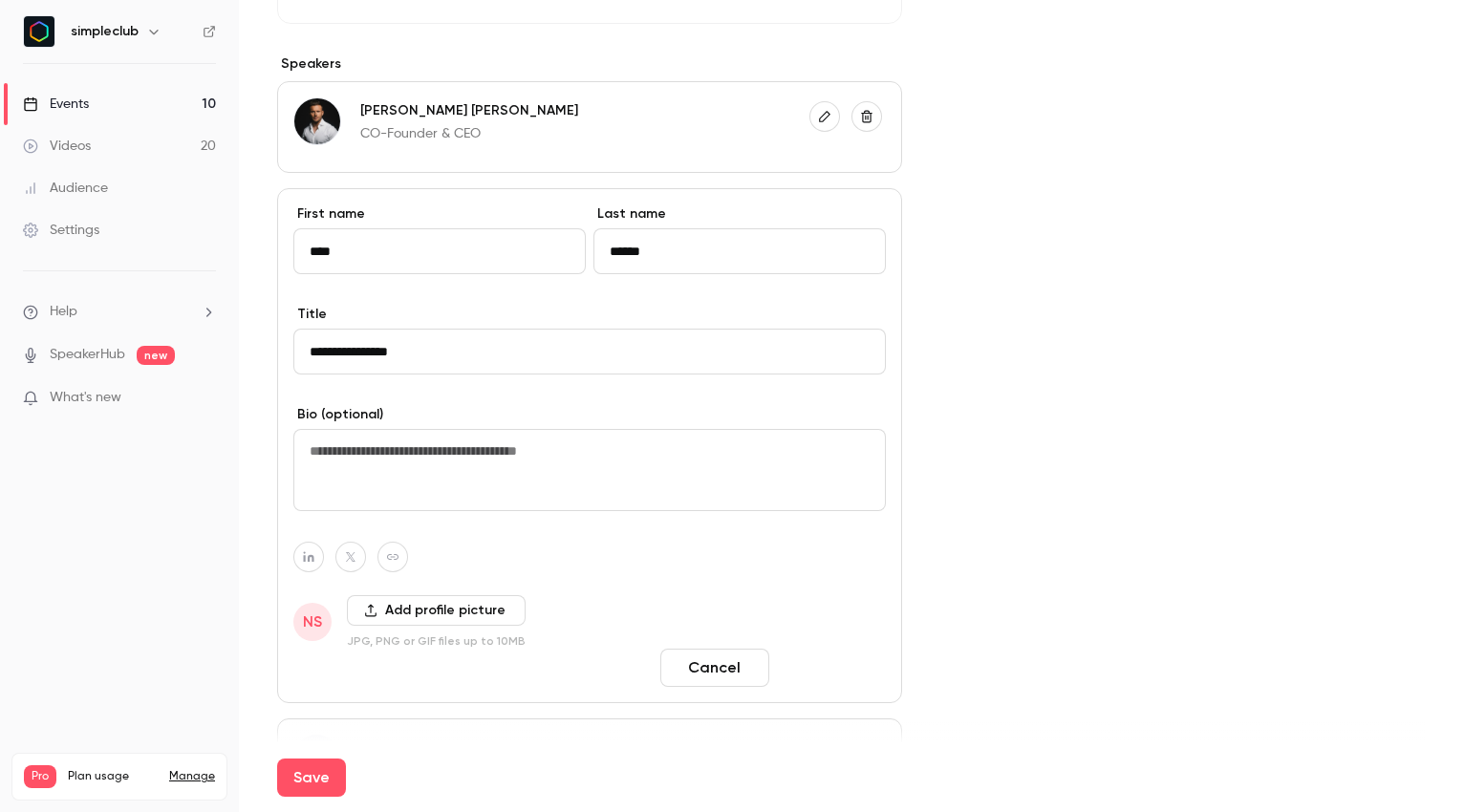 type on "****" 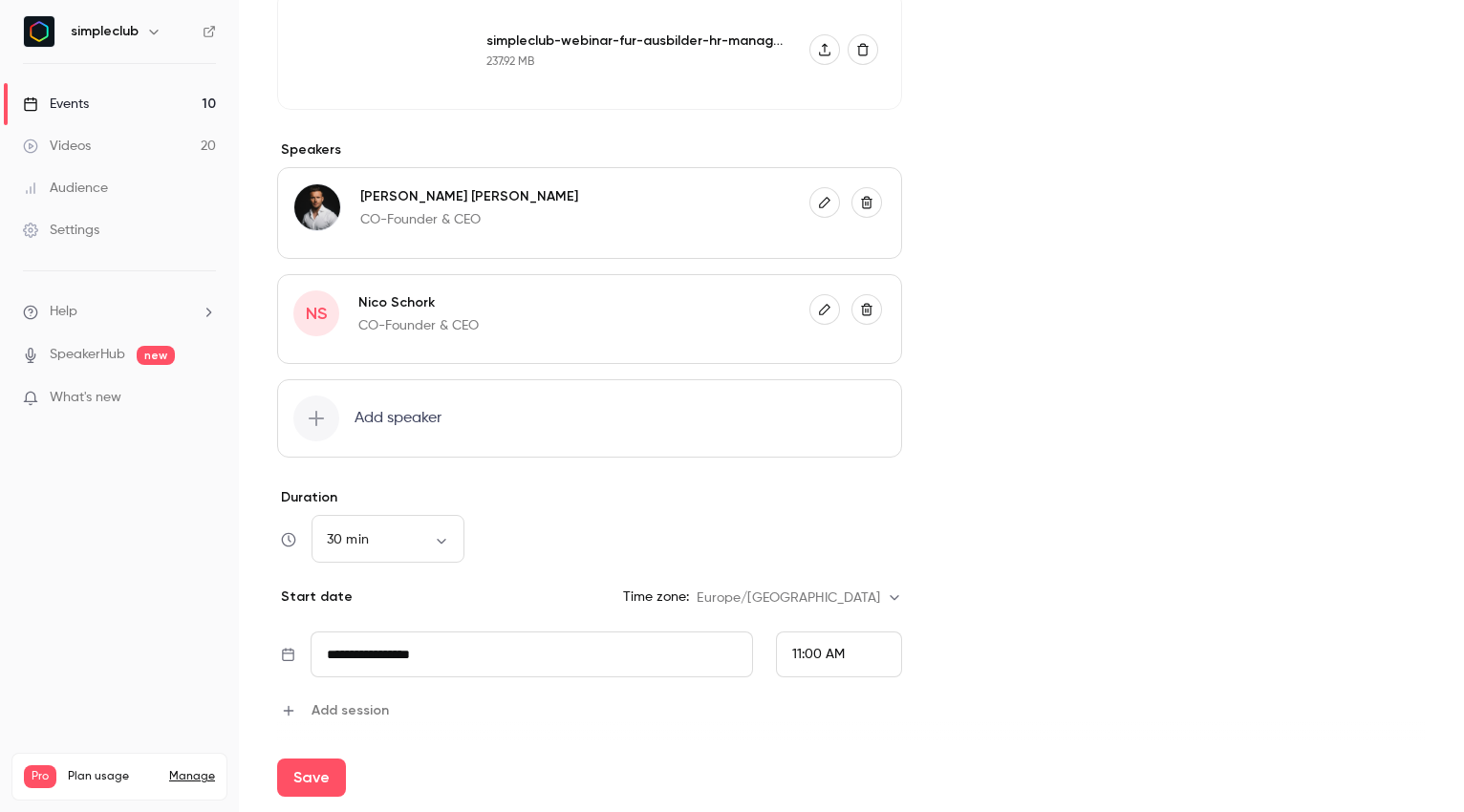 scroll, scrollTop: 628, scrollLeft: 0, axis: vertical 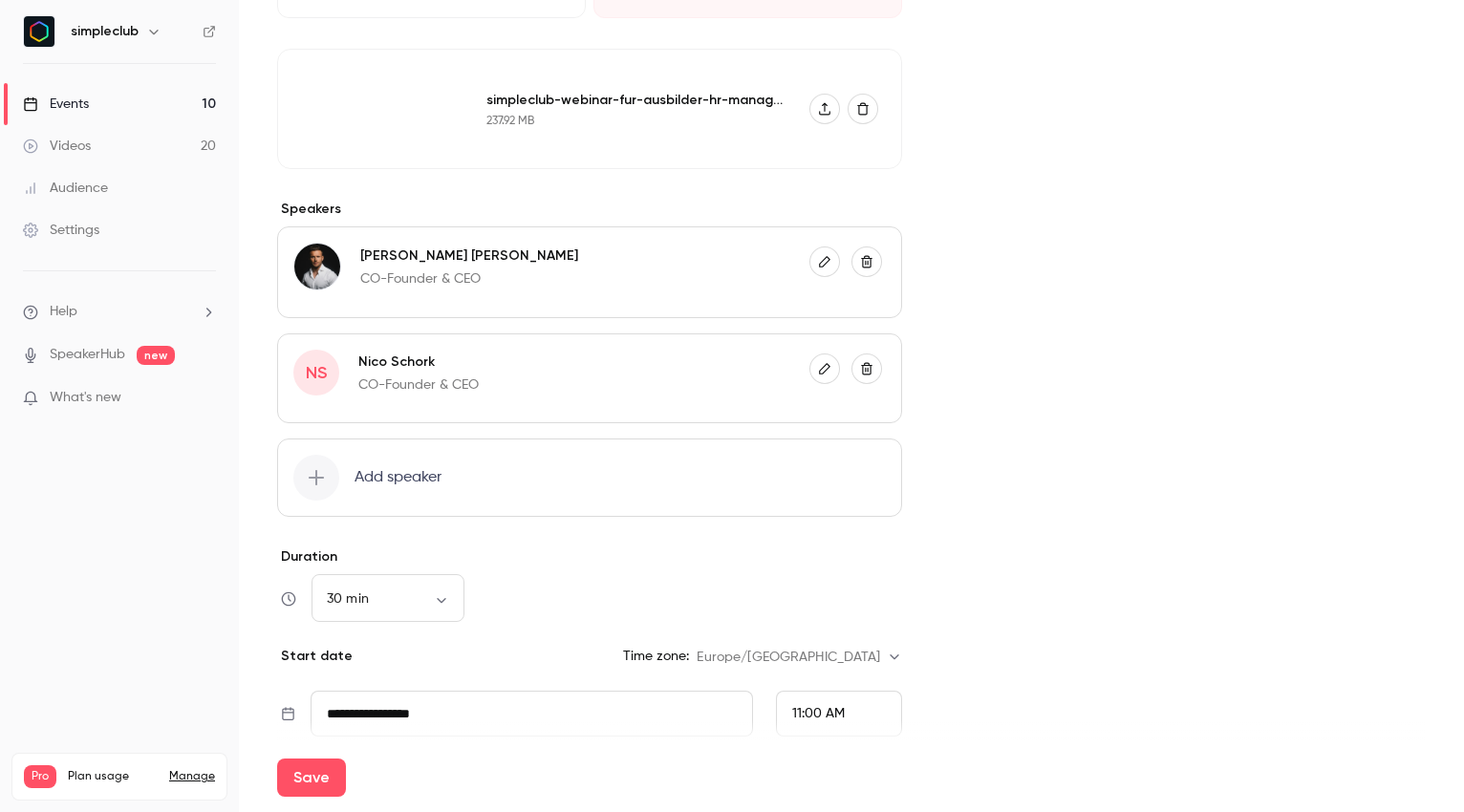 click 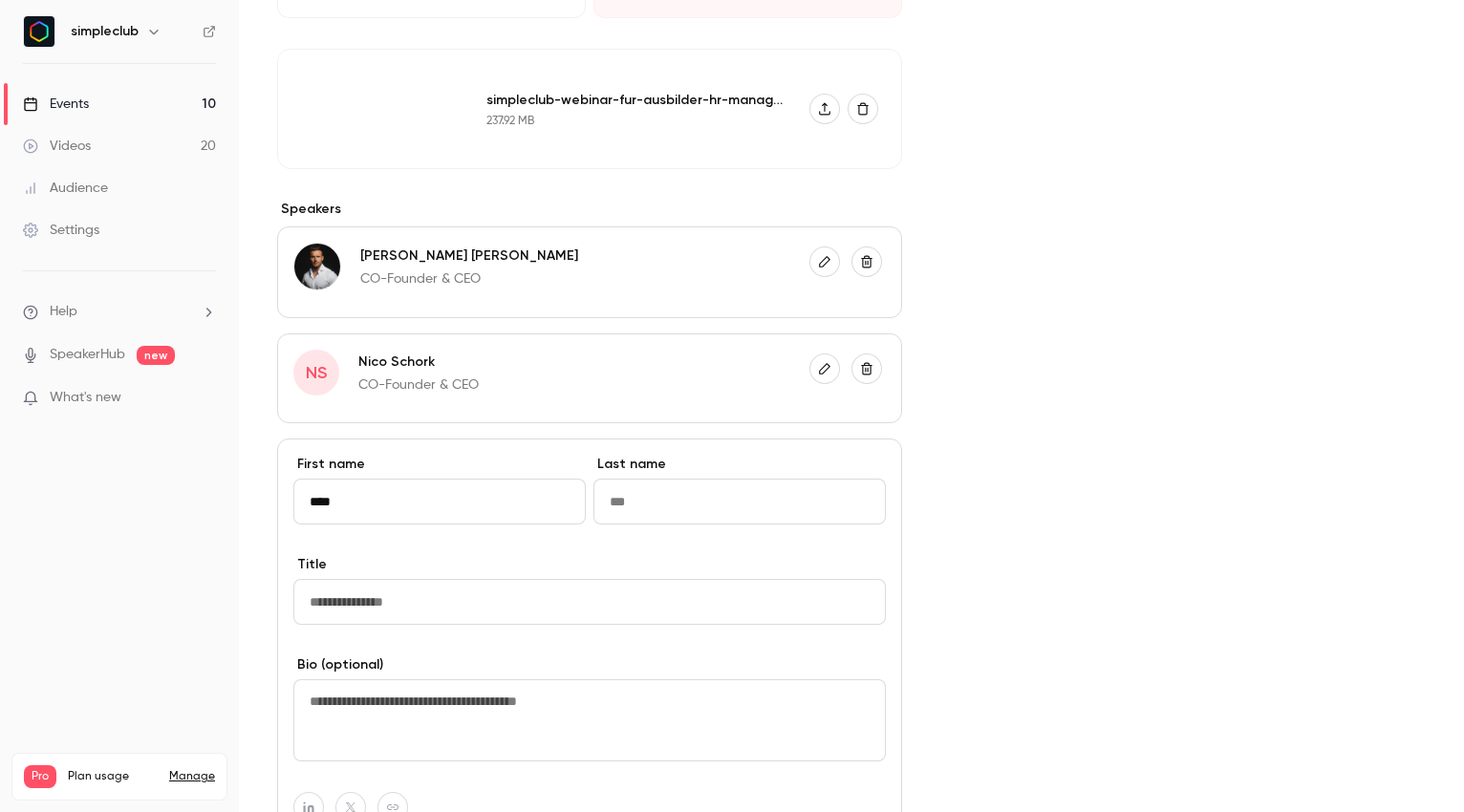type on "*****" 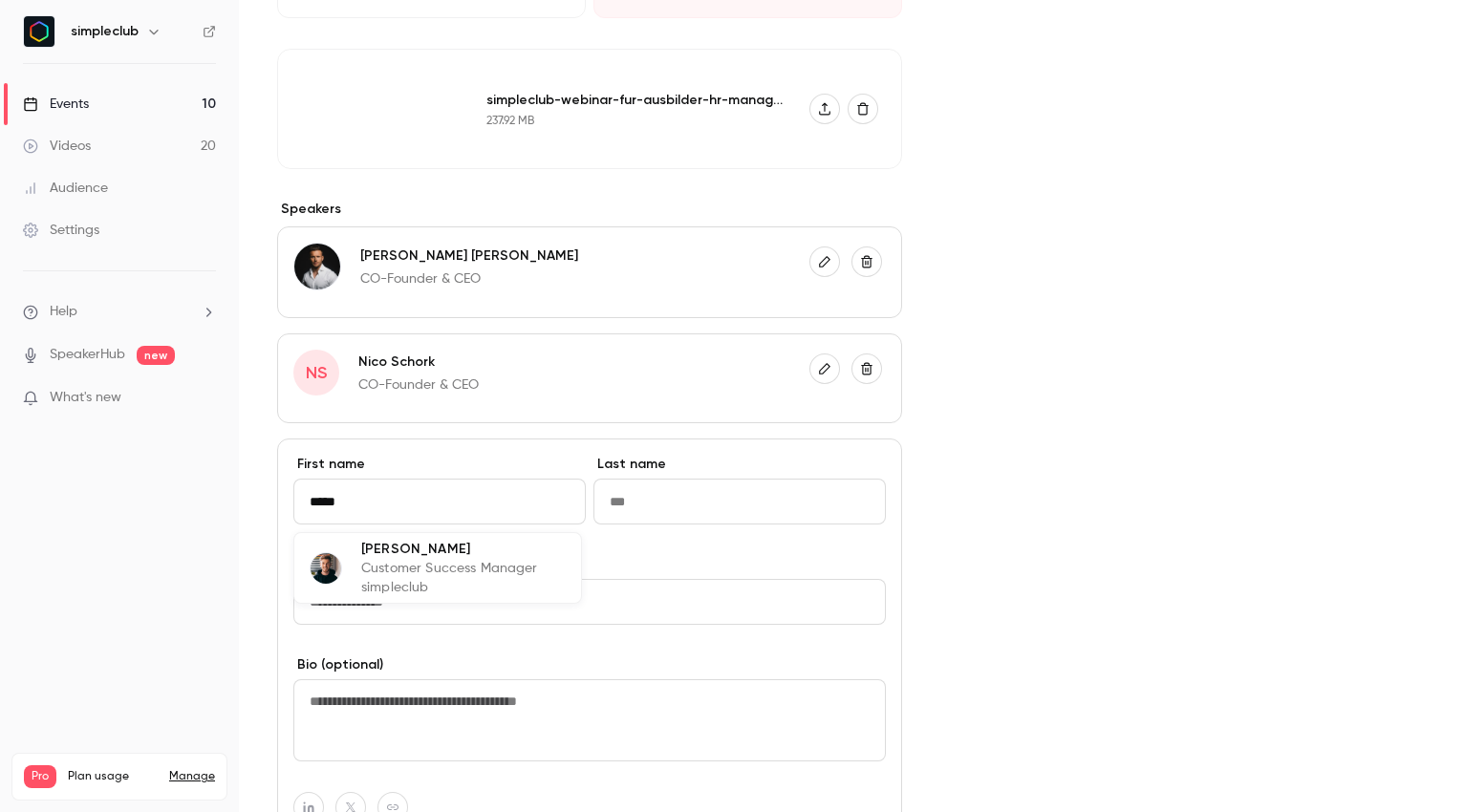 click on "Customer Success Manager simpleclub" at bounding box center (463, 578) 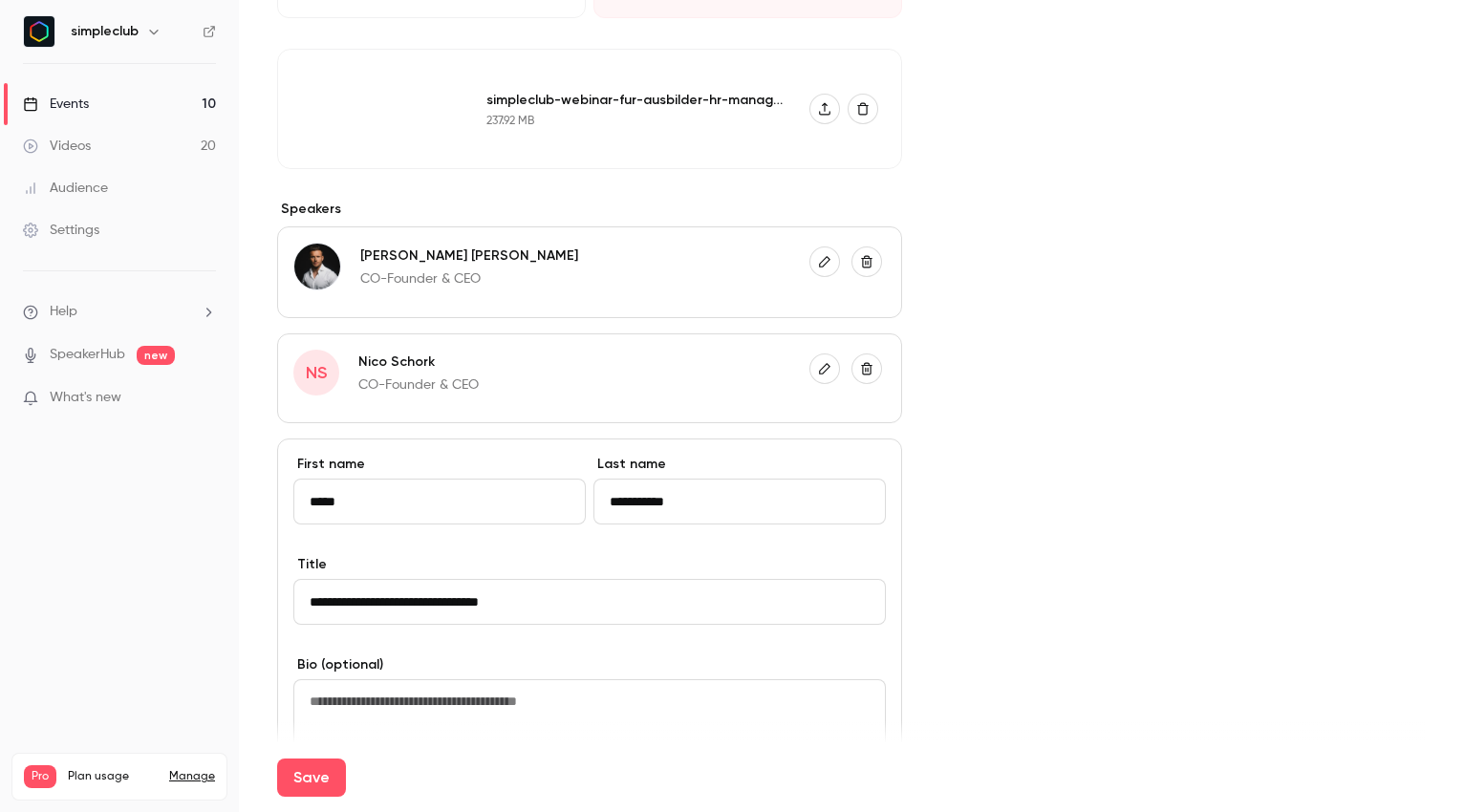 type on "*****" 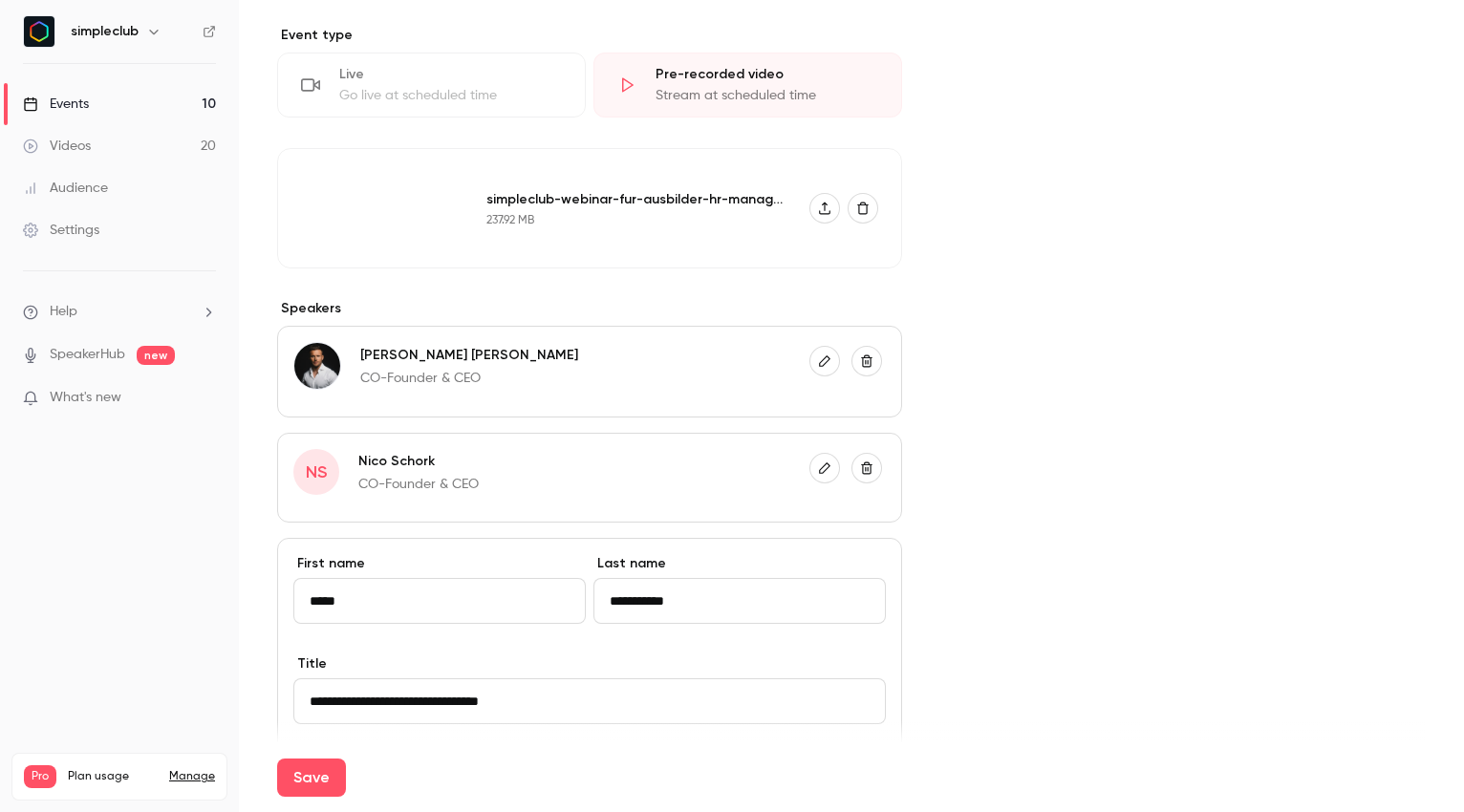 scroll, scrollTop: 1188, scrollLeft: 0, axis: vertical 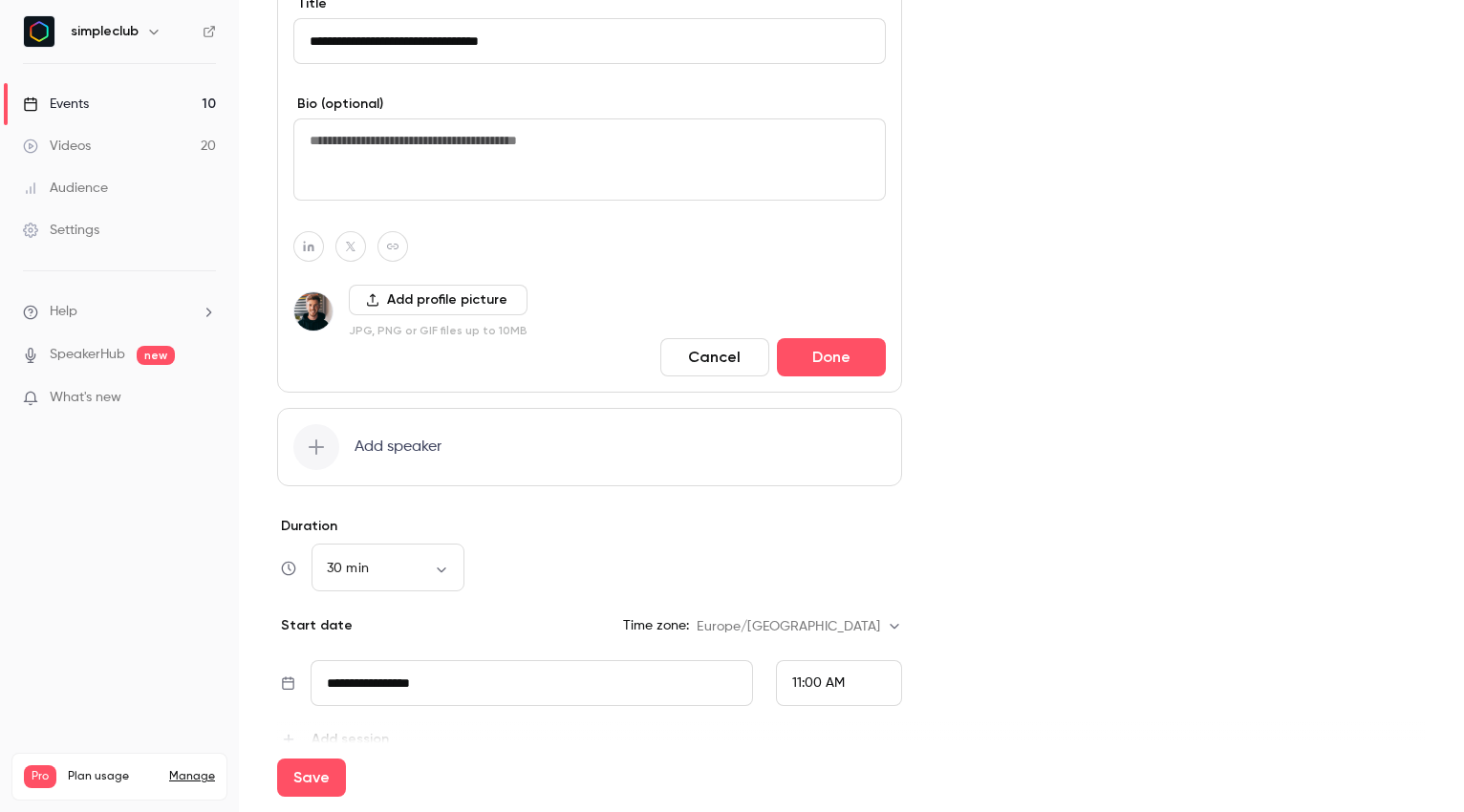 click on "Add profile picture JPG, PNG or GIF files up to 10MB" at bounding box center [590, 311] 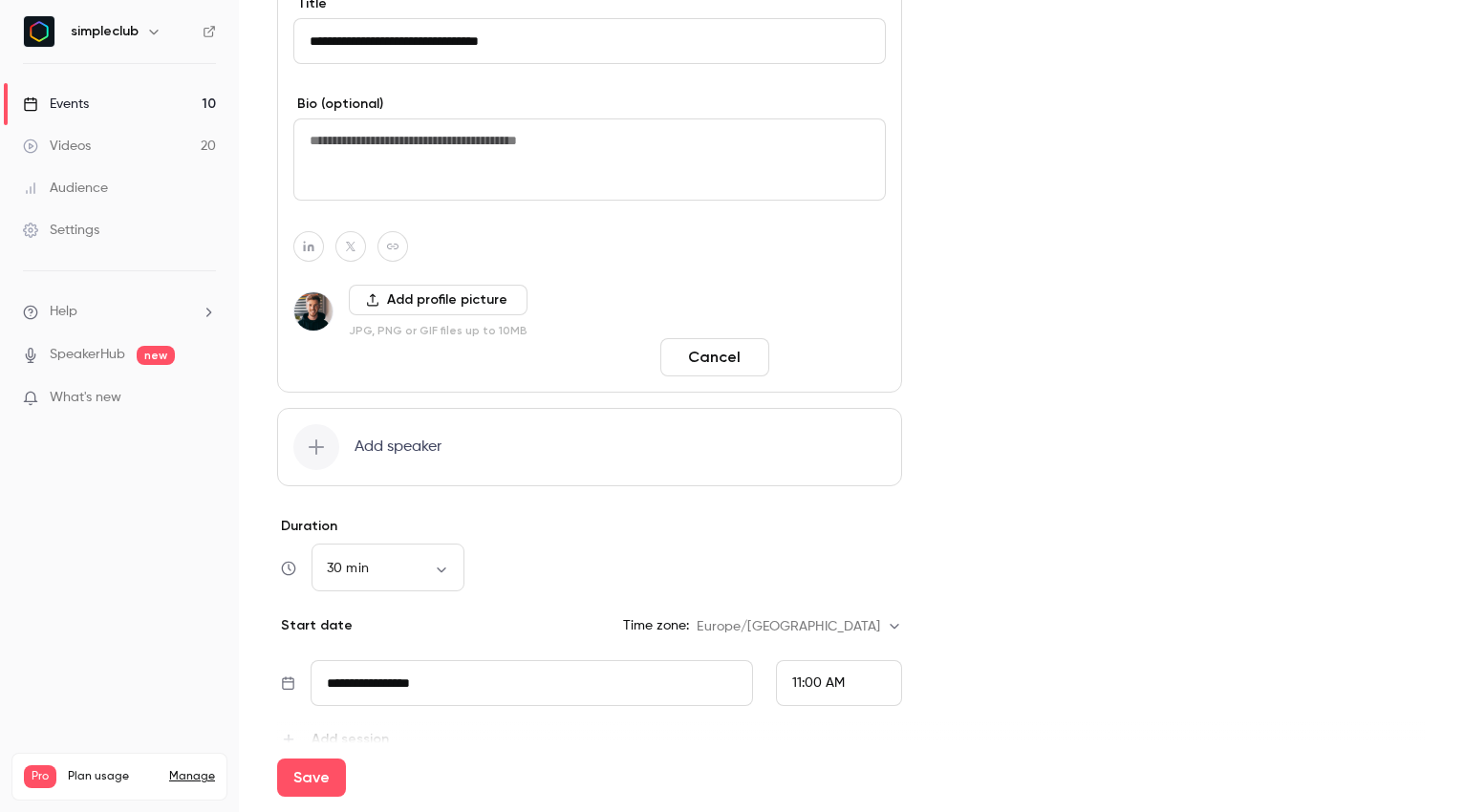 click on "Done" at bounding box center (831, 357) 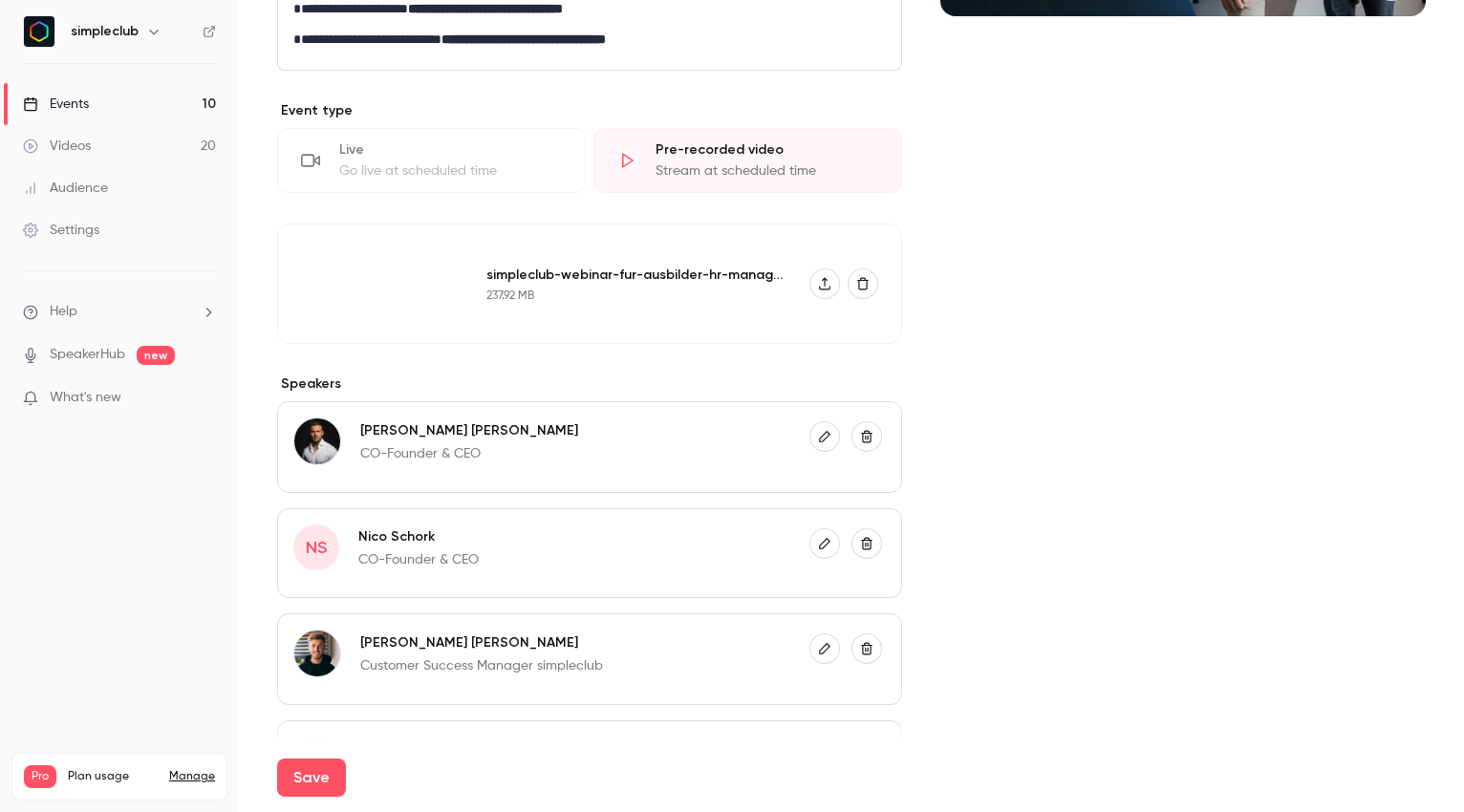 scroll, scrollTop: 590, scrollLeft: 0, axis: vertical 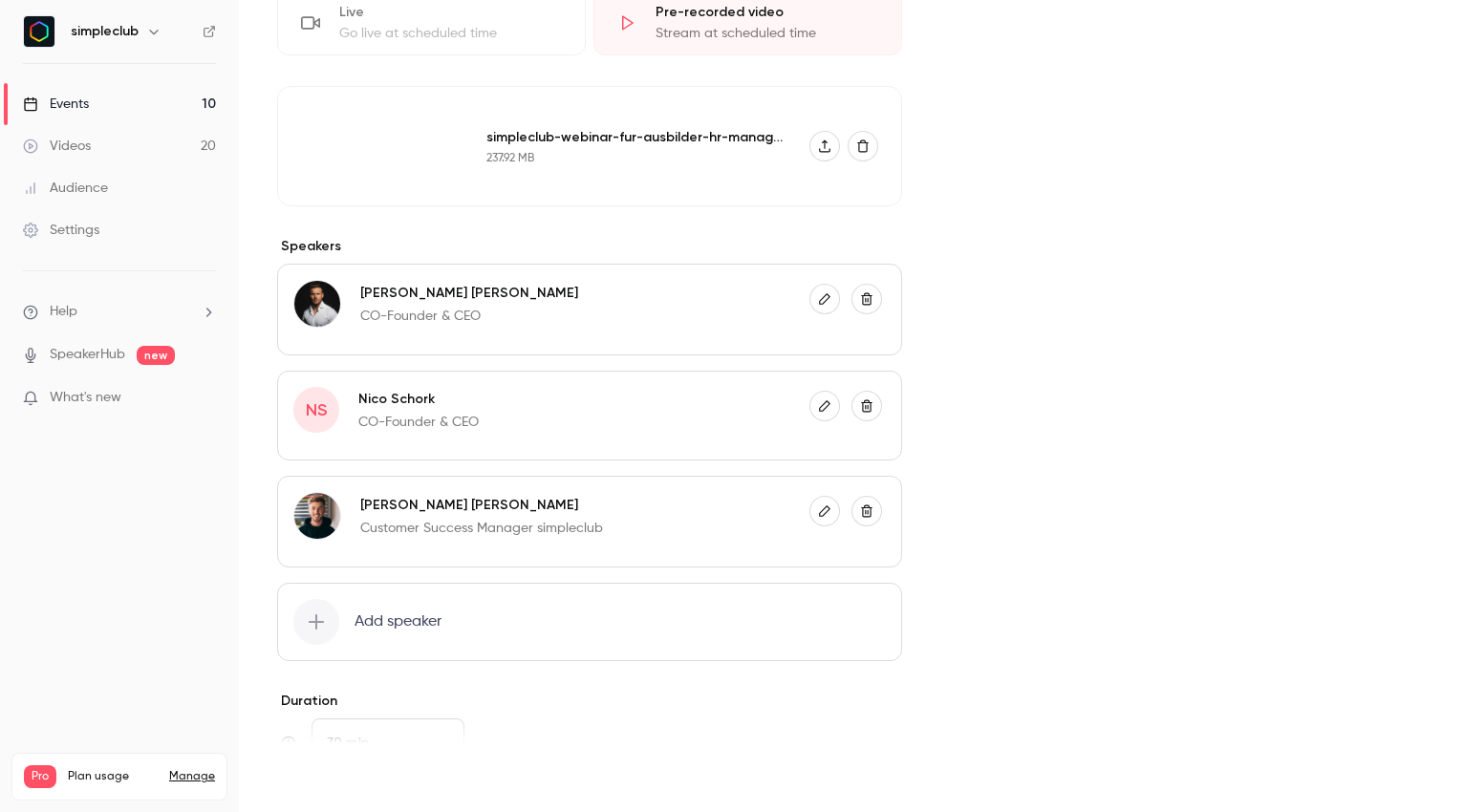 click on "Save" at bounding box center (312, 778) 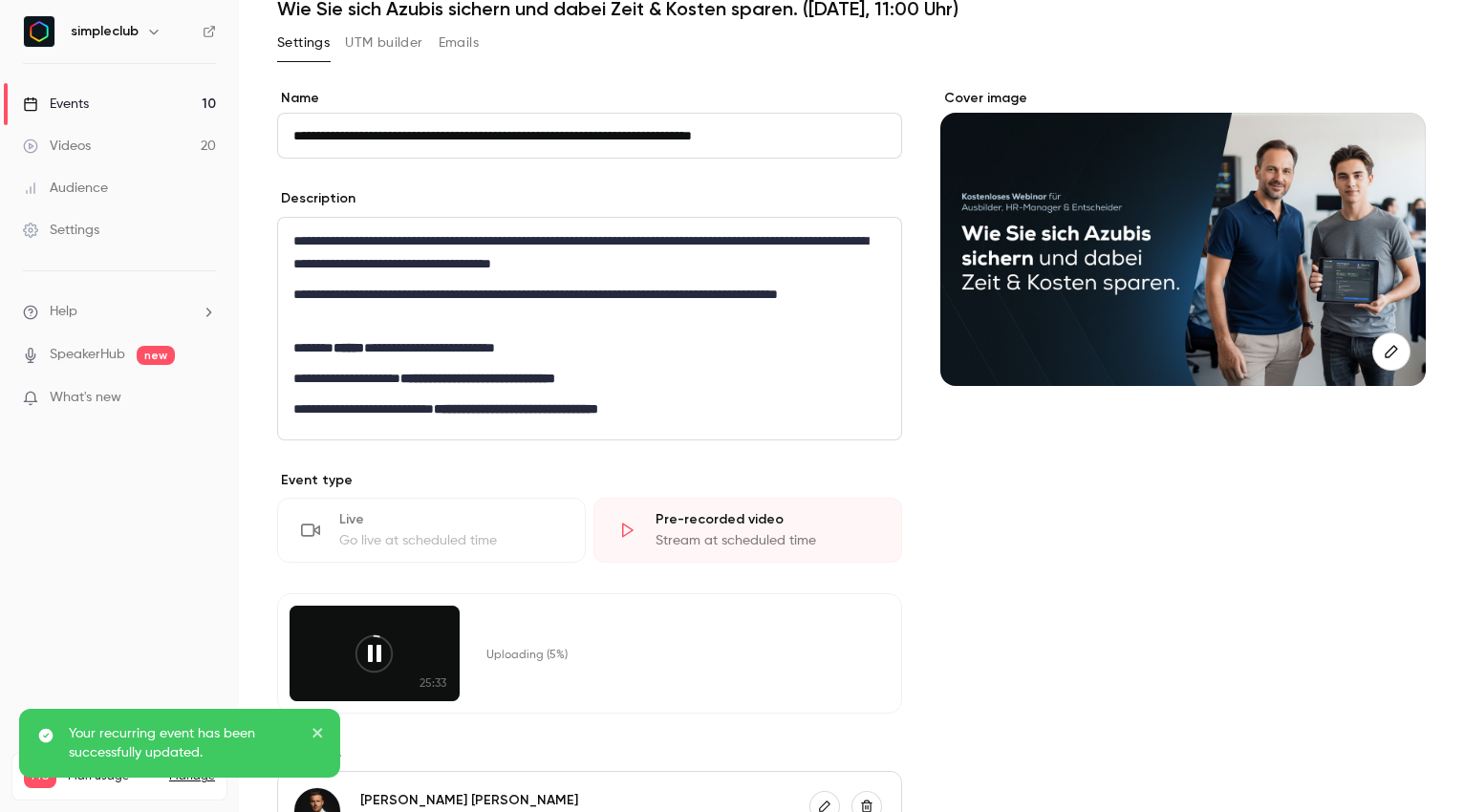 scroll, scrollTop: 41, scrollLeft: 0, axis: vertical 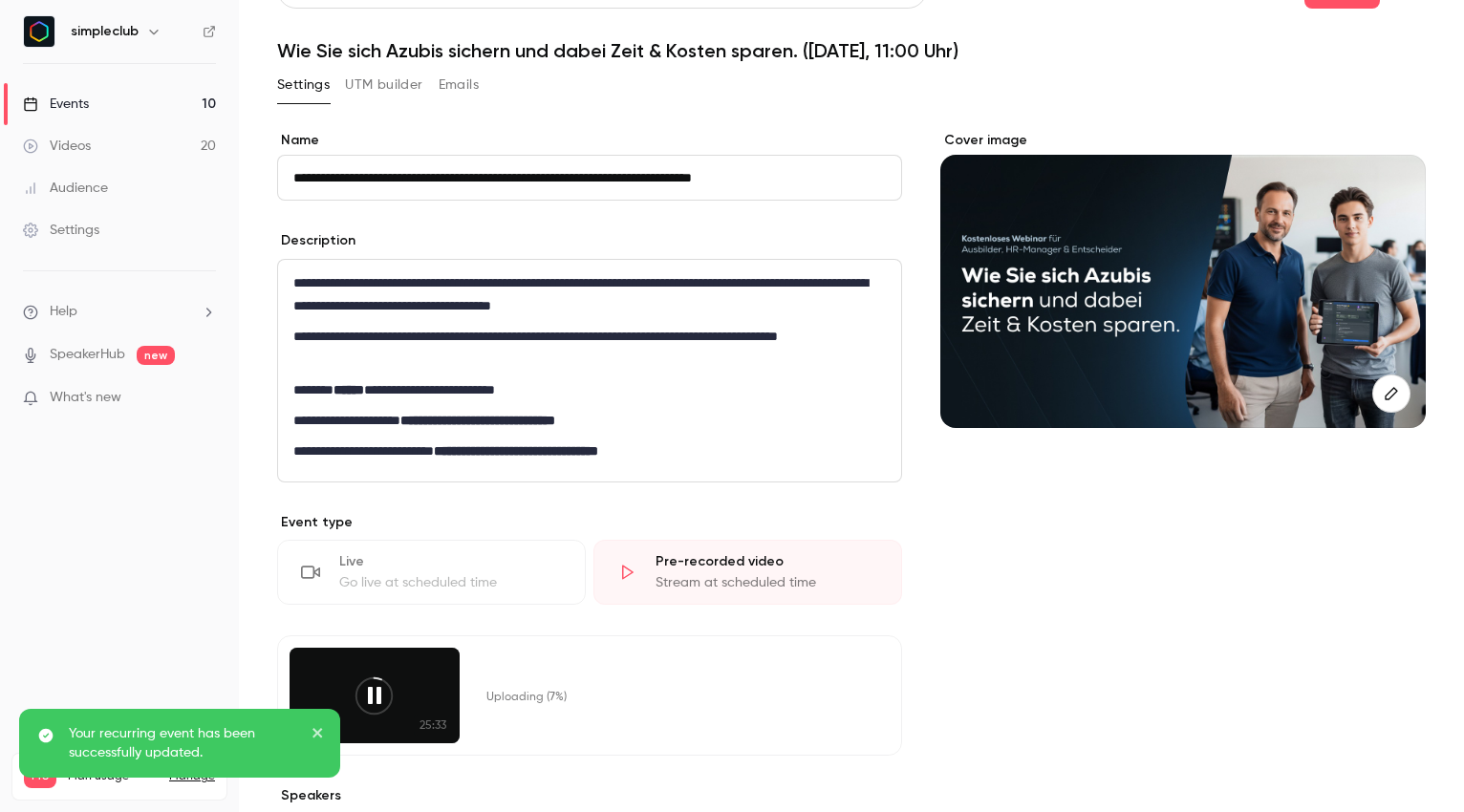 click on "Events" at bounding box center (55, 104) 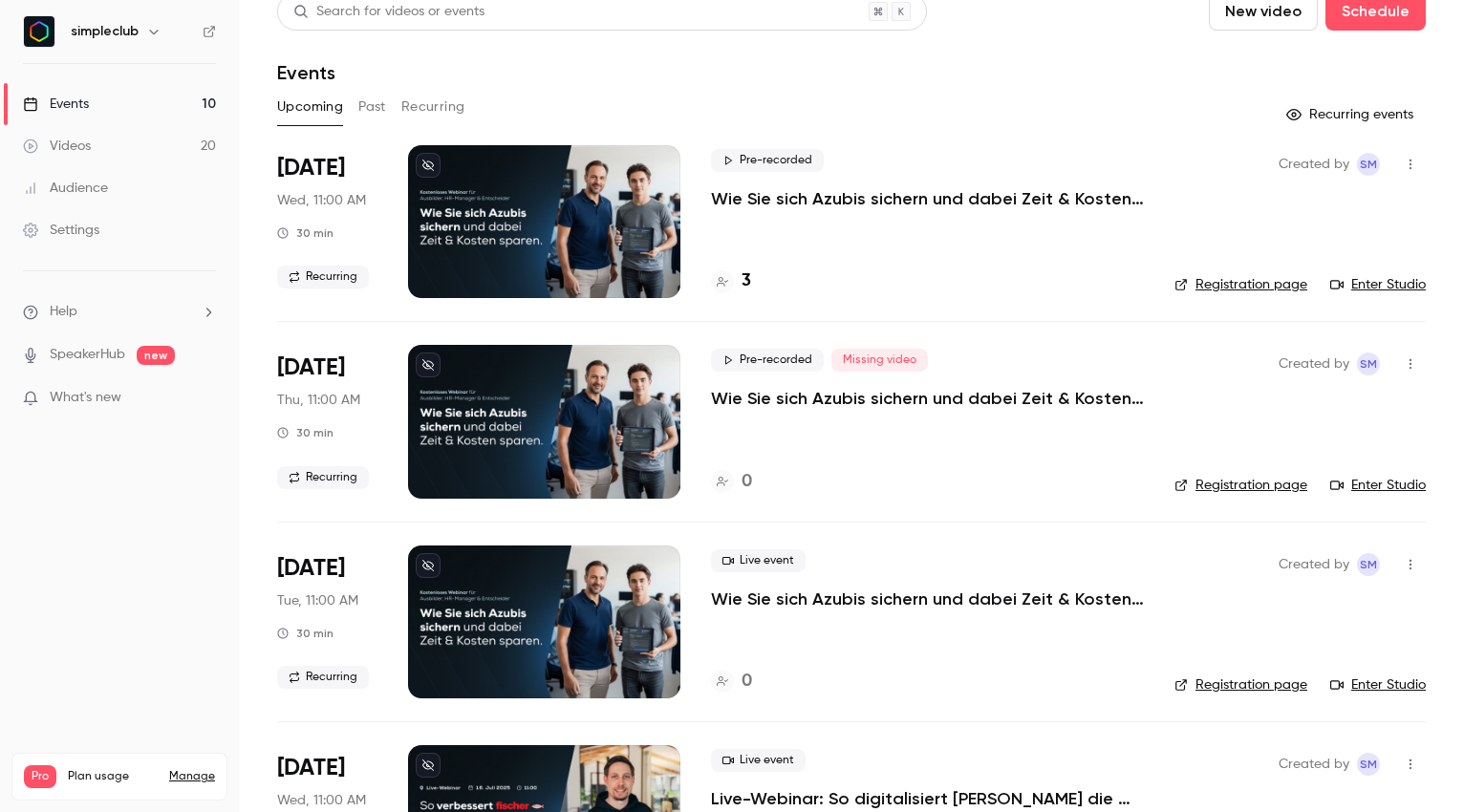 scroll, scrollTop: 36, scrollLeft: 0, axis: vertical 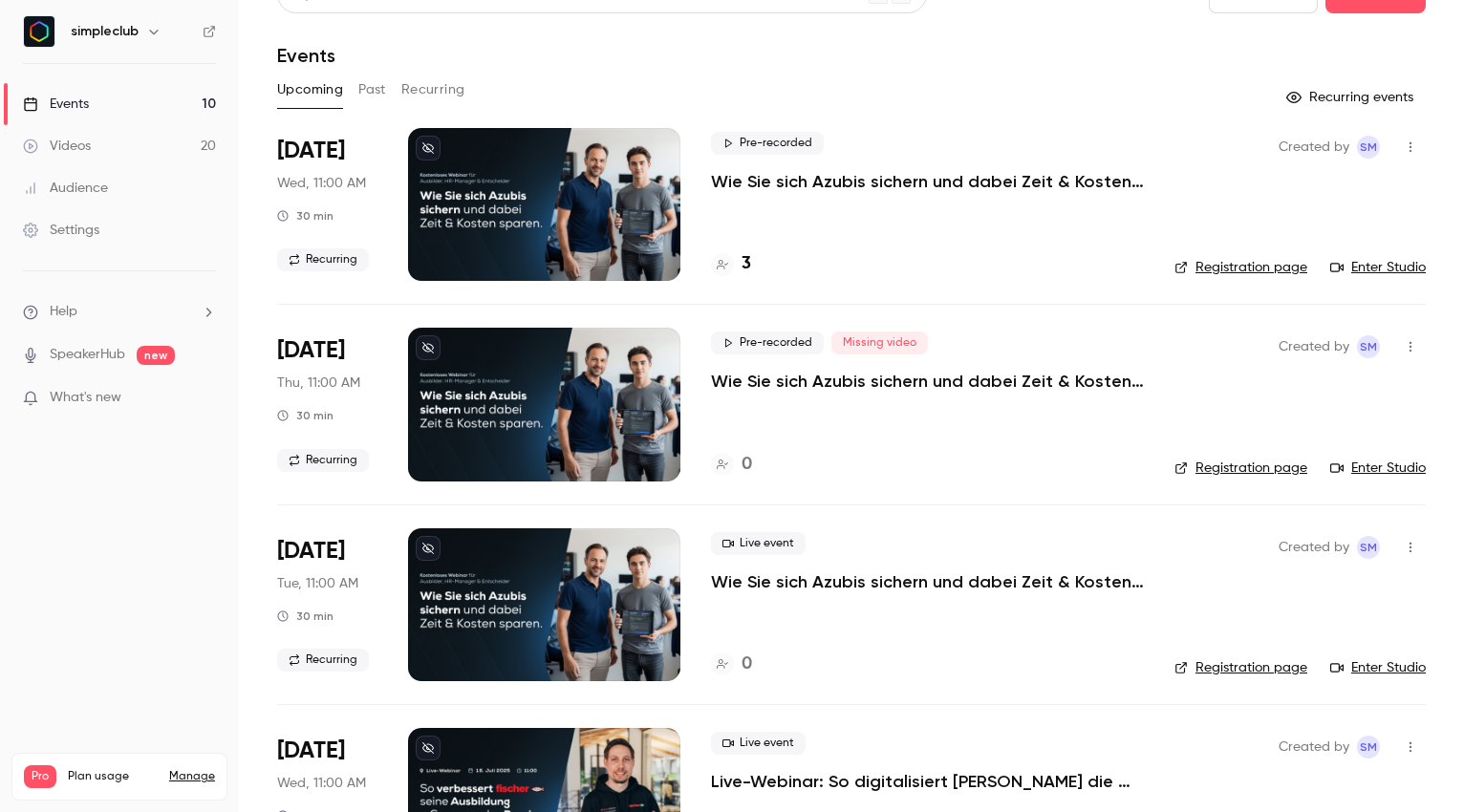click at bounding box center [544, 404] 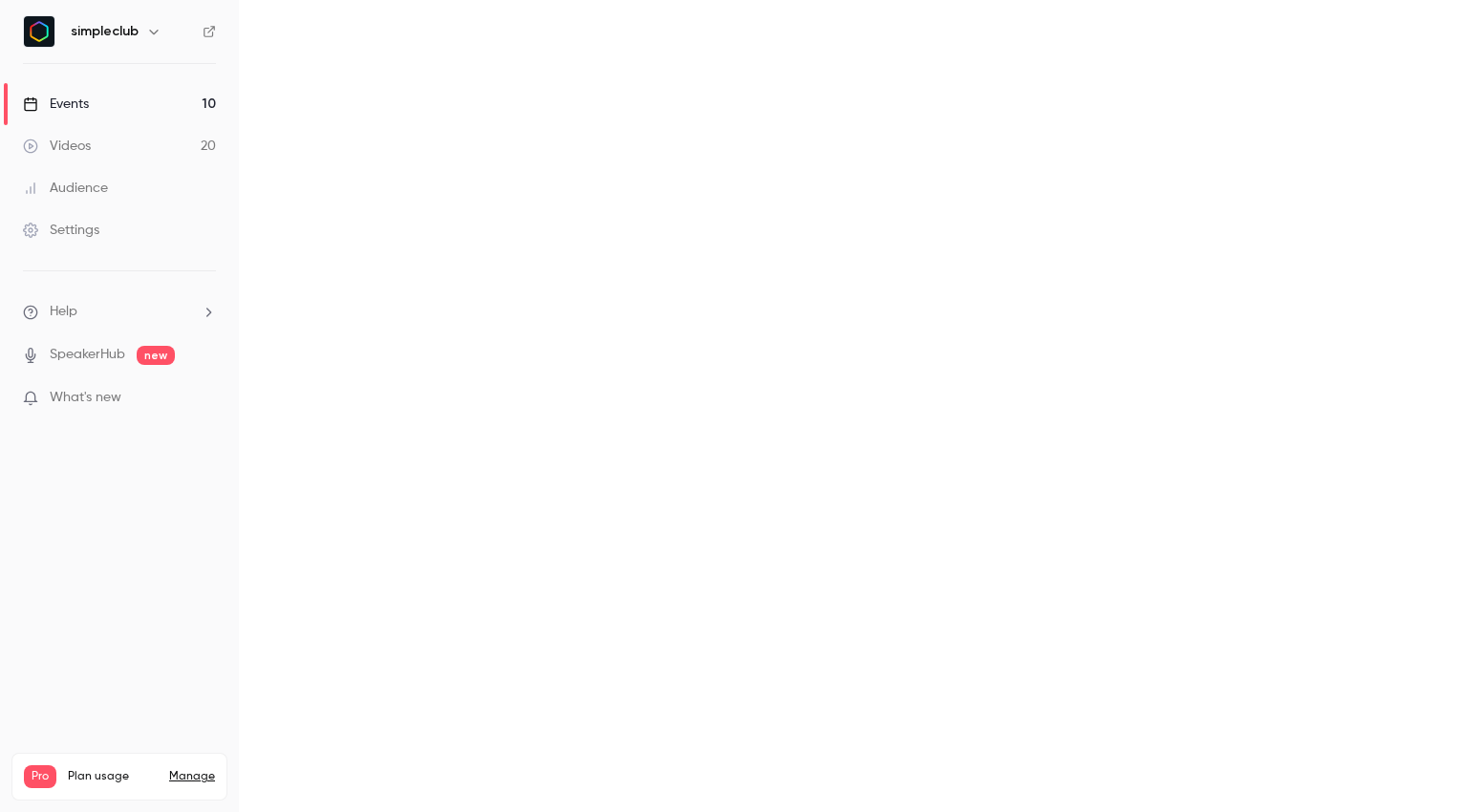 scroll, scrollTop: 0, scrollLeft: 0, axis: both 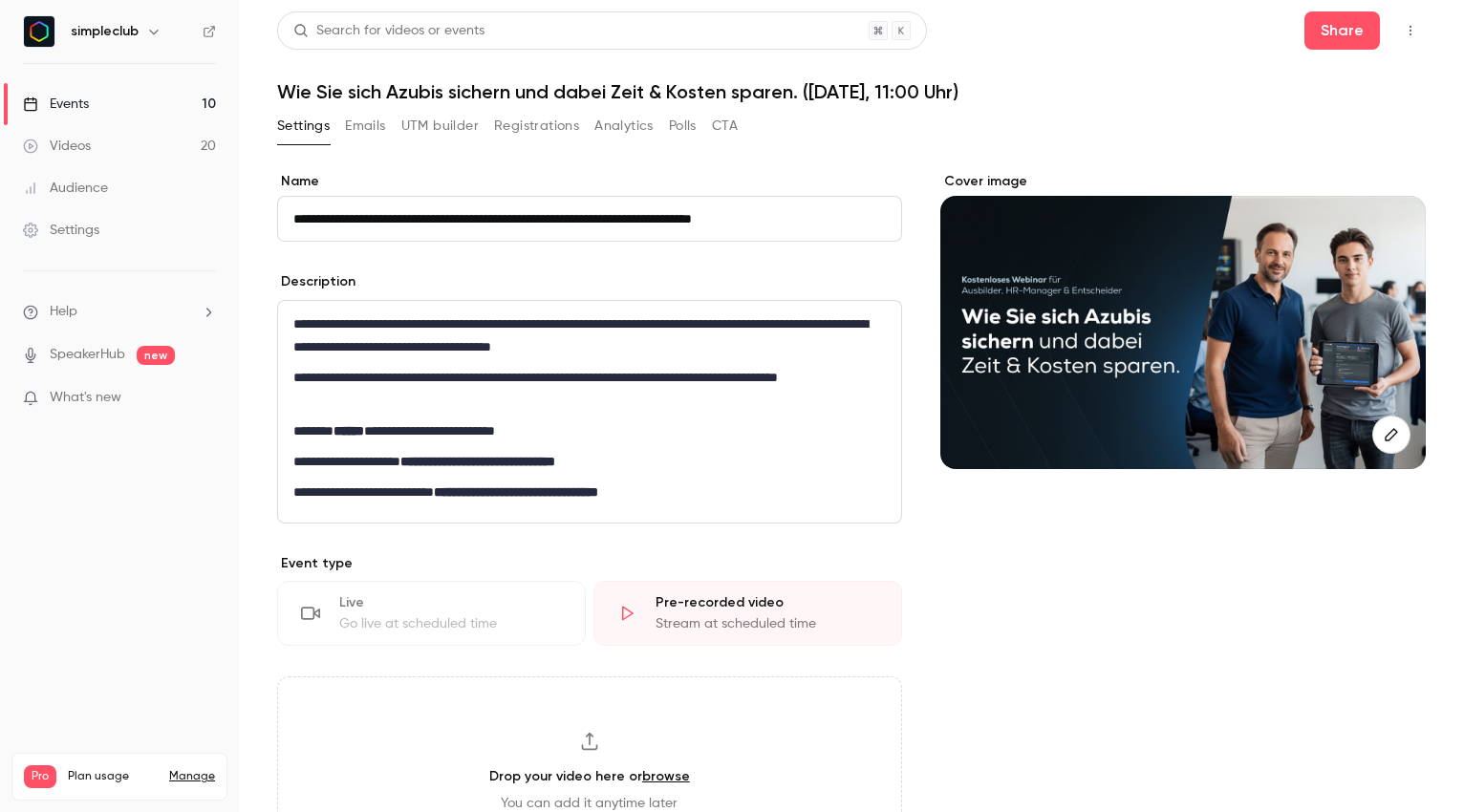 click on "Events 10" at bounding box center (119, 104) 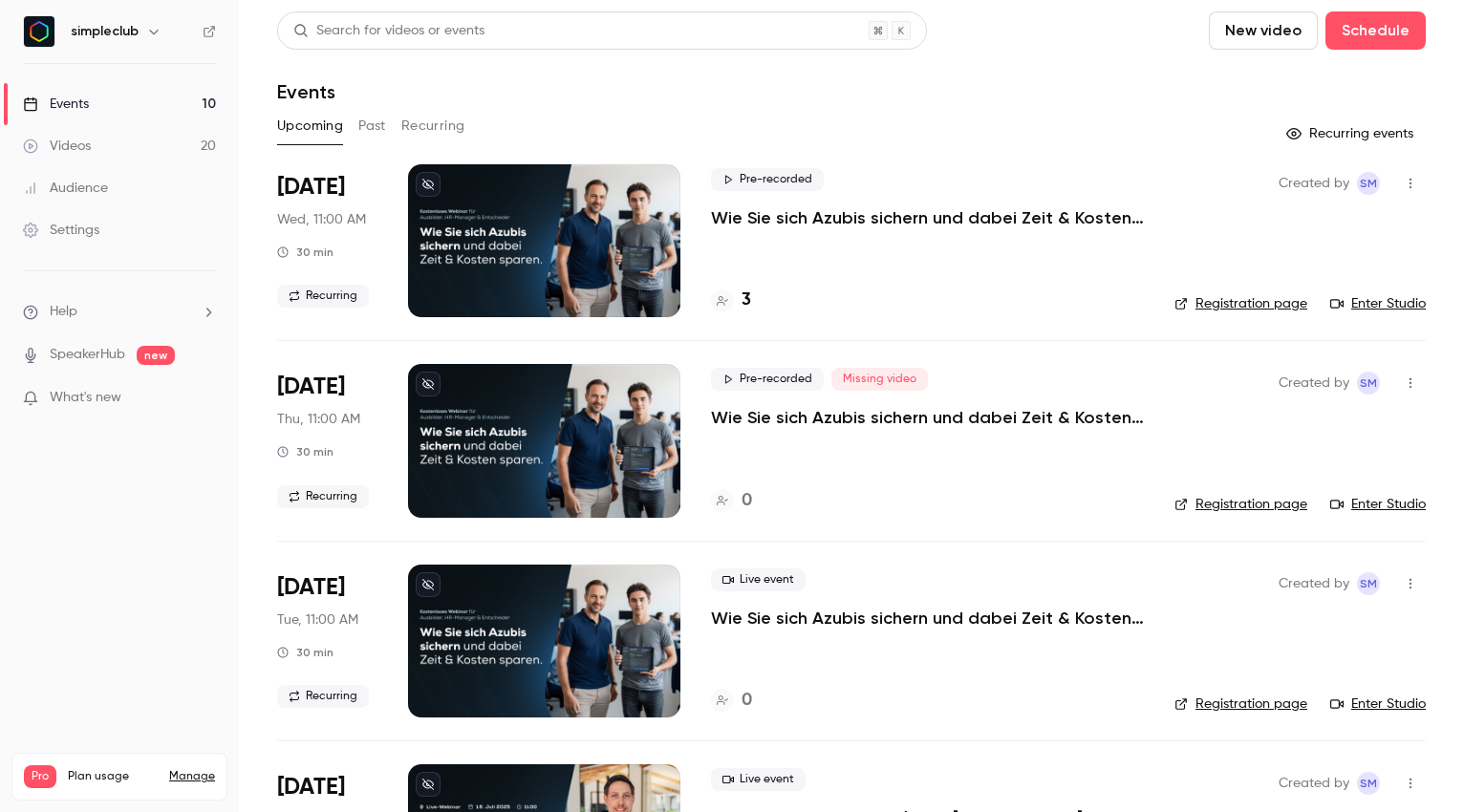 click on "Recurring" at bounding box center [433, 126] 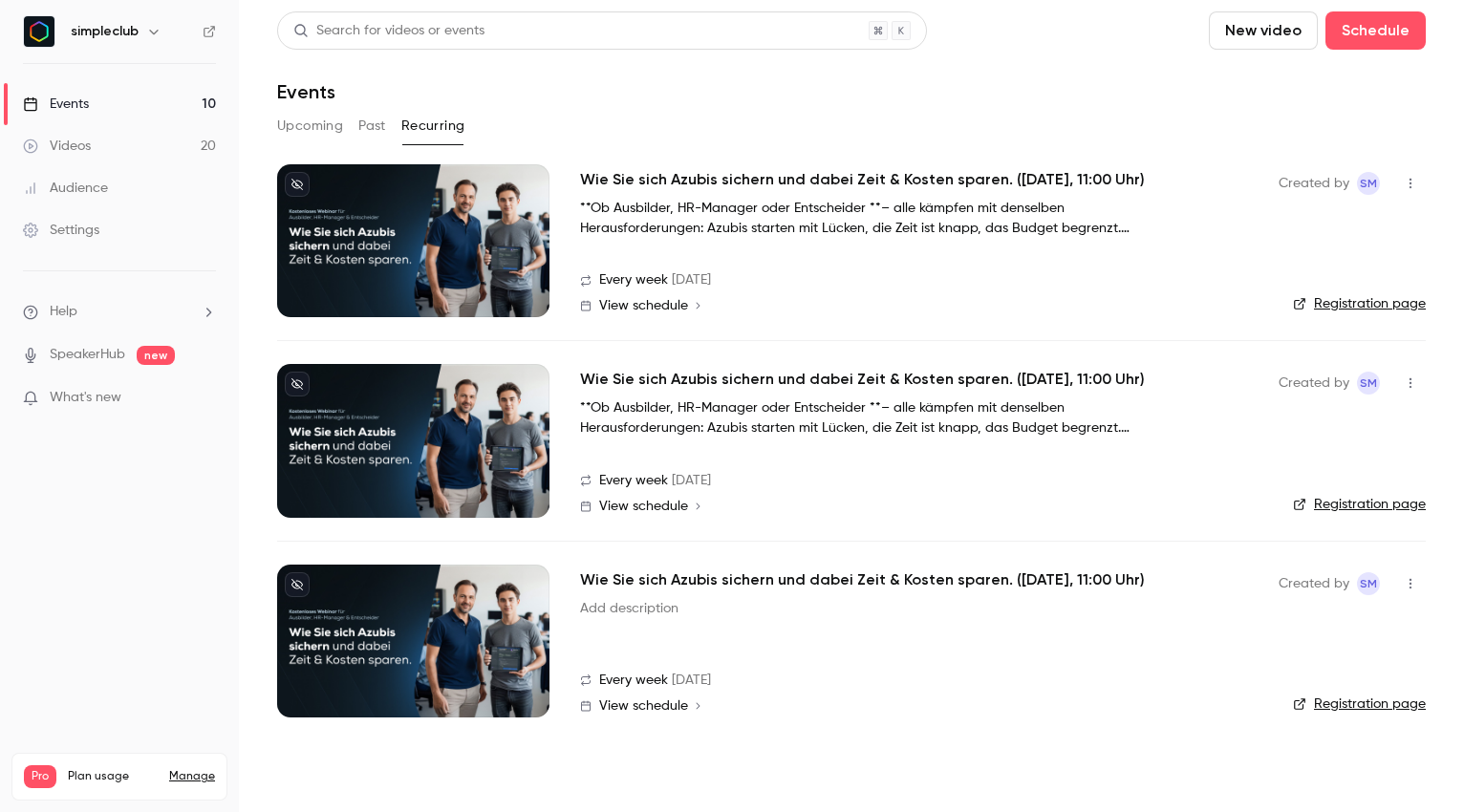 click at bounding box center [413, 641] 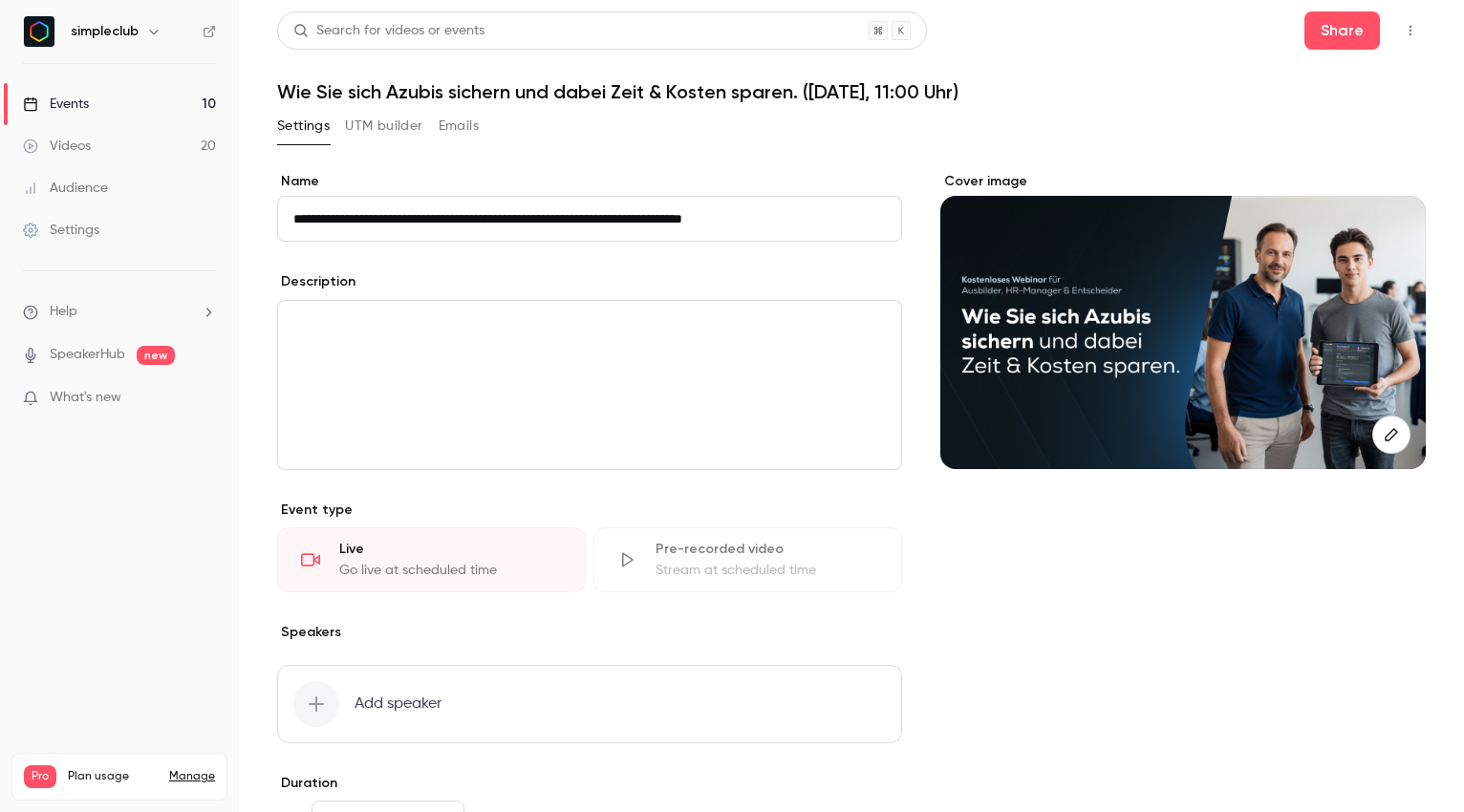 click at bounding box center [590, 385] 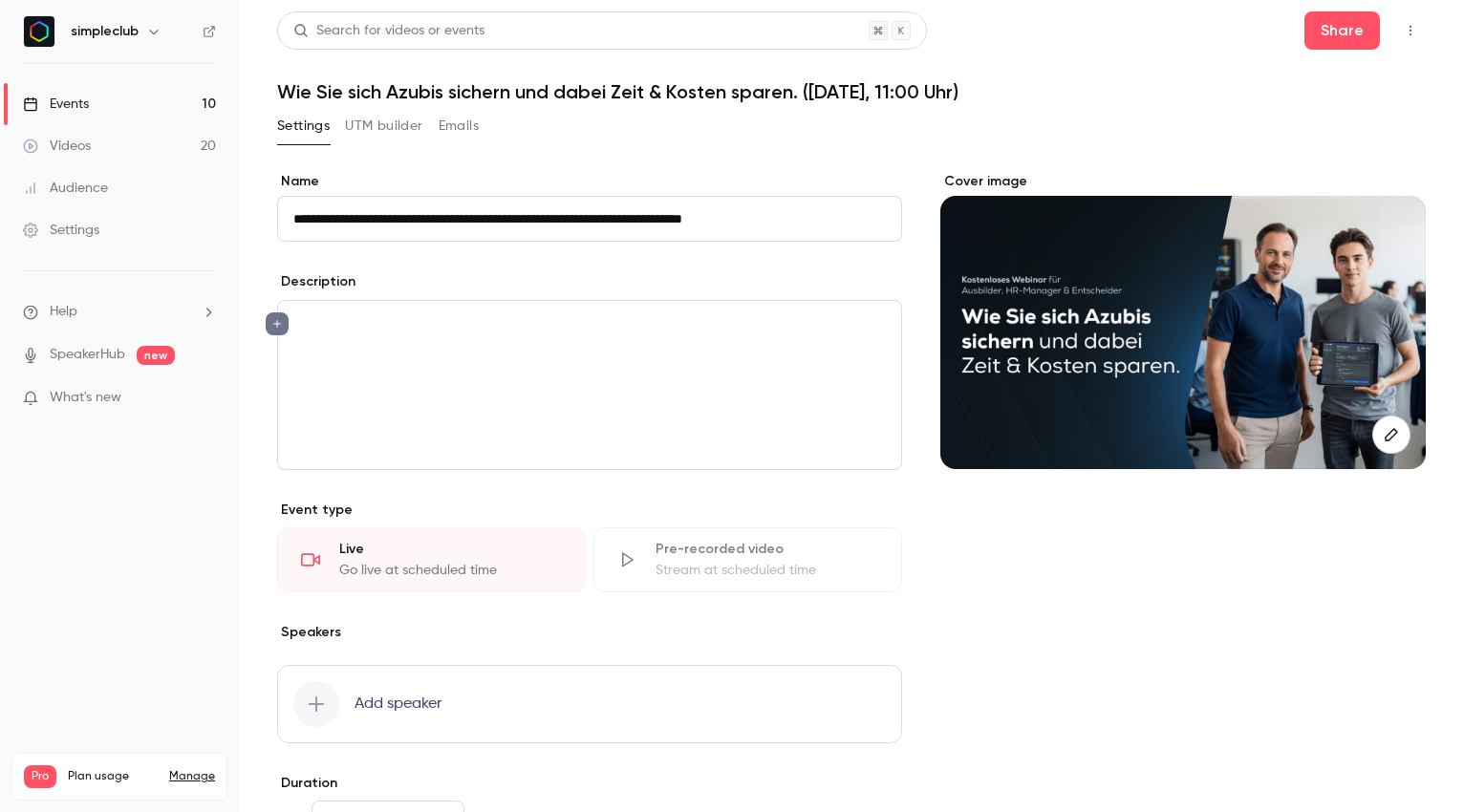 scroll, scrollTop: 0, scrollLeft: 0, axis: both 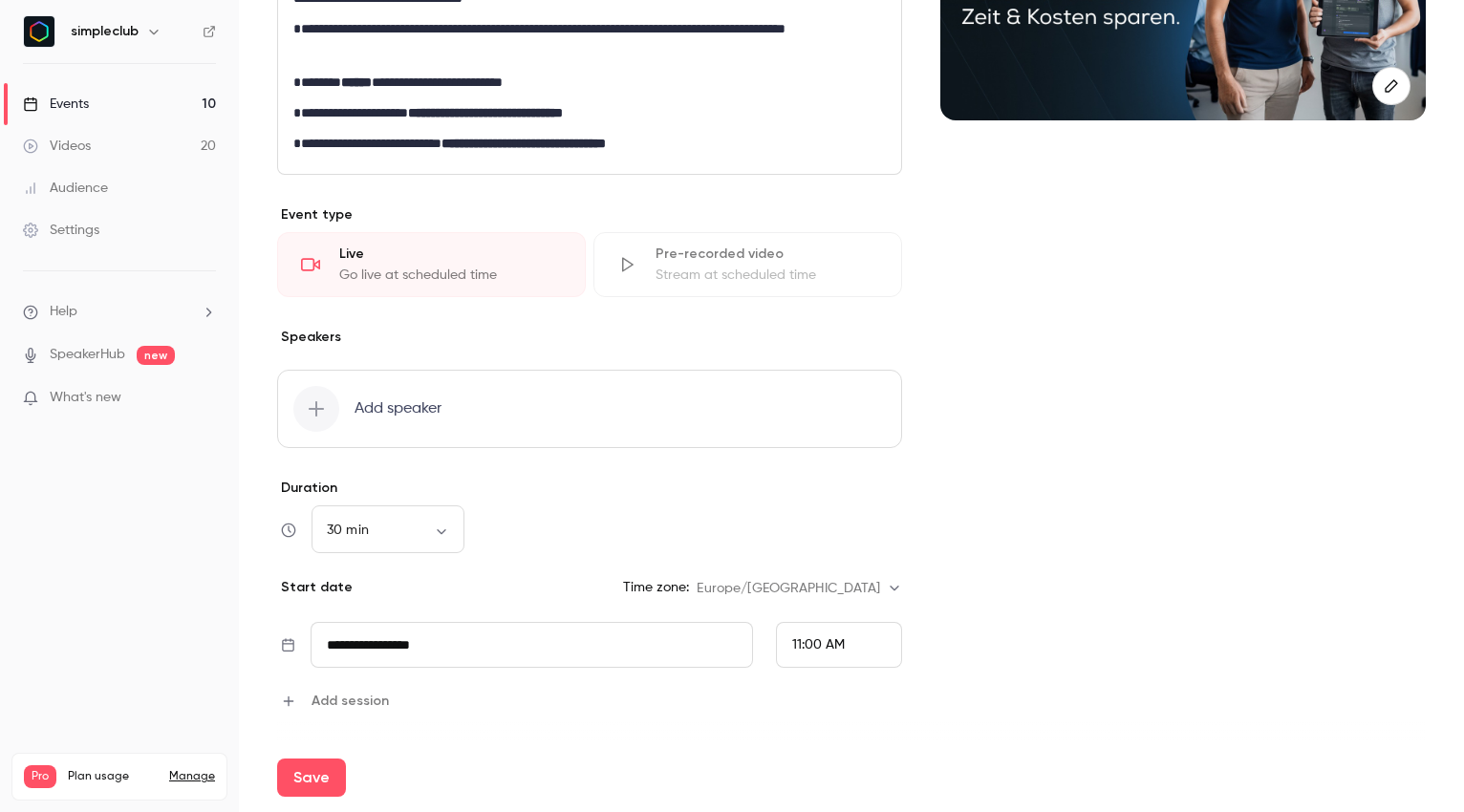 click on "Add speaker" at bounding box center [590, 409] 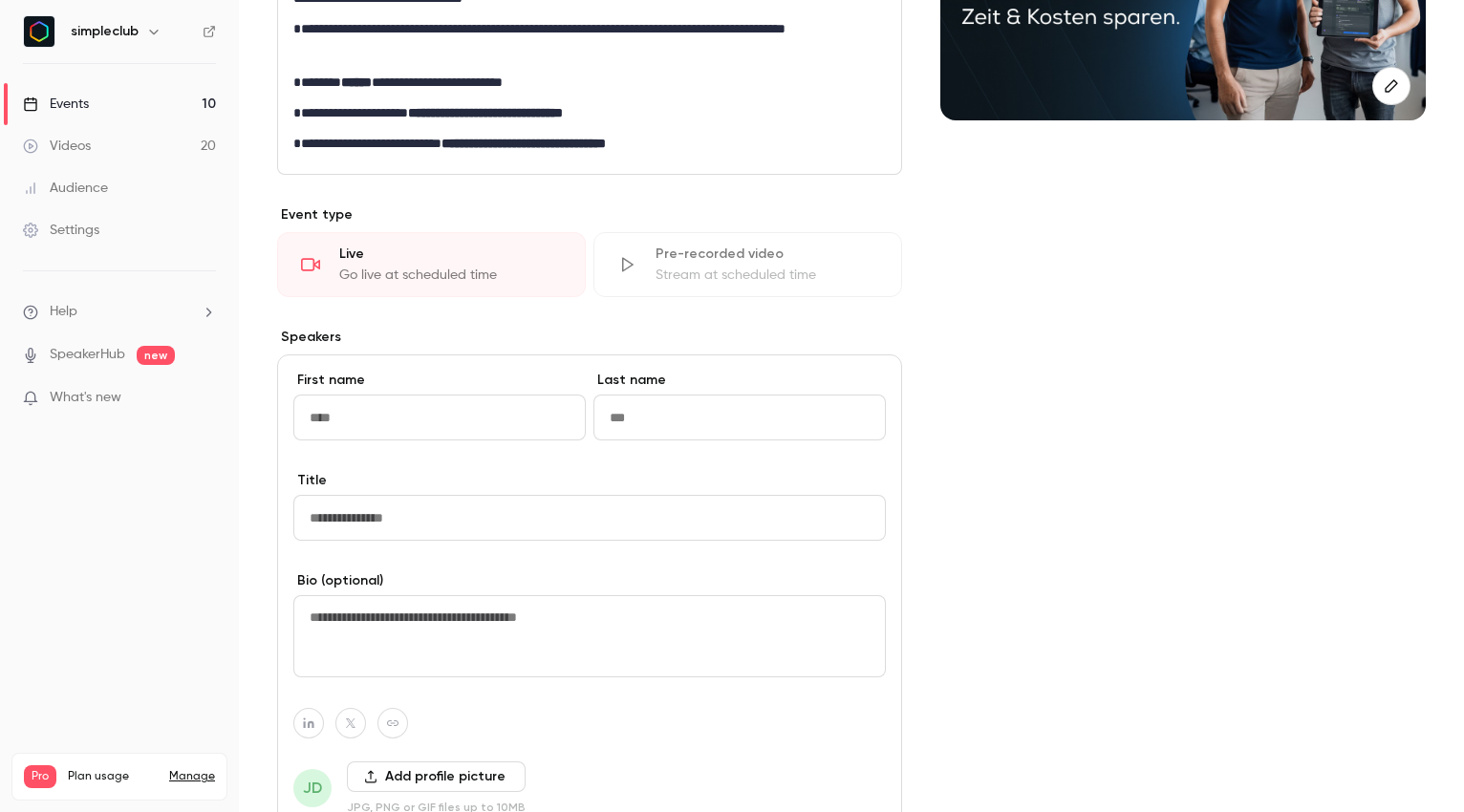 click at bounding box center [440, 417] 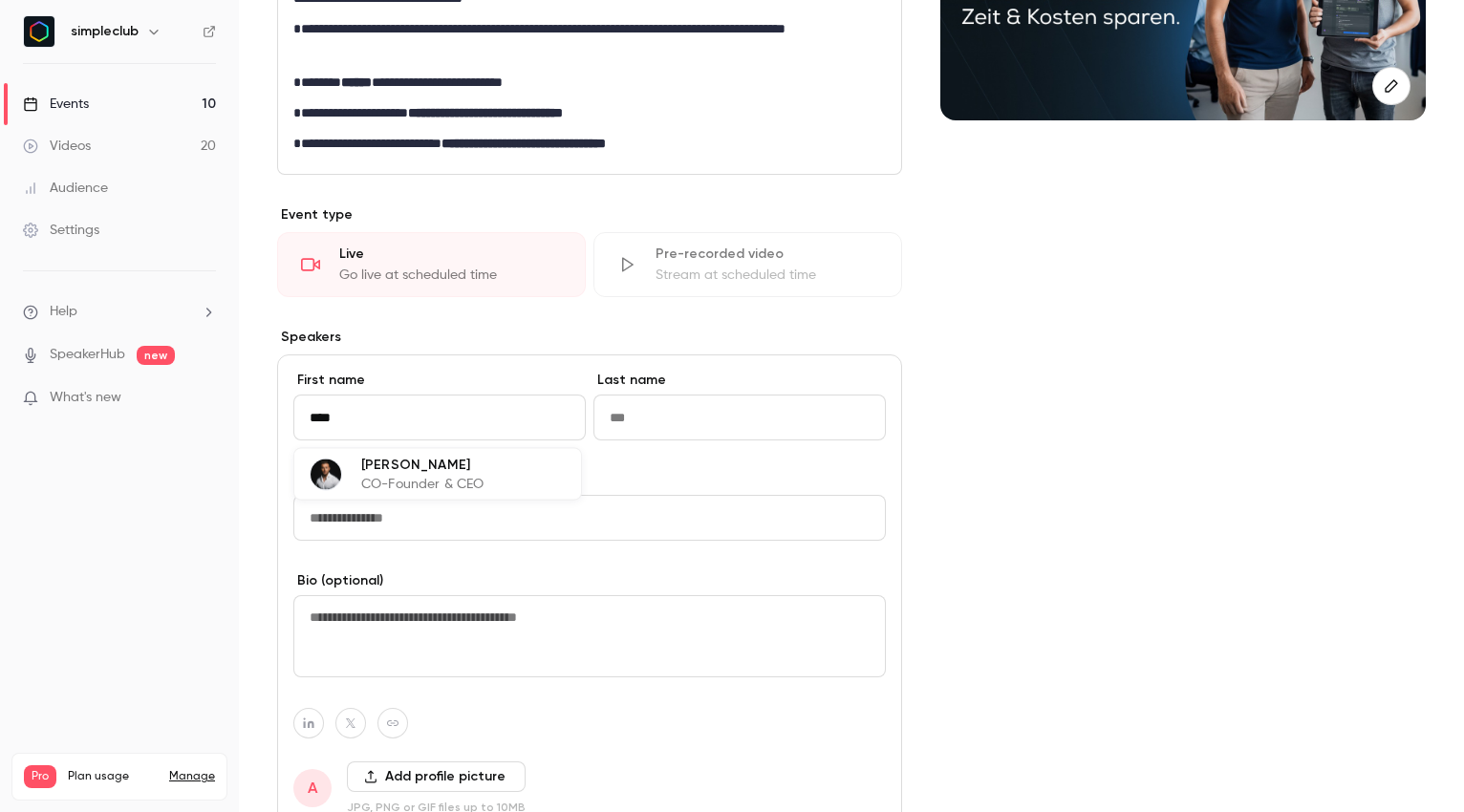 click on "CO-Founder & CEO" at bounding box center [422, 484] 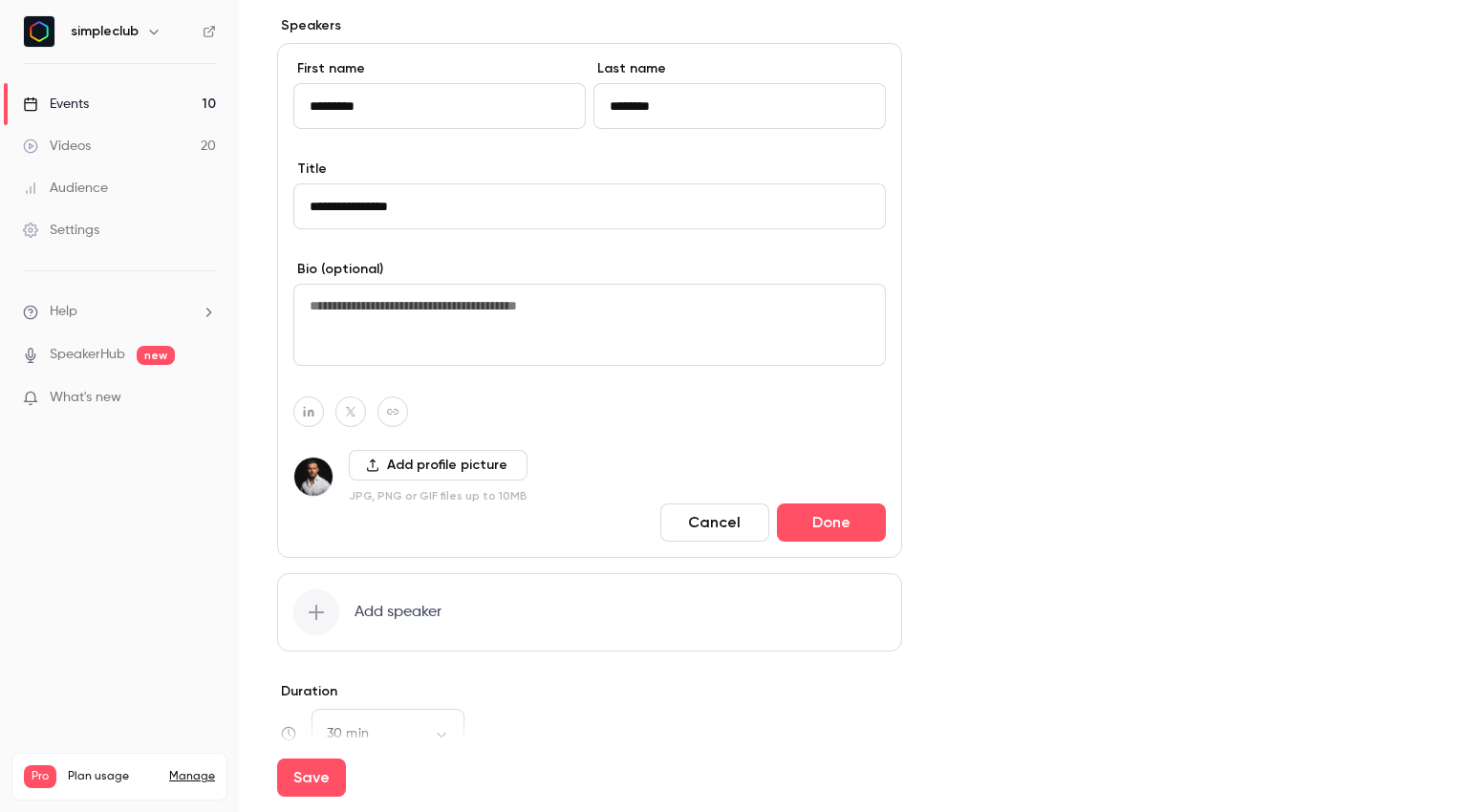 scroll, scrollTop: 662, scrollLeft: 0, axis: vertical 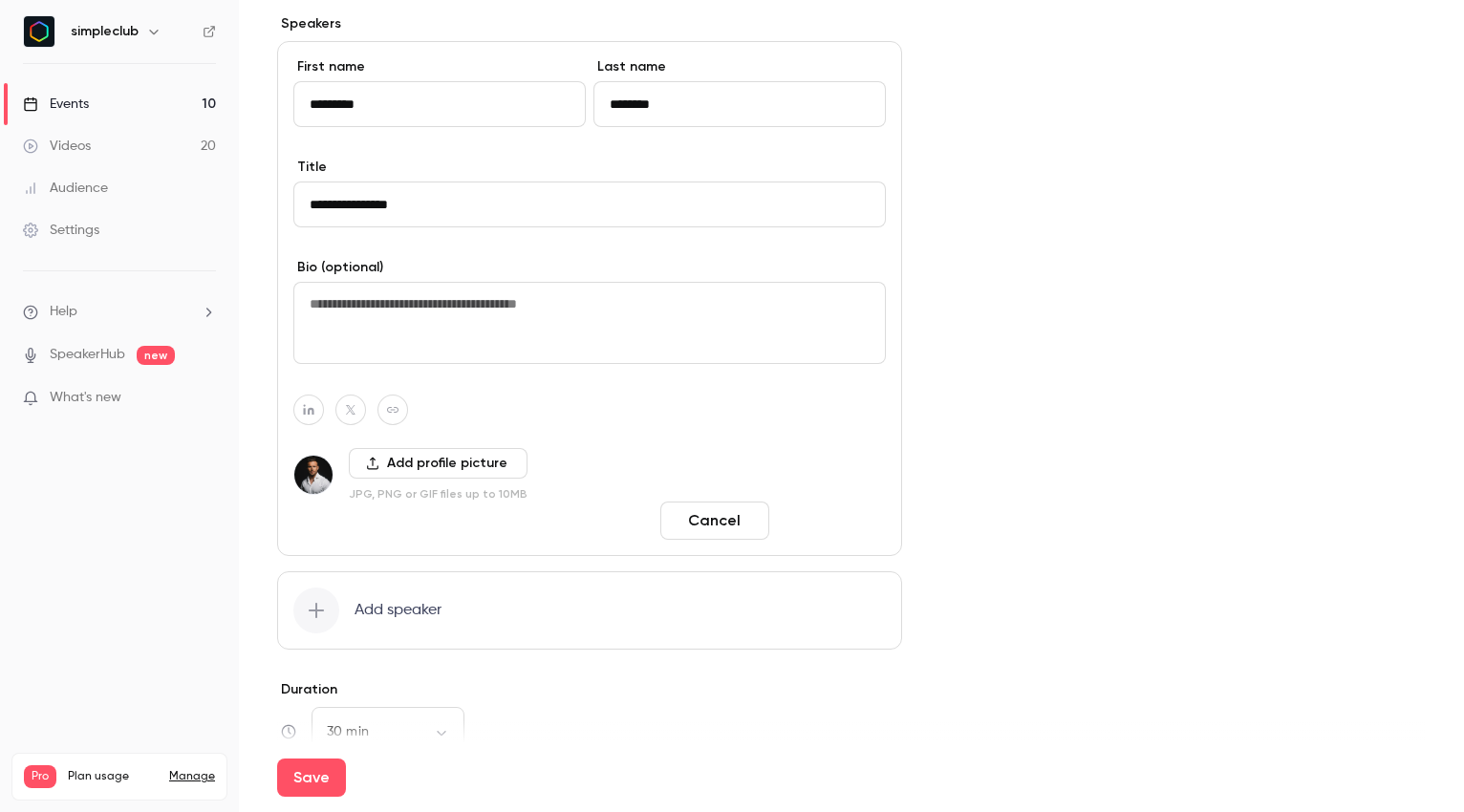 type on "*********" 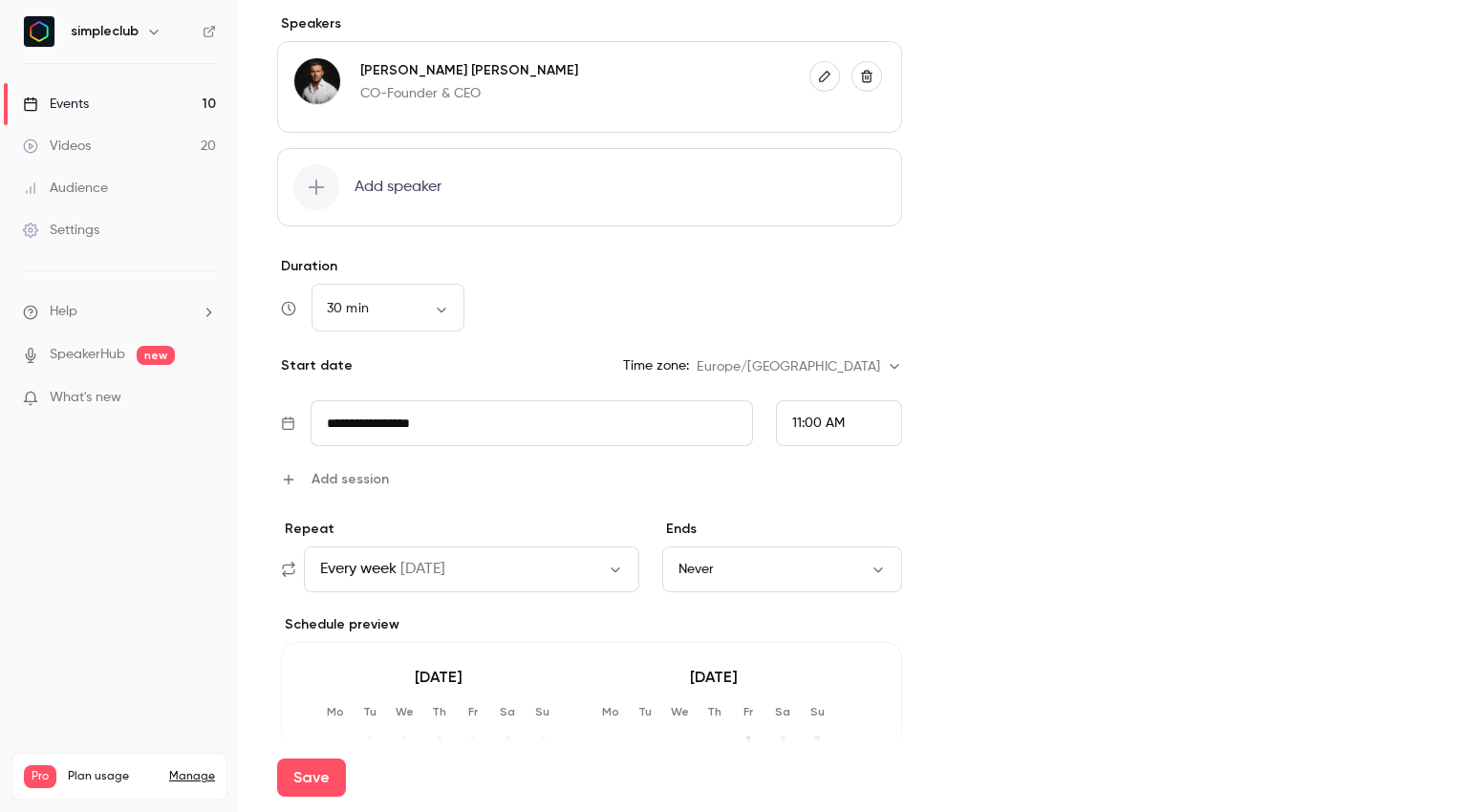 click on "Add speaker" at bounding box center (398, 187) 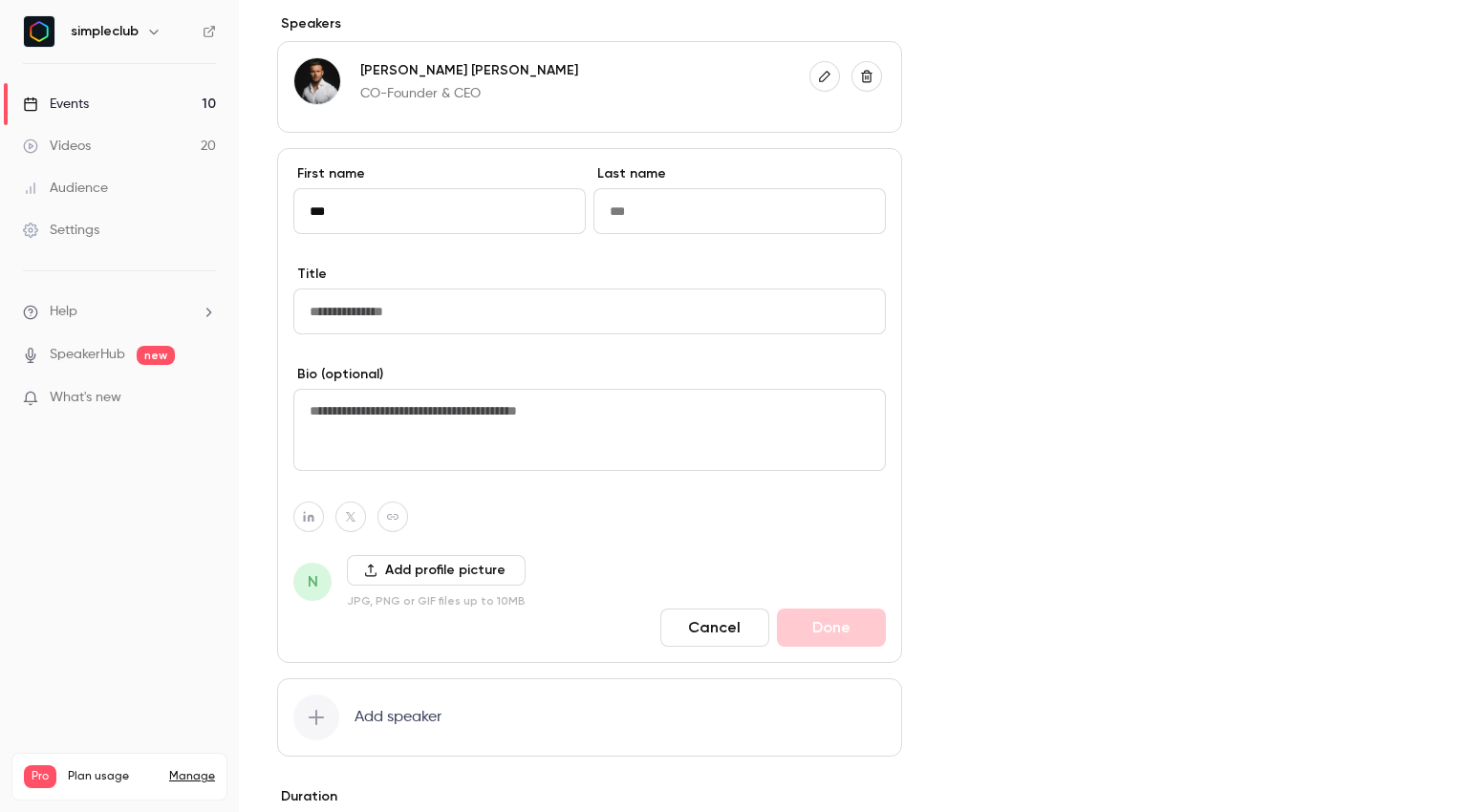 type on "****" 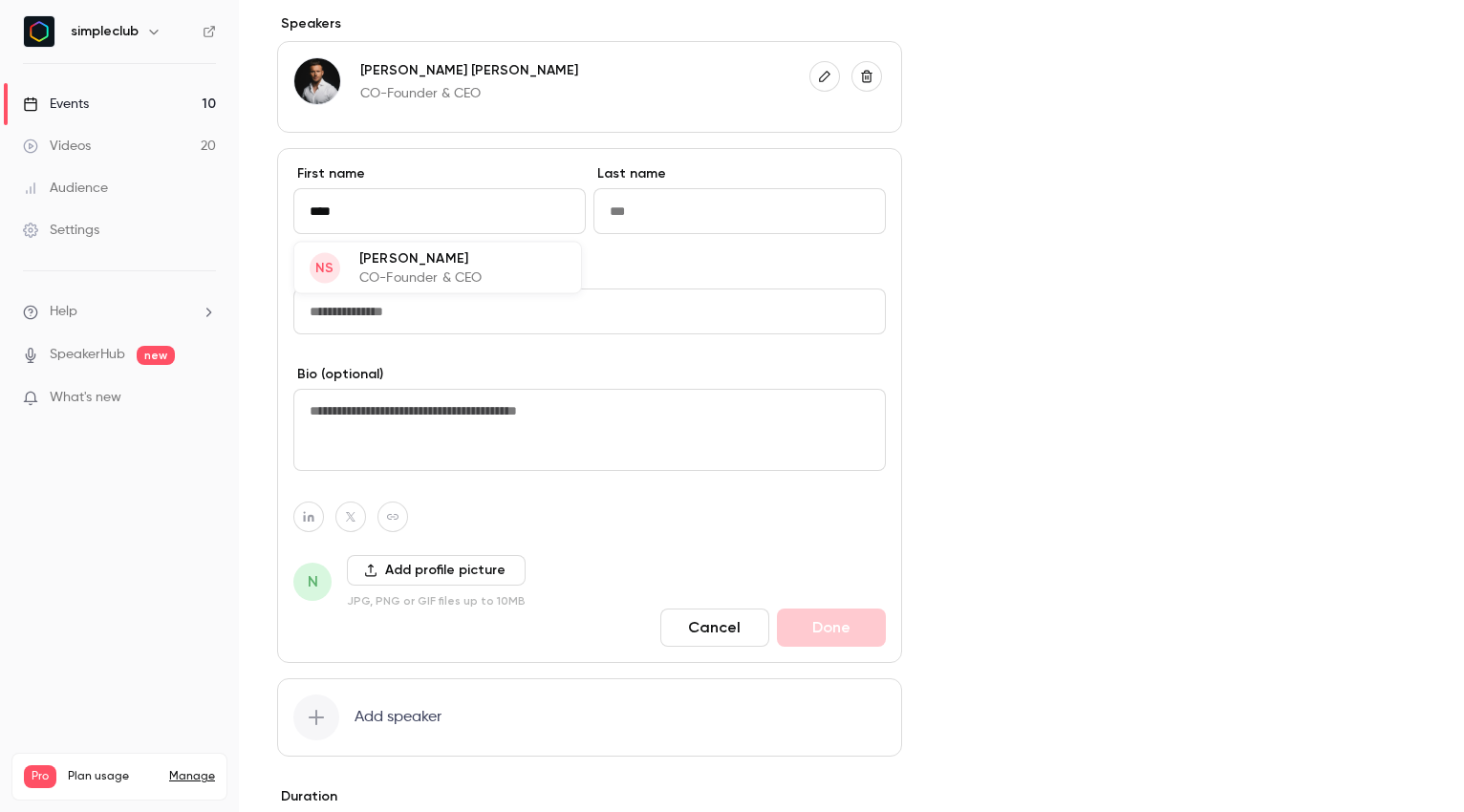 click on "Nico Schork" at bounding box center (420, 258) 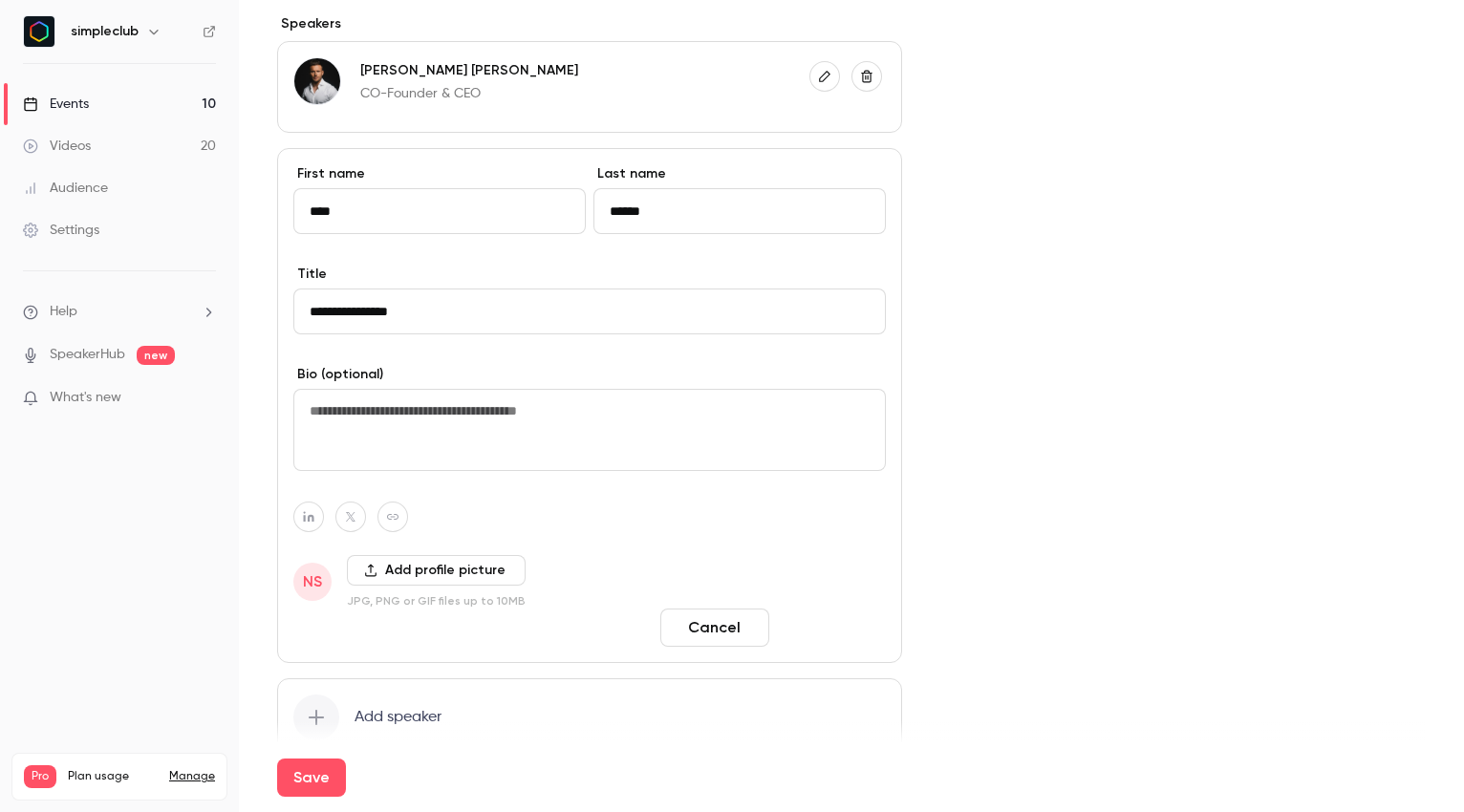 type on "****" 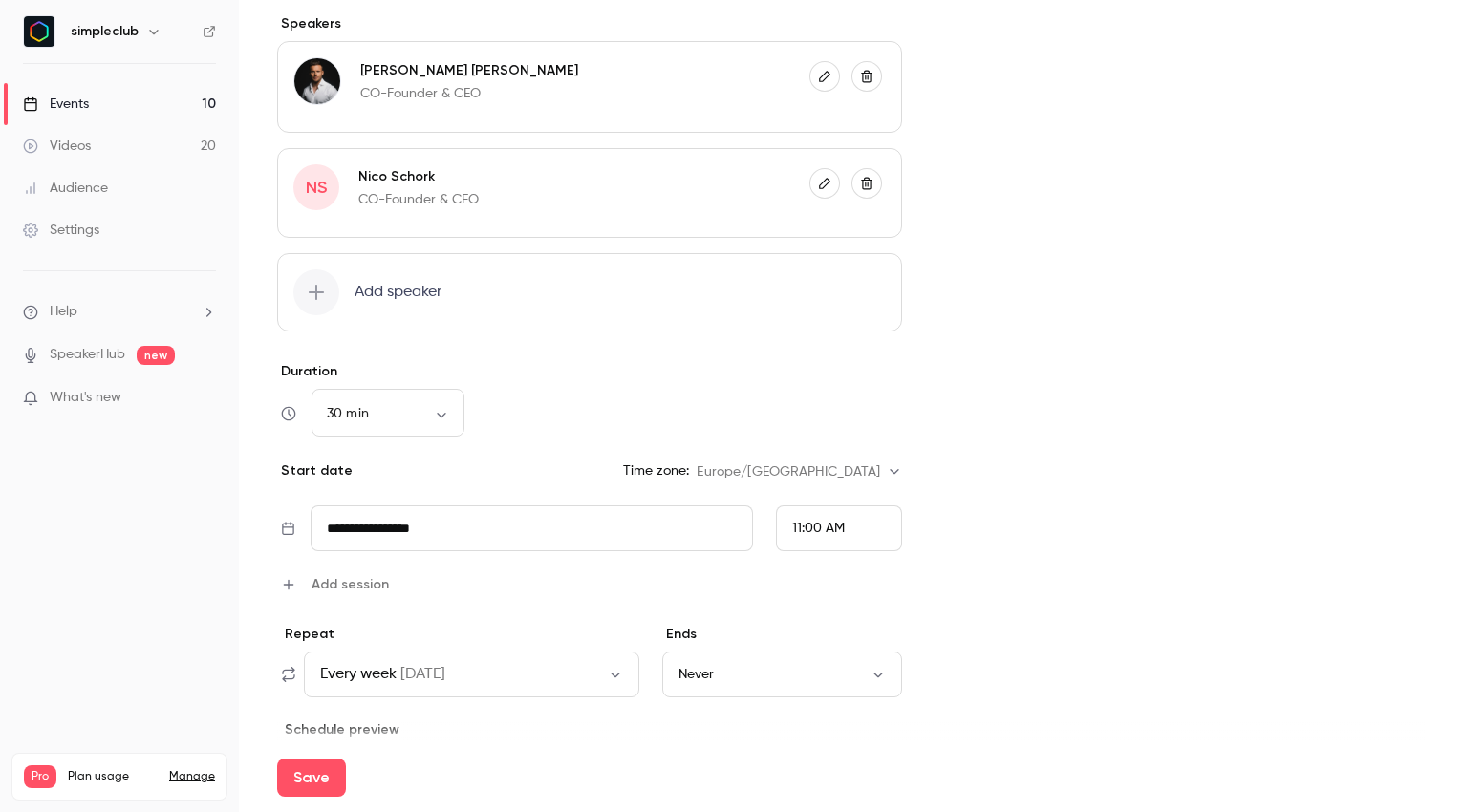click on "Add speaker" at bounding box center (398, 292) 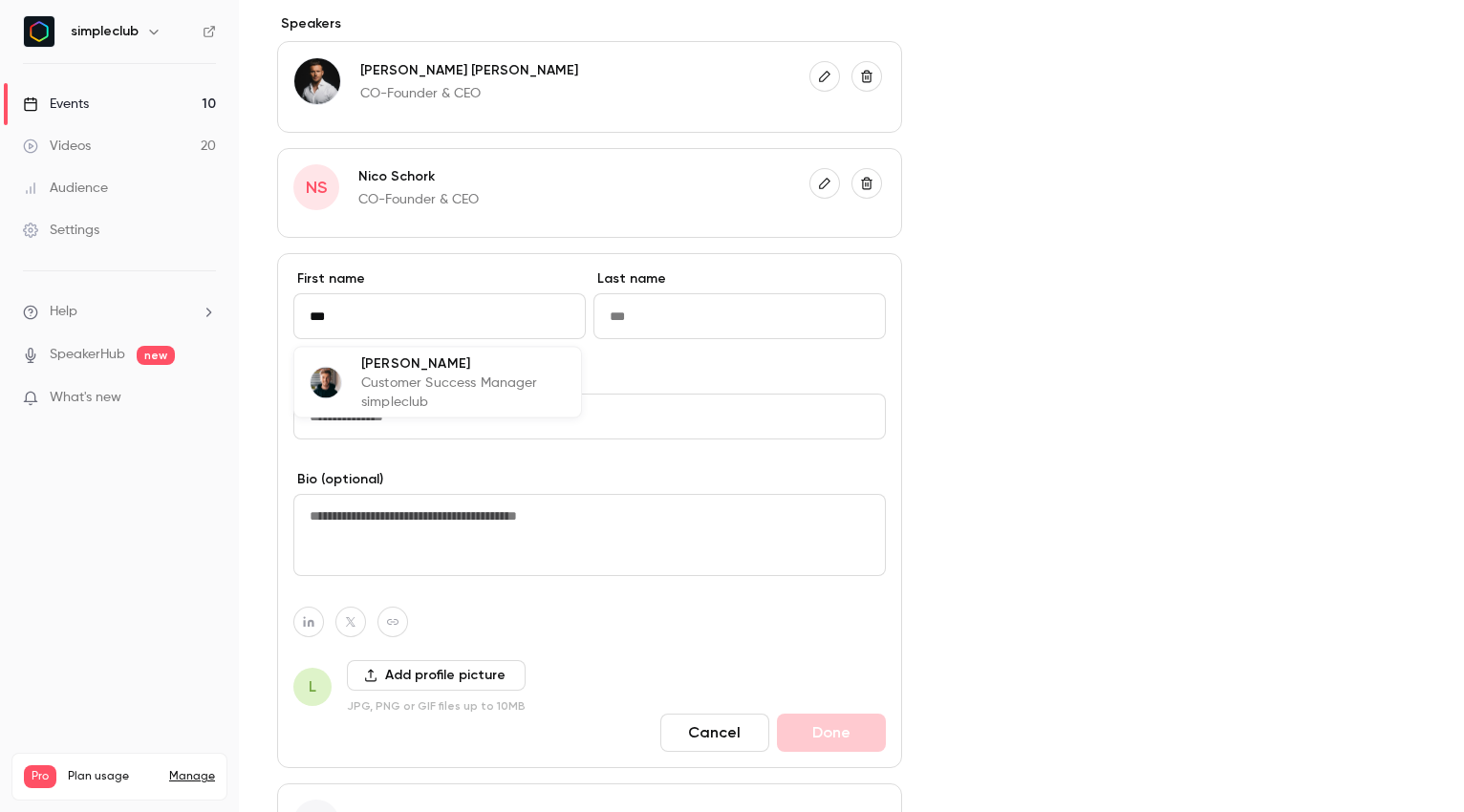 click on "Lukas Schollemann" at bounding box center [463, 363] 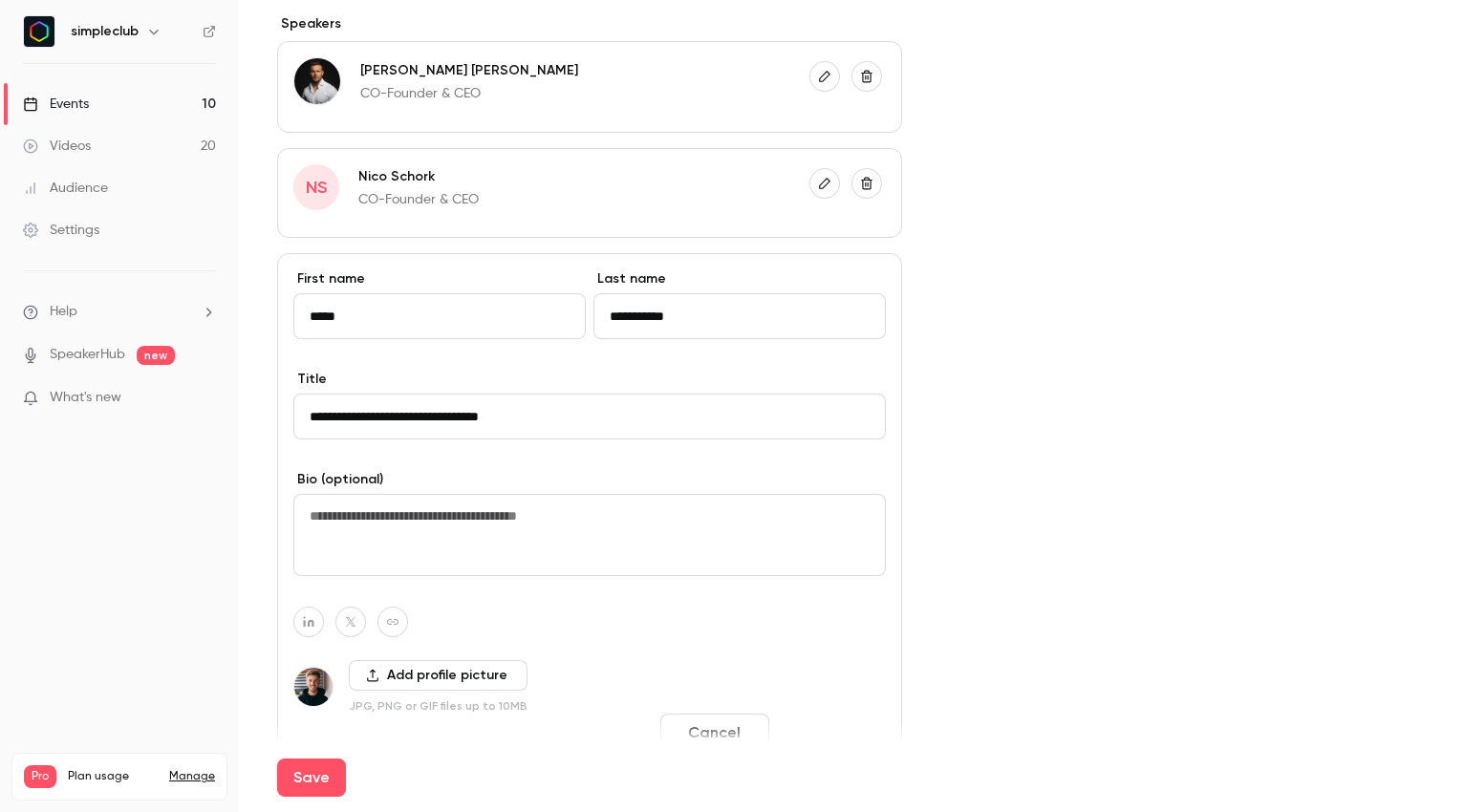 type on "*****" 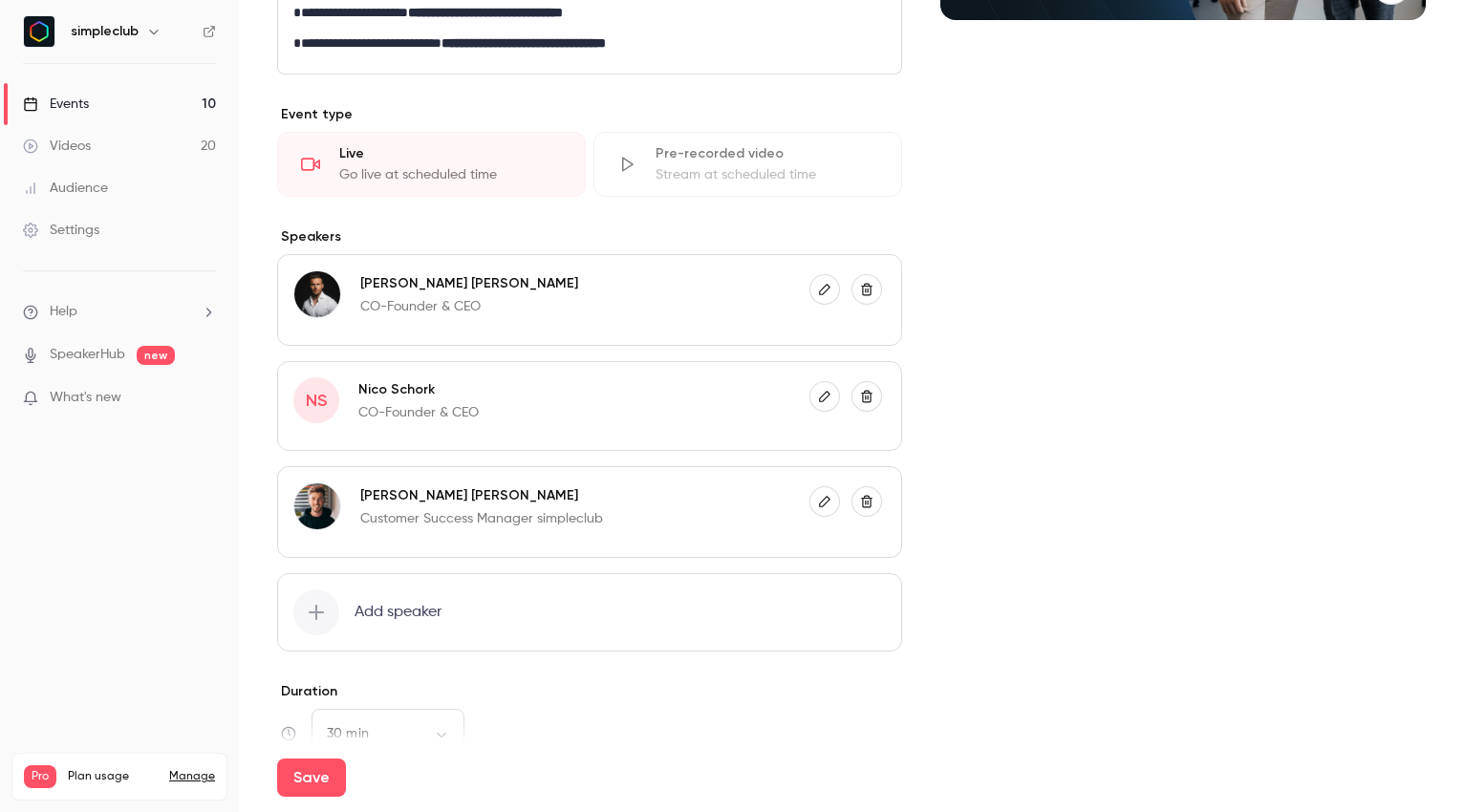 scroll, scrollTop: 189, scrollLeft: 0, axis: vertical 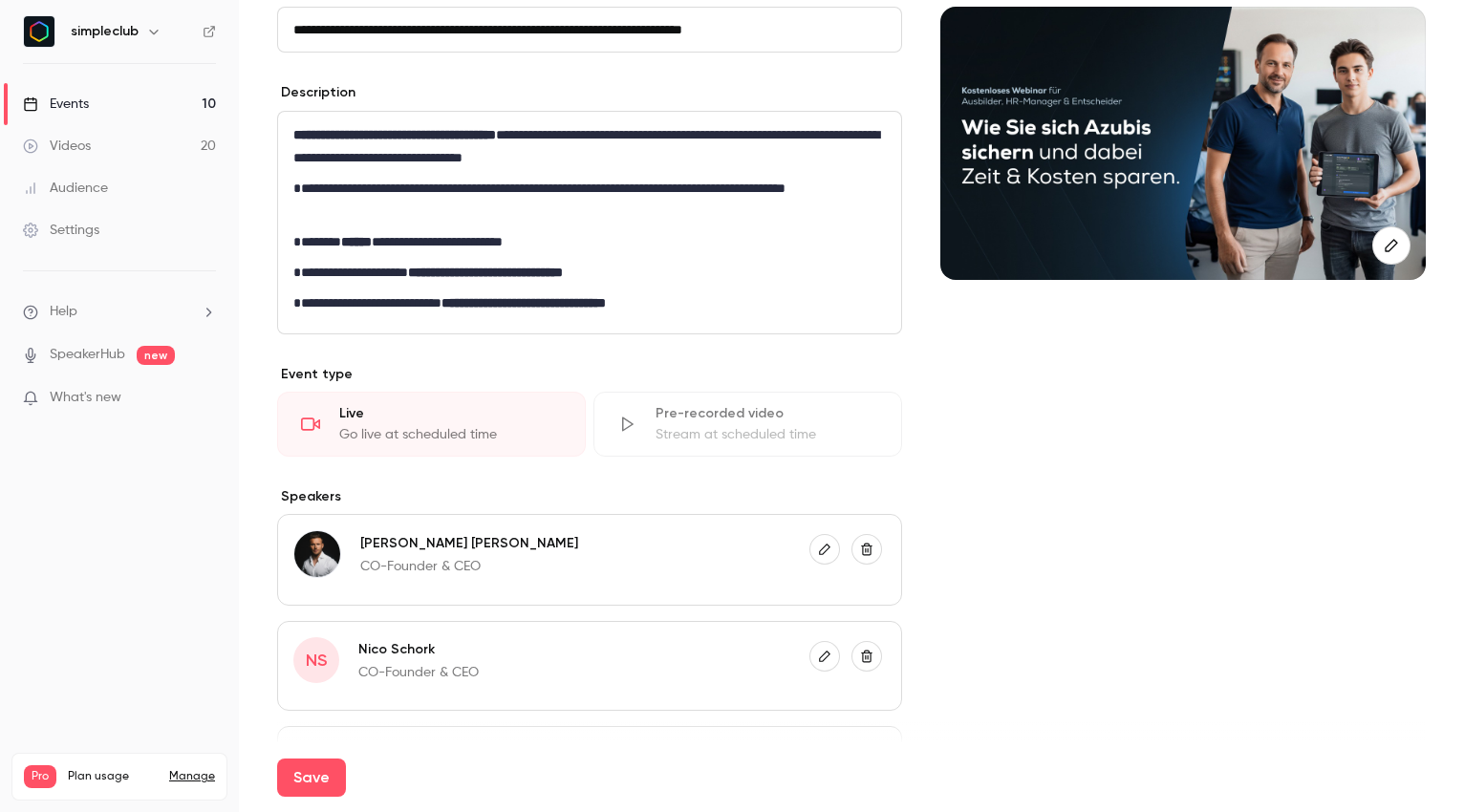 click on "Pre-recorded video" at bounding box center (766, 414) 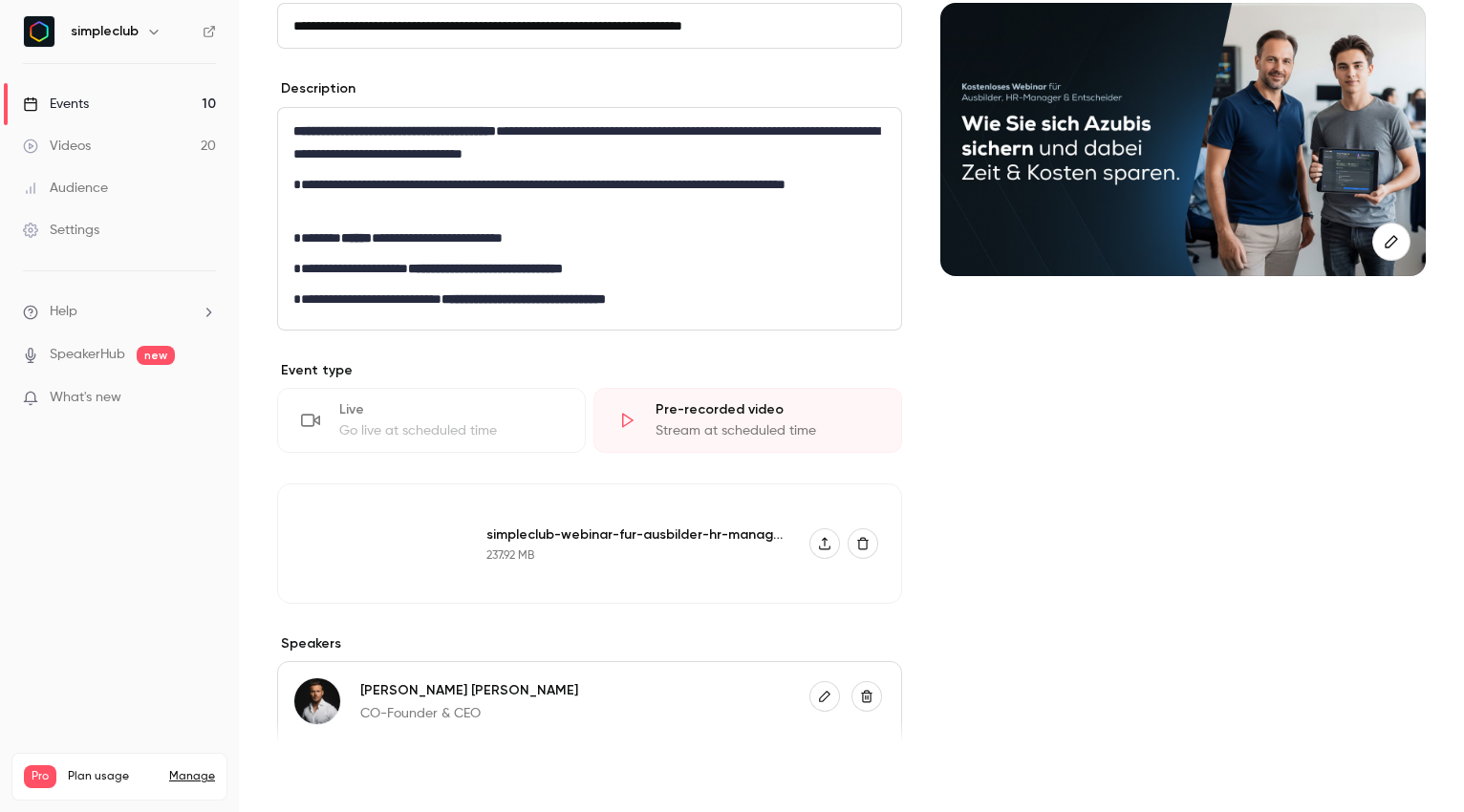 scroll, scrollTop: 193, scrollLeft: 0, axis: vertical 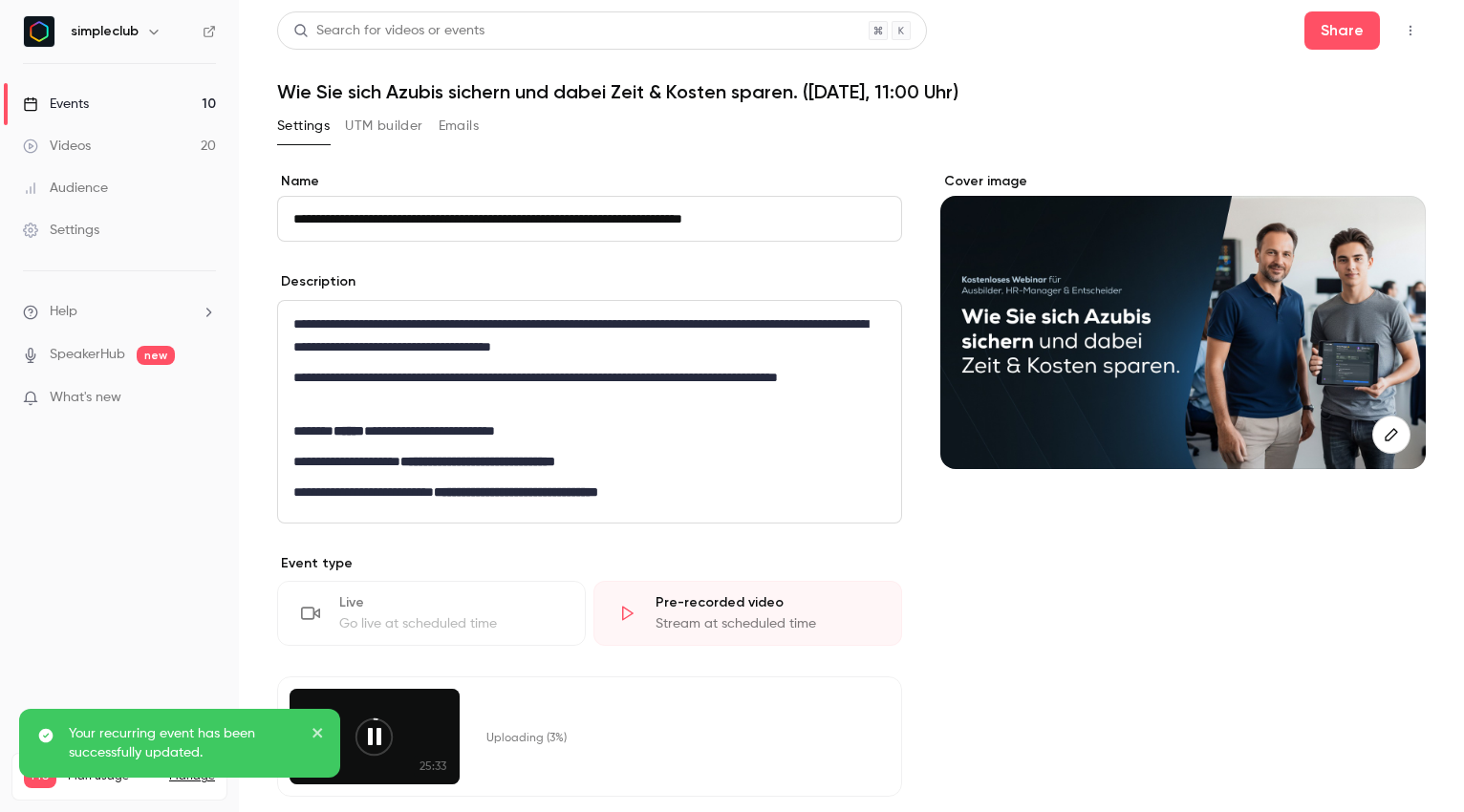 click on "Events 10" at bounding box center (119, 104) 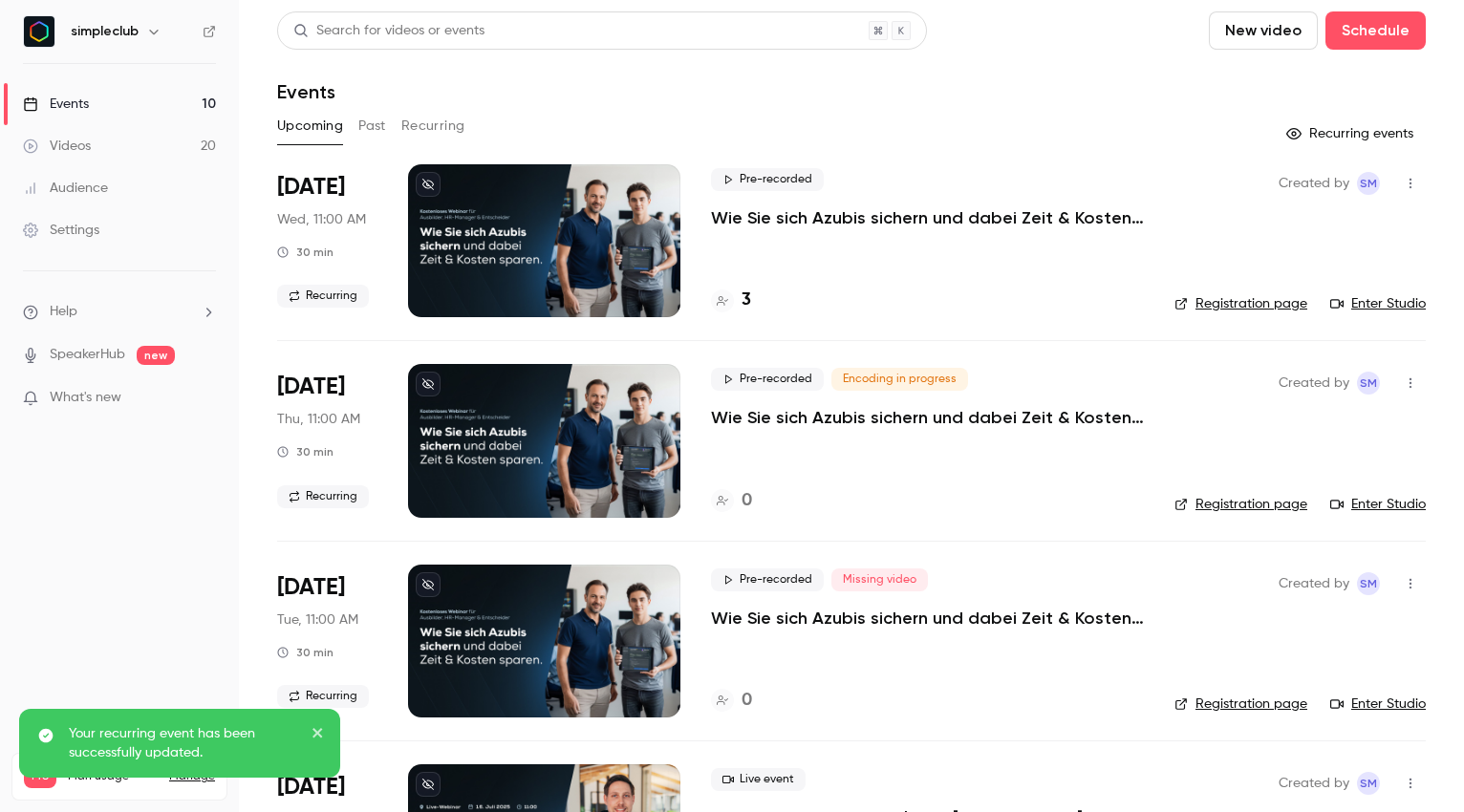 click on "Wie Sie sich Azubis sichern und dabei Zeit & Kosten sparen. (Mittwoch, 11:00 Uhr)" at bounding box center [927, 218] 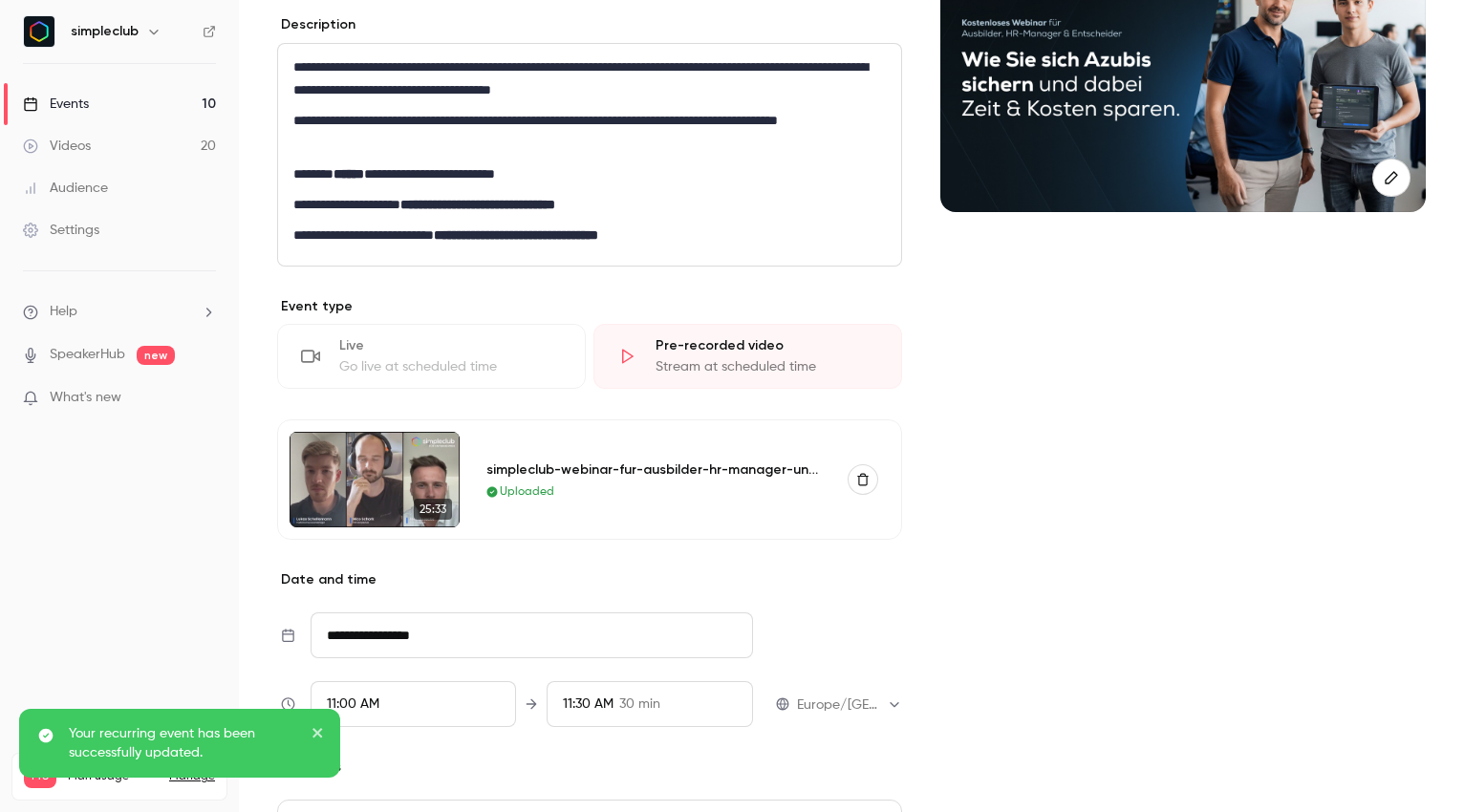 scroll, scrollTop: 483, scrollLeft: 0, axis: vertical 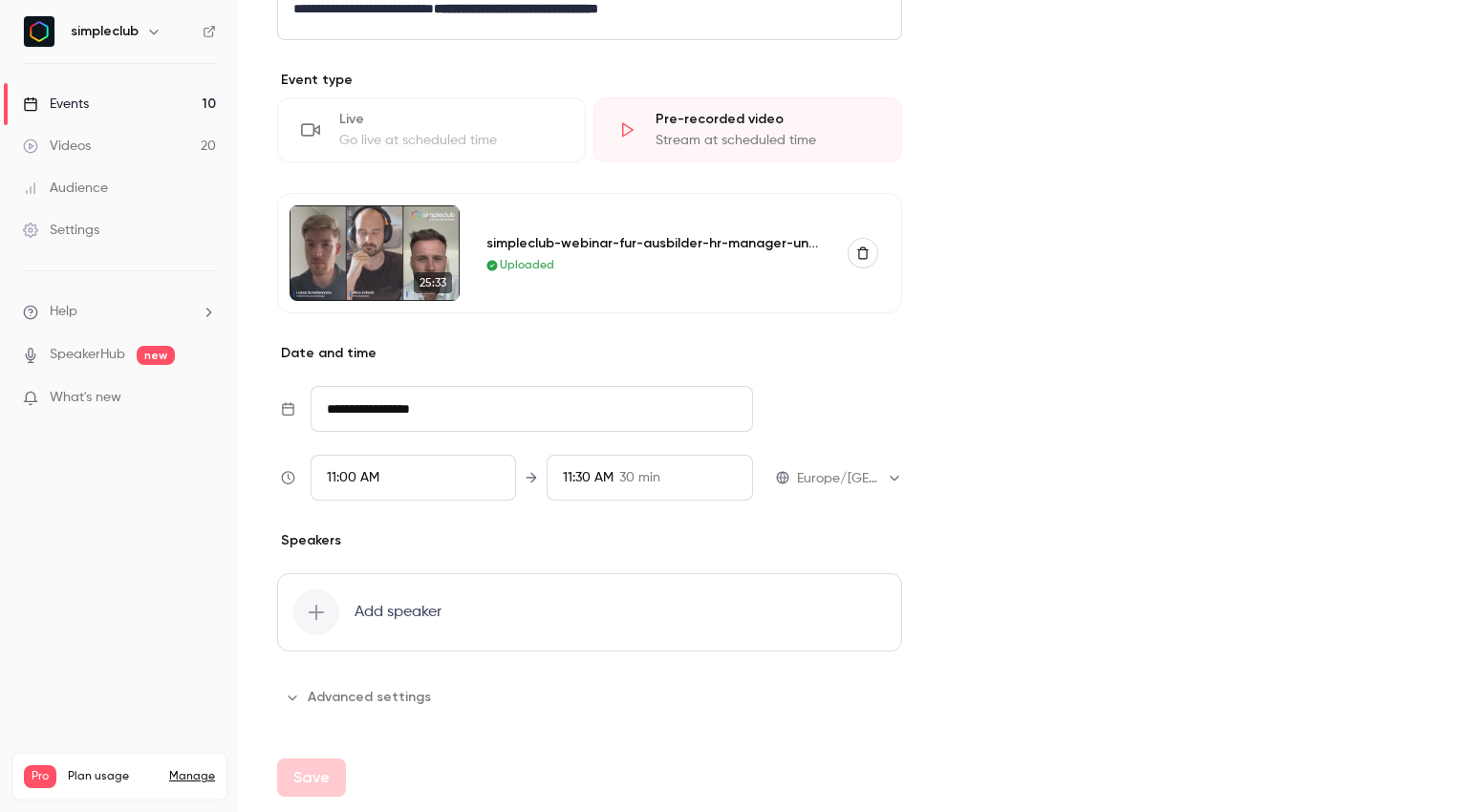click on "Add speaker" at bounding box center (398, 612) 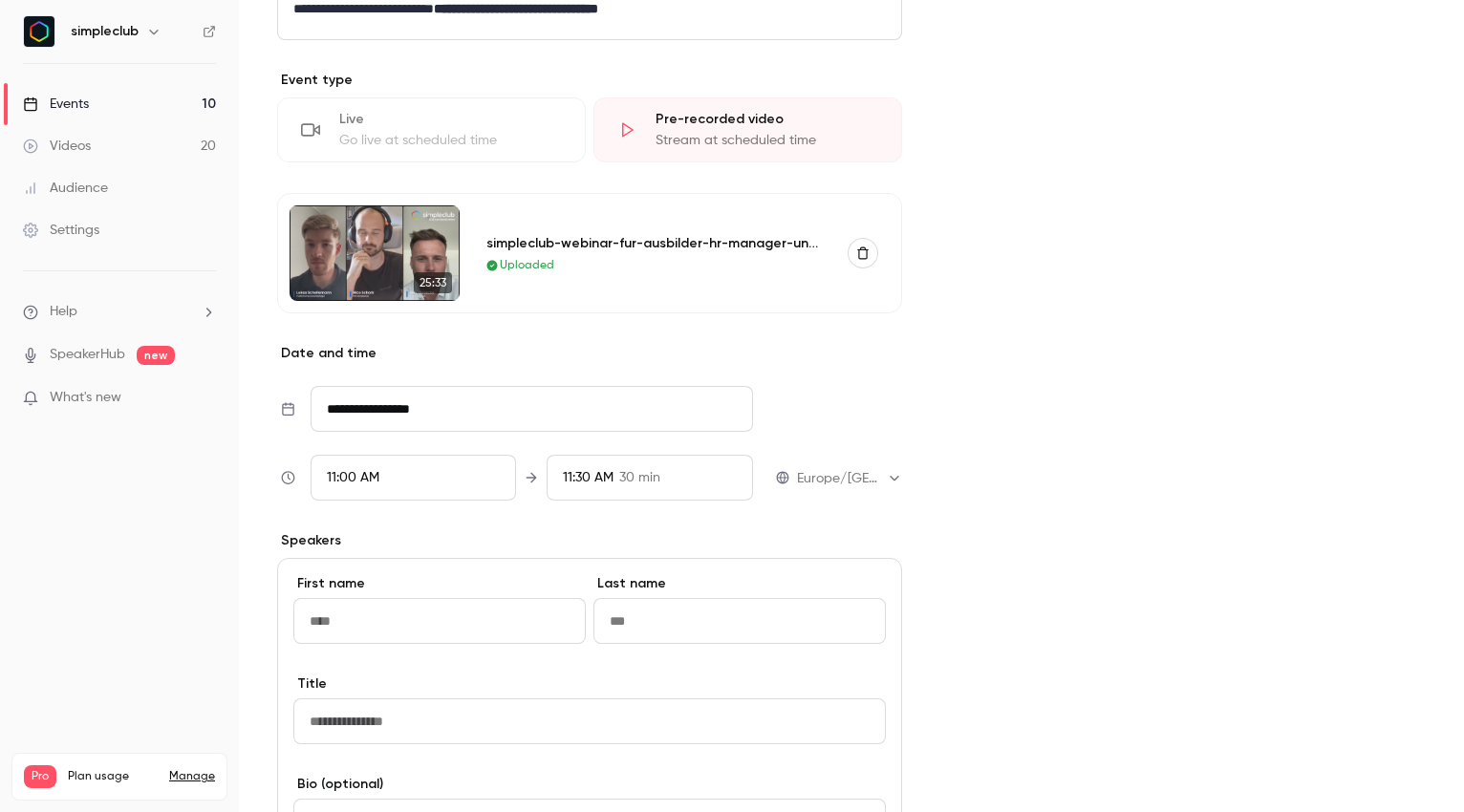 scroll, scrollTop: 487, scrollLeft: 0, axis: vertical 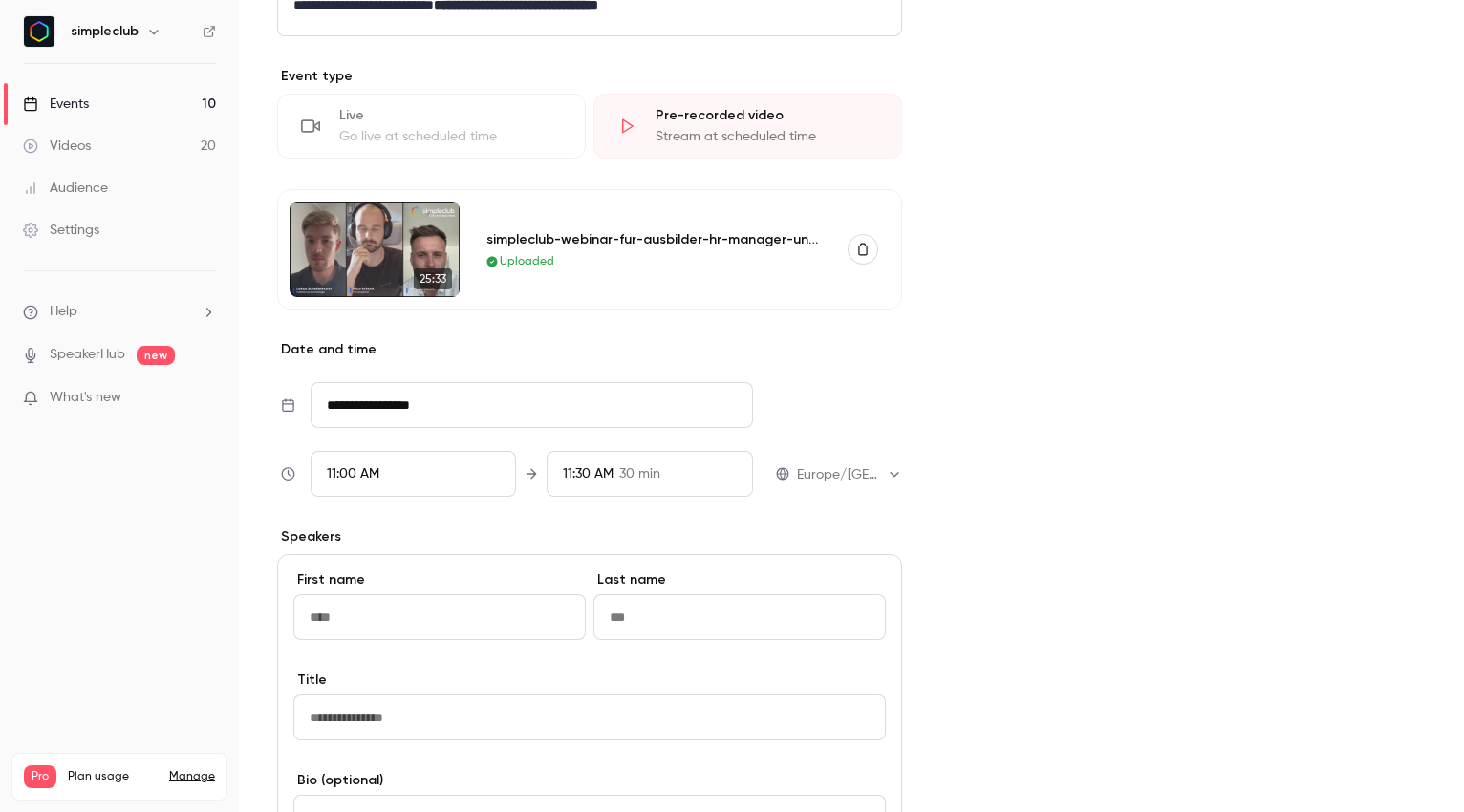 click at bounding box center [440, 617] 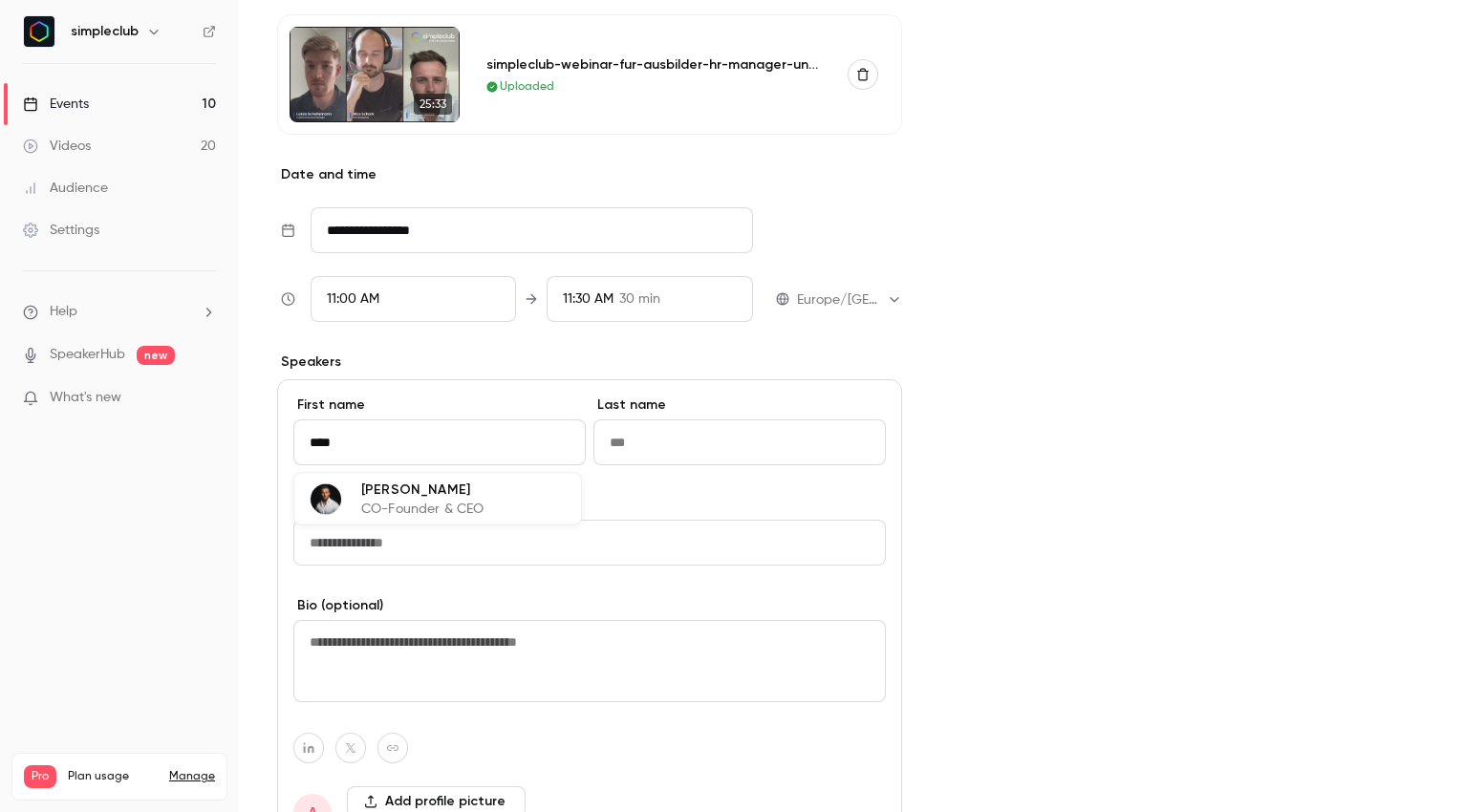 click on "CO-Founder & CEO" at bounding box center [422, 509] 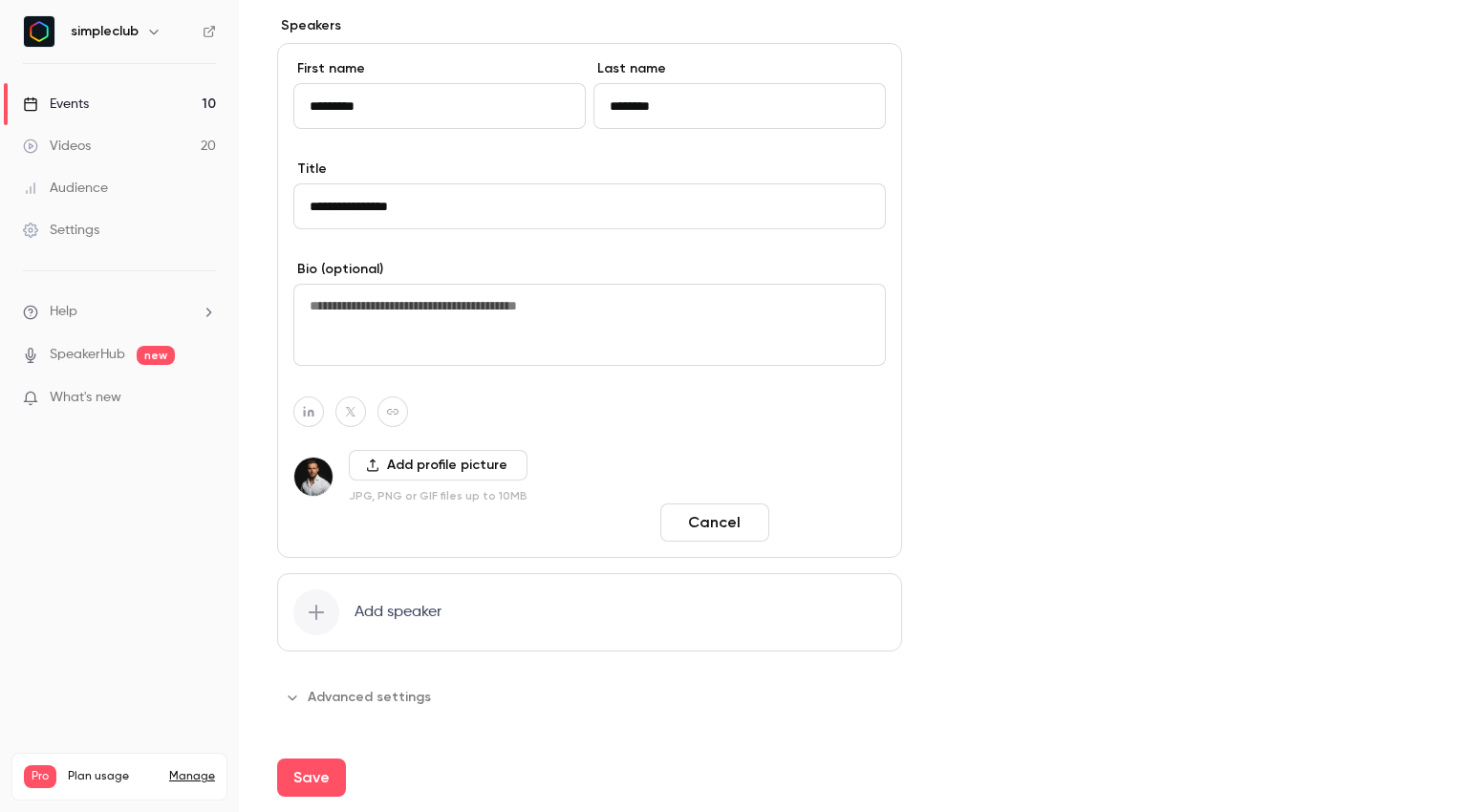 type on "*********" 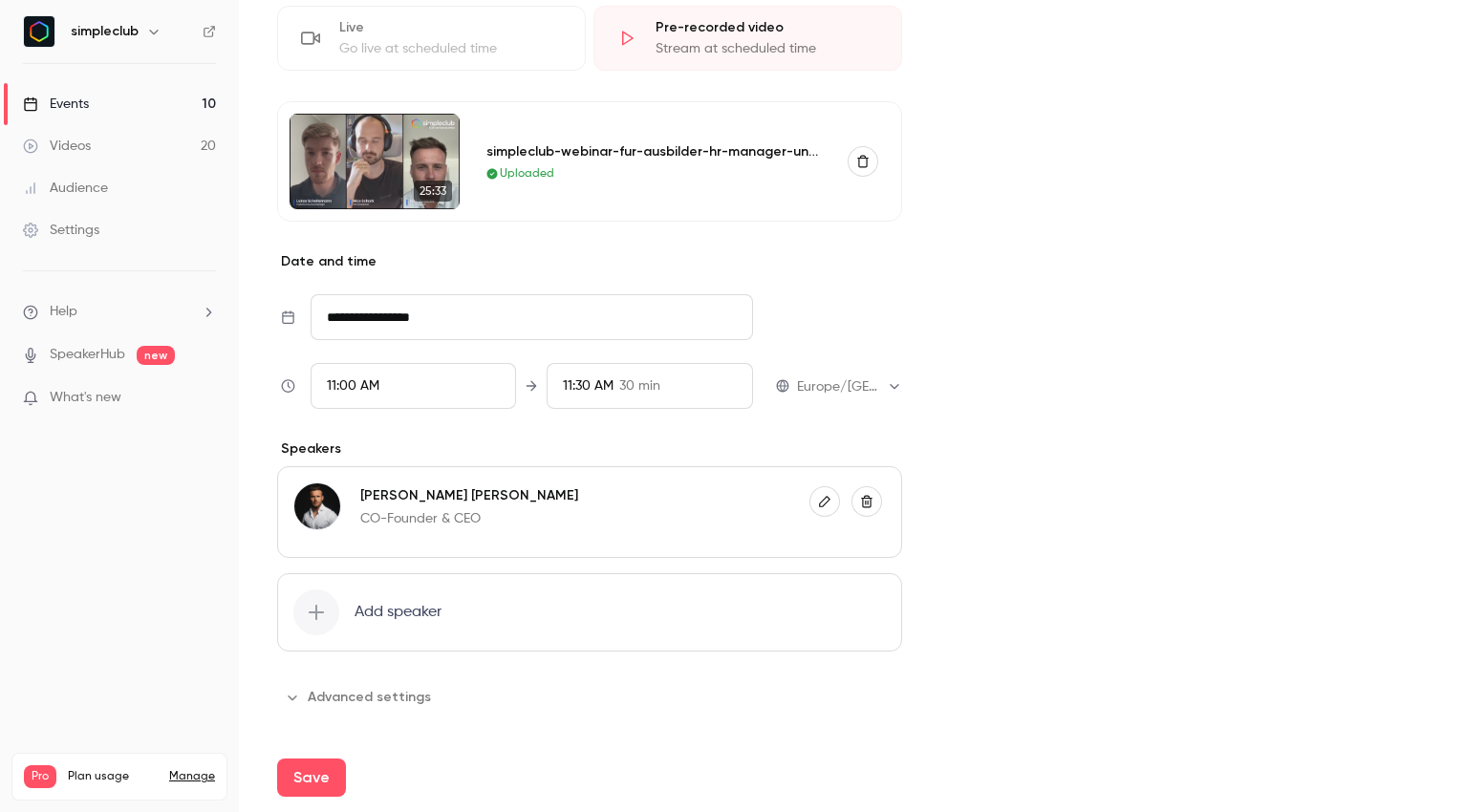 click on "Add speaker" at bounding box center (398, 612) 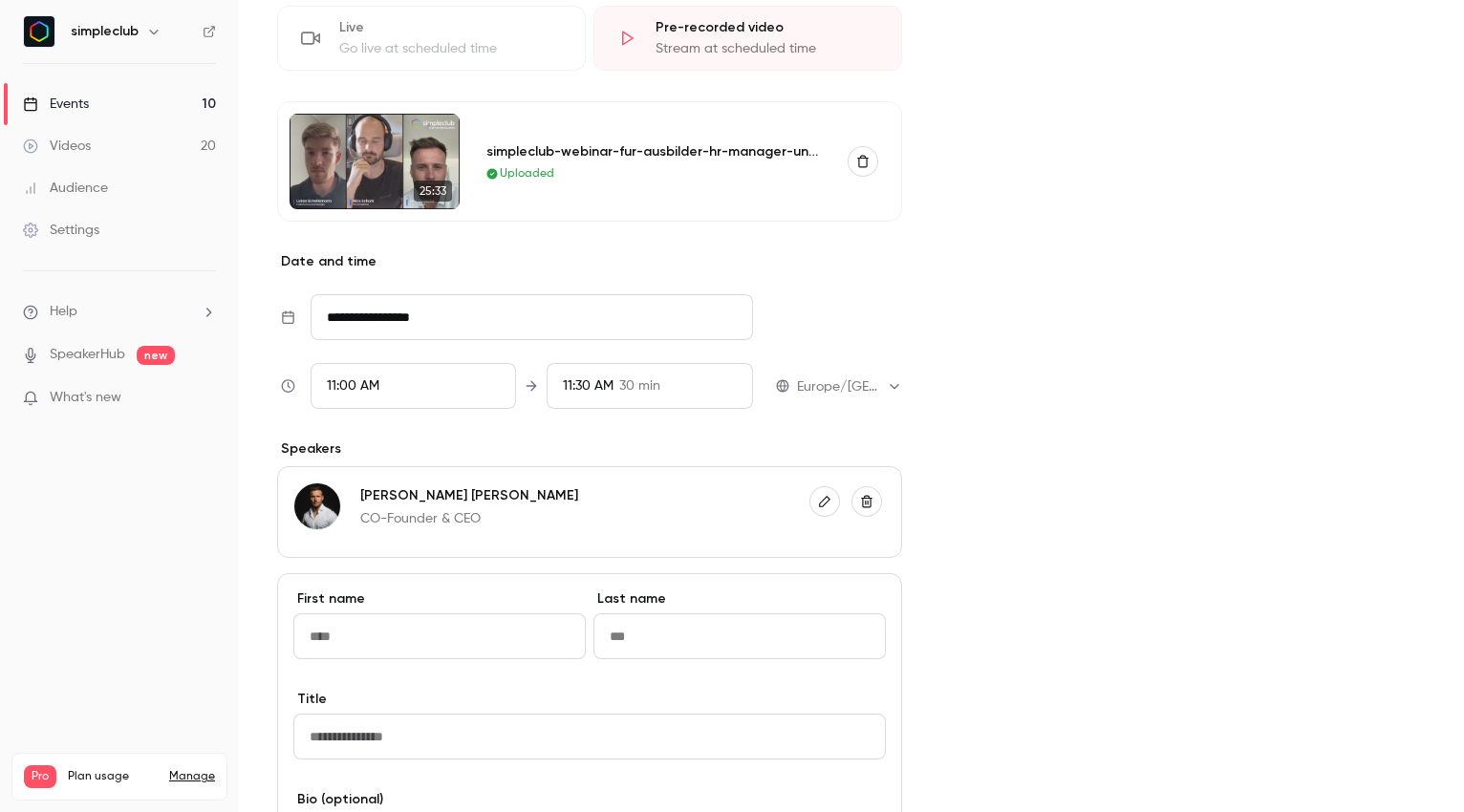 scroll, scrollTop: 998, scrollLeft: 0, axis: vertical 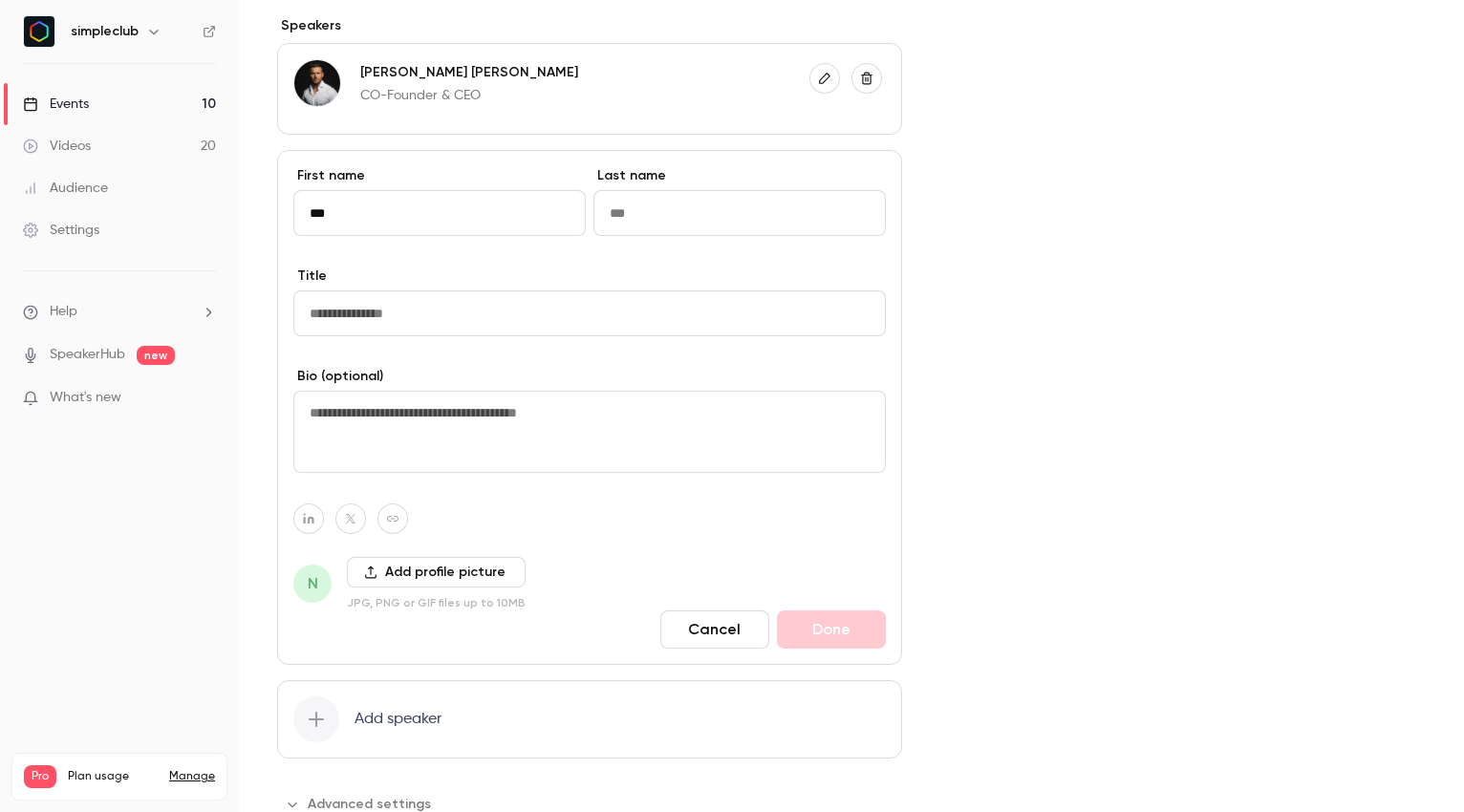 type on "****" 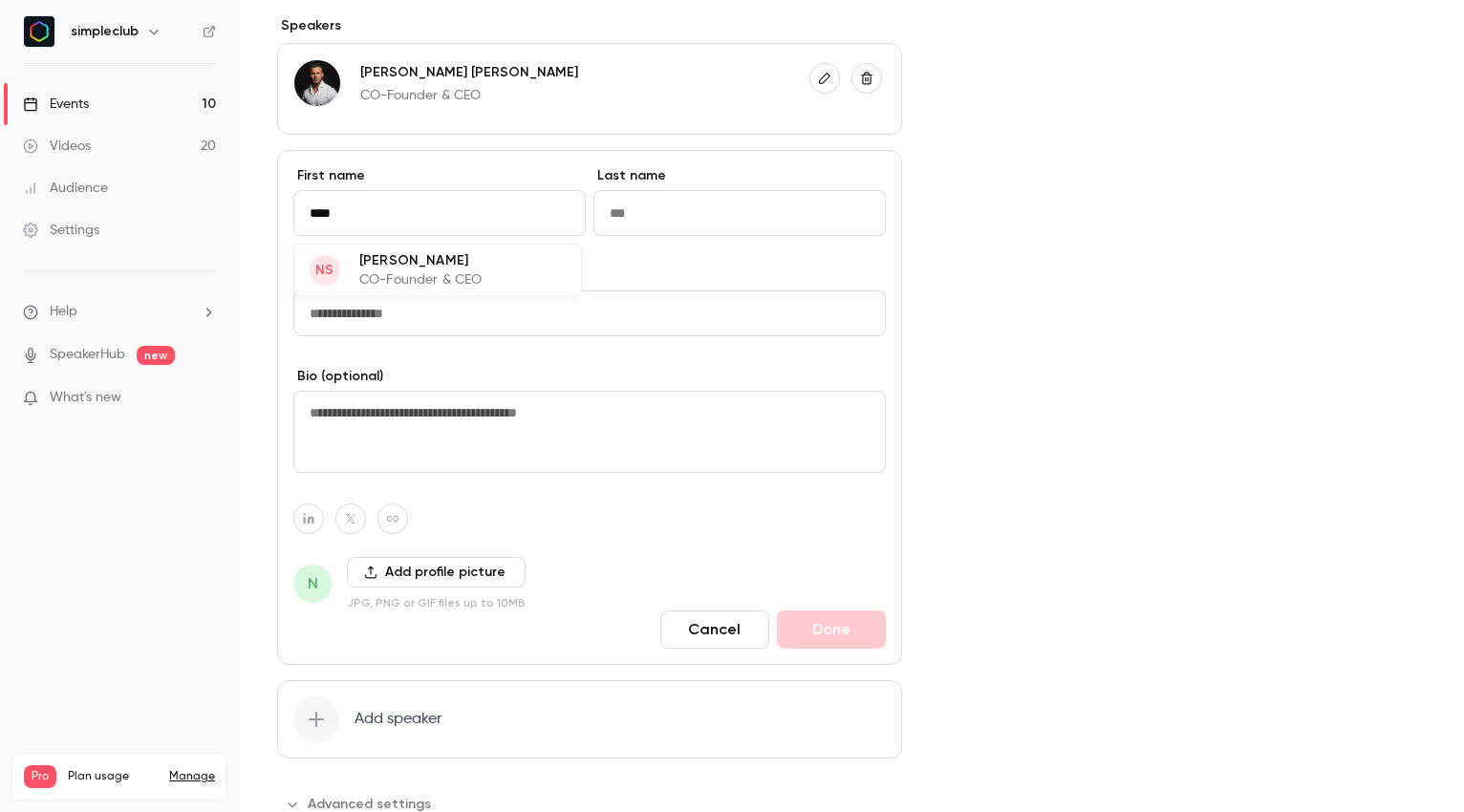 click on "Nico Schork" at bounding box center (420, 260) 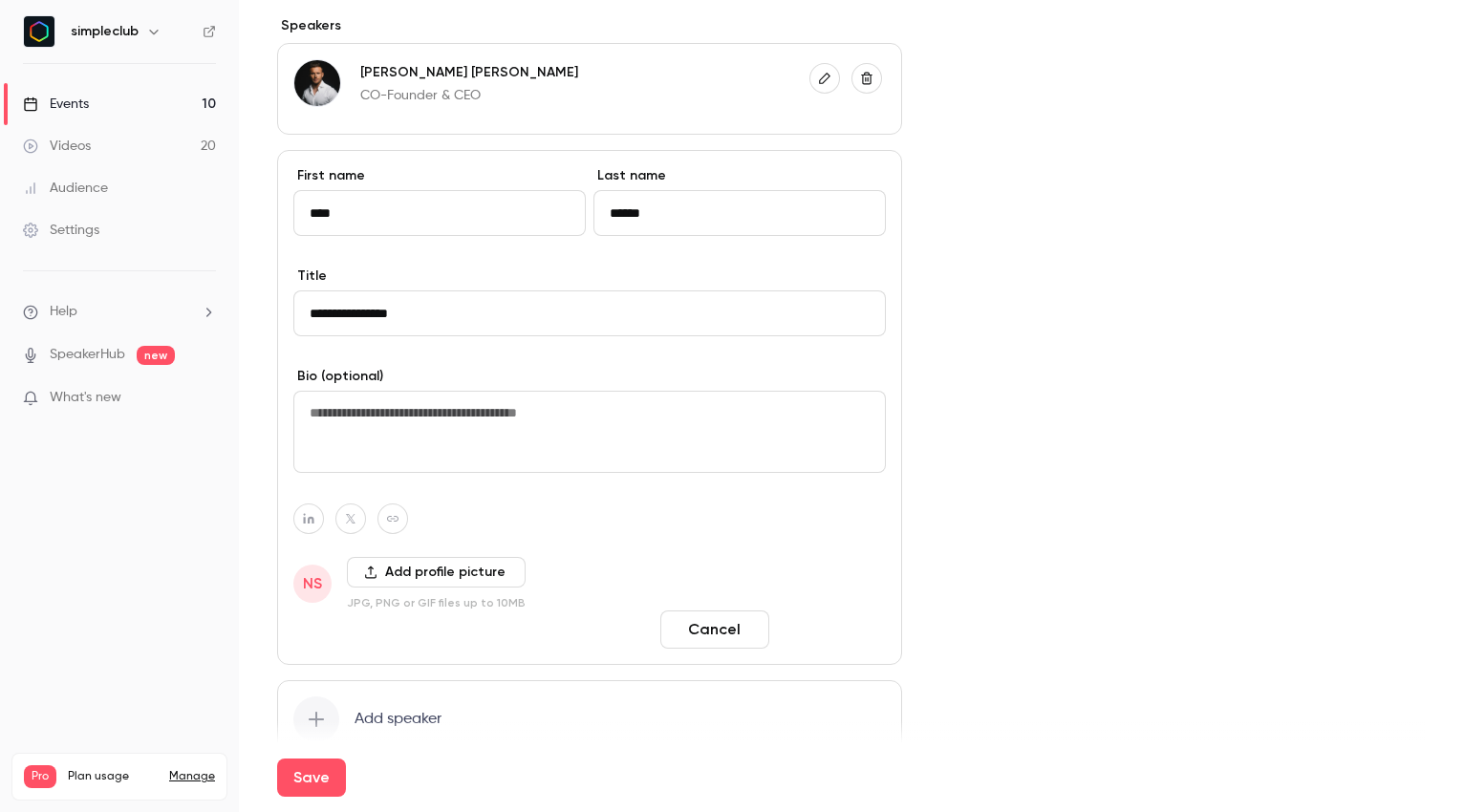 type on "****" 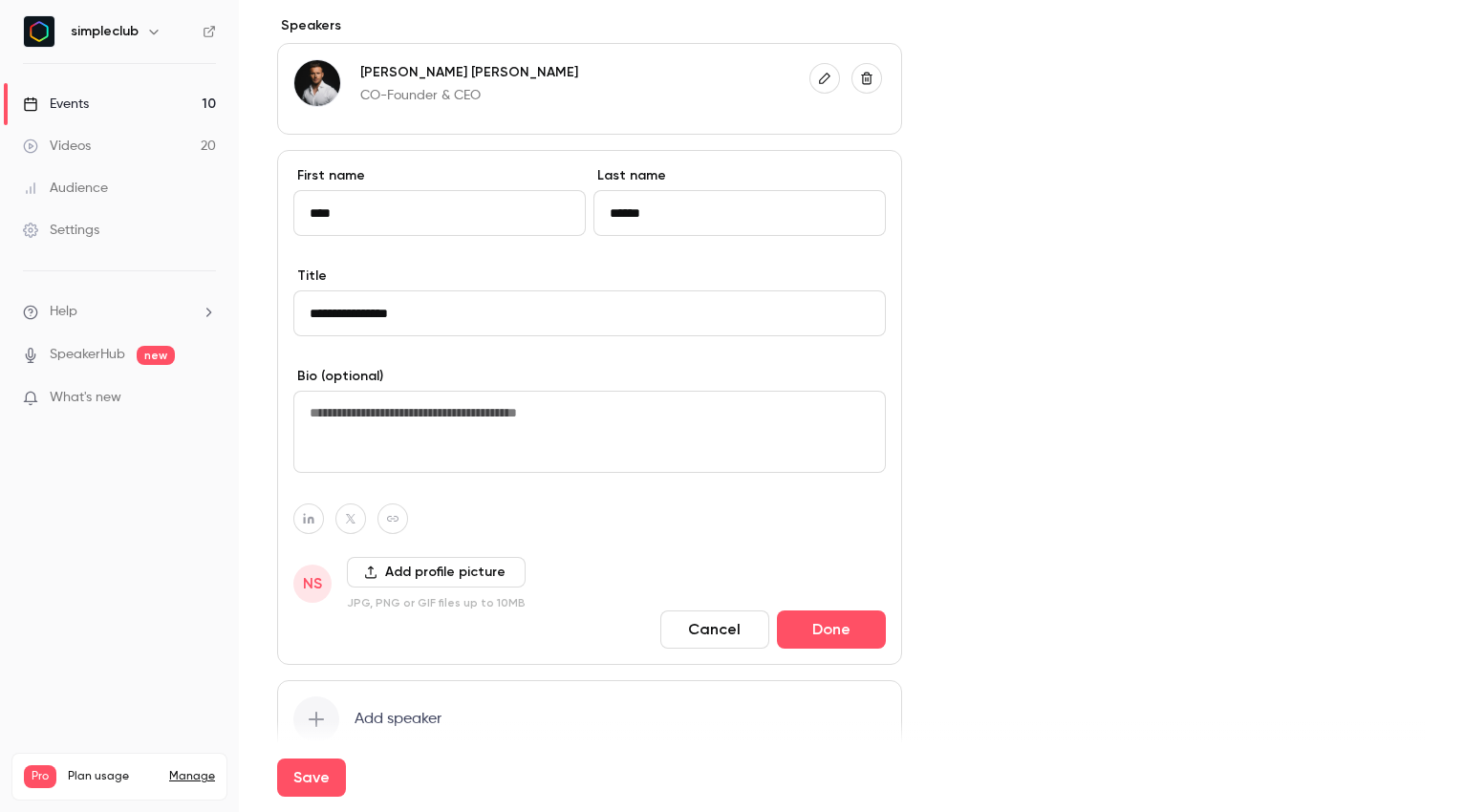 click on "Done" at bounding box center (831, 630) 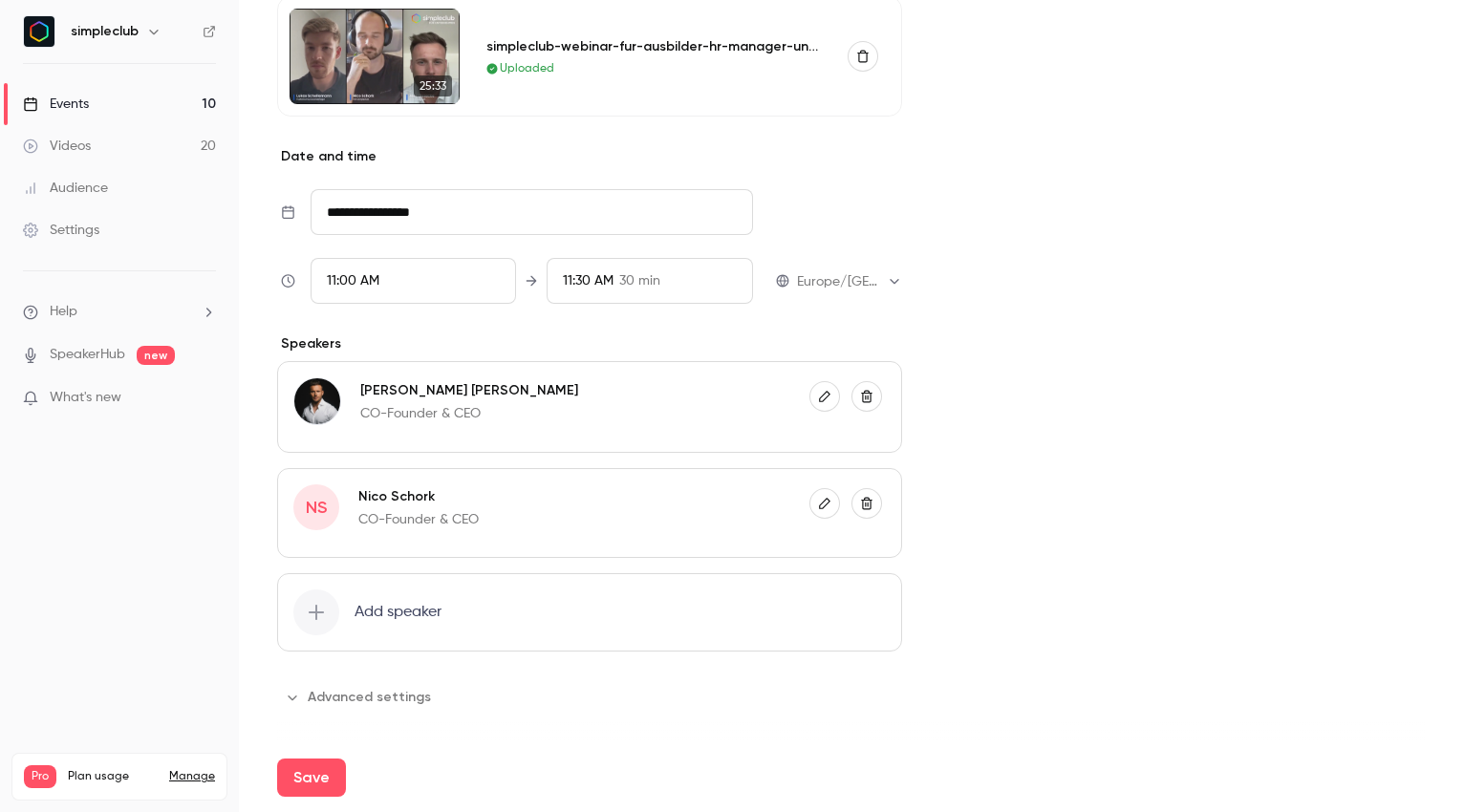 click on "Add speaker" at bounding box center [590, 612] 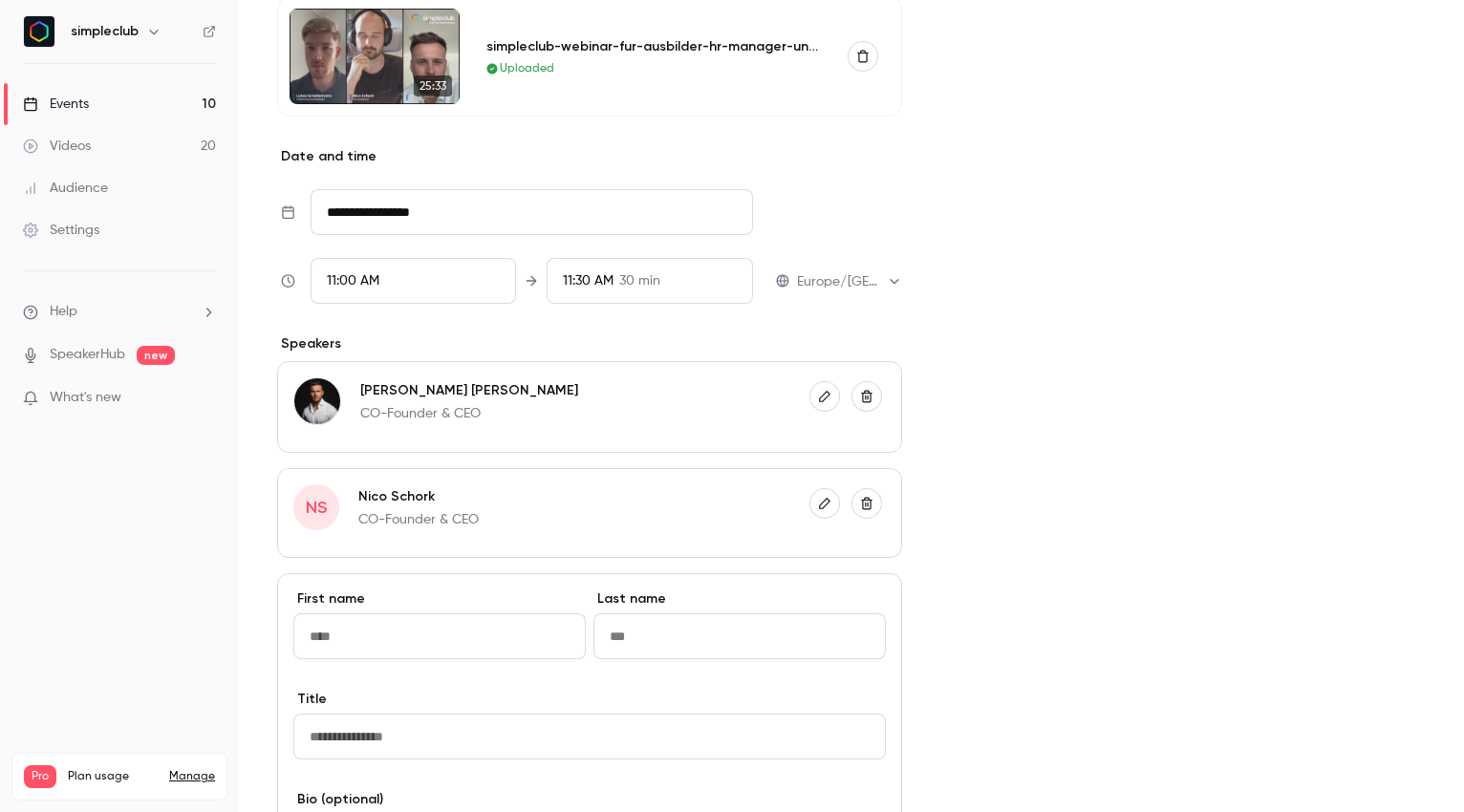 scroll, scrollTop: 998, scrollLeft: 0, axis: vertical 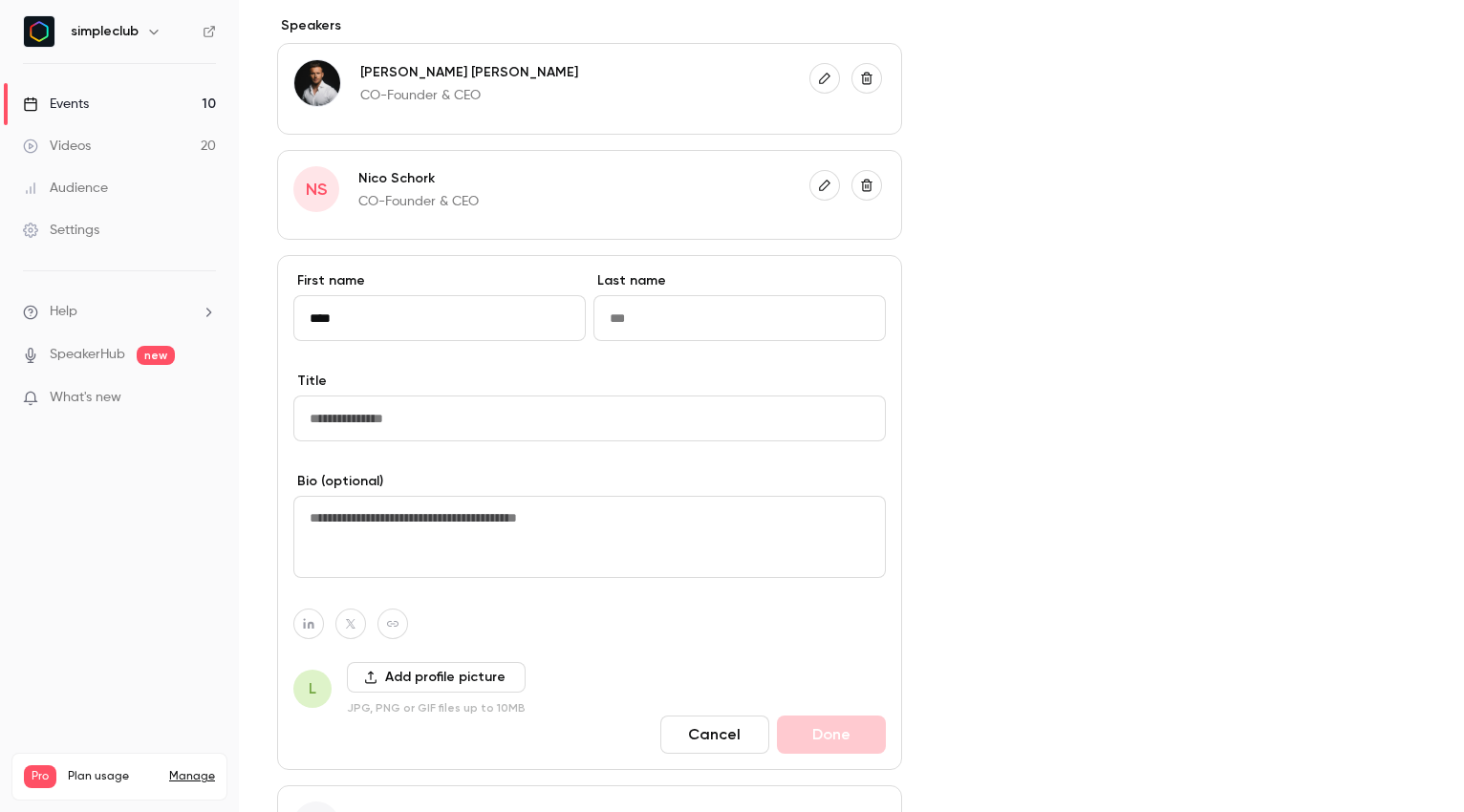 type on "*****" 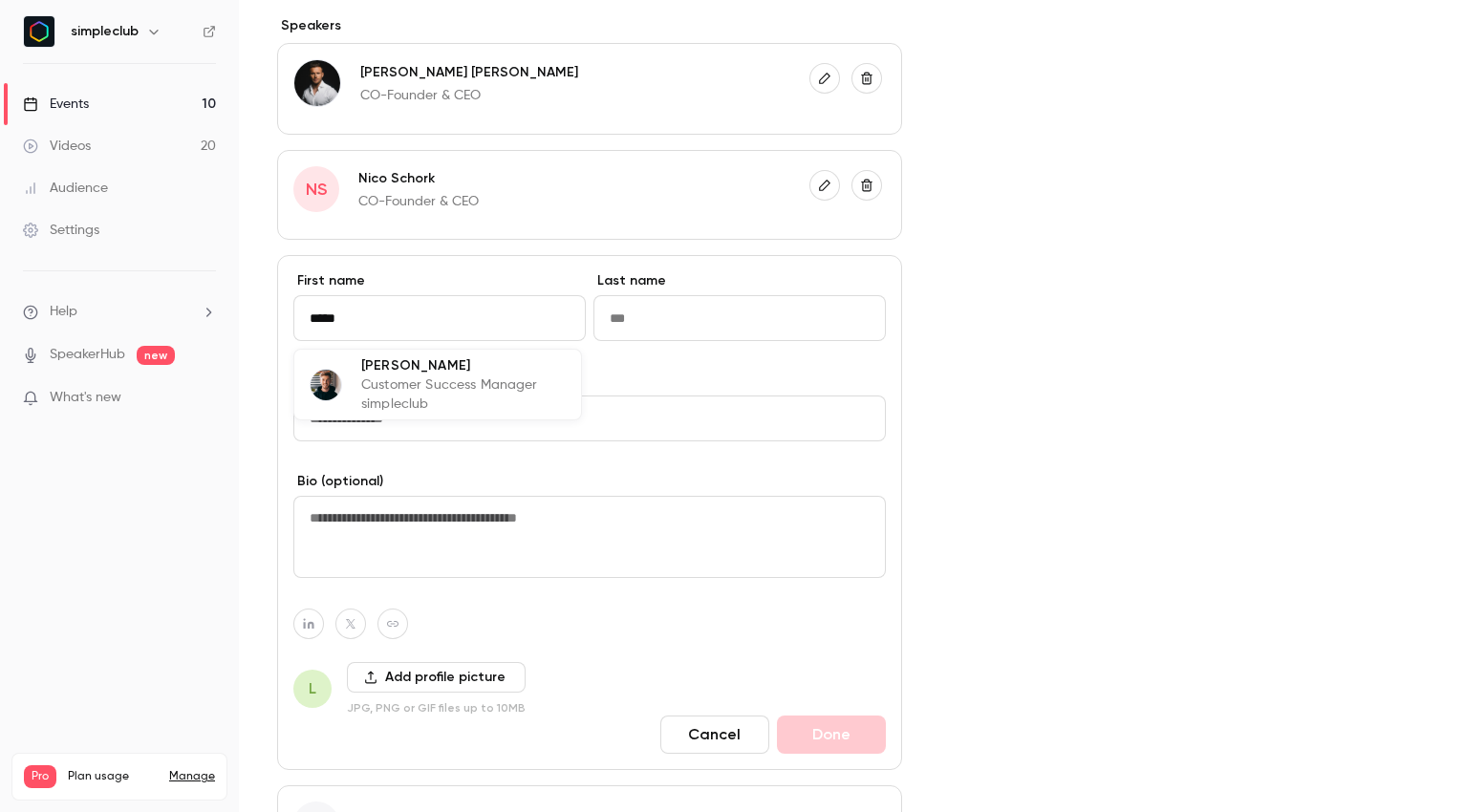 click on "Lukas Schollemann" at bounding box center [463, 365] 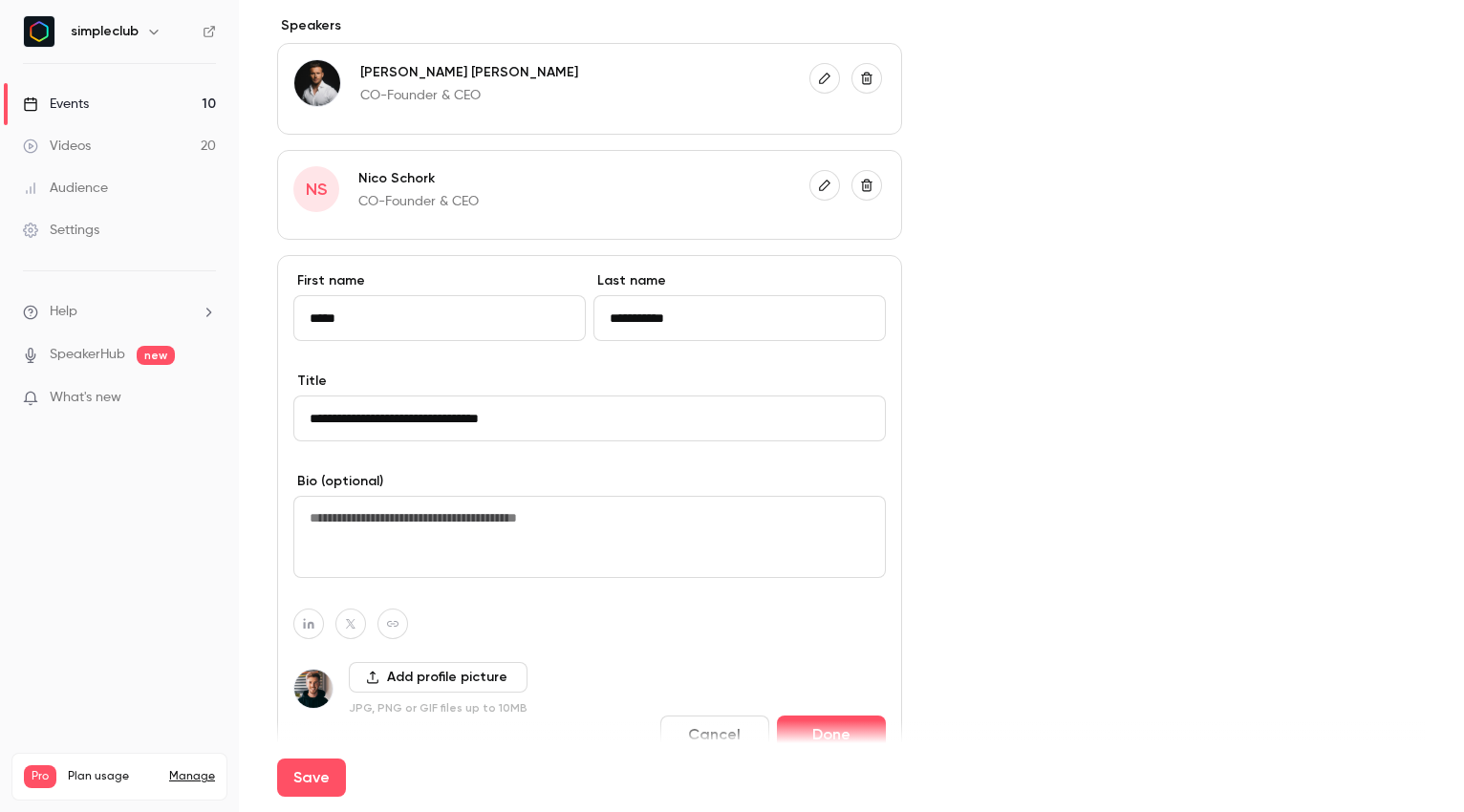 type on "*****" 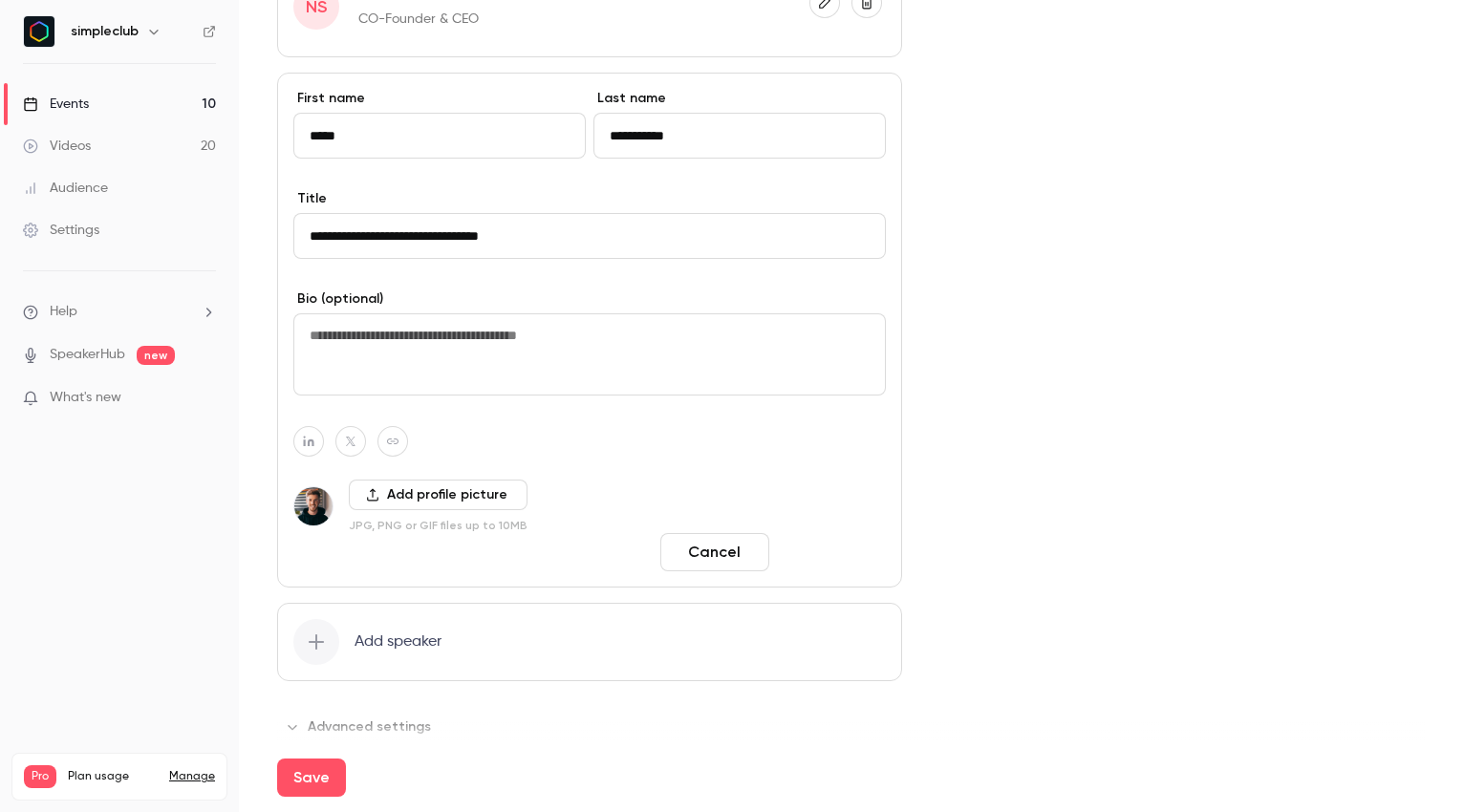 click on "Done" at bounding box center [831, 552] 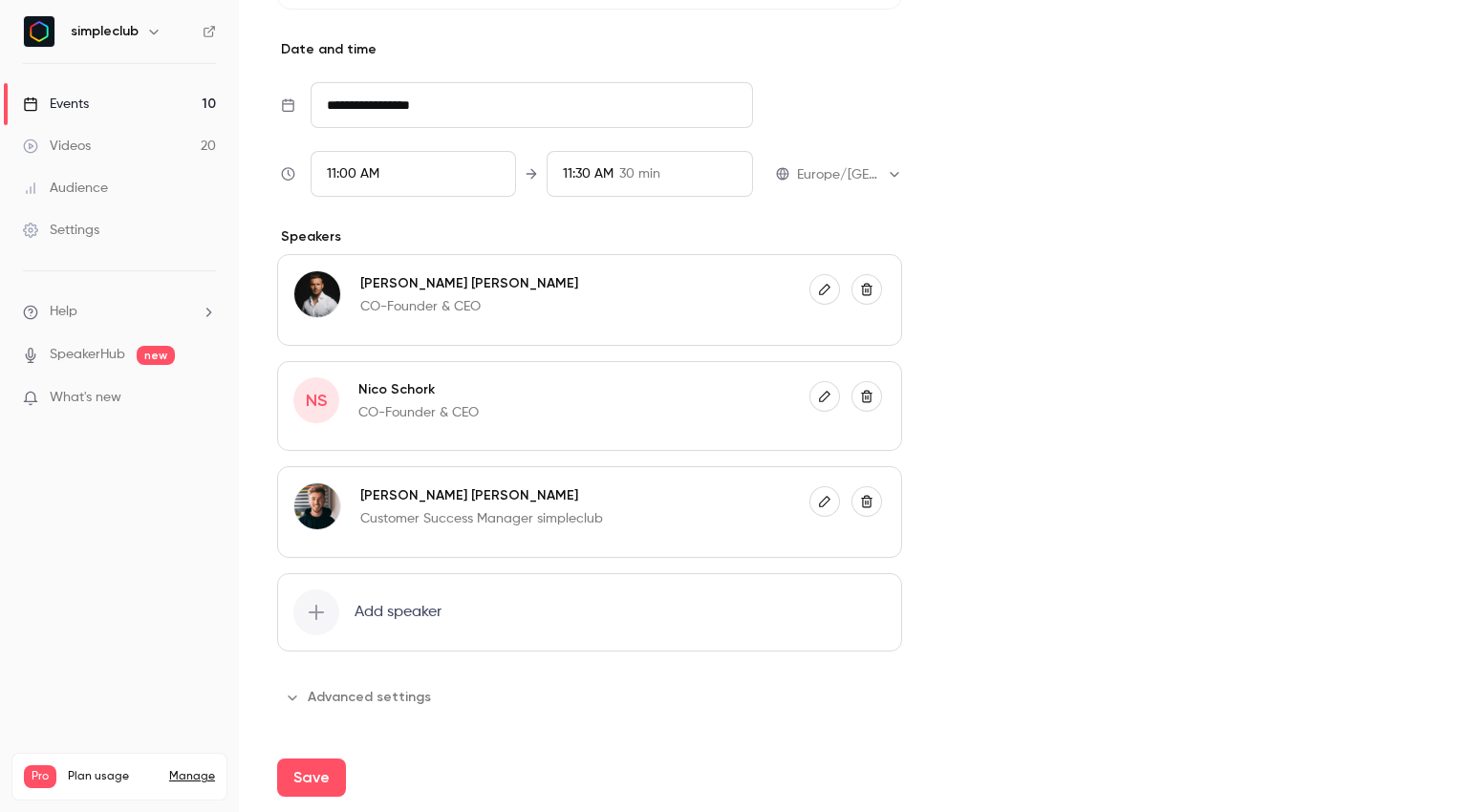 scroll, scrollTop: 787, scrollLeft: 0, axis: vertical 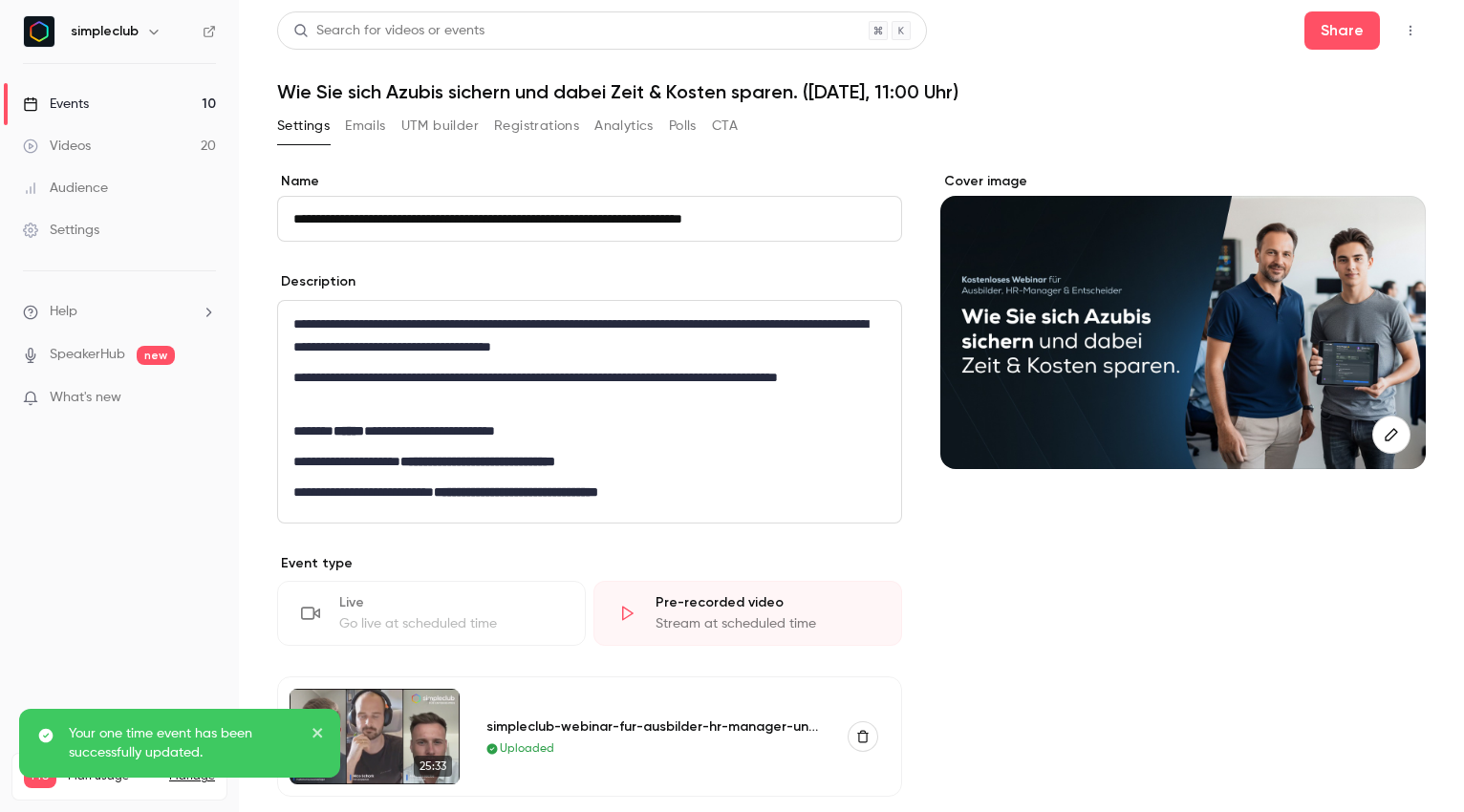 click on "Events 10" at bounding box center (119, 104) 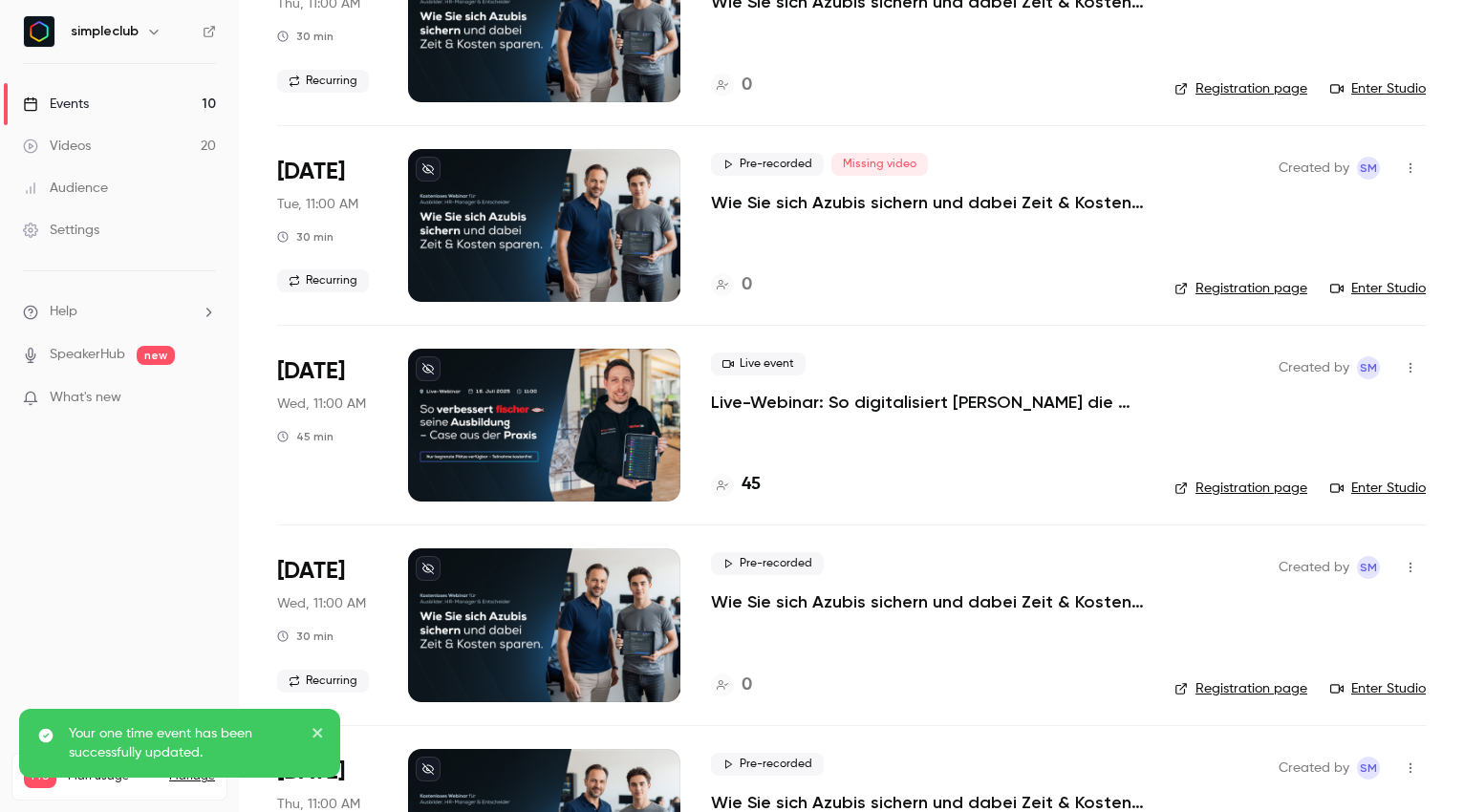 scroll, scrollTop: 421, scrollLeft: 0, axis: vertical 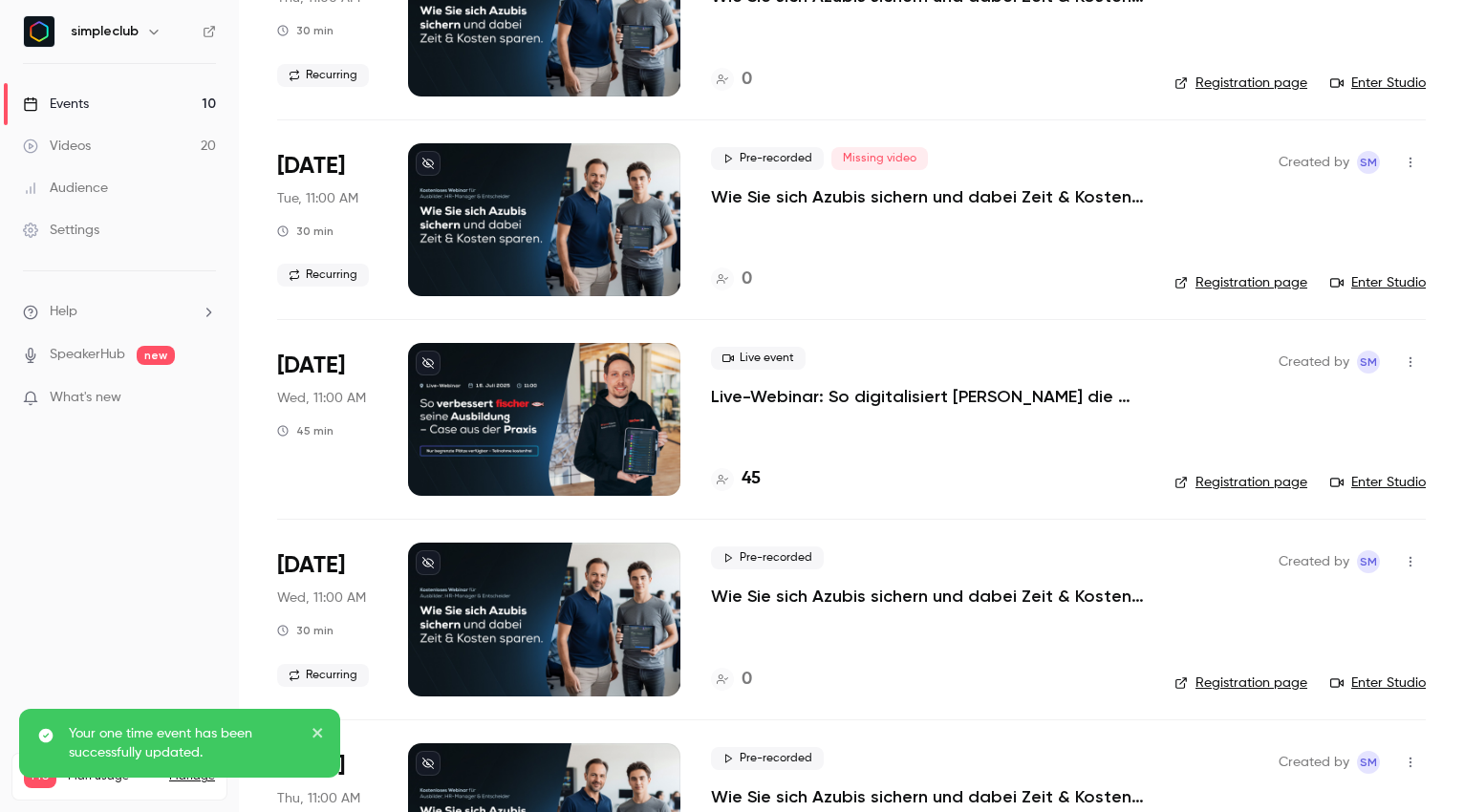 click on "Live event Live-Webinar: So digitalisiert fischer die Ausbildung mit simpleclub 45" at bounding box center (927, 419) 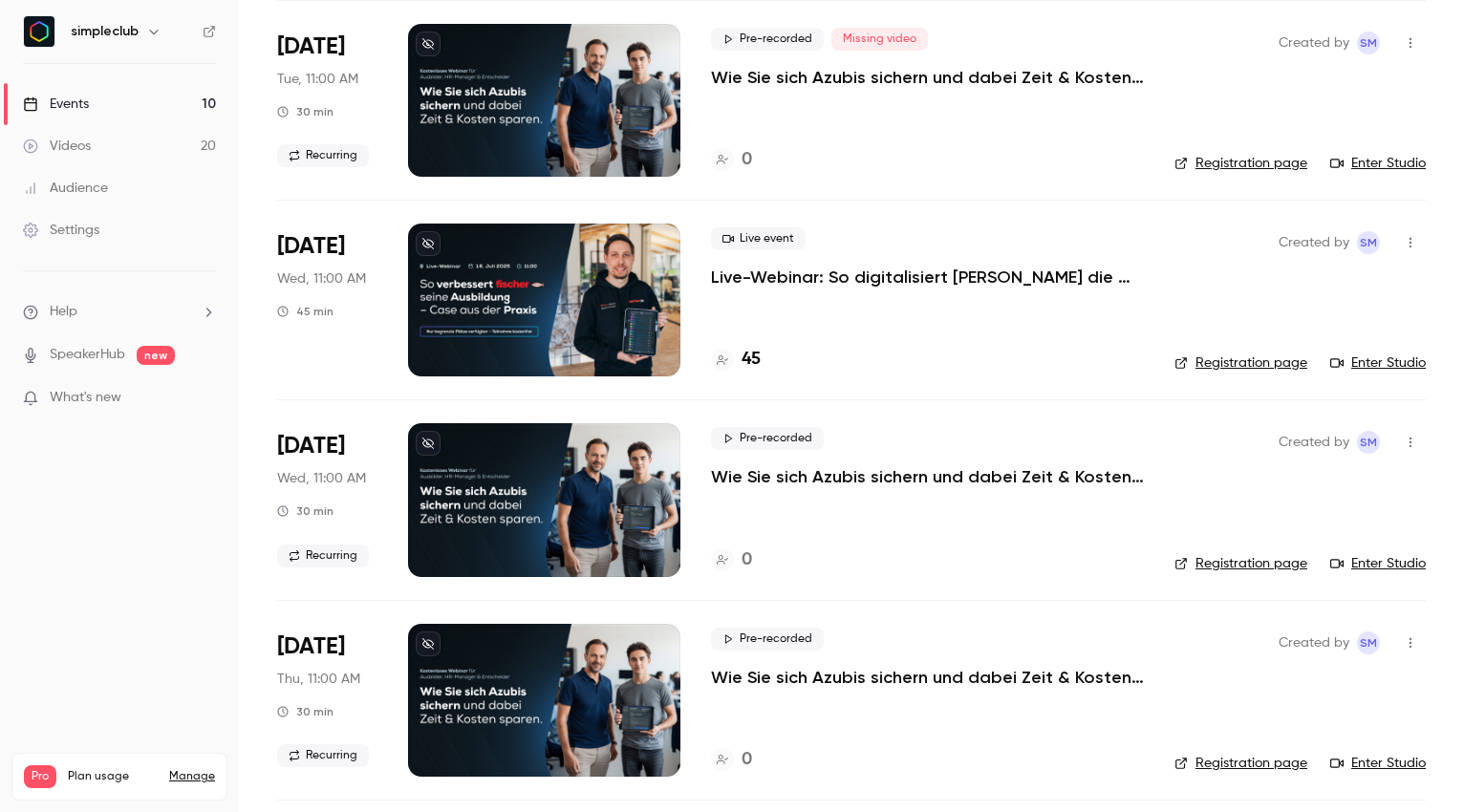 scroll, scrollTop: 544, scrollLeft: 0, axis: vertical 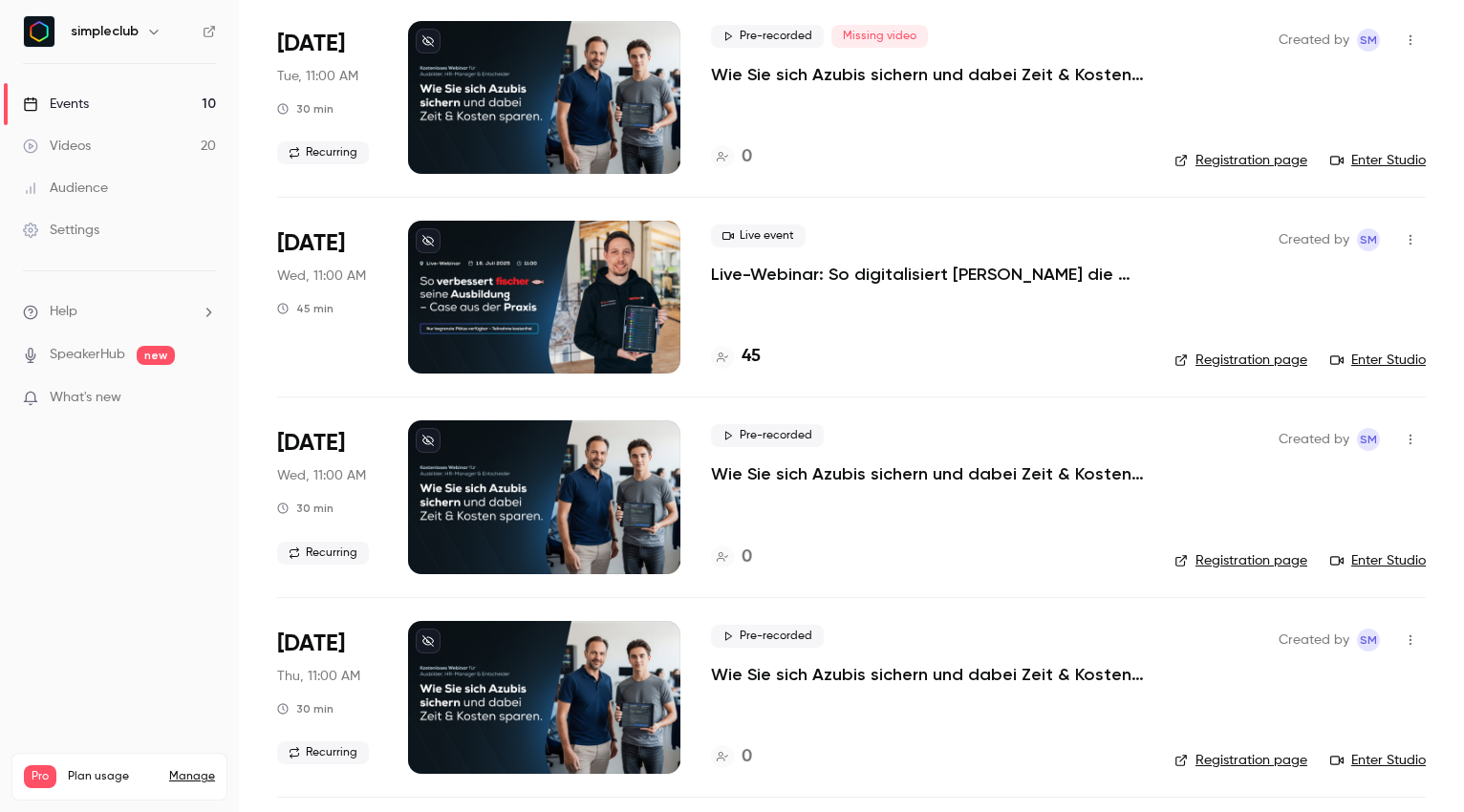 click on "Wie Sie sich Azubis sichern und dabei Zeit & Kosten sparen. (Mittwoch, 11:00 Uhr)" at bounding box center (927, 474) 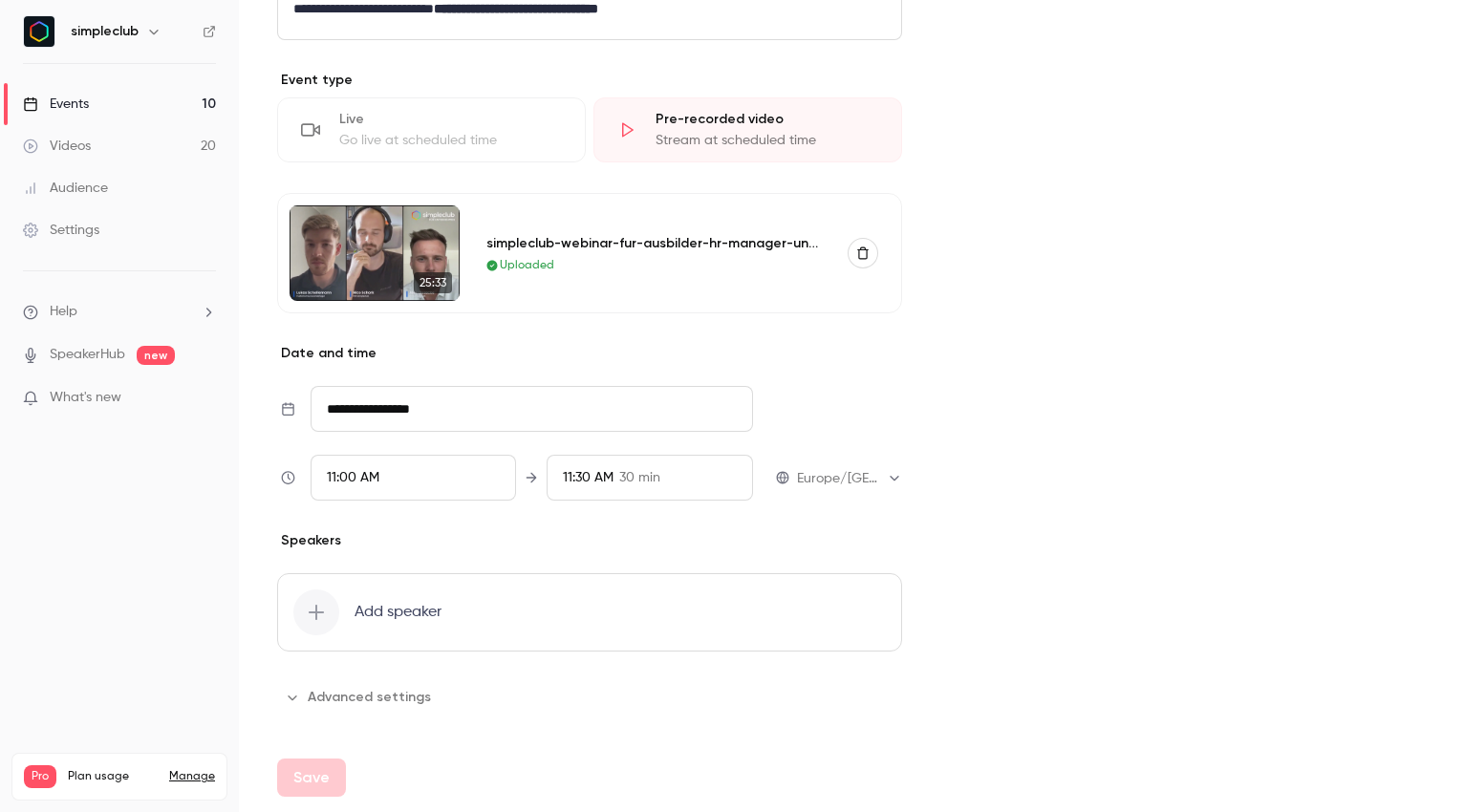 scroll, scrollTop: 0, scrollLeft: 0, axis: both 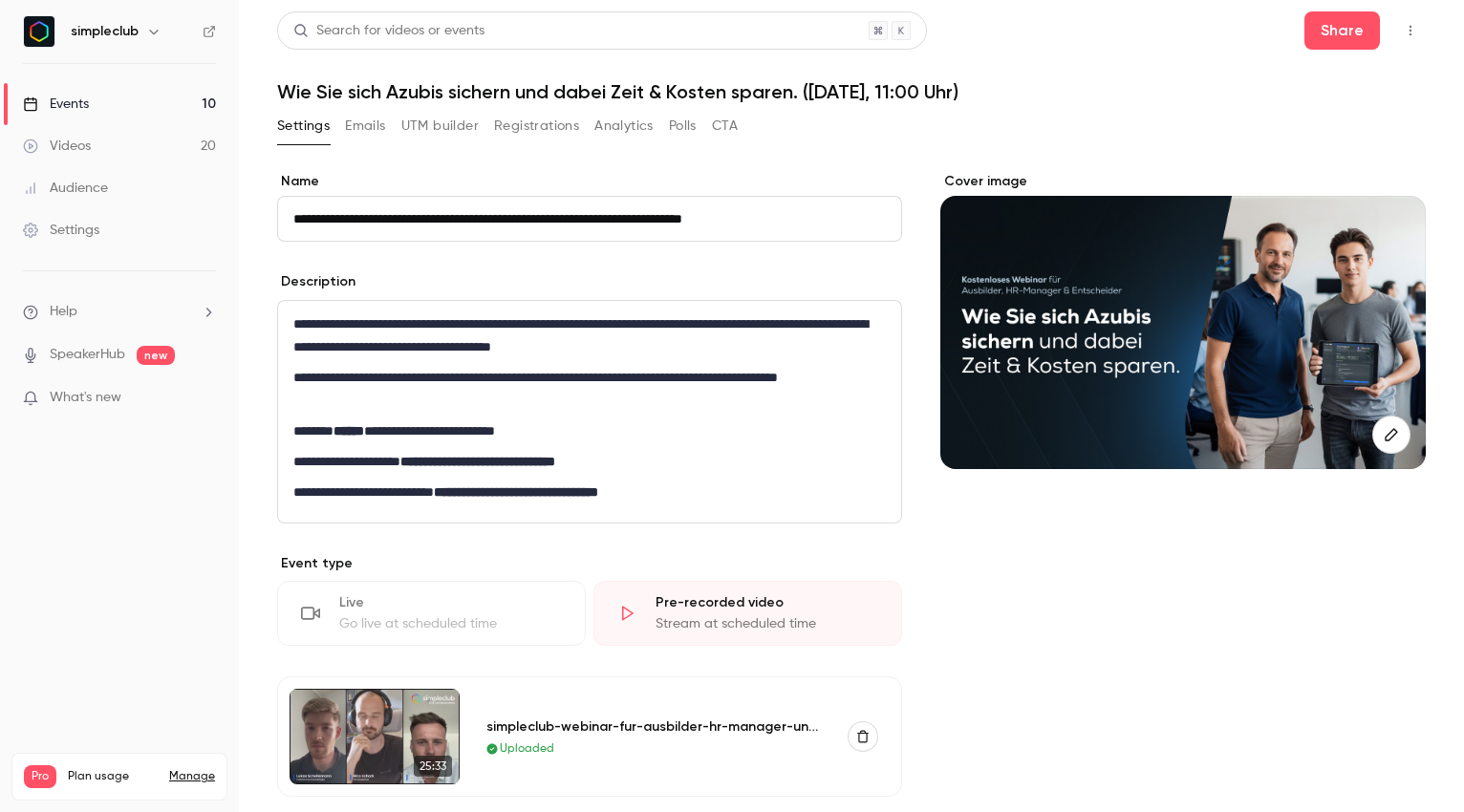 click on "Events 10" at bounding box center (119, 104) 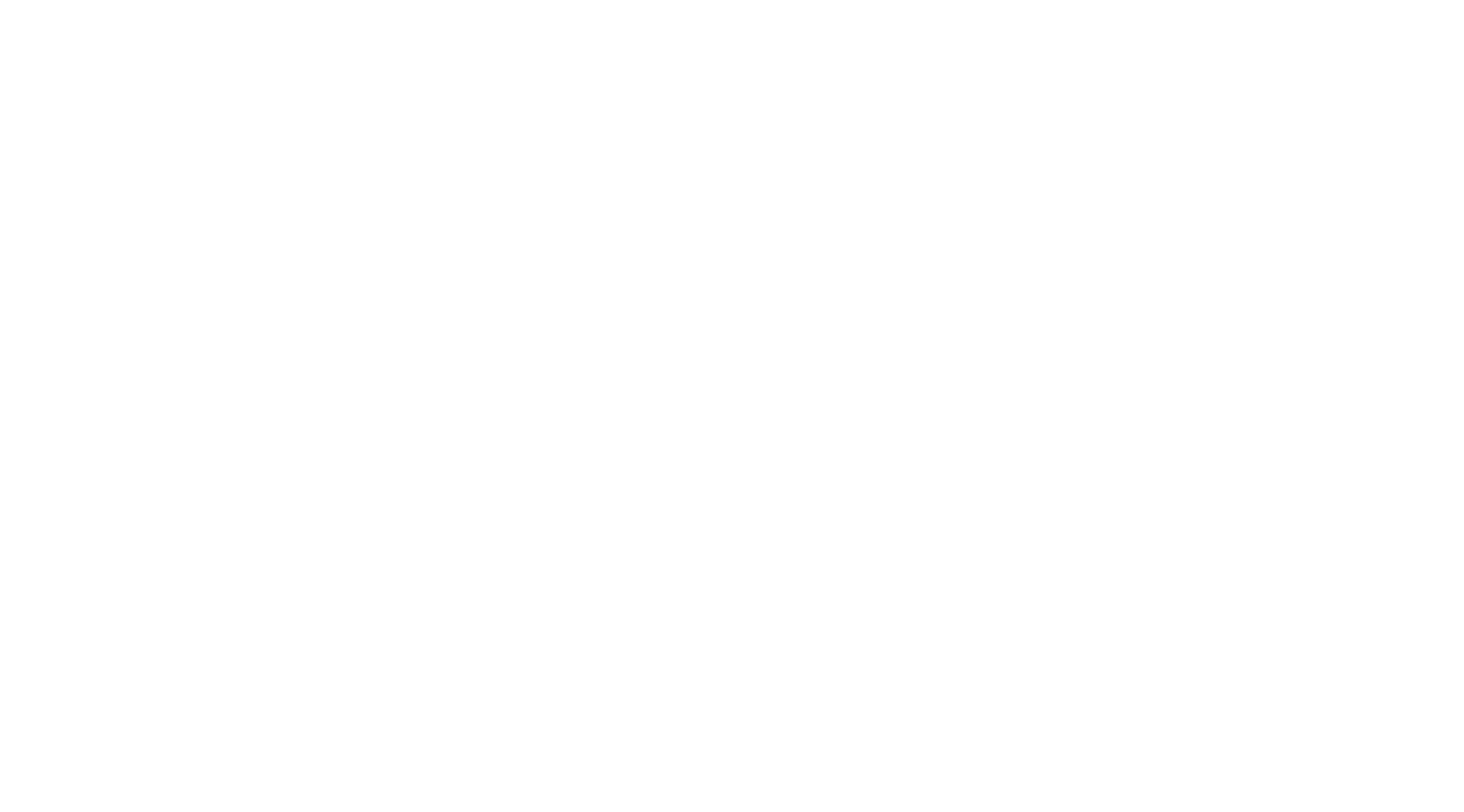 scroll, scrollTop: 0, scrollLeft: 0, axis: both 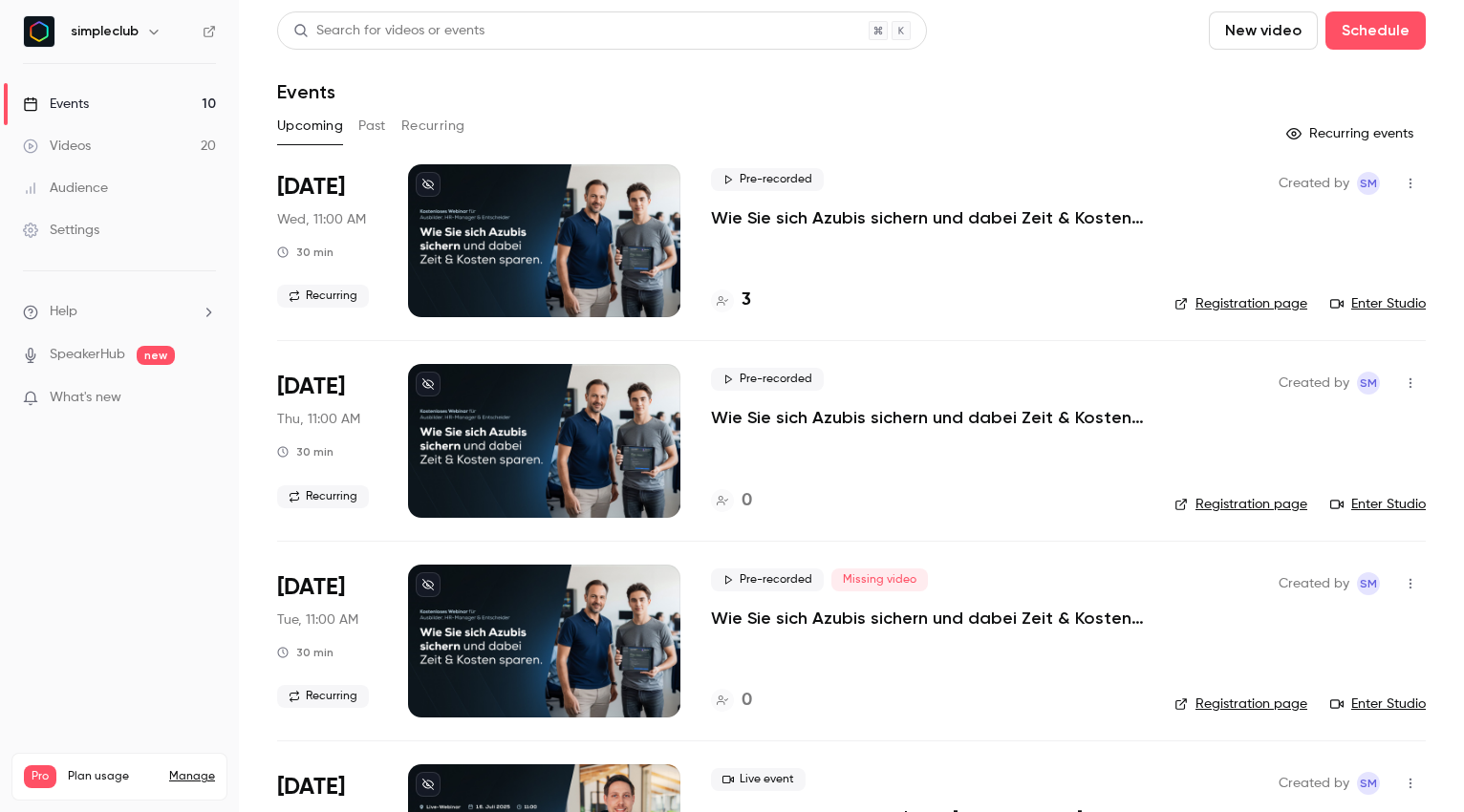 click on "Recurring" at bounding box center (433, 126) 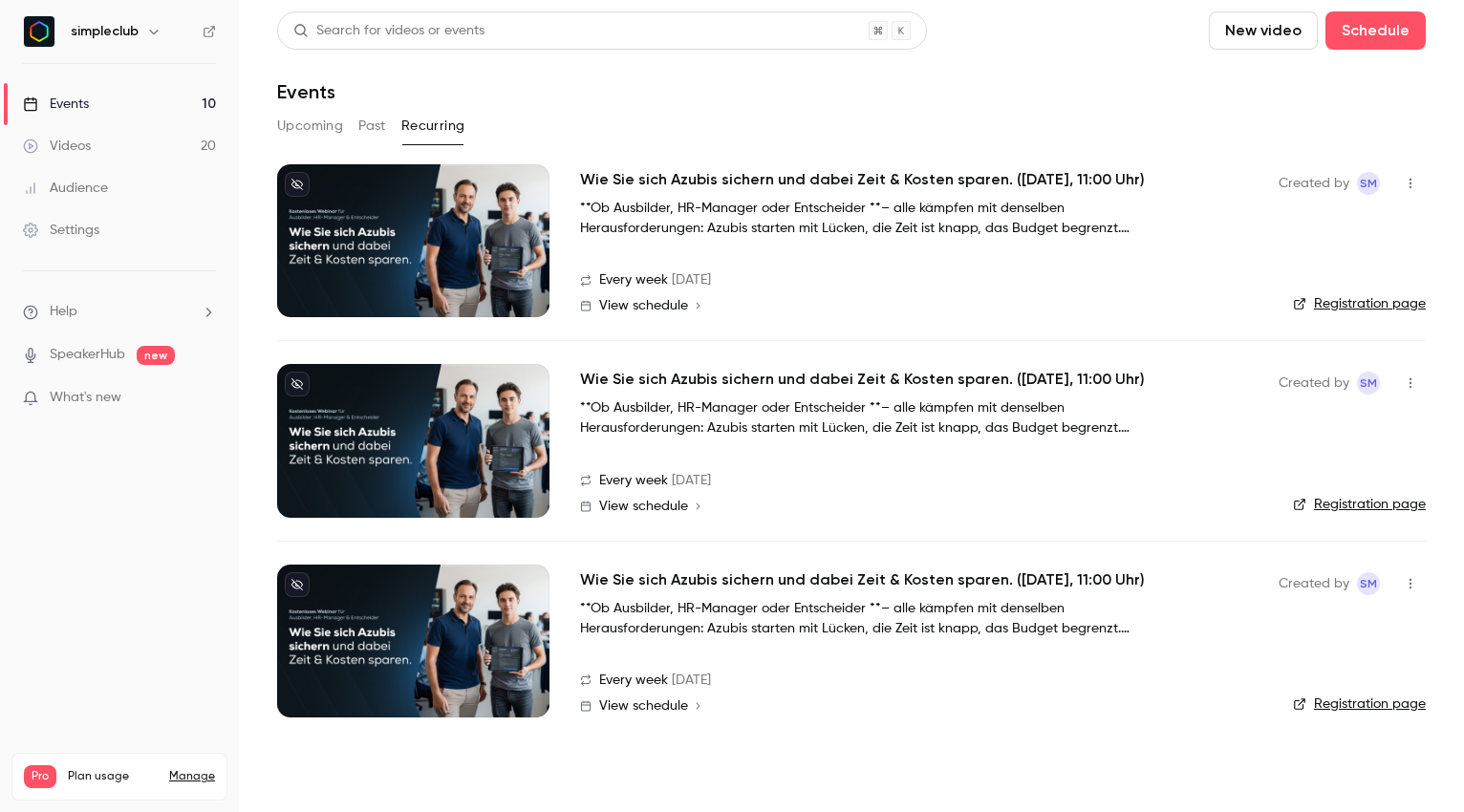 click at bounding box center (413, 440) 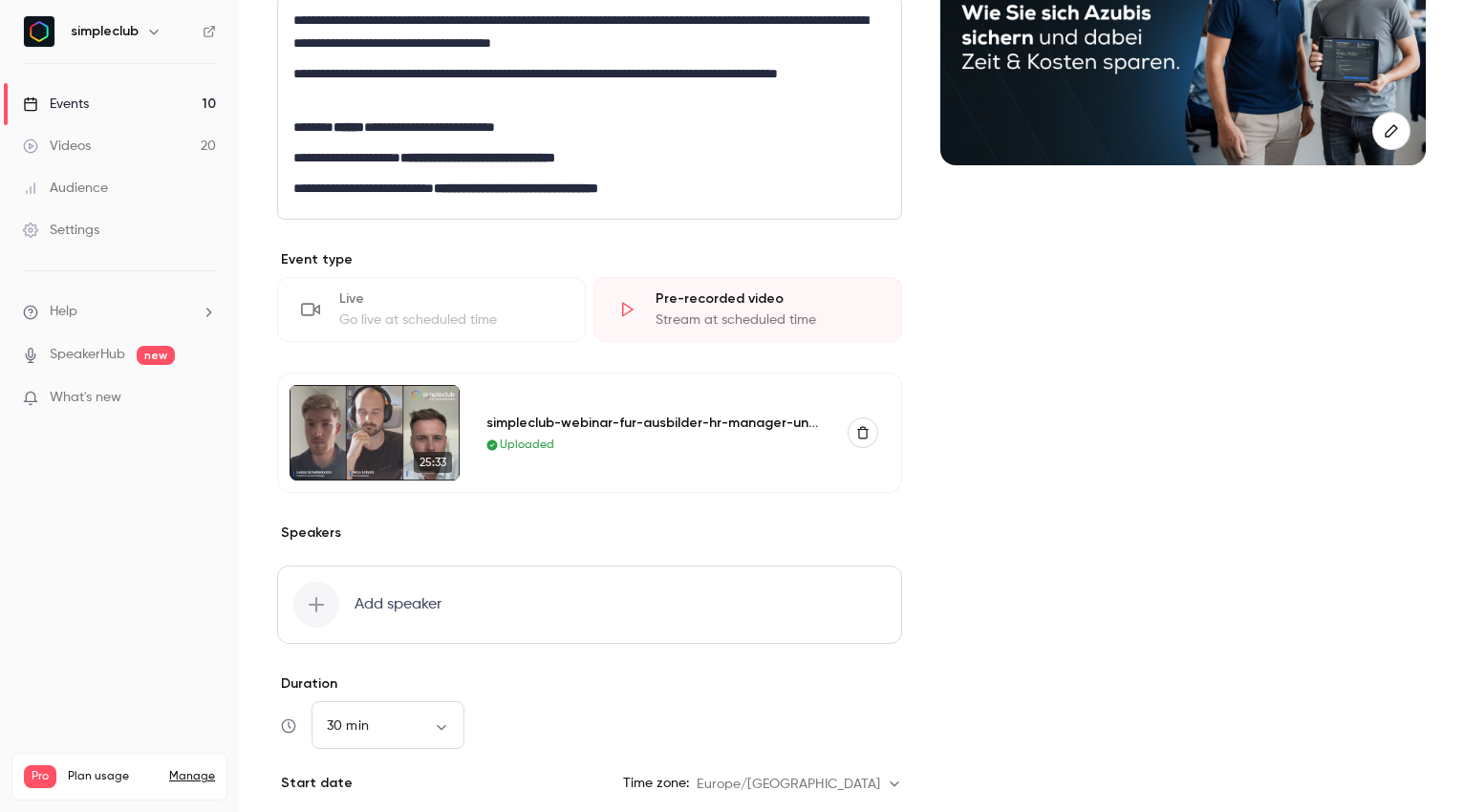 scroll, scrollTop: 684, scrollLeft: 0, axis: vertical 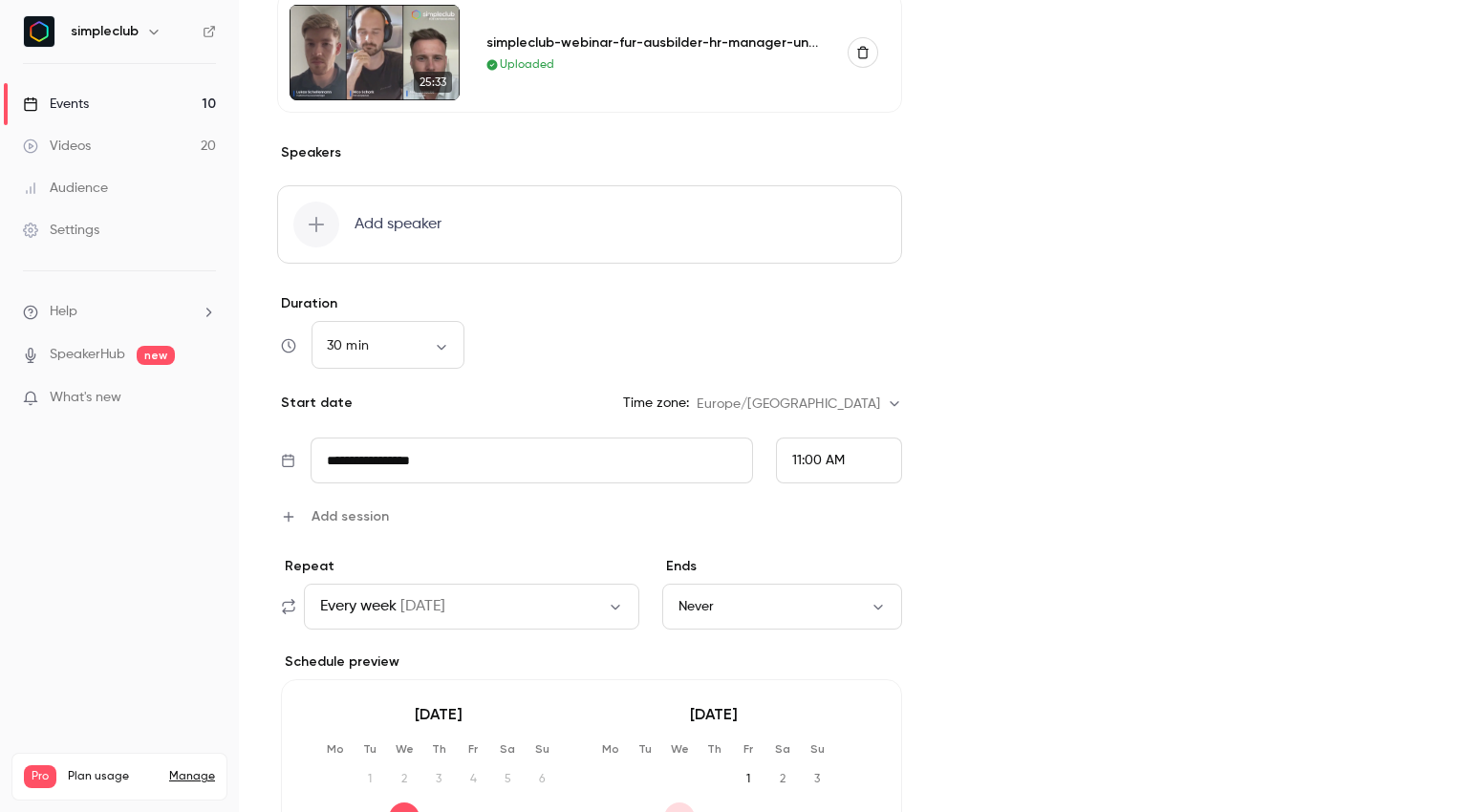 click on "Add speaker" at bounding box center [398, 224] 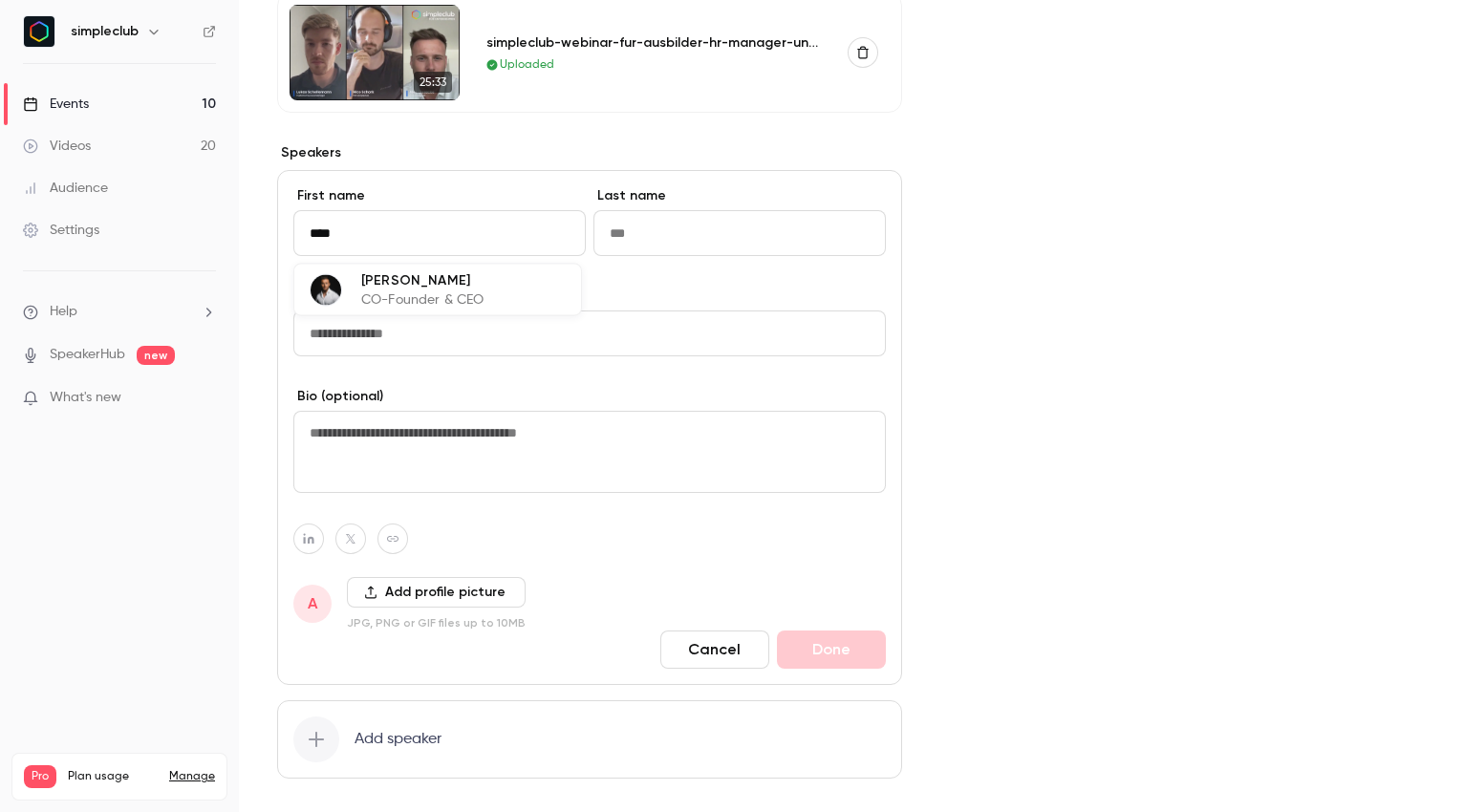 click on "Alexander Giesecke CO-Founder & CEO" at bounding box center (397, 289) 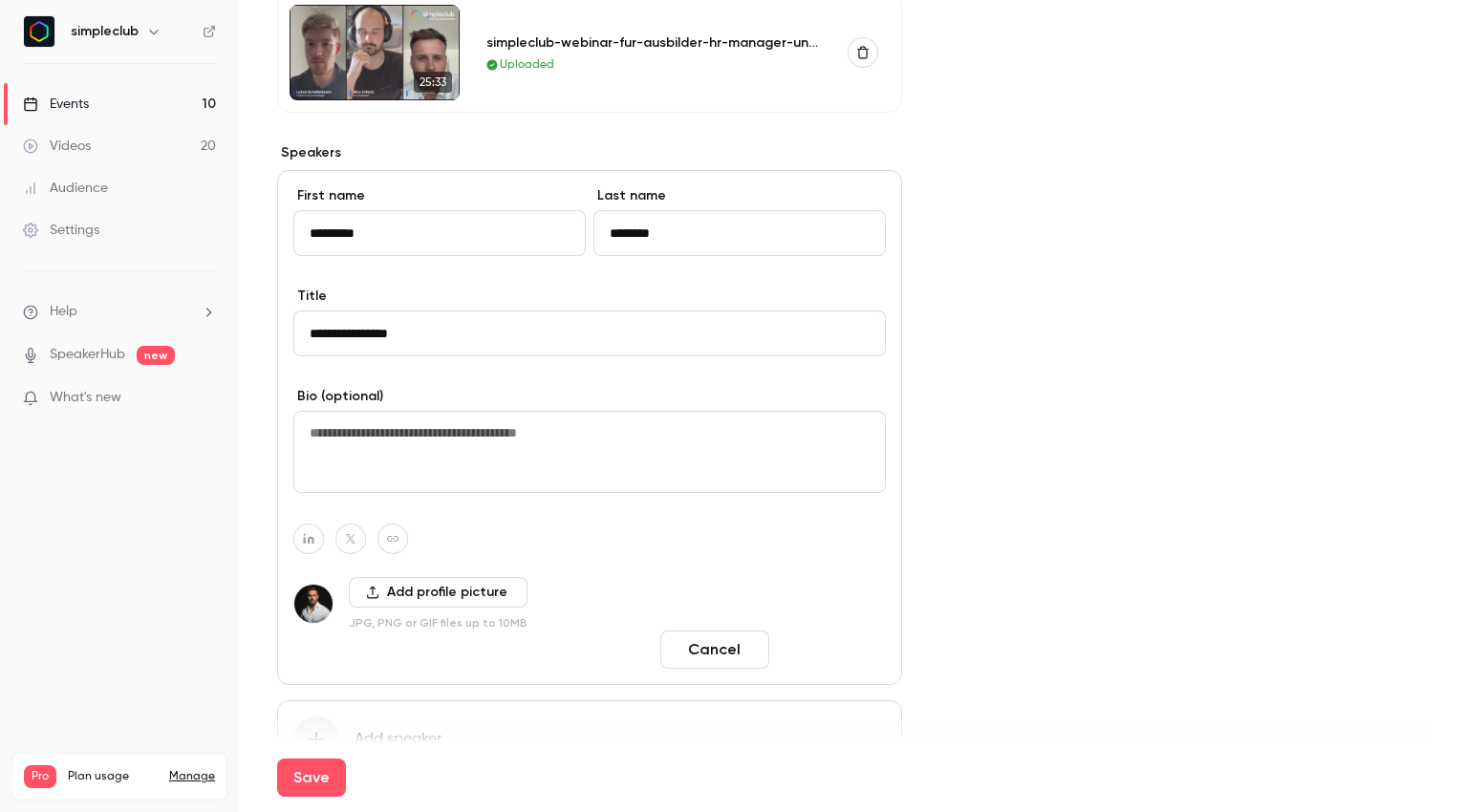 type on "*********" 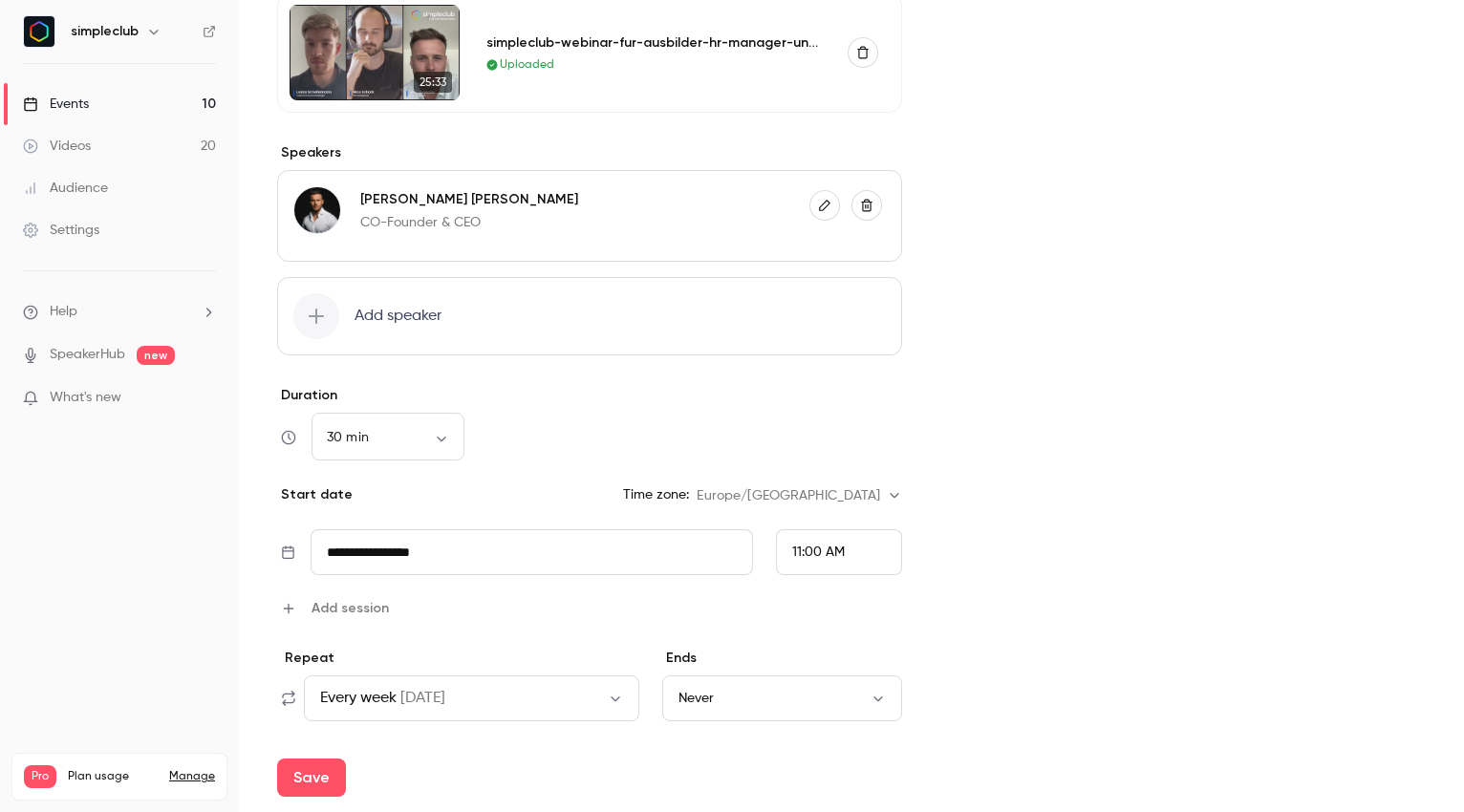 click on "Add speaker" at bounding box center [398, 316] 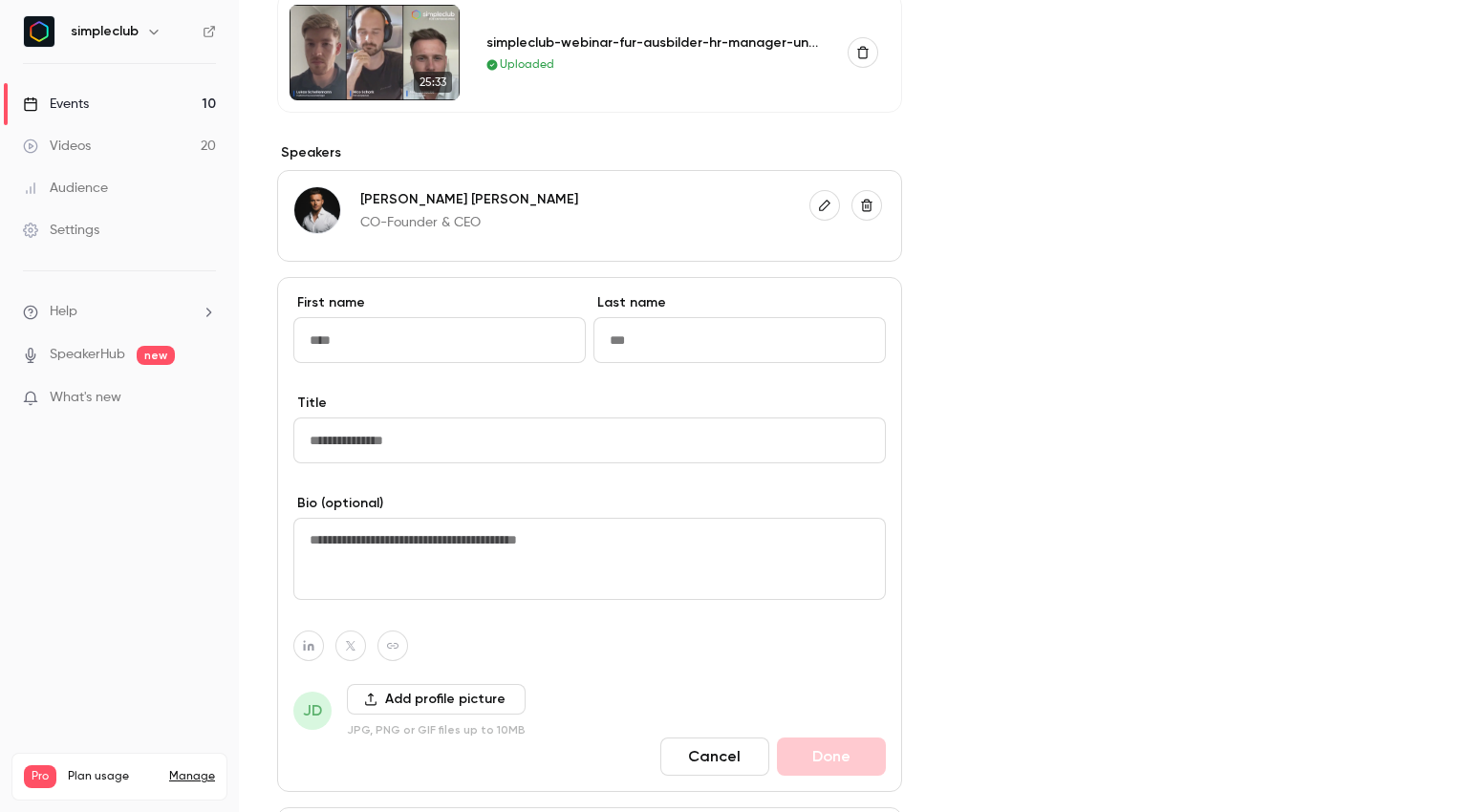 type on "*" 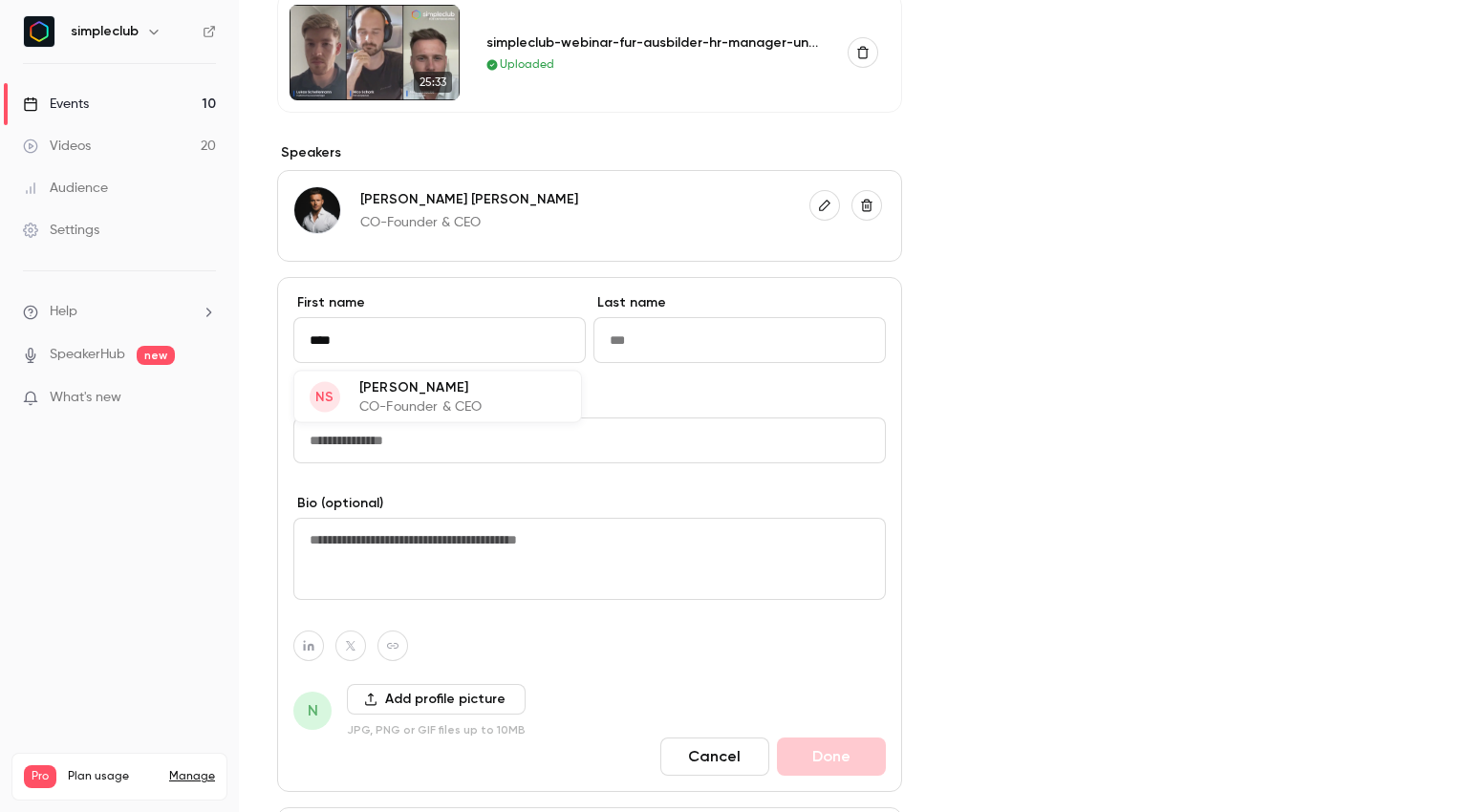 click on "CO-Founder & CEO" at bounding box center (420, 407) 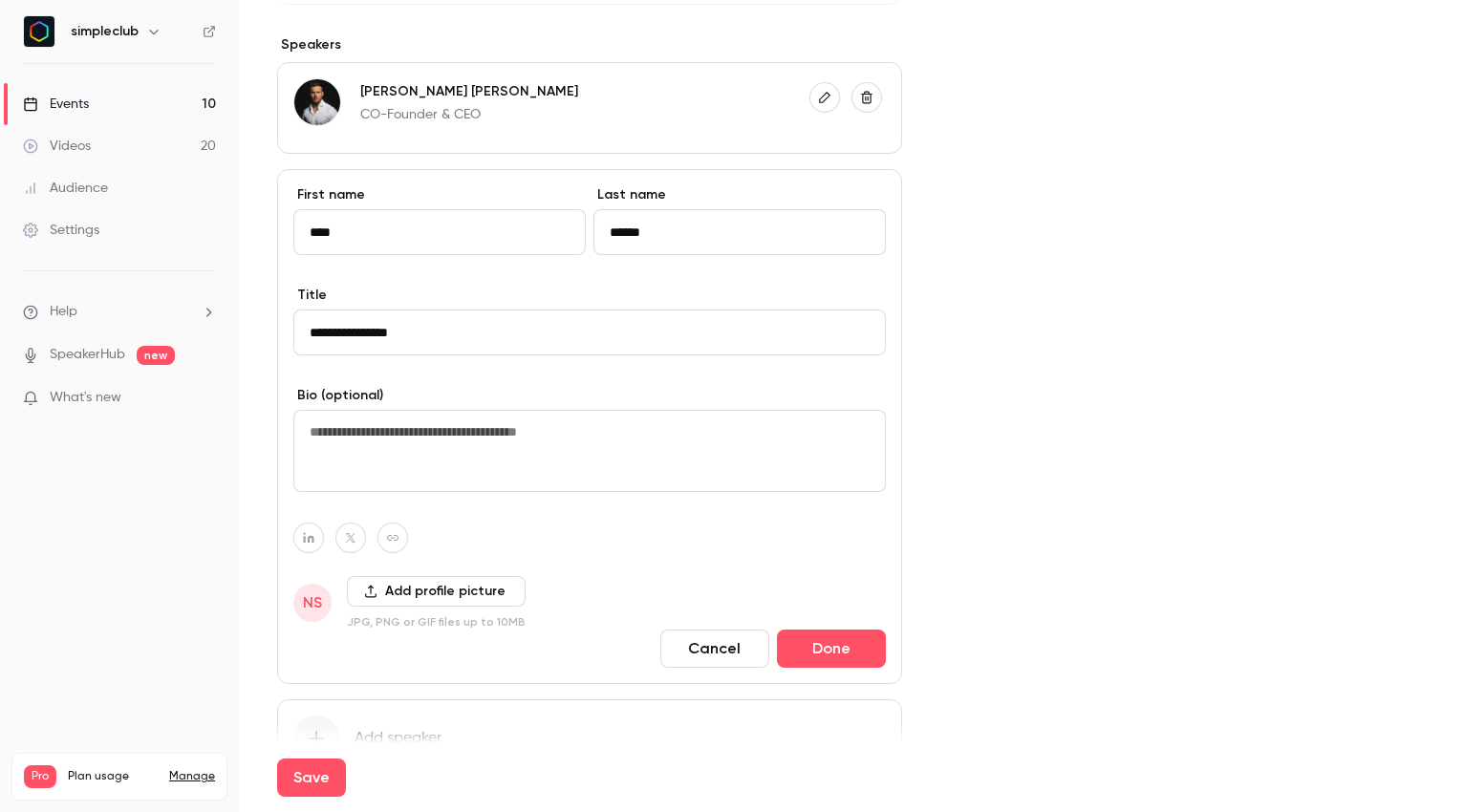 scroll, scrollTop: 866, scrollLeft: 0, axis: vertical 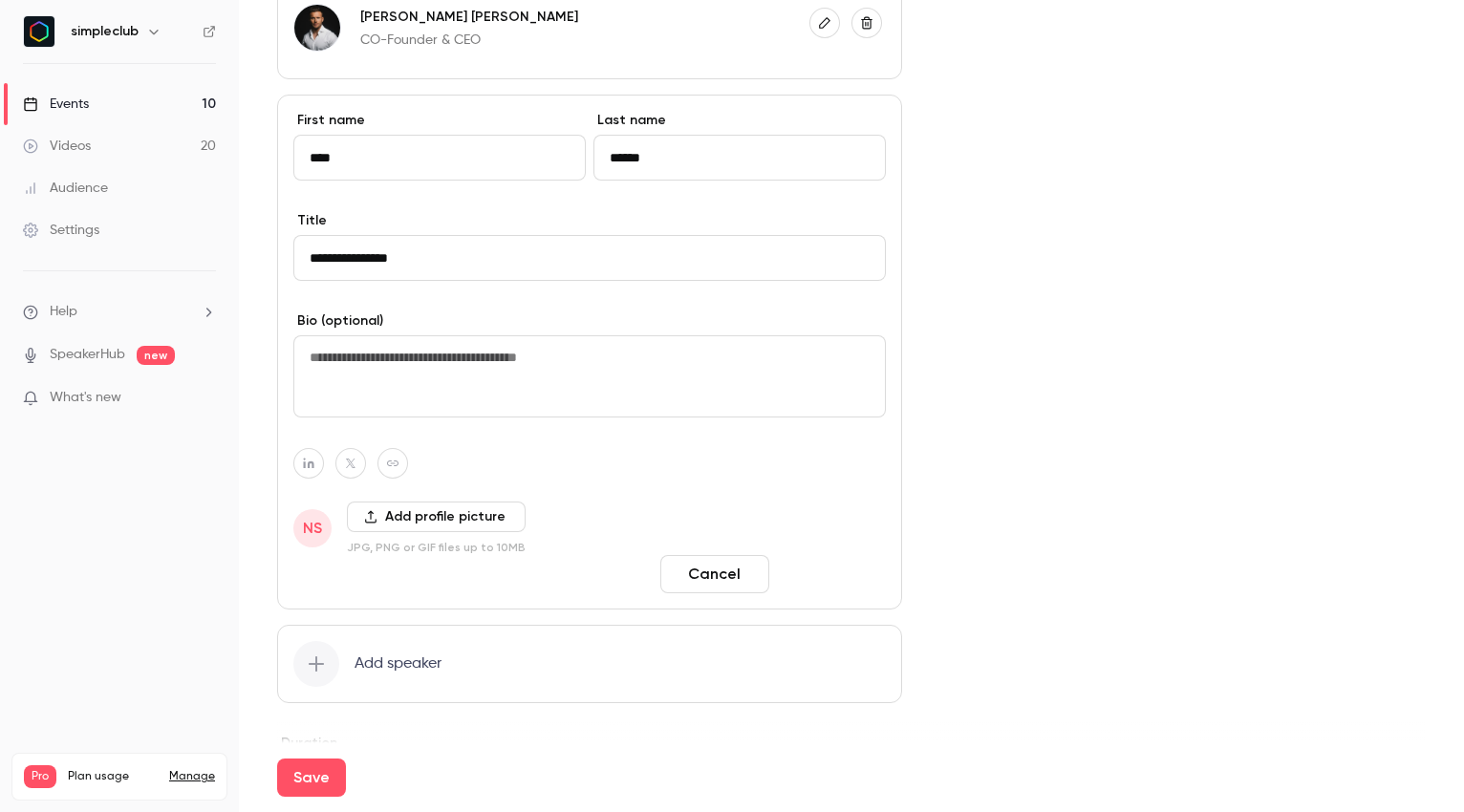 type on "****" 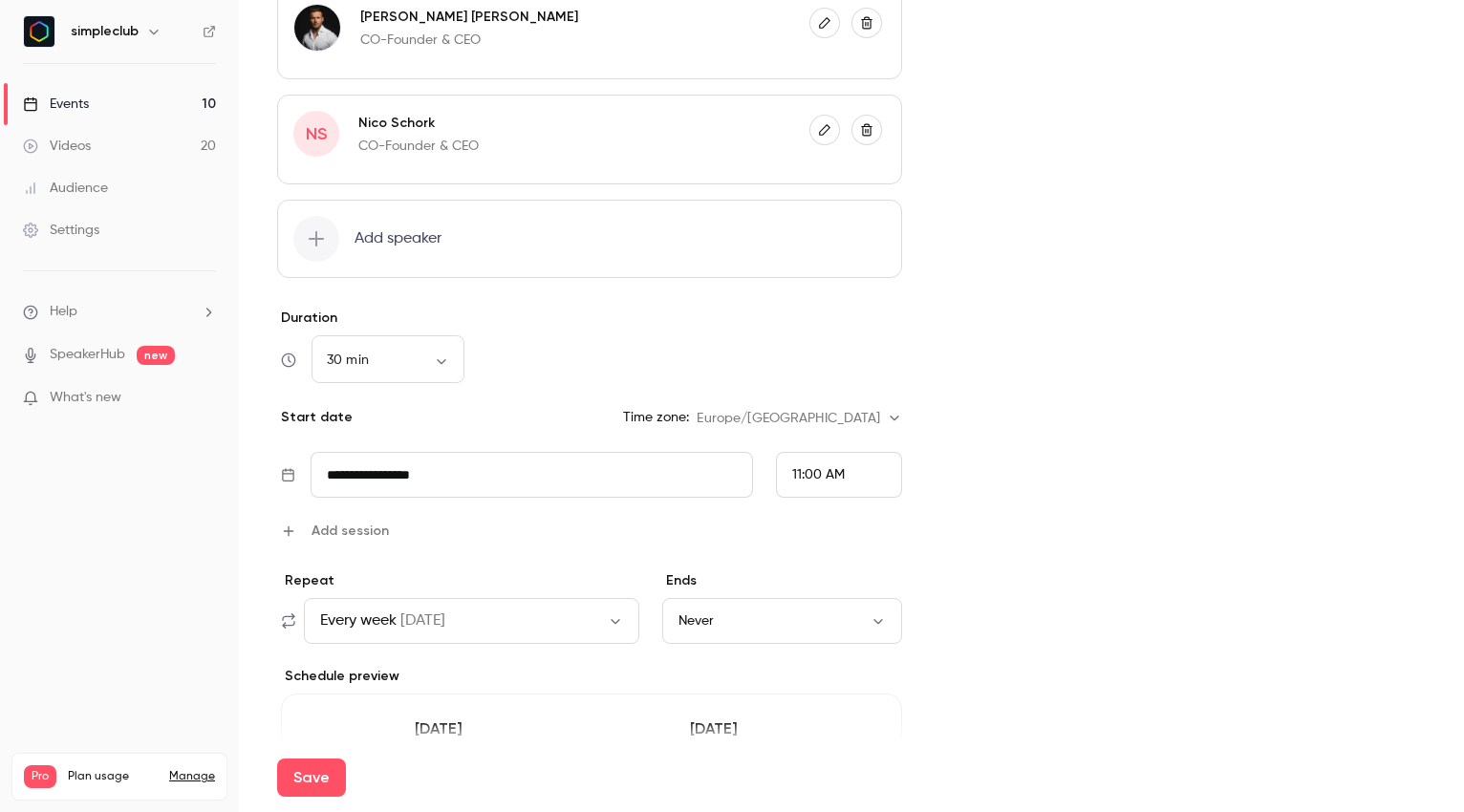 click on "Add speaker" at bounding box center [590, 239] 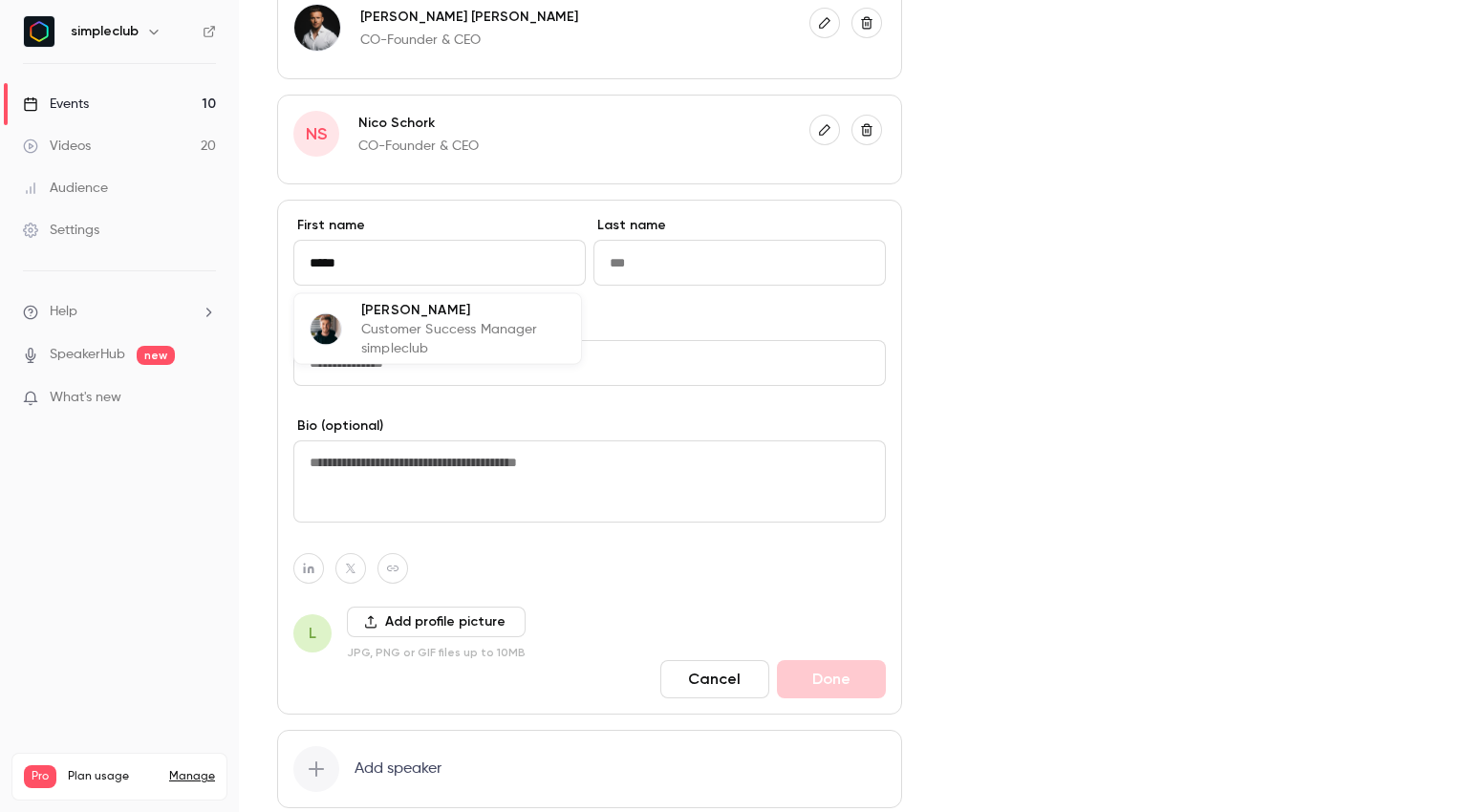 click on "Lukas Schollemann" at bounding box center (463, 310) 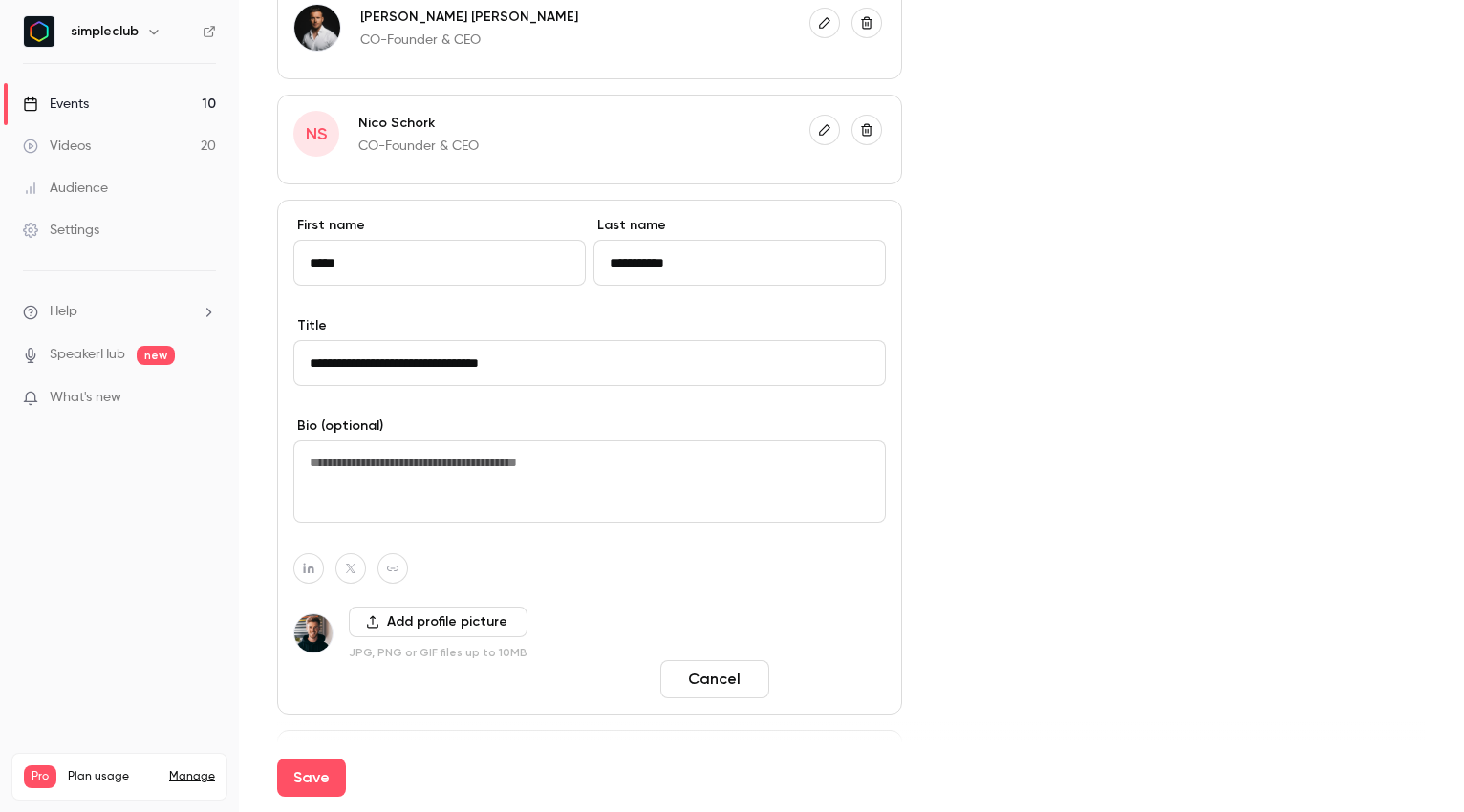 type on "*****" 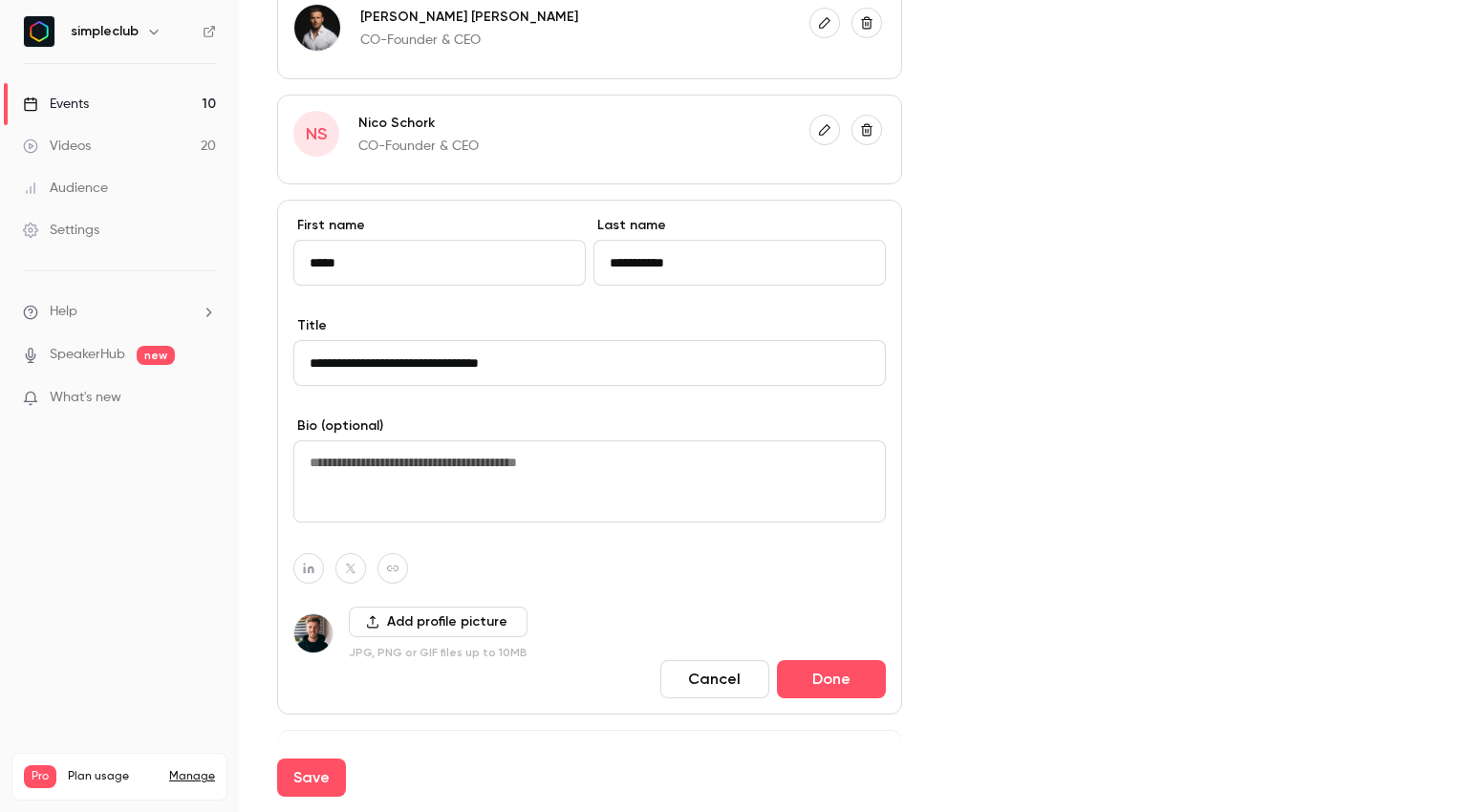 click on "Done" at bounding box center [831, 679] 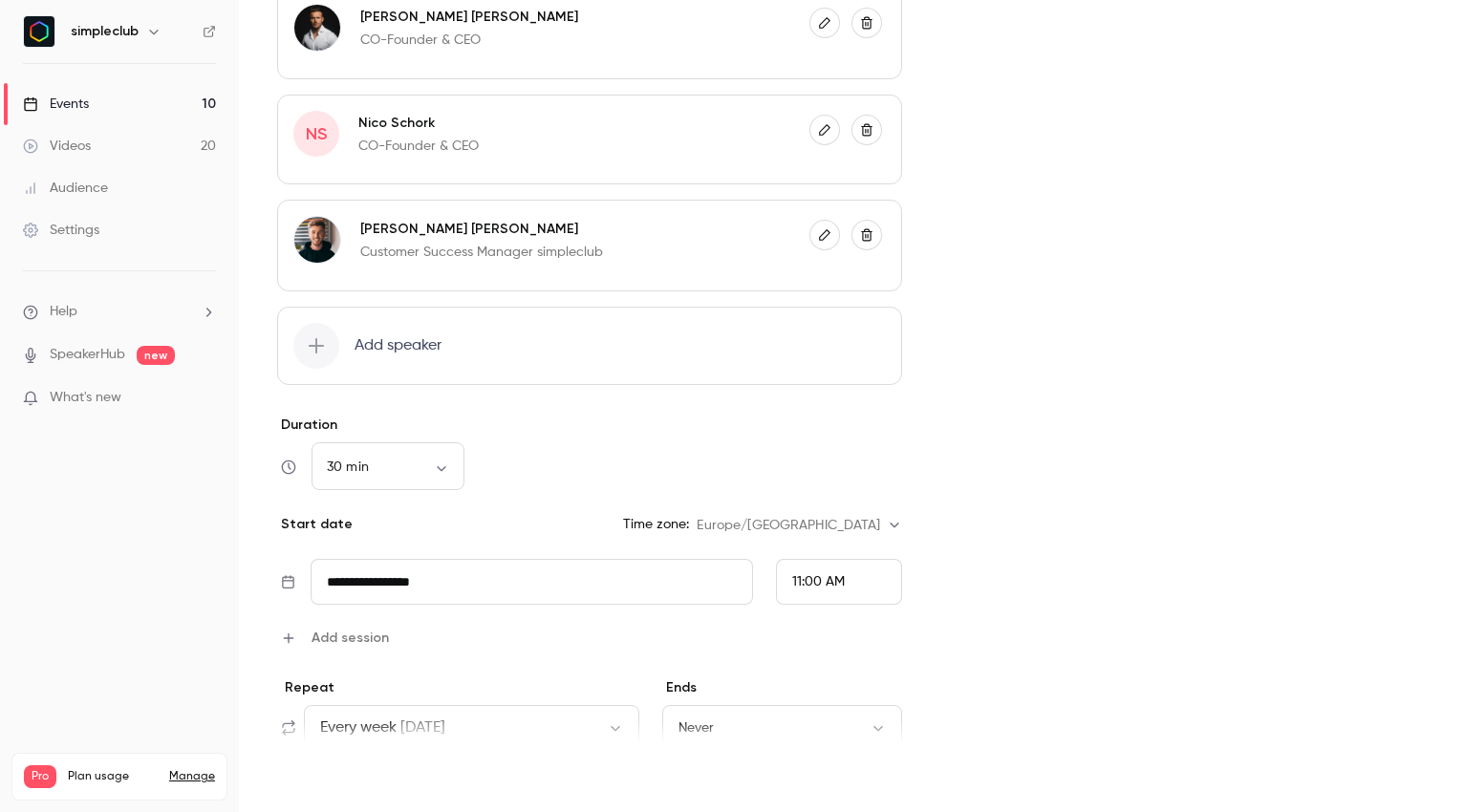 click on "Save" at bounding box center (312, 778) 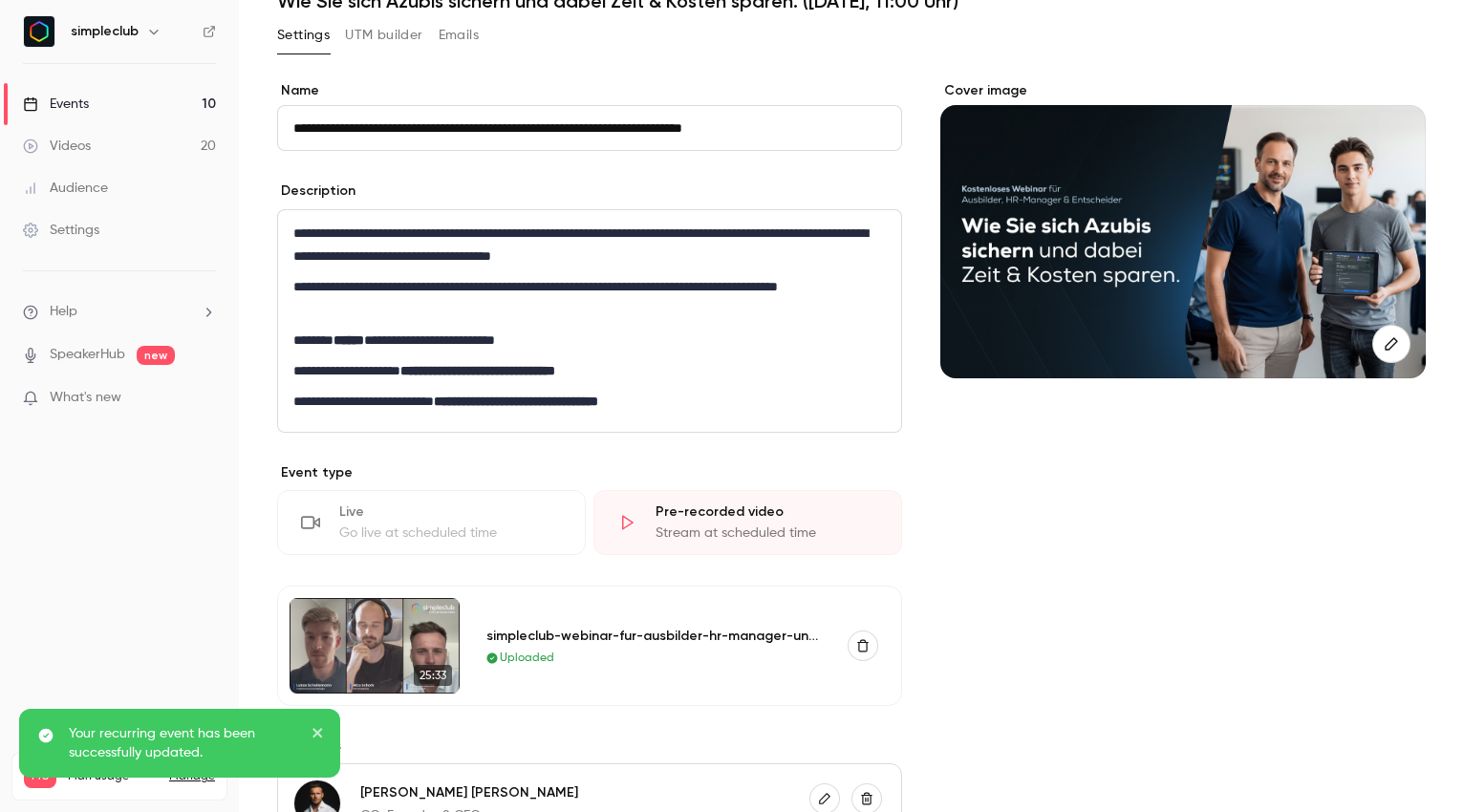 scroll, scrollTop: 0, scrollLeft: 0, axis: both 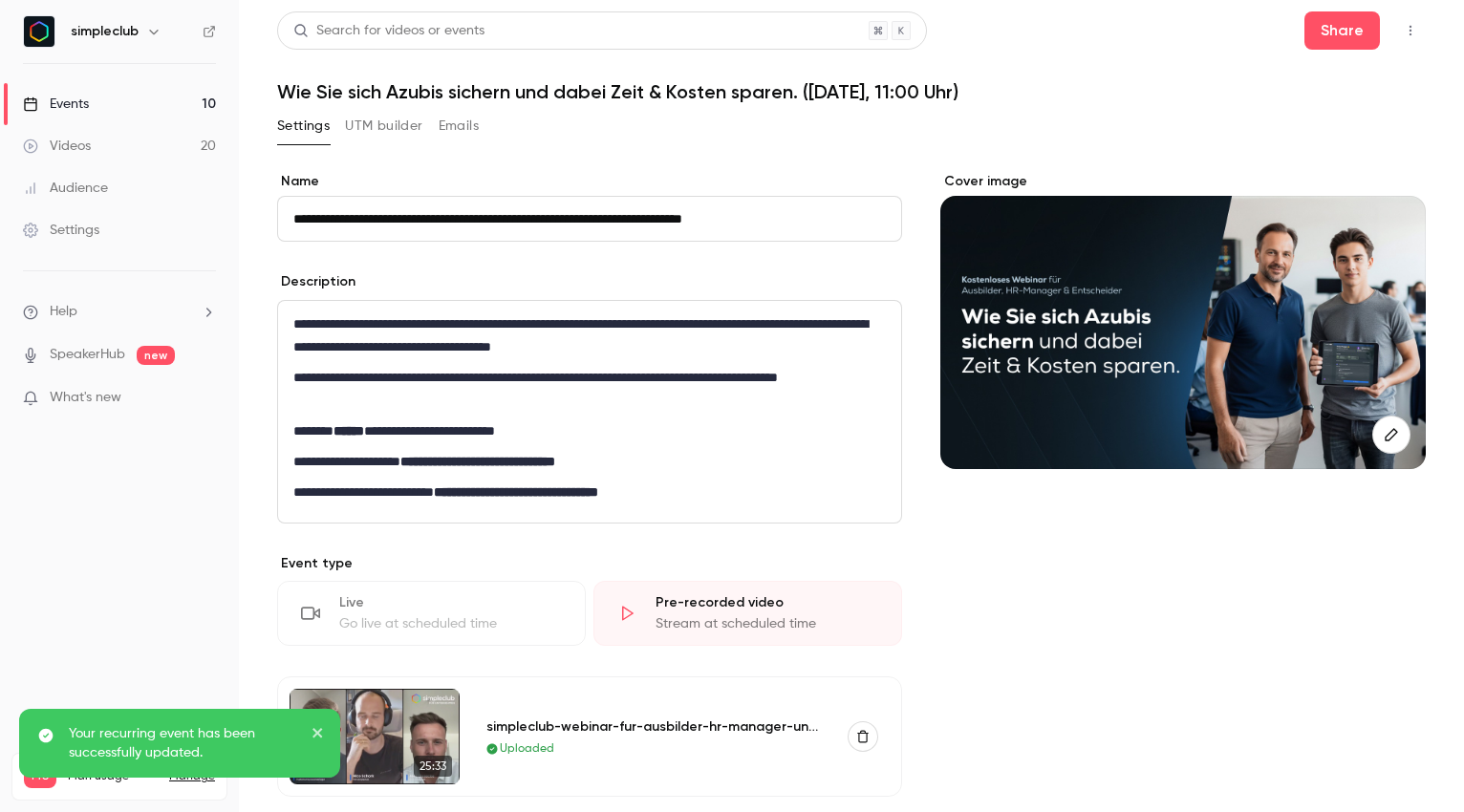 click on "Events 10" at bounding box center [119, 104] 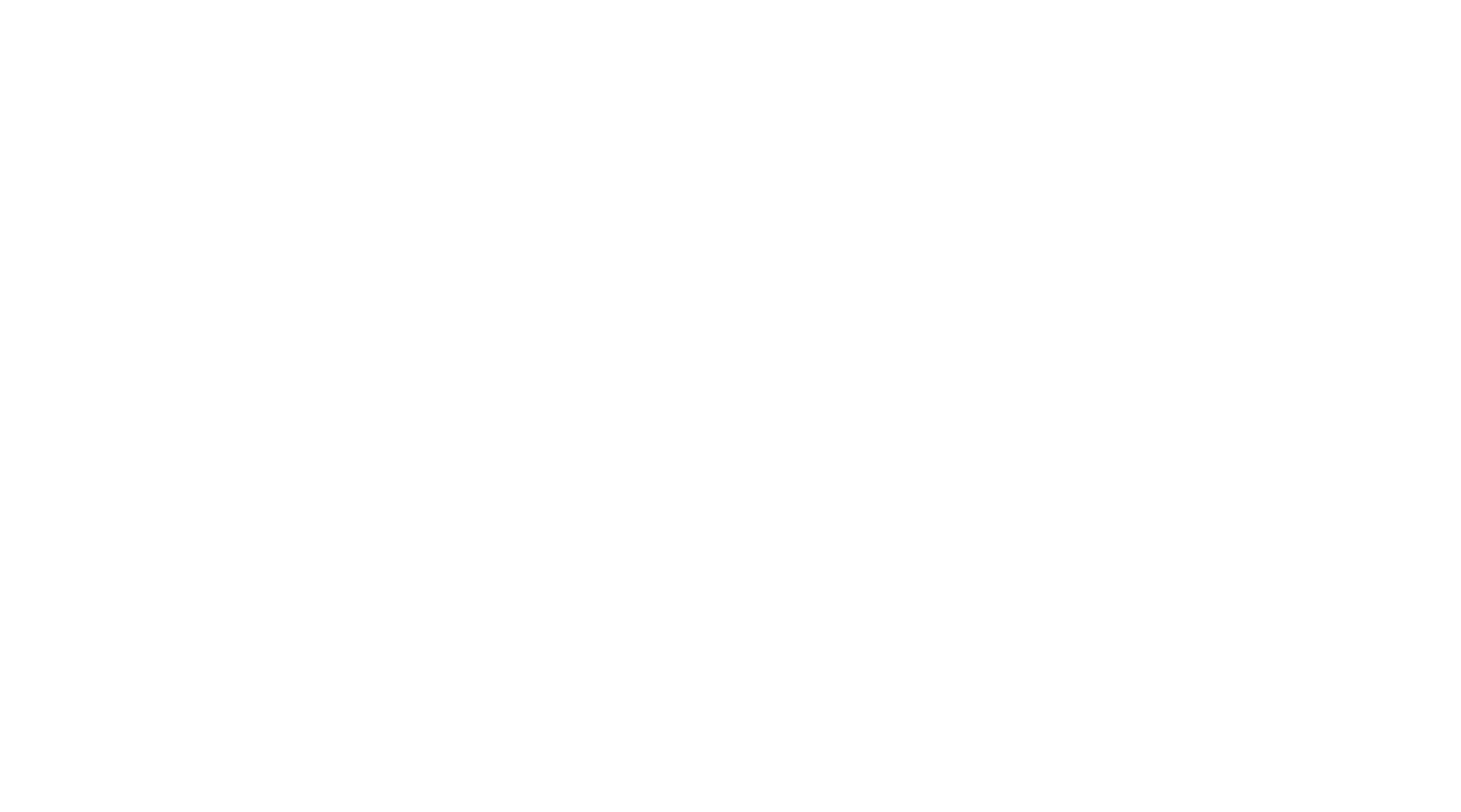 scroll, scrollTop: 0, scrollLeft: 0, axis: both 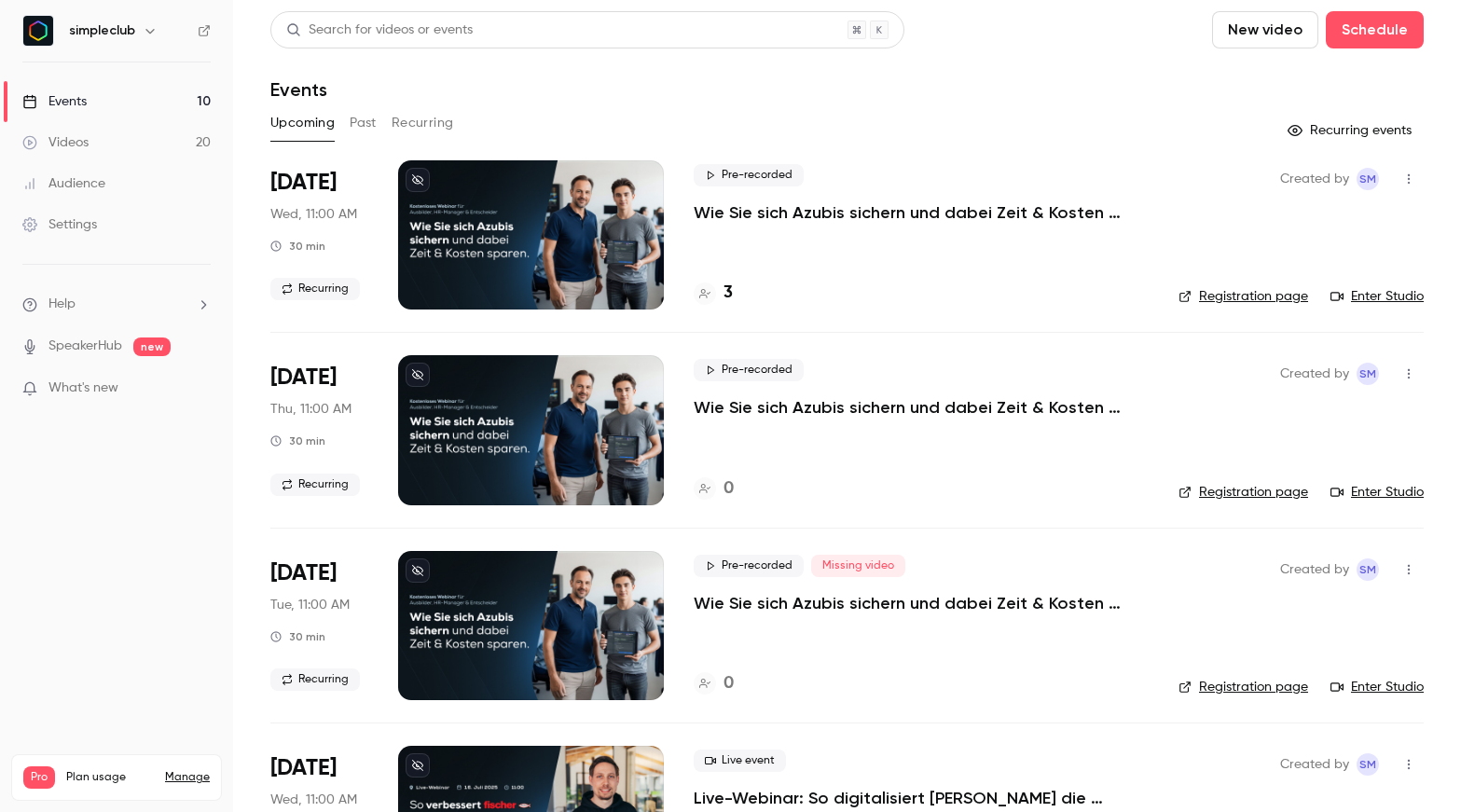 click on "Recurring" at bounding box center (422, 123) 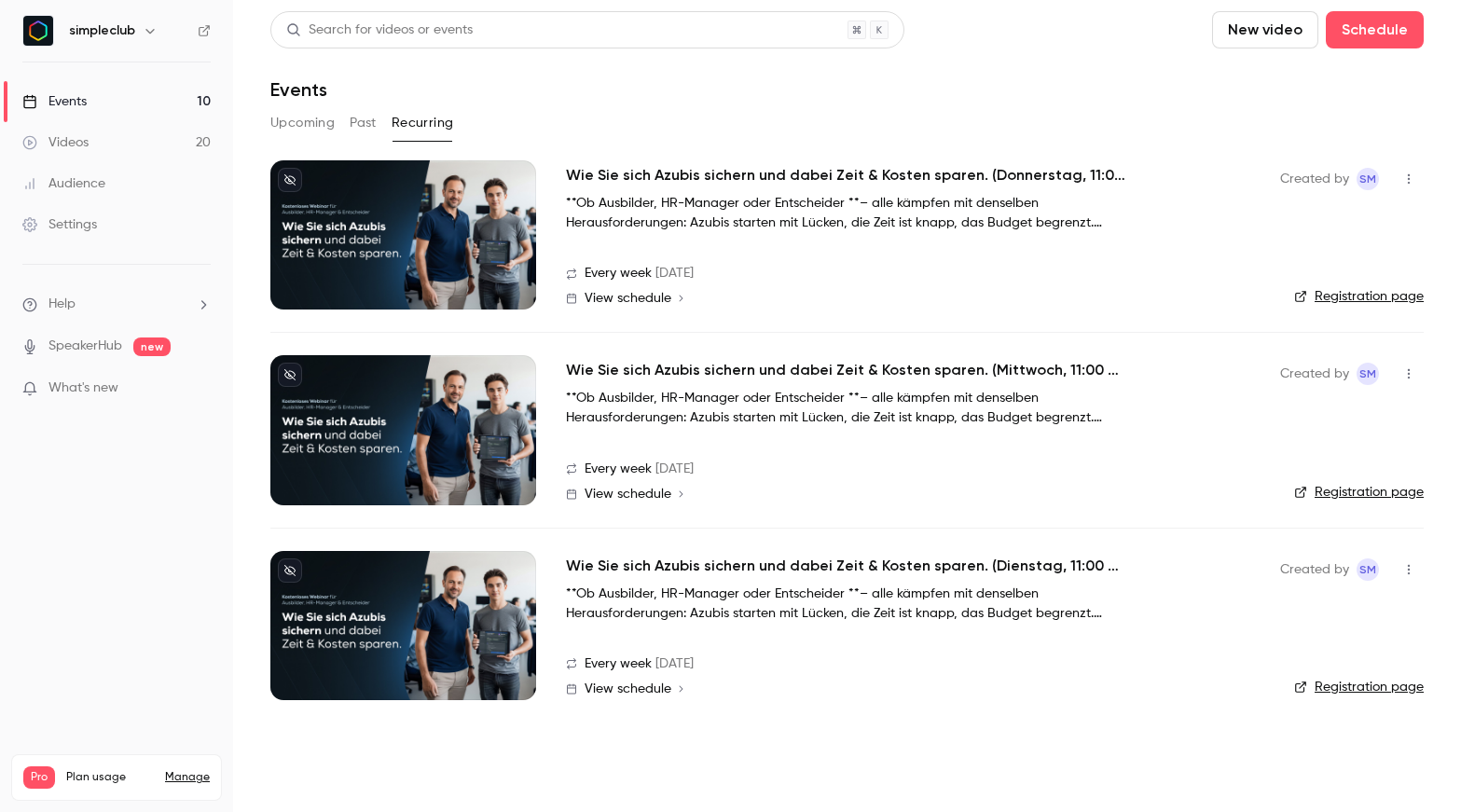 click at bounding box center [403, 235] 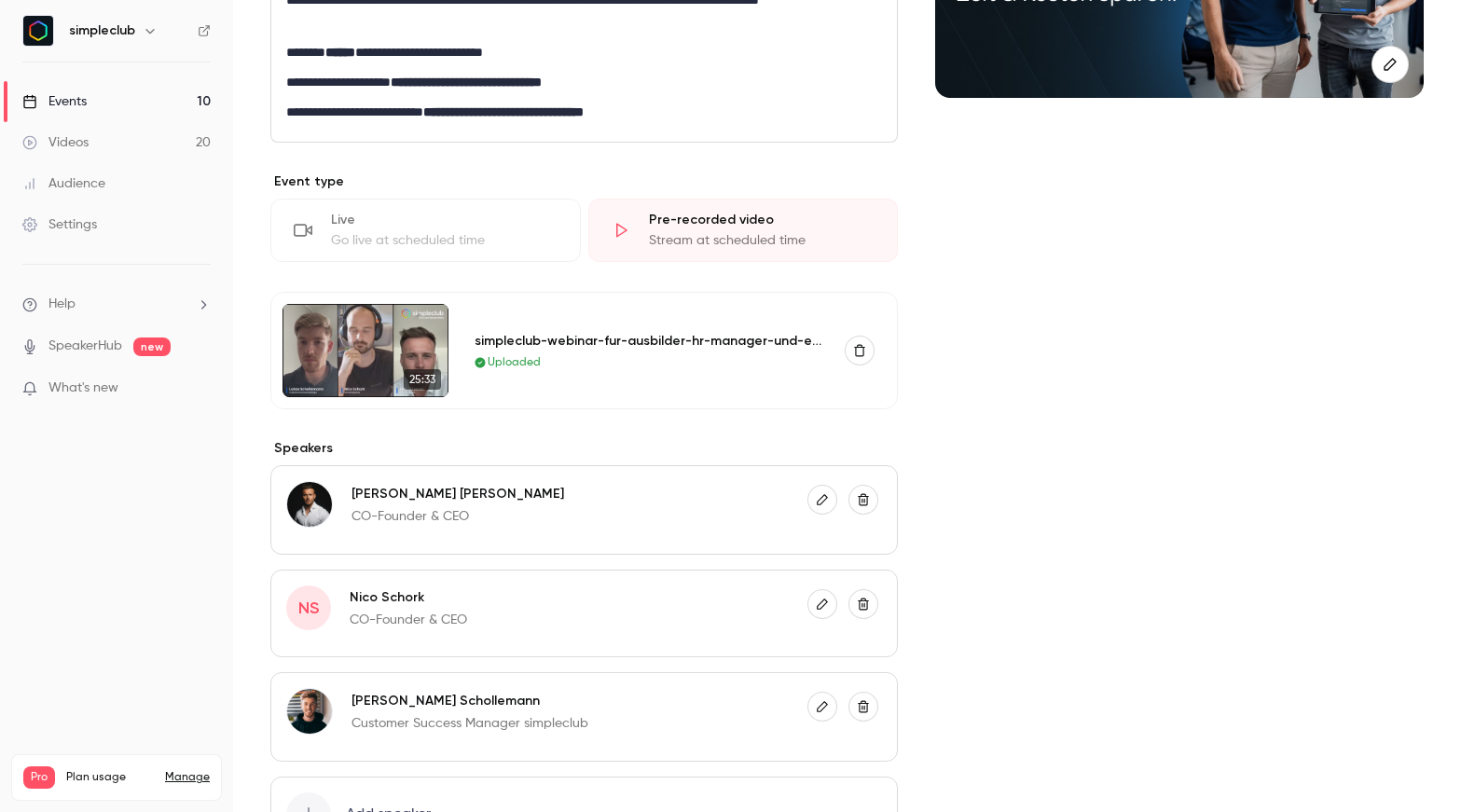 scroll, scrollTop: 0, scrollLeft: 0, axis: both 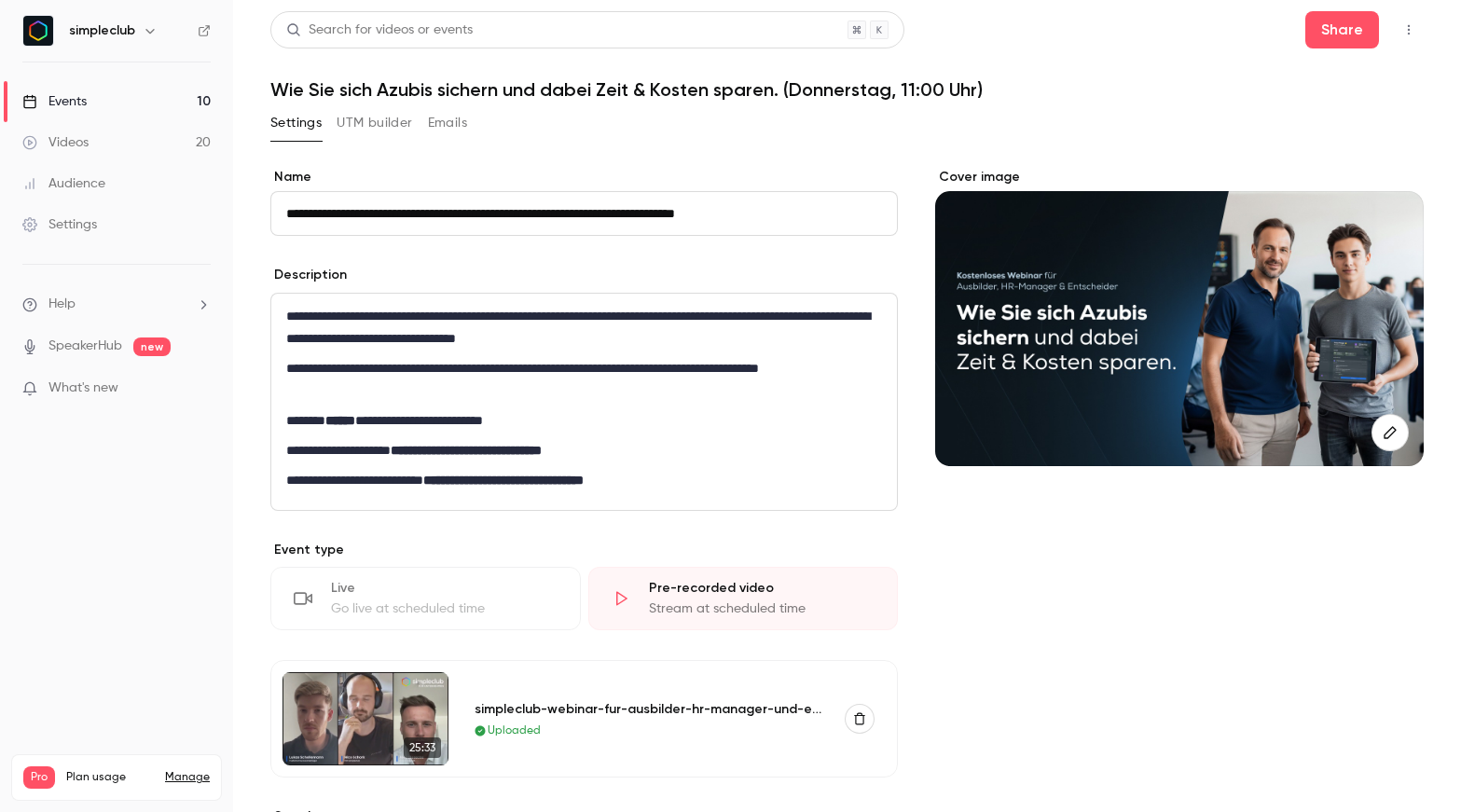click on "Events 10" at bounding box center [117, 102] 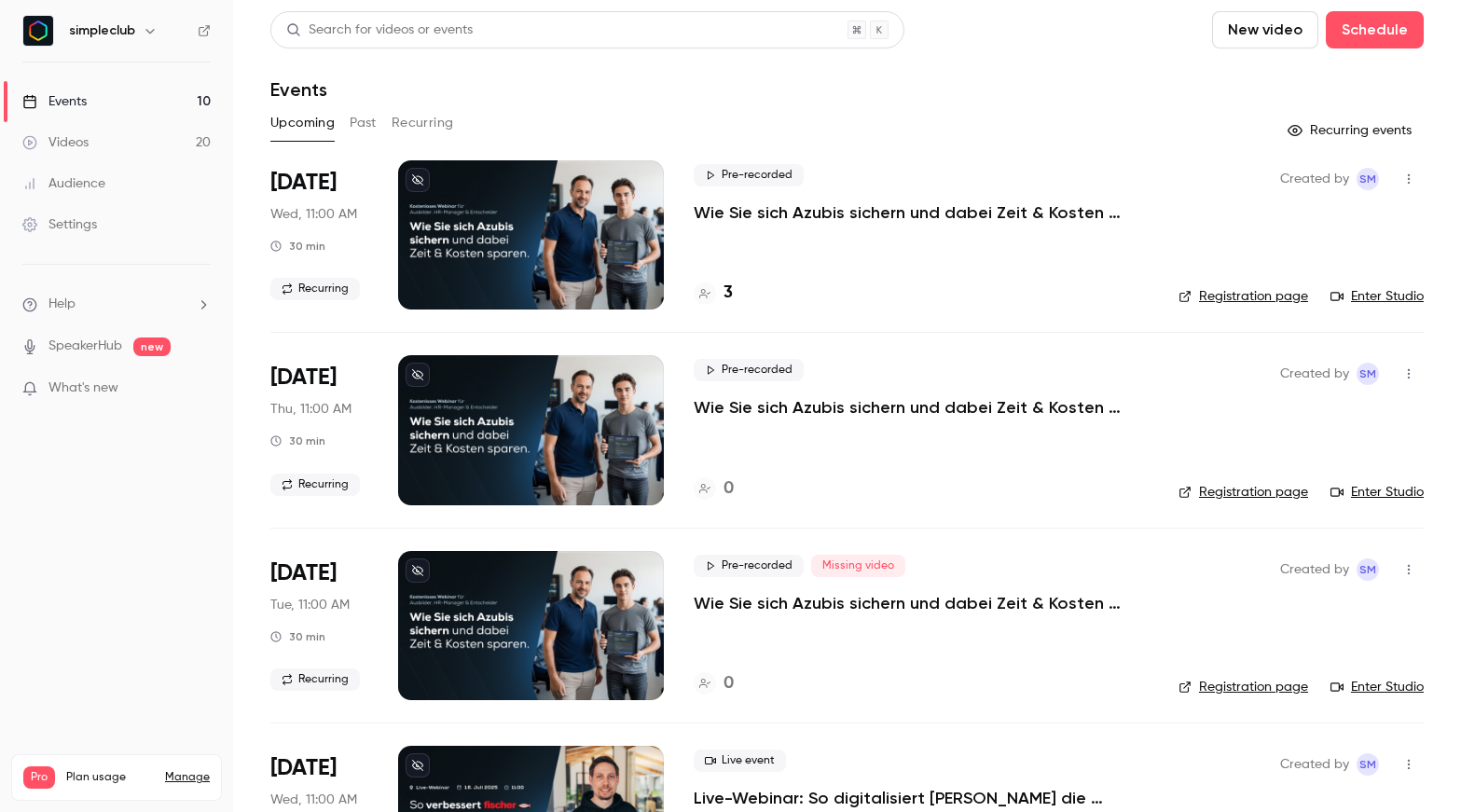 click on "Recurring" at bounding box center (422, 123) 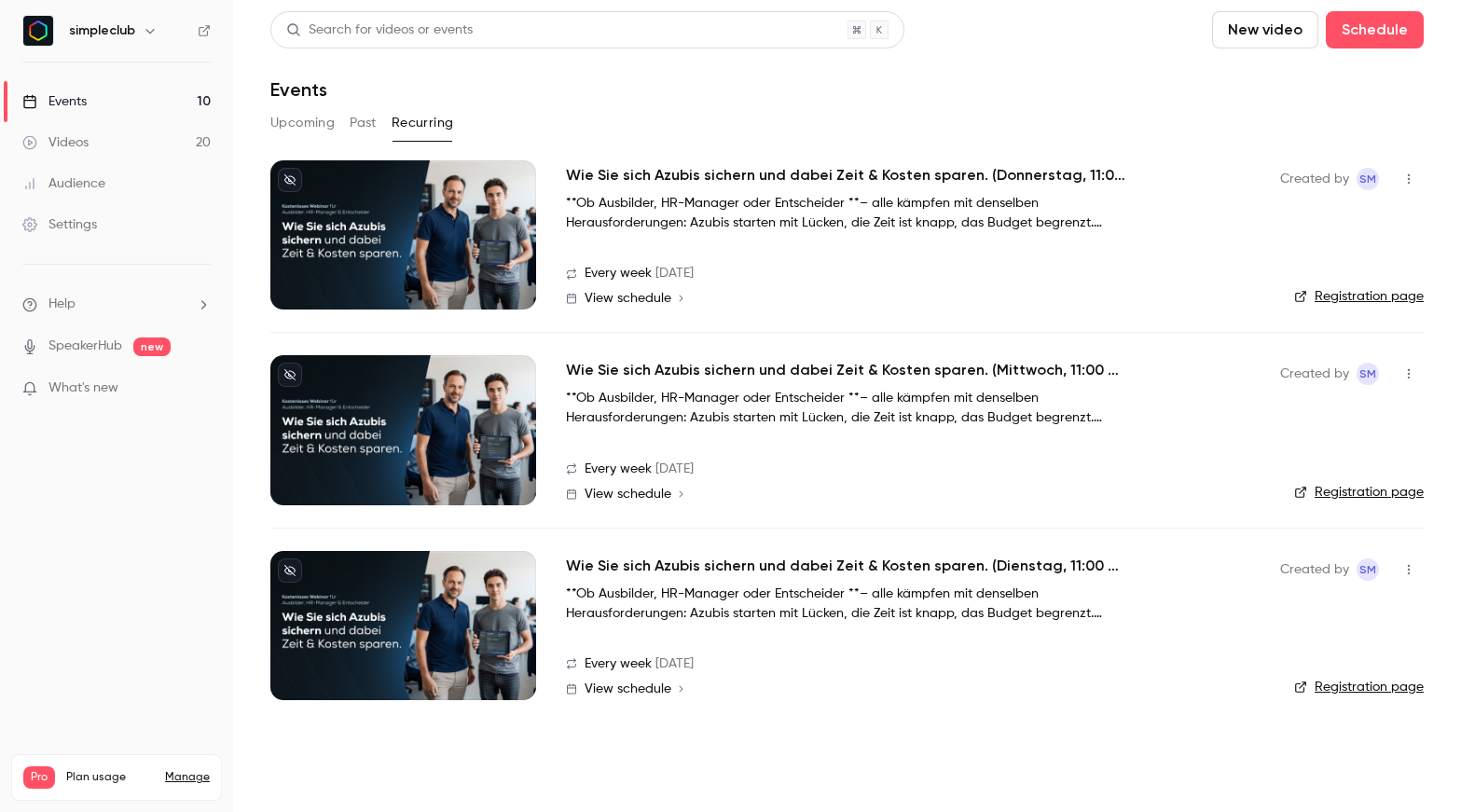 click at bounding box center (403, 626) 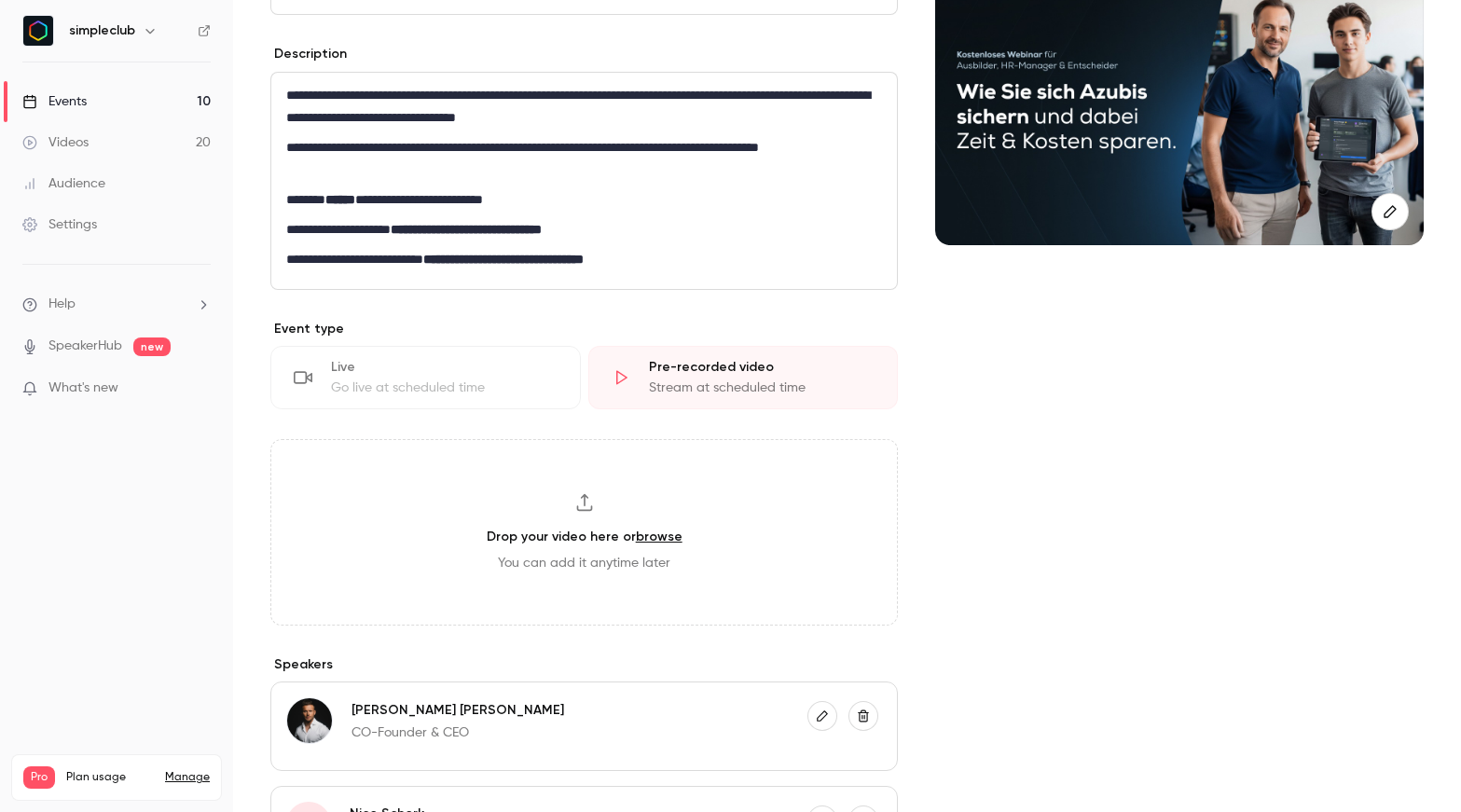 scroll, scrollTop: 608, scrollLeft: 0, axis: vertical 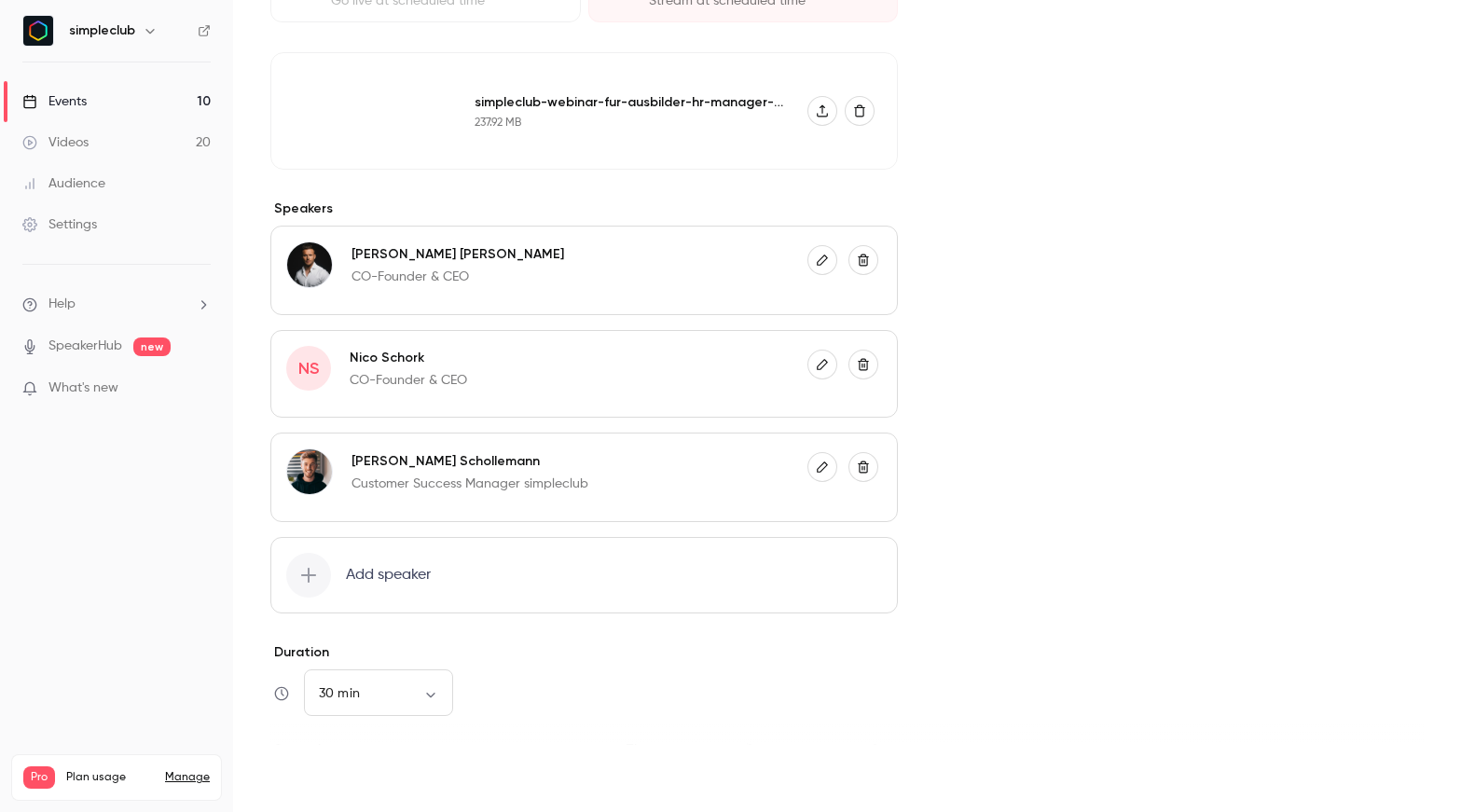 click on "Save" at bounding box center [304, 778] 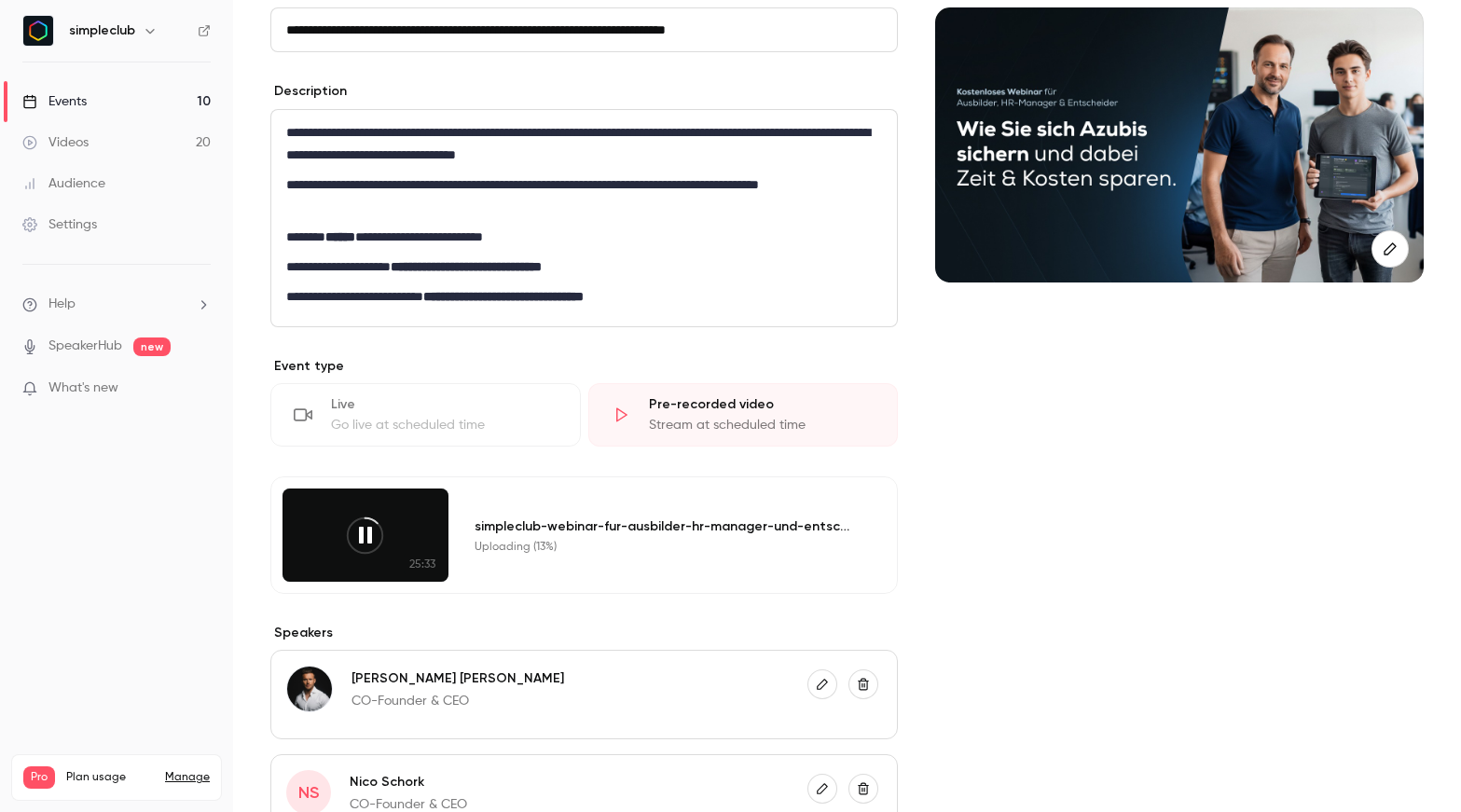 scroll, scrollTop: 0, scrollLeft: 0, axis: both 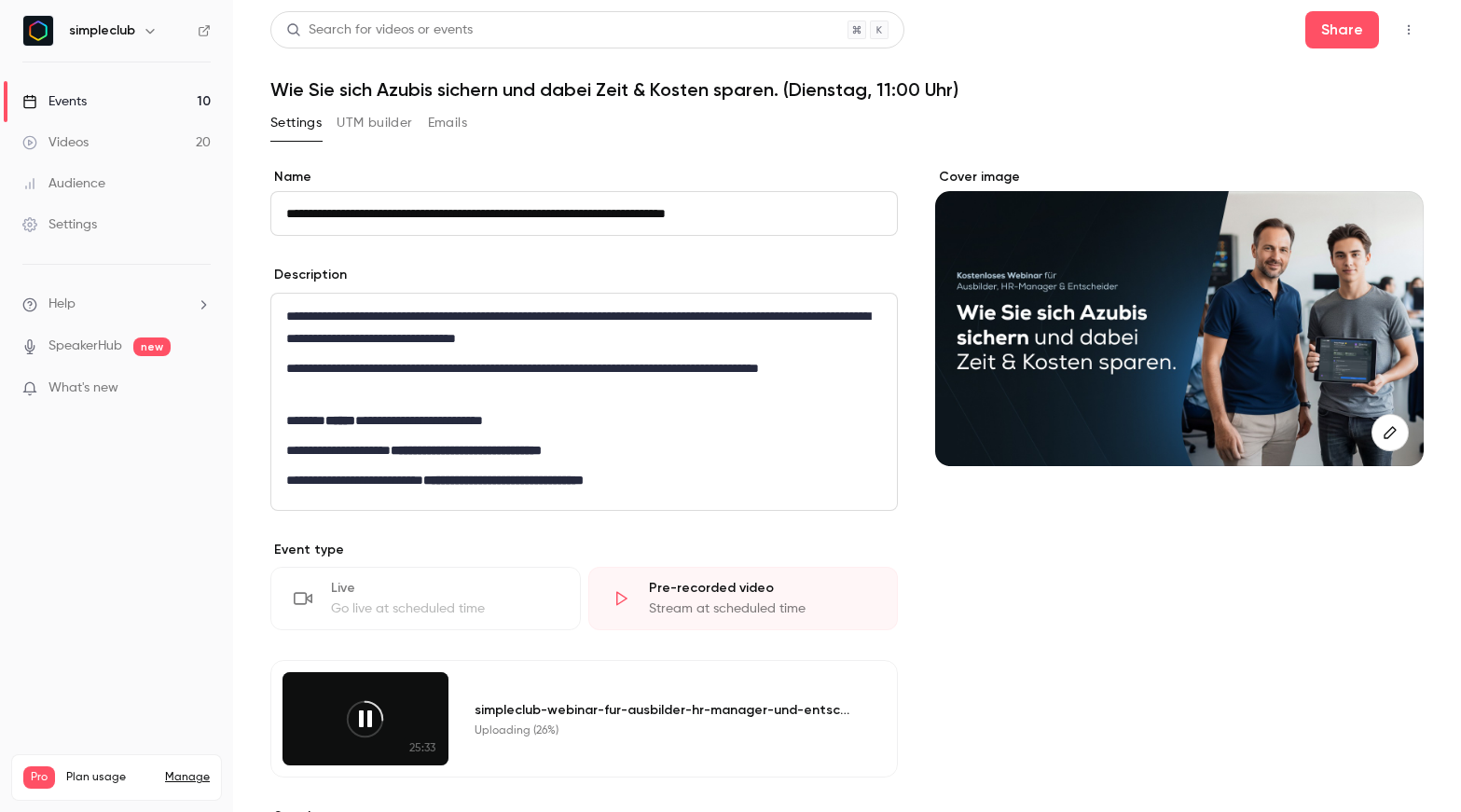 click on "simpleclub Events 10 Videos 20 Audience Settings Help SpeakerHub new What's new Pro Plan usage Manage Videos 20  / 150 Monthly registrants 243  / 250" at bounding box center [117, 406] 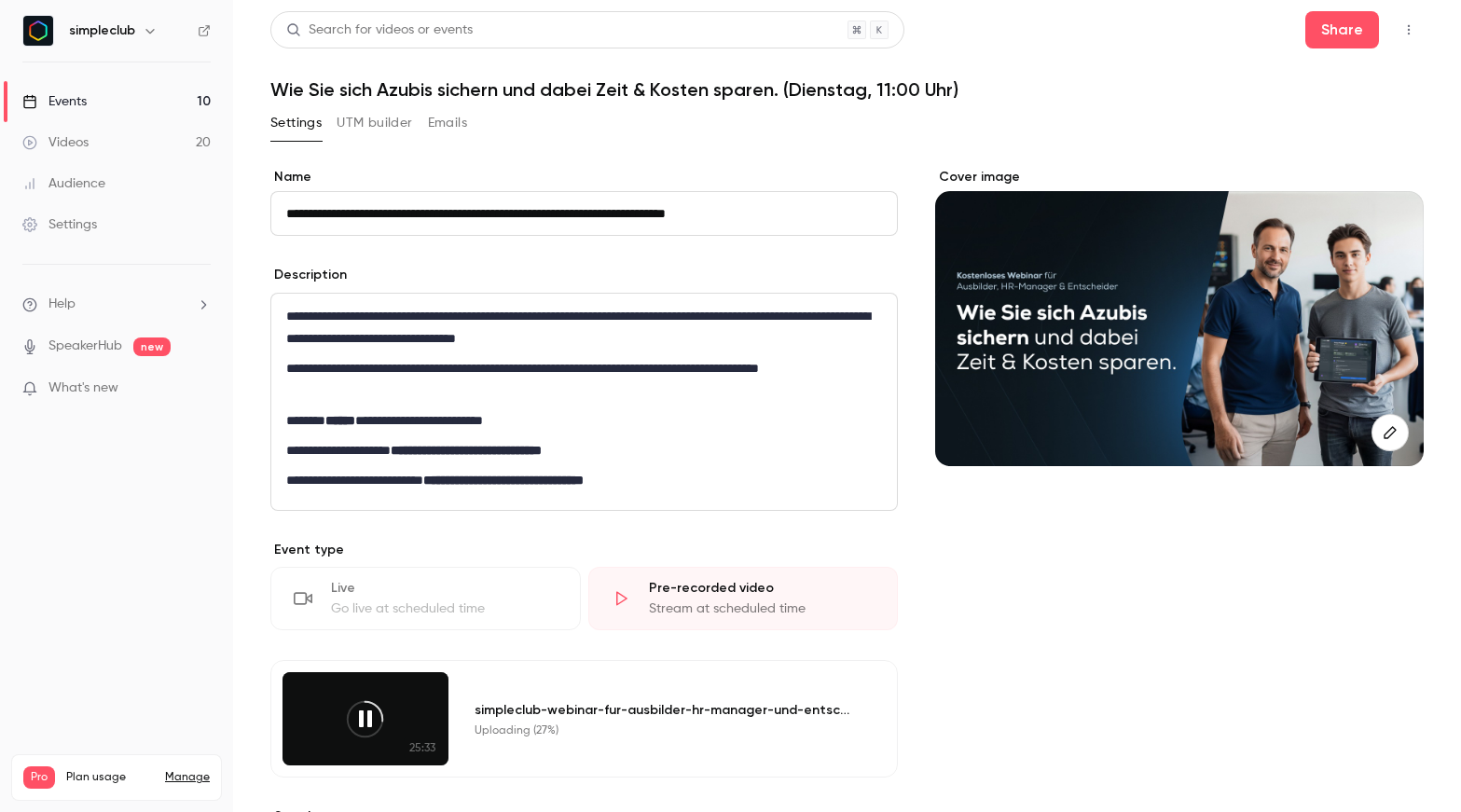 click on "Videos 20" at bounding box center (117, 143) 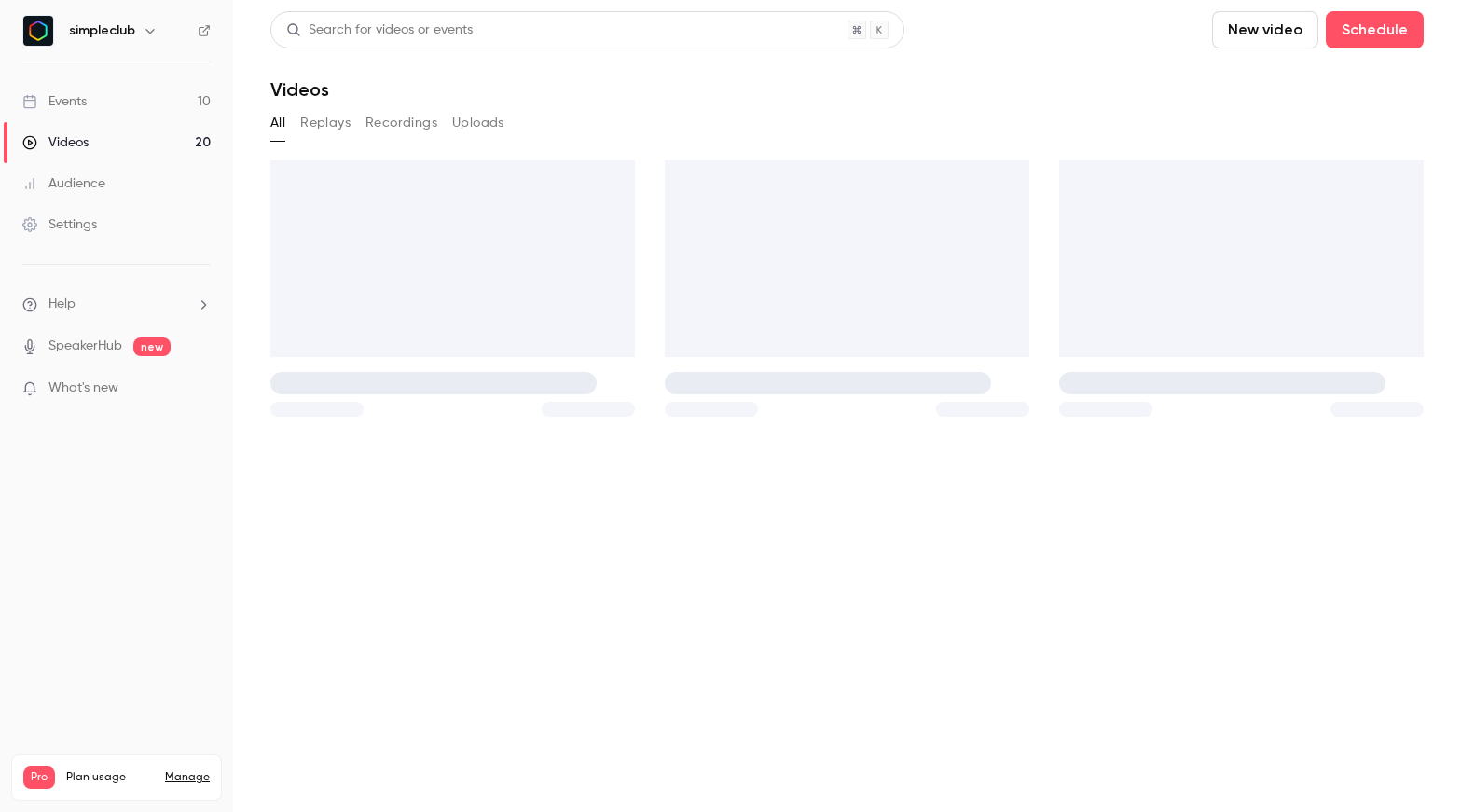 click on "Events 10" at bounding box center (117, 102) 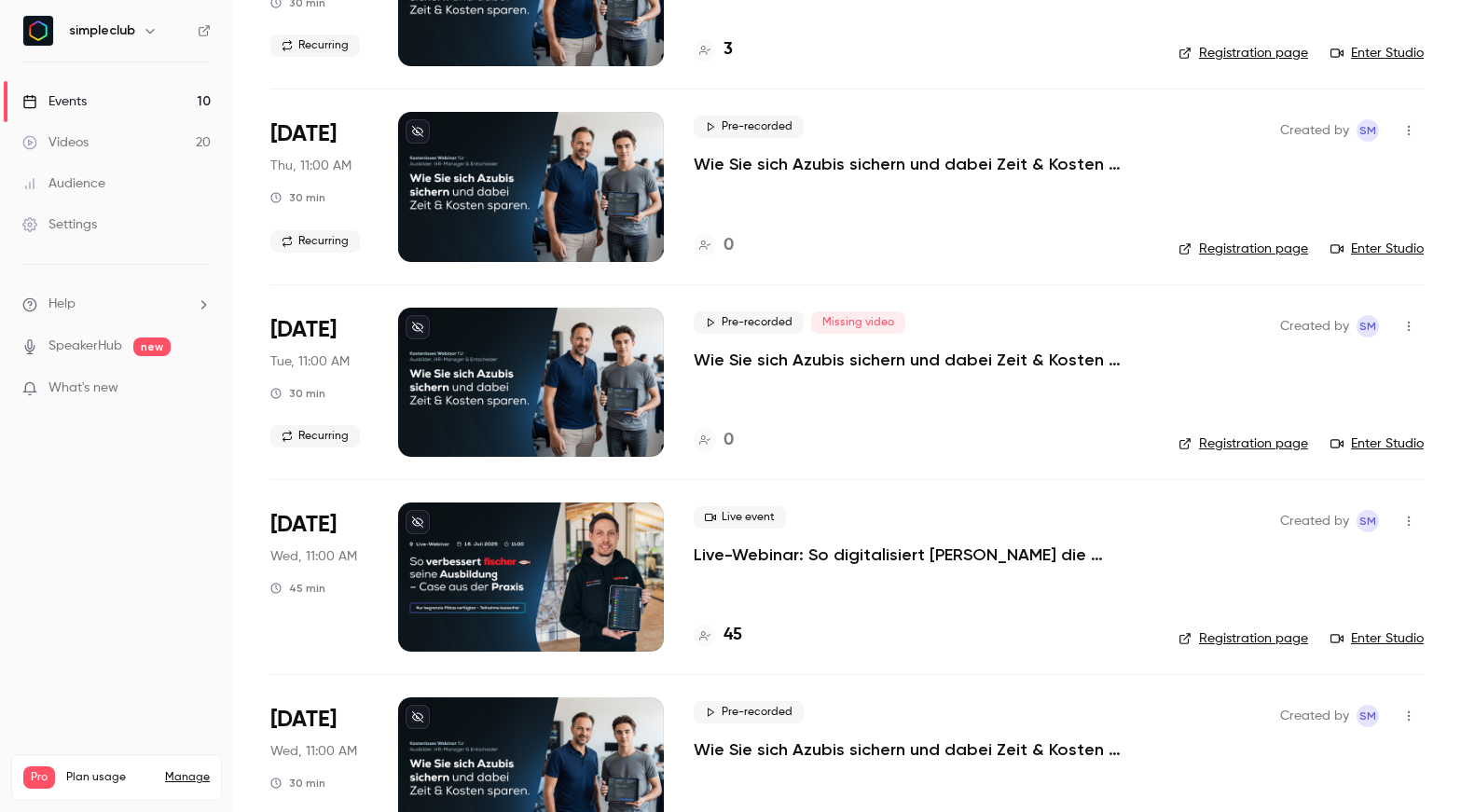 scroll, scrollTop: 0, scrollLeft: 0, axis: both 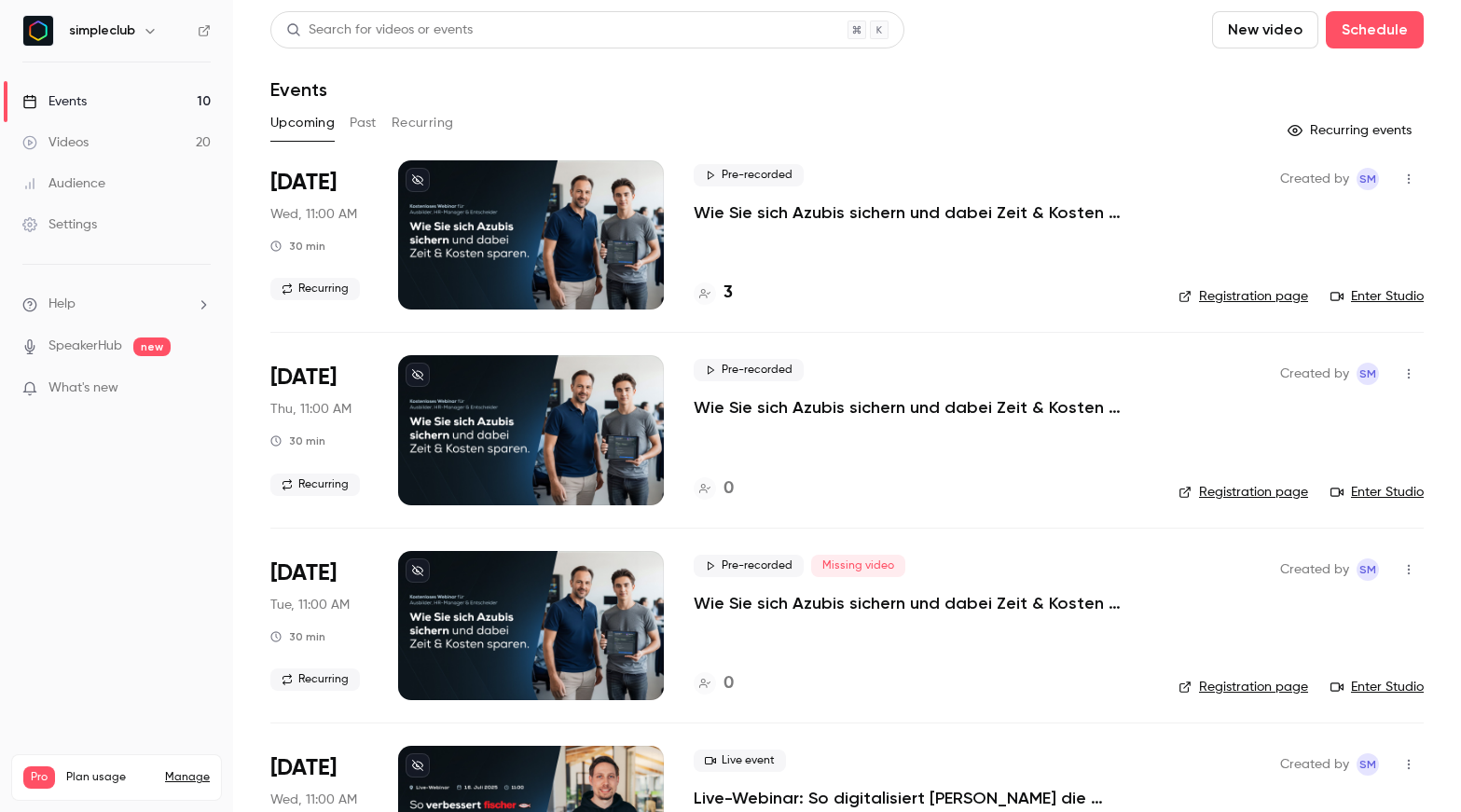 click on "Wie Sie sich Azubis sichern und dabei Zeit & Kosten sparen. (Mittwoch, 11:00 Uhr)" at bounding box center [921, 213] 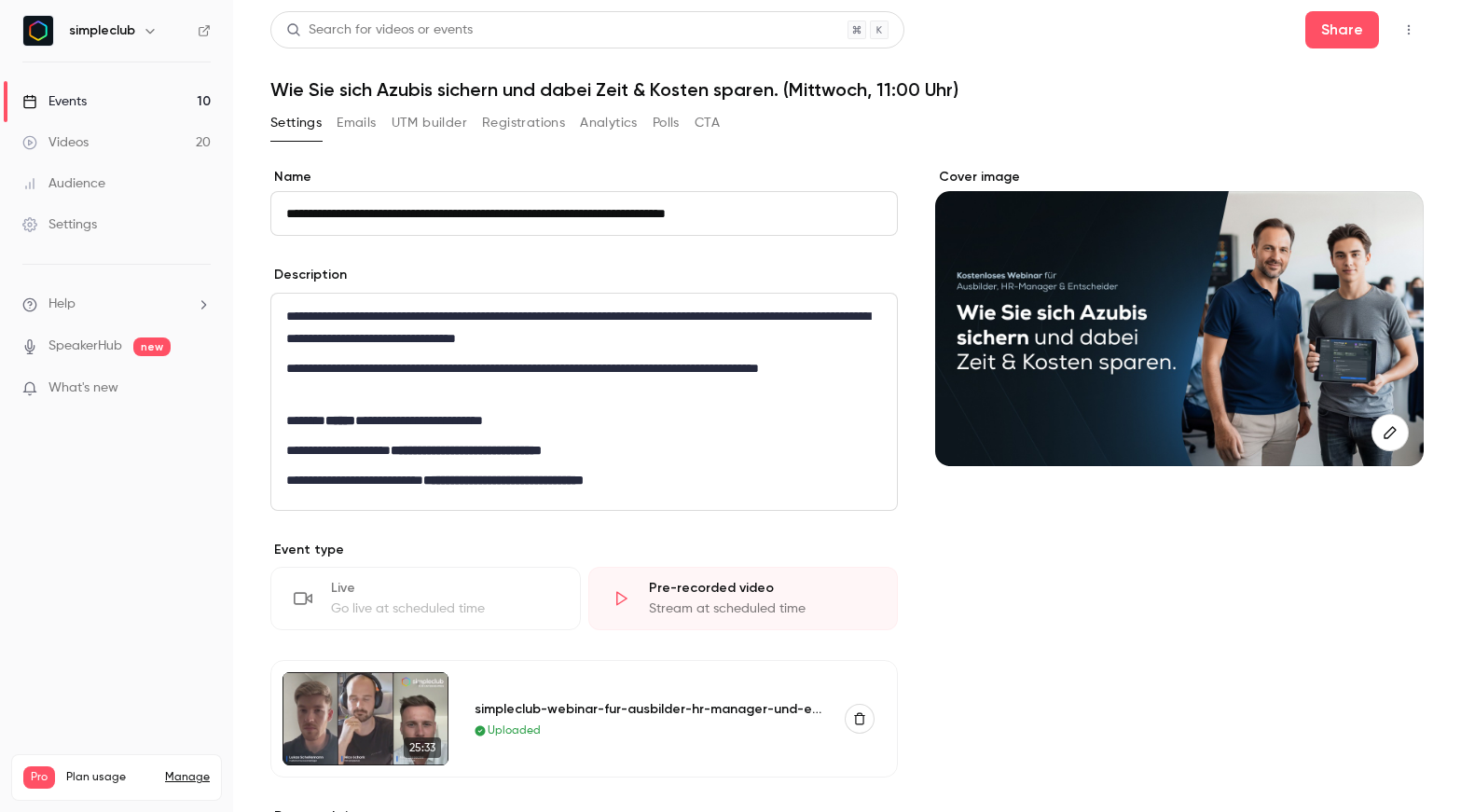 click on "Events 10" at bounding box center (117, 102) 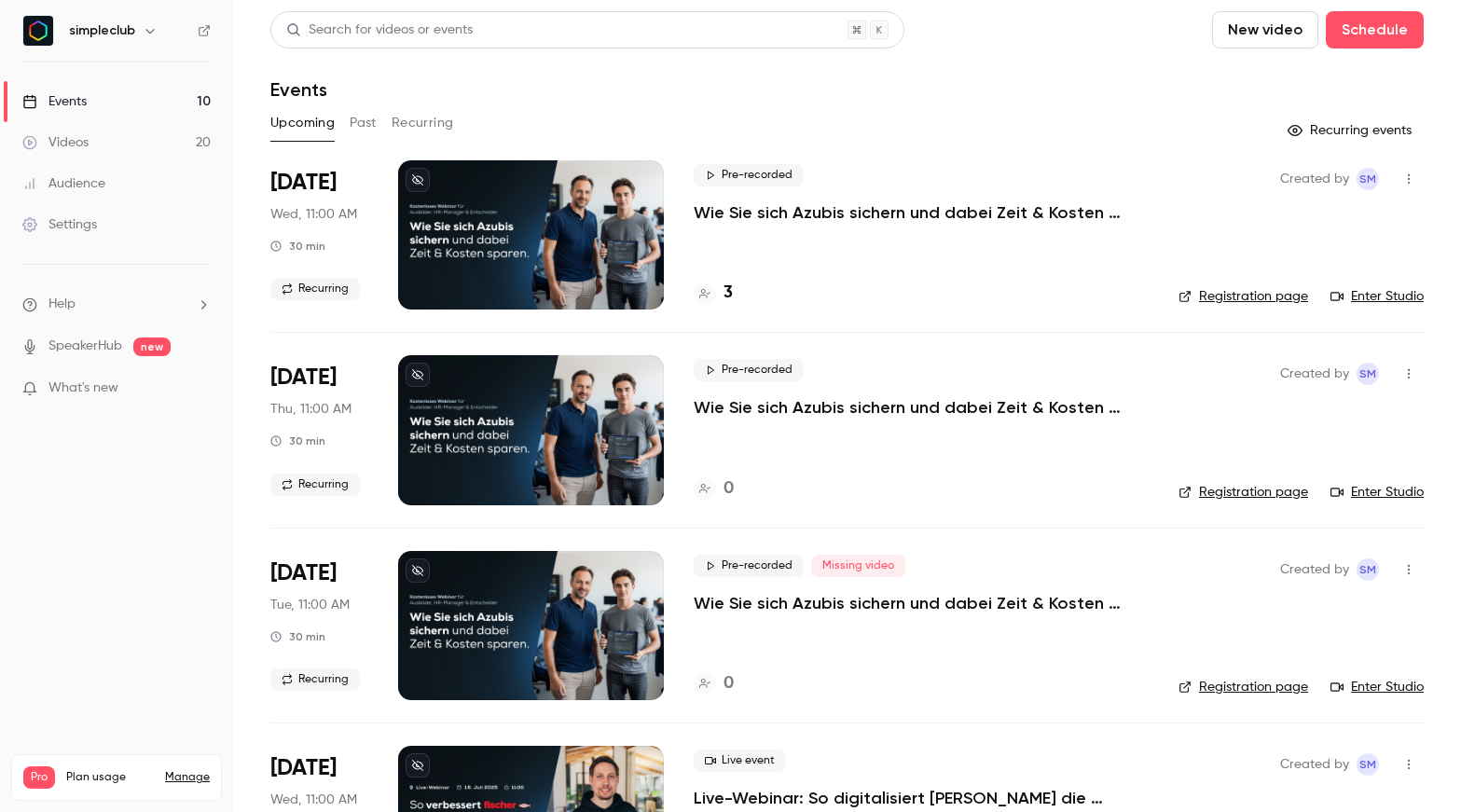 click on "Recurring" at bounding box center (422, 123) 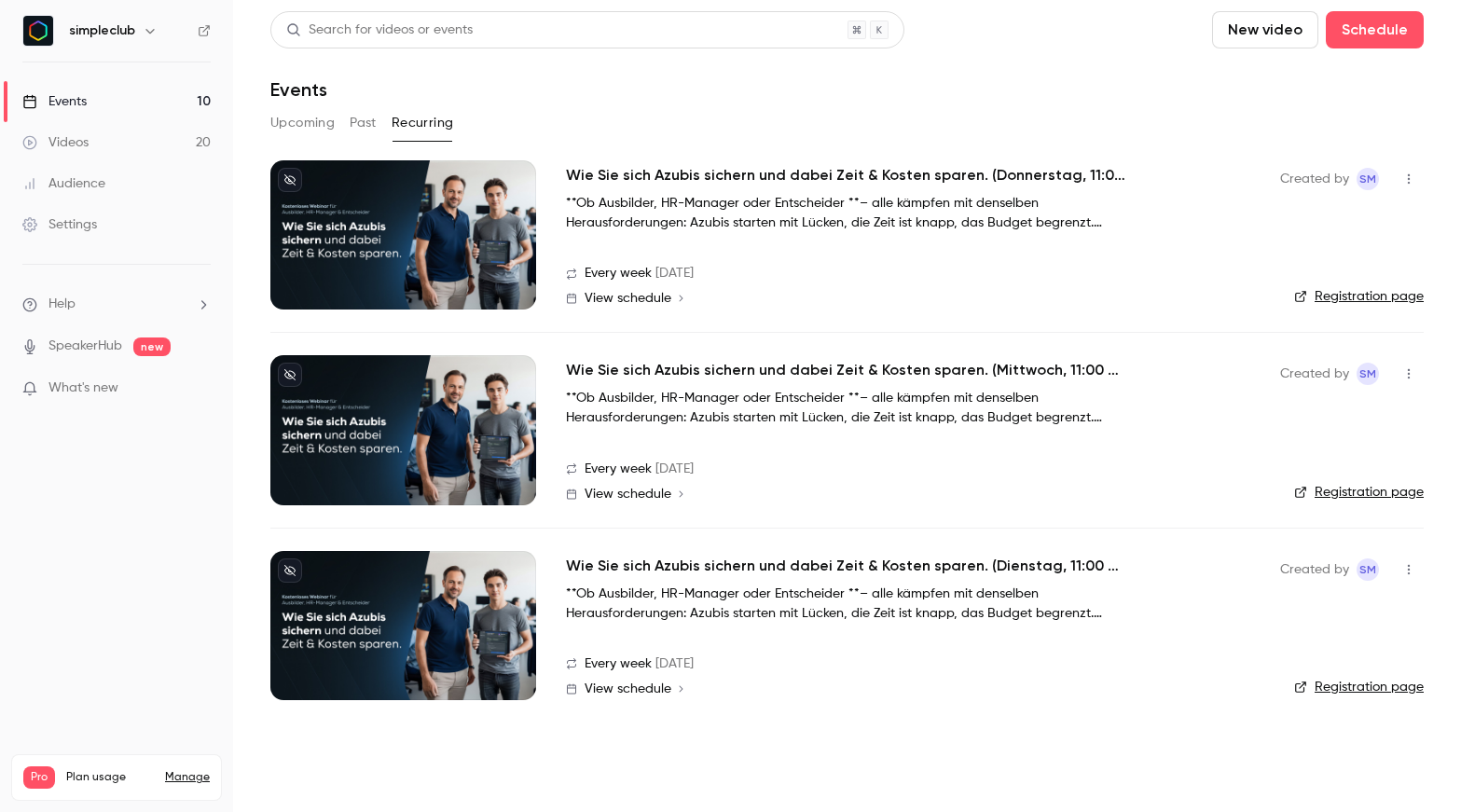 click on "Wie Sie sich Azubis sichern und dabei Zeit & Kosten sparen. (Donnerstag, 11:00 Uhr)" at bounding box center [846, 175] 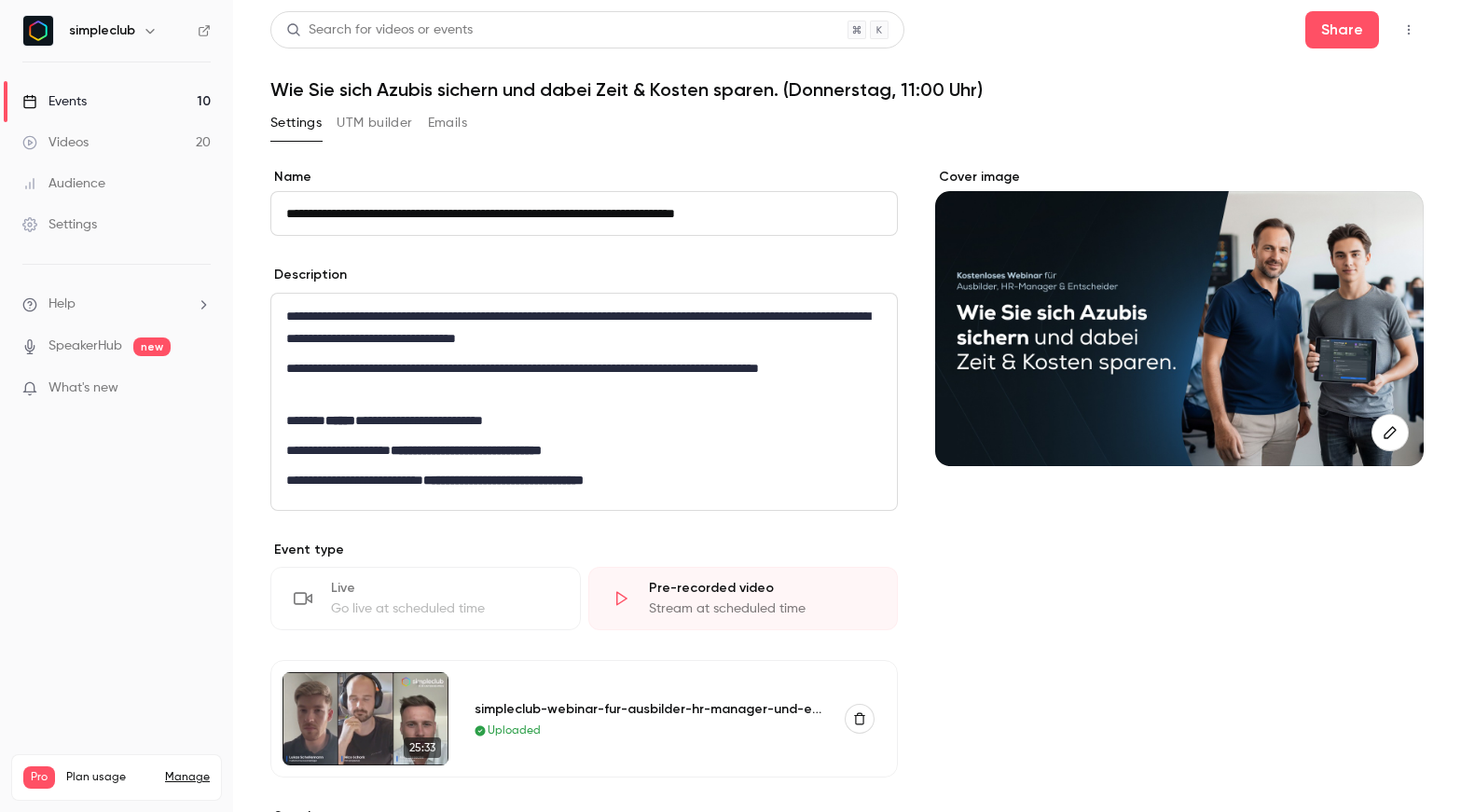 click on "Settings UTM builder Emails" at bounding box center [847, 127] 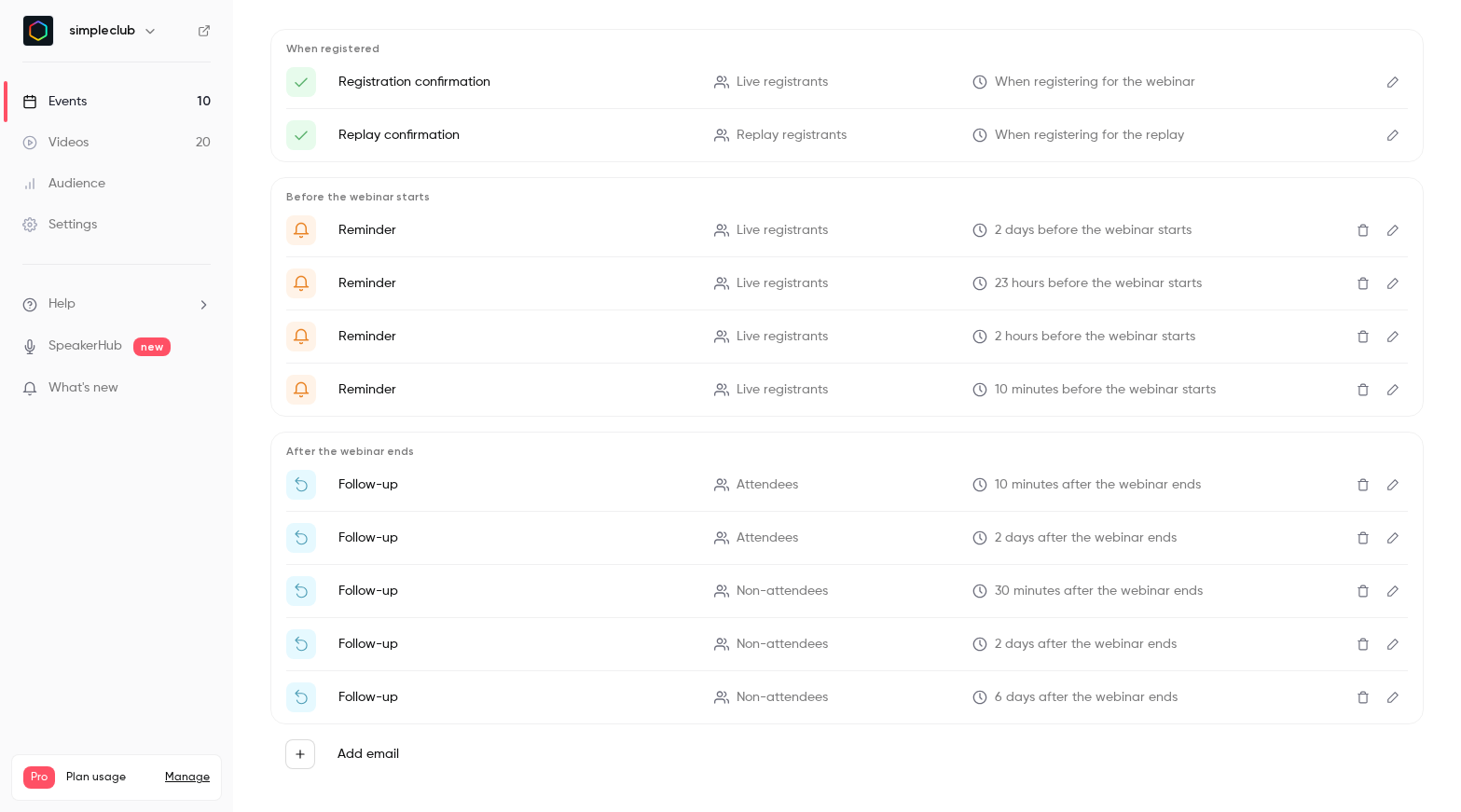scroll, scrollTop: 211, scrollLeft: 0, axis: vertical 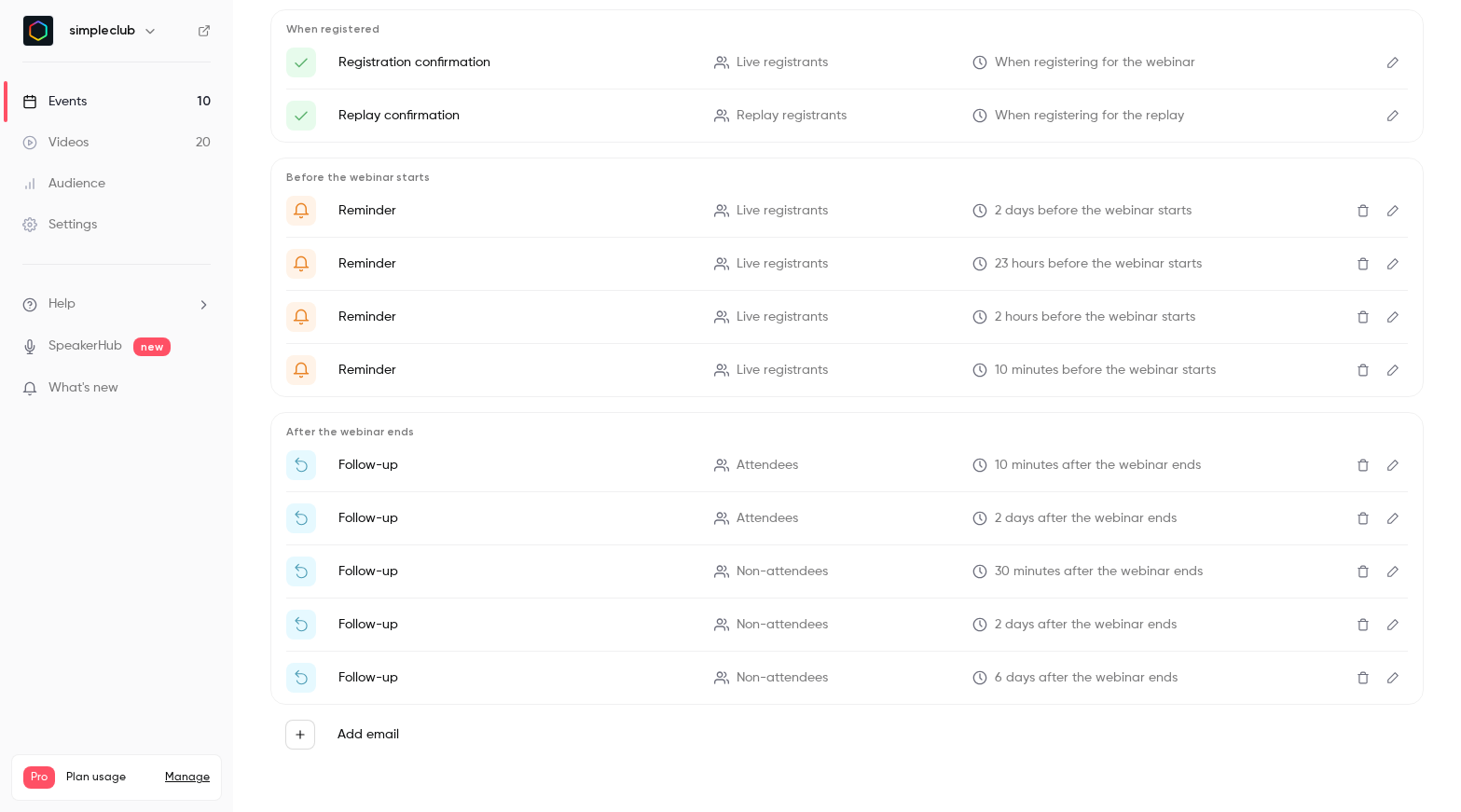click 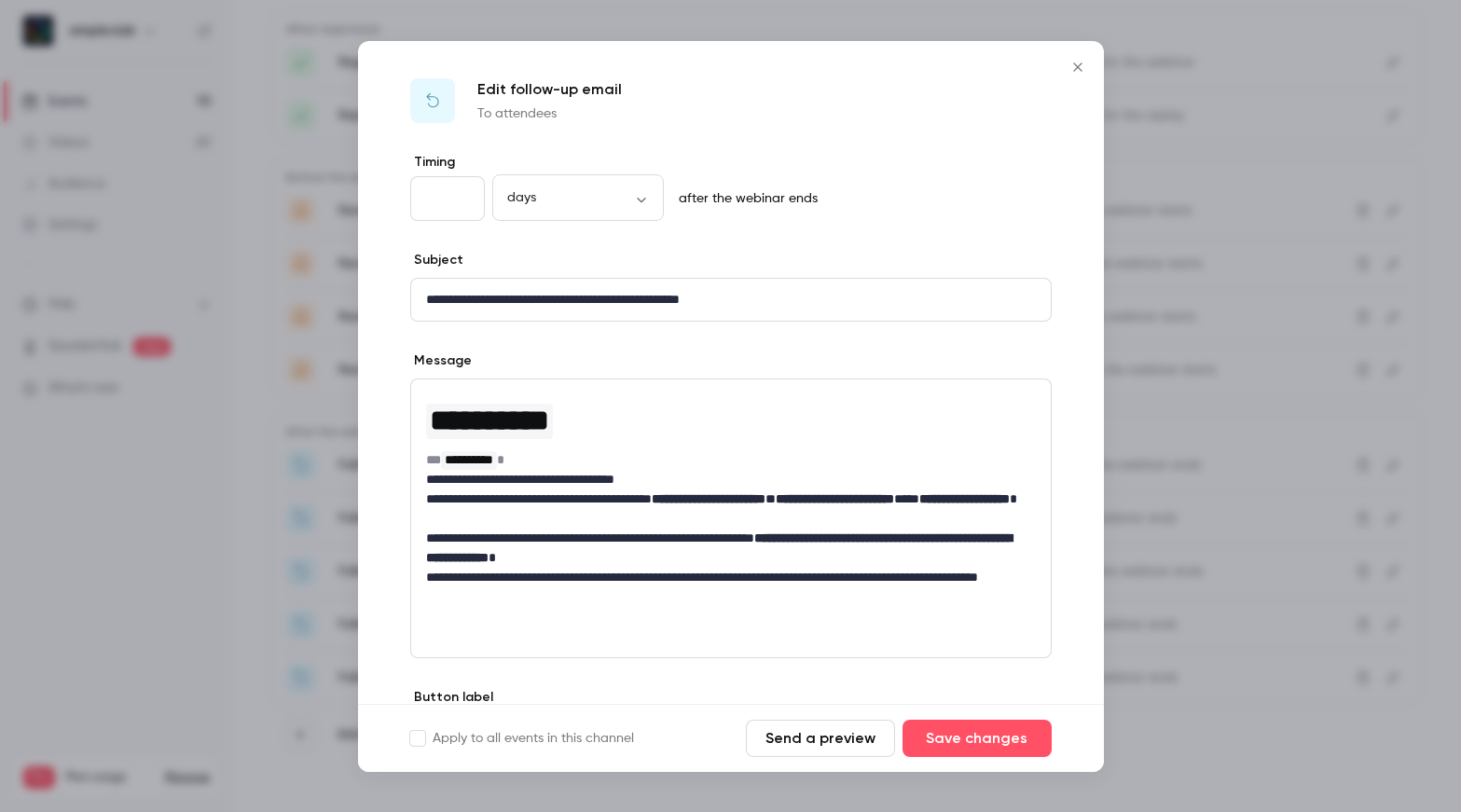click at bounding box center (730, 406) 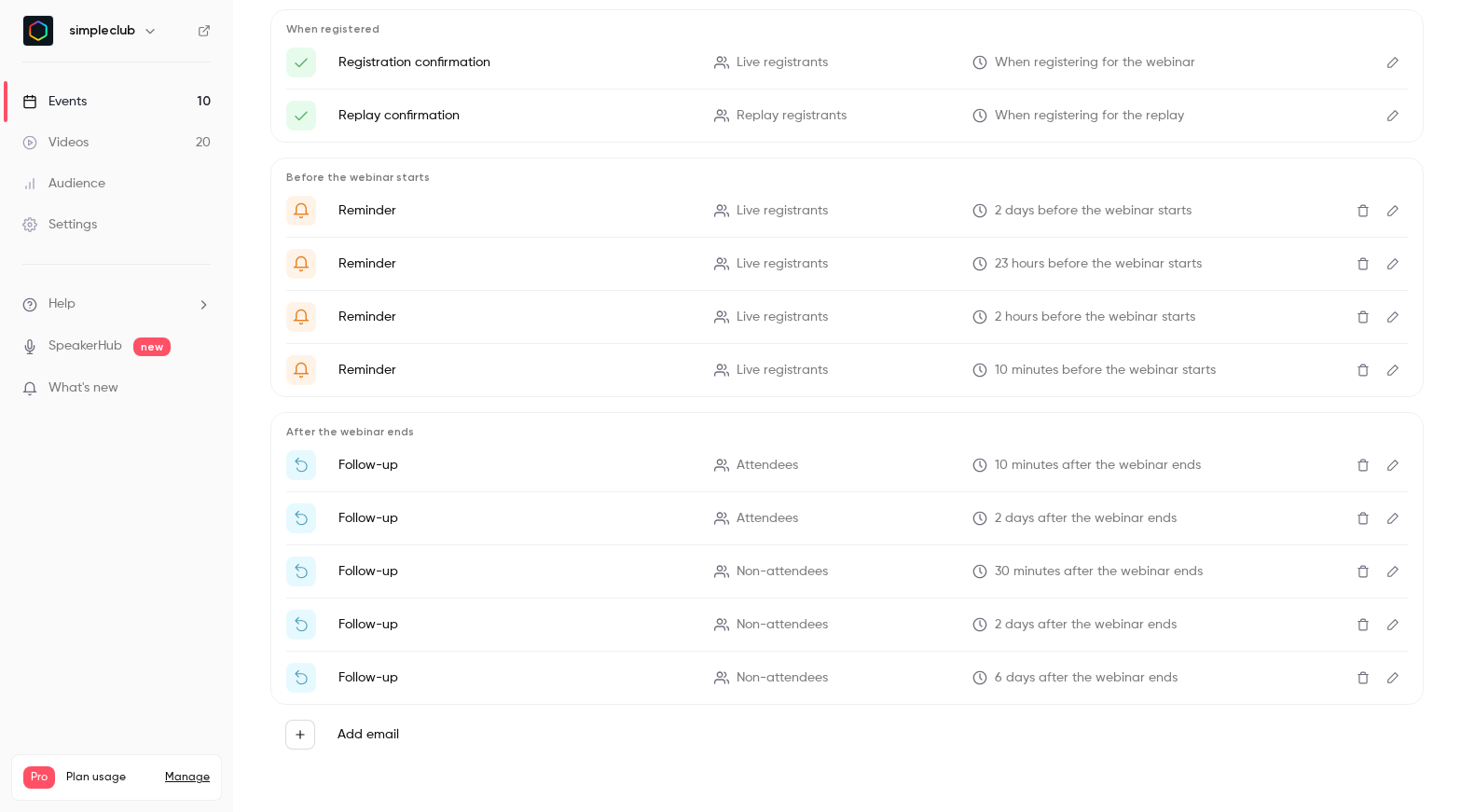 scroll, scrollTop: 212, scrollLeft: 0, axis: vertical 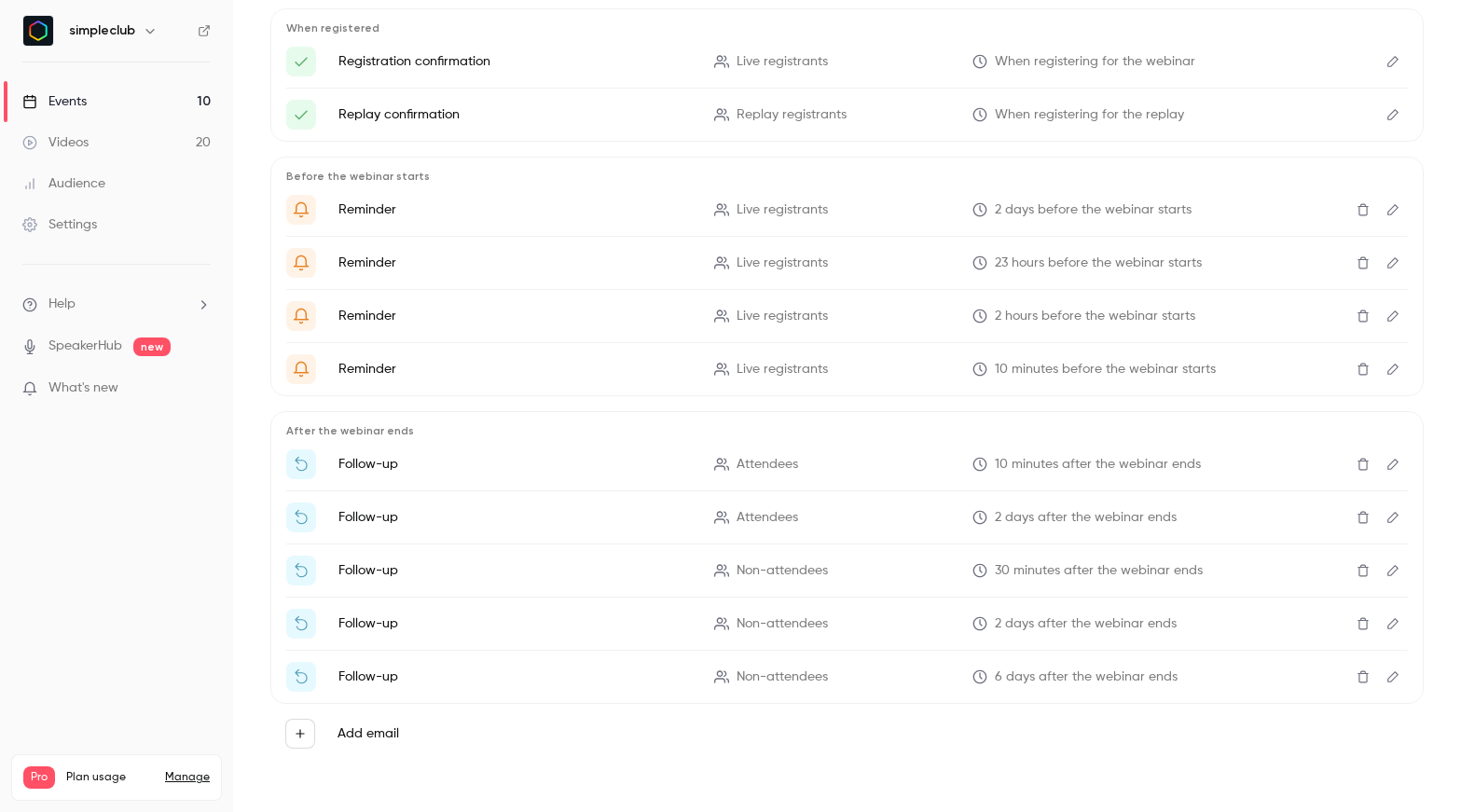 click at bounding box center [1393, 517] 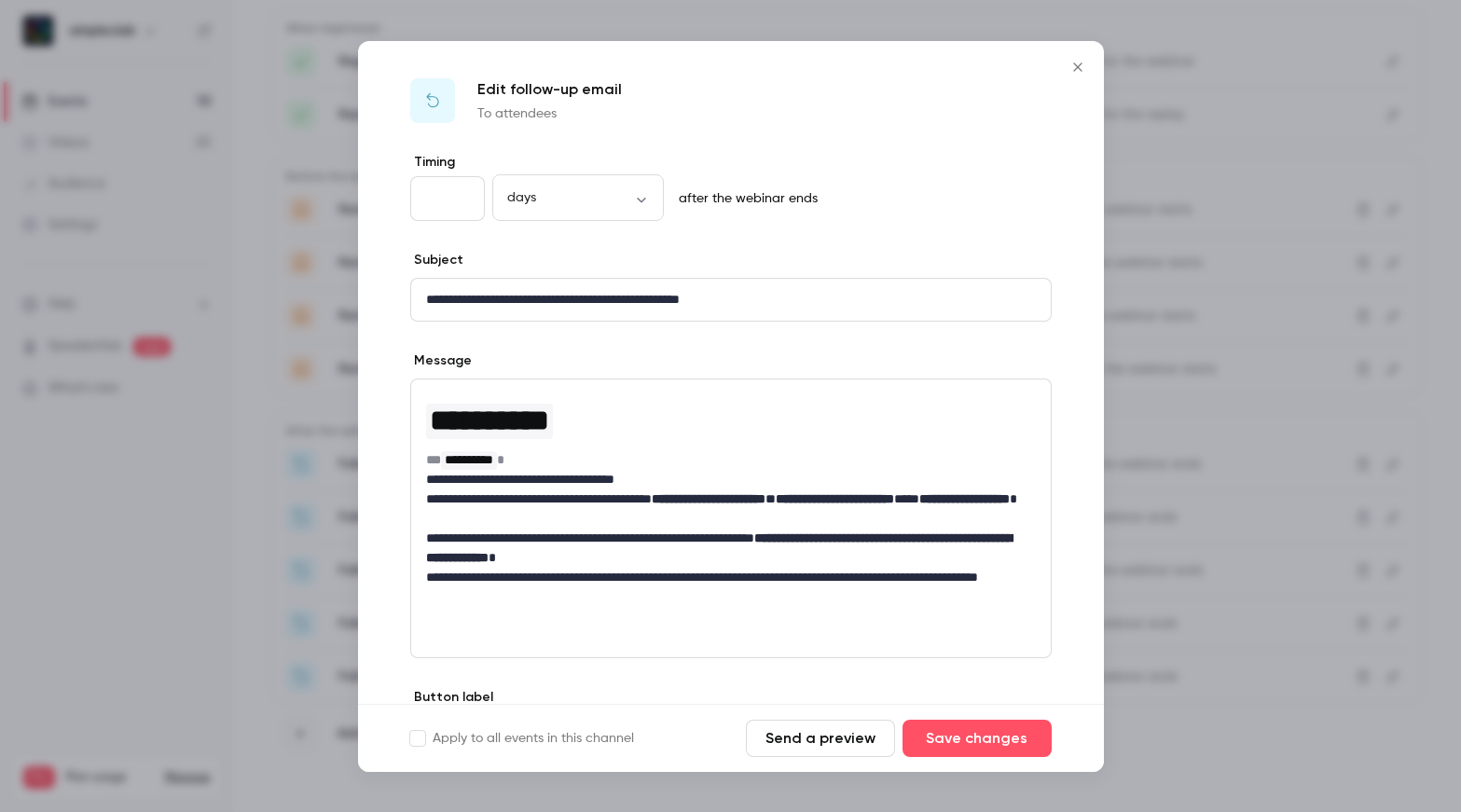 click on "*" at bounding box center [448, 199] 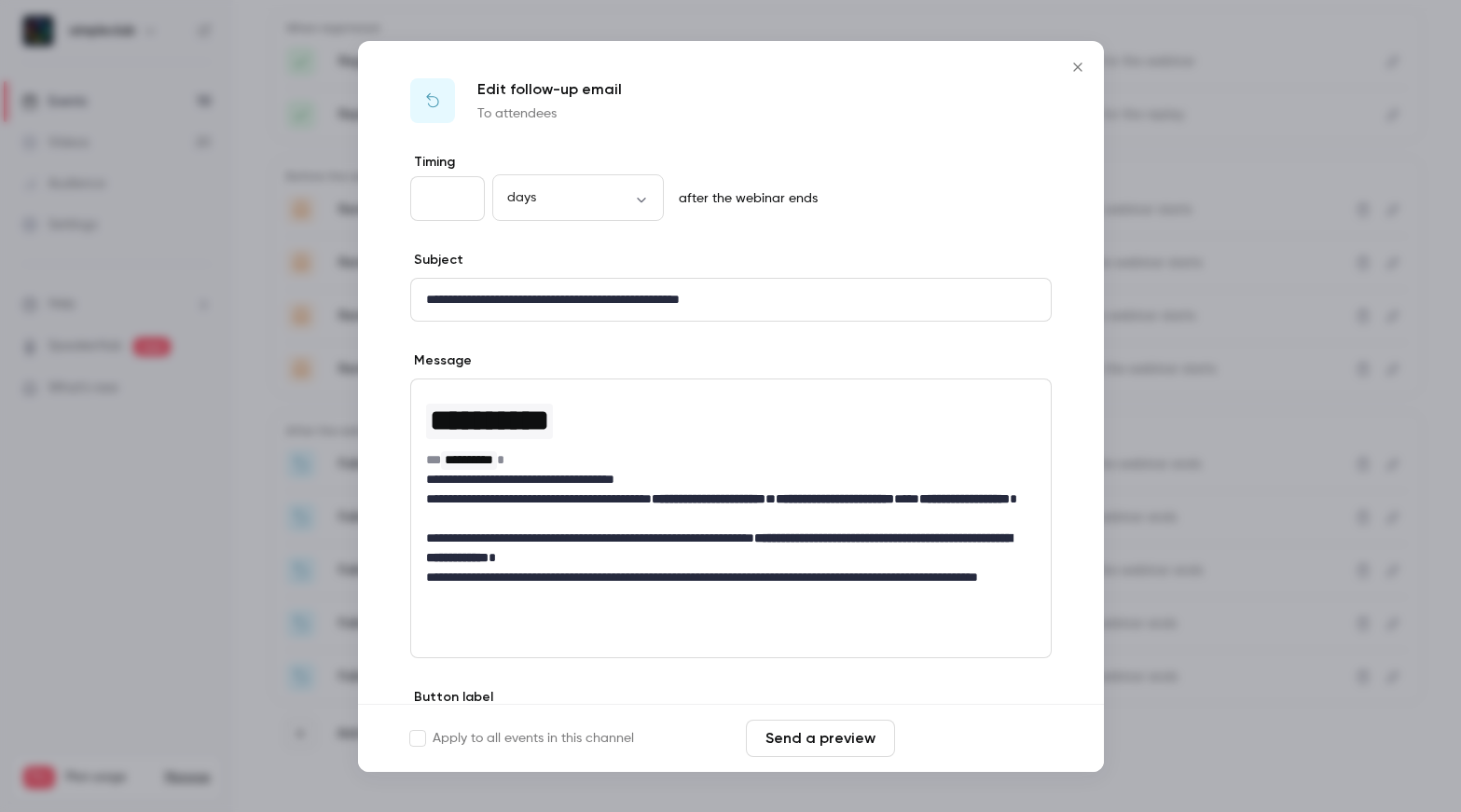 type on "*" 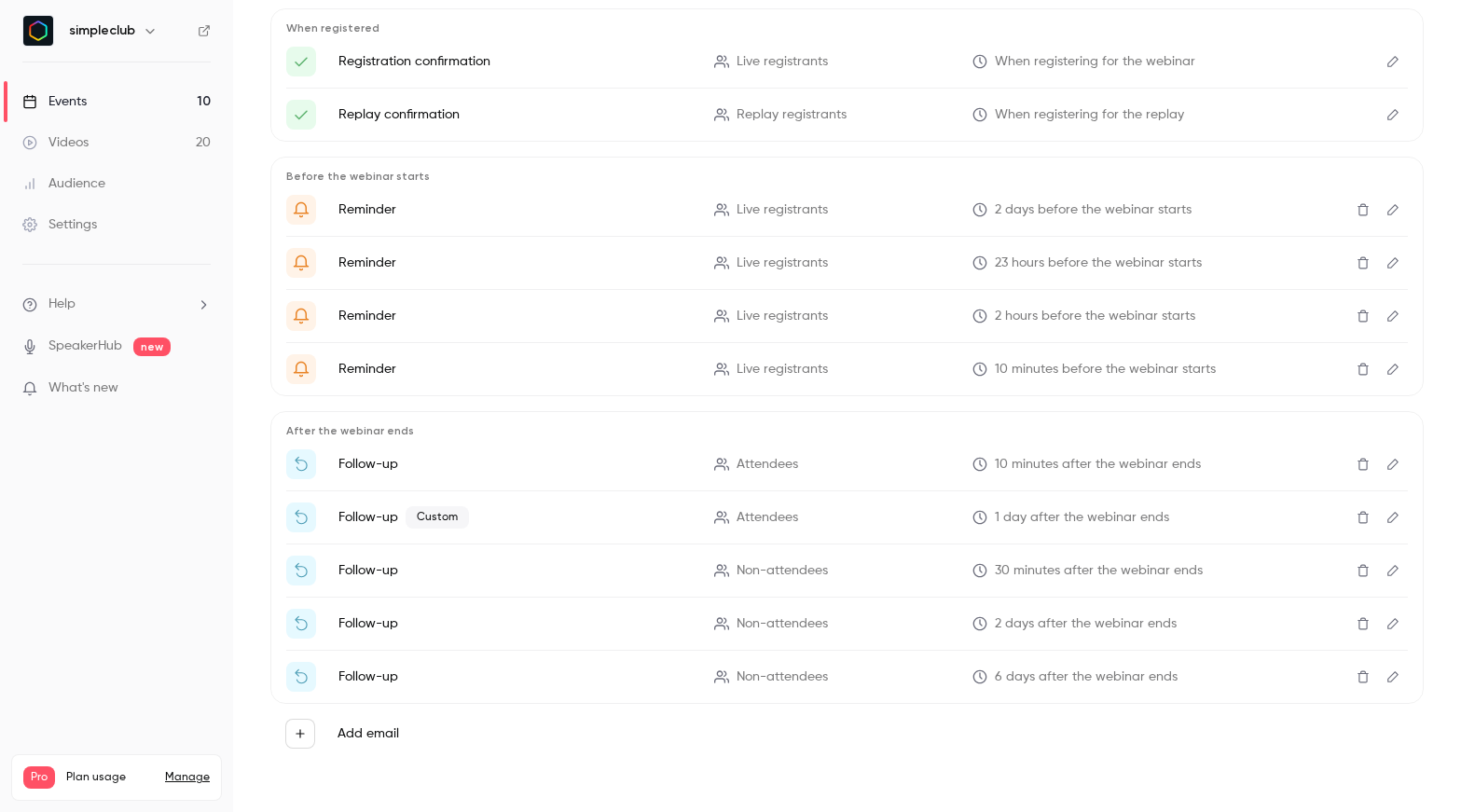 click 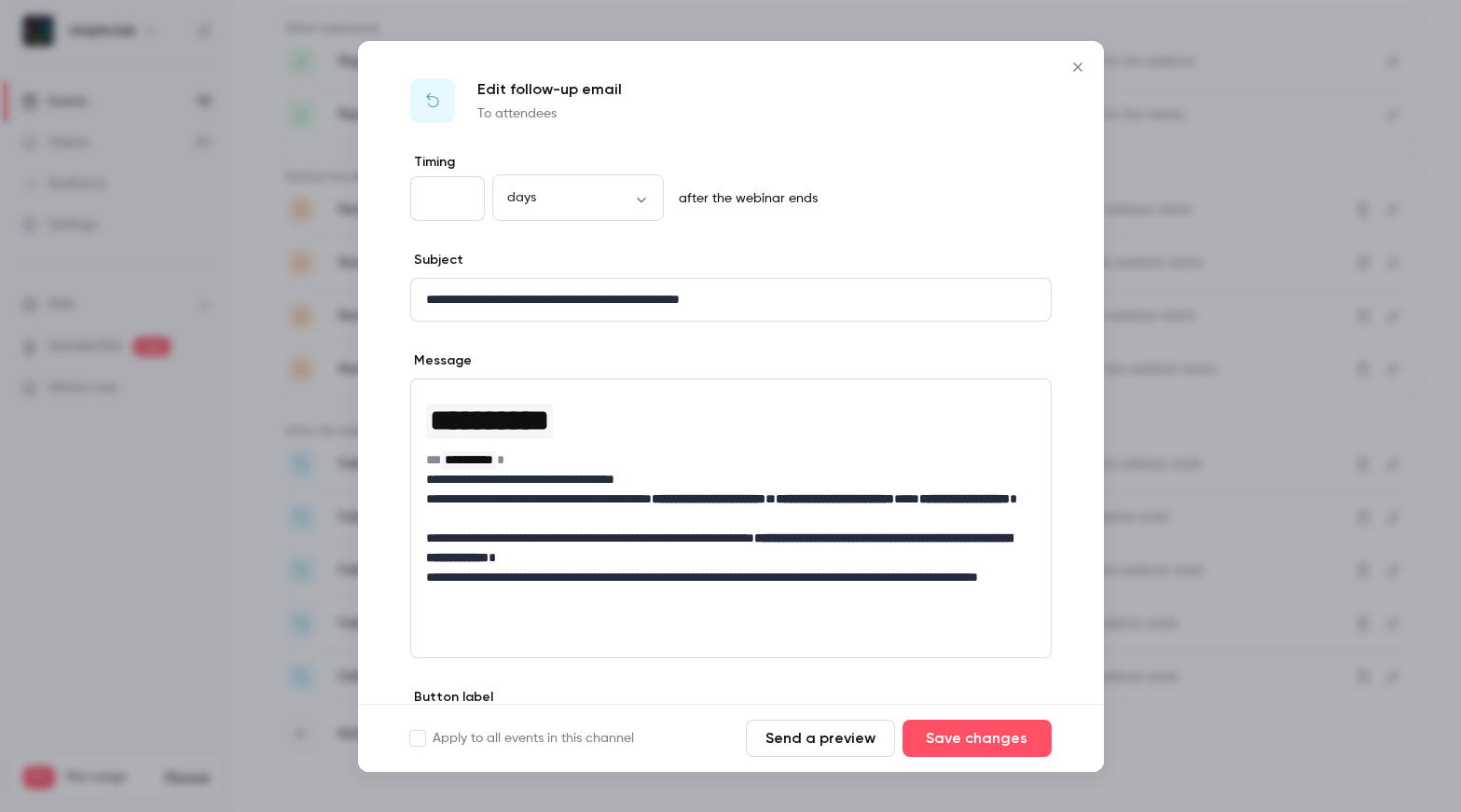 click on "*" at bounding box center [448, 199] 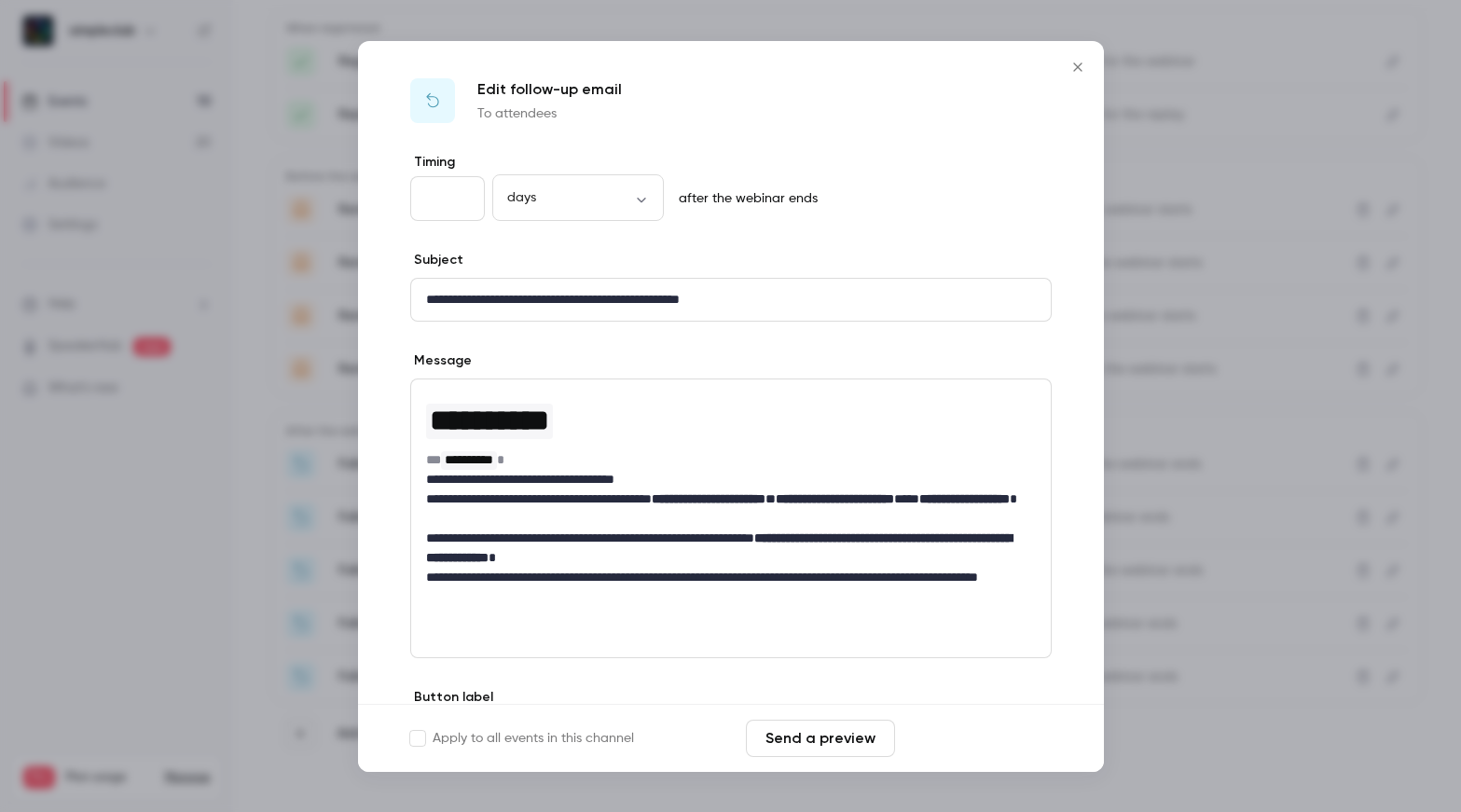 type on "*" 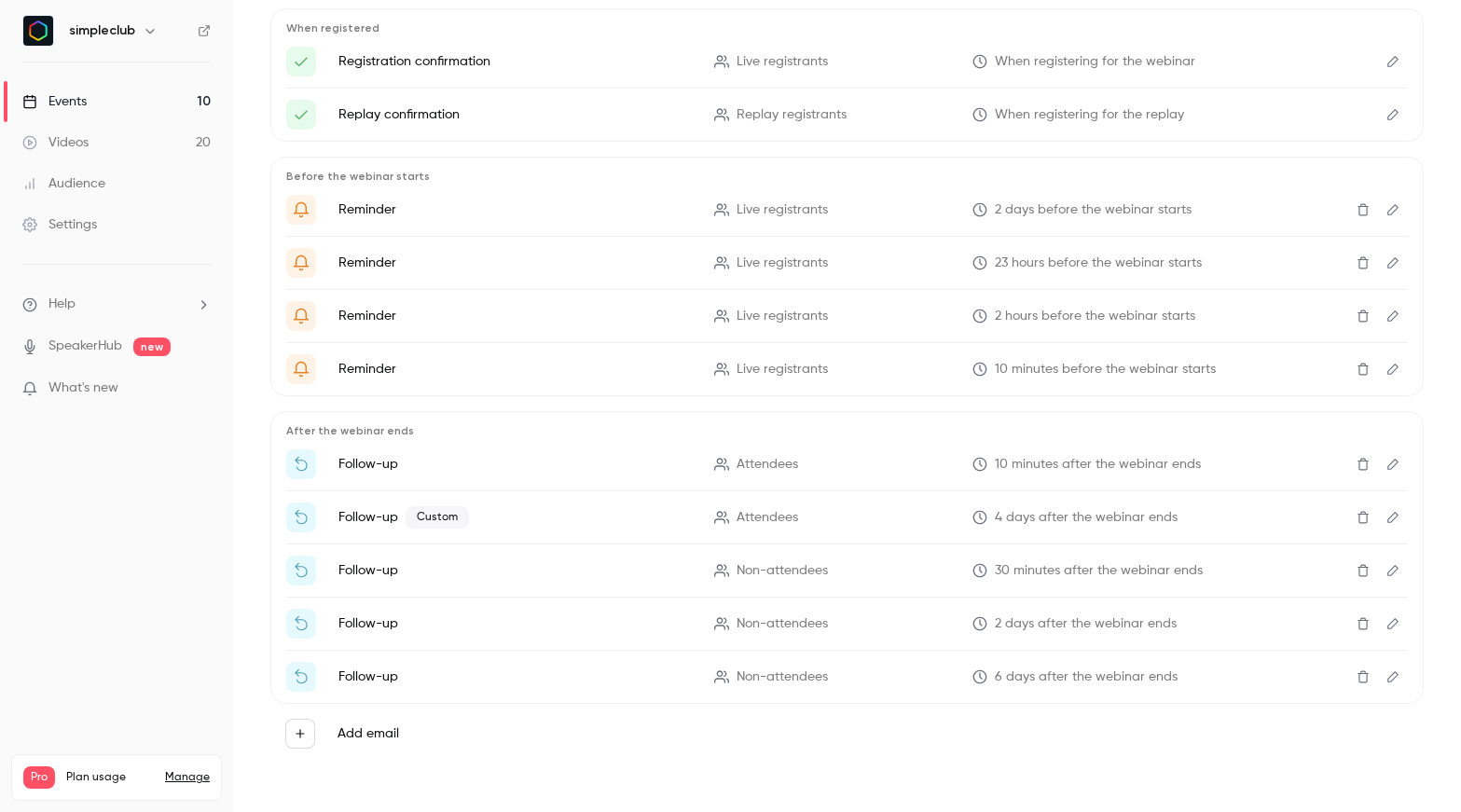 click 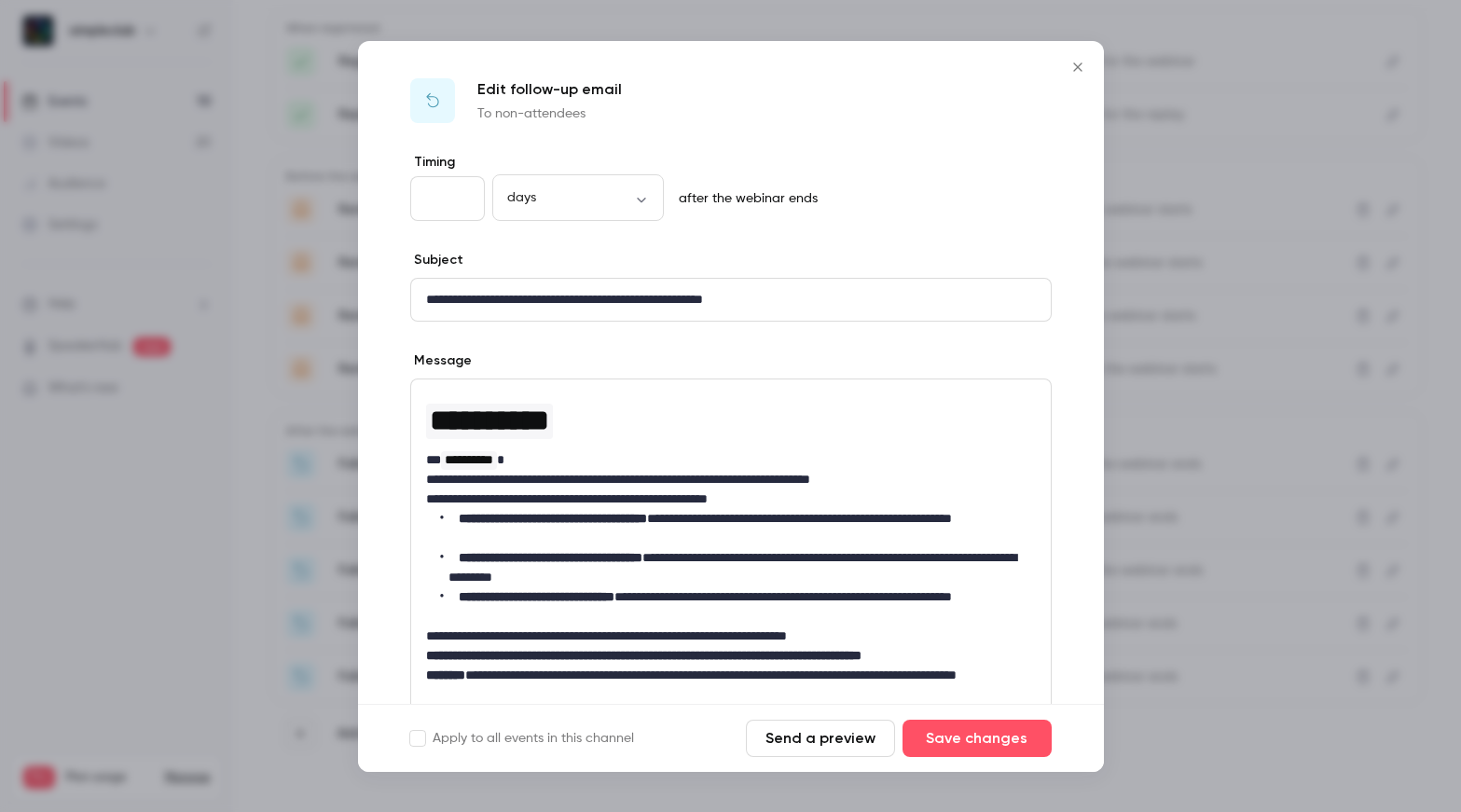 click on "*" at bounding box center [448, 199] 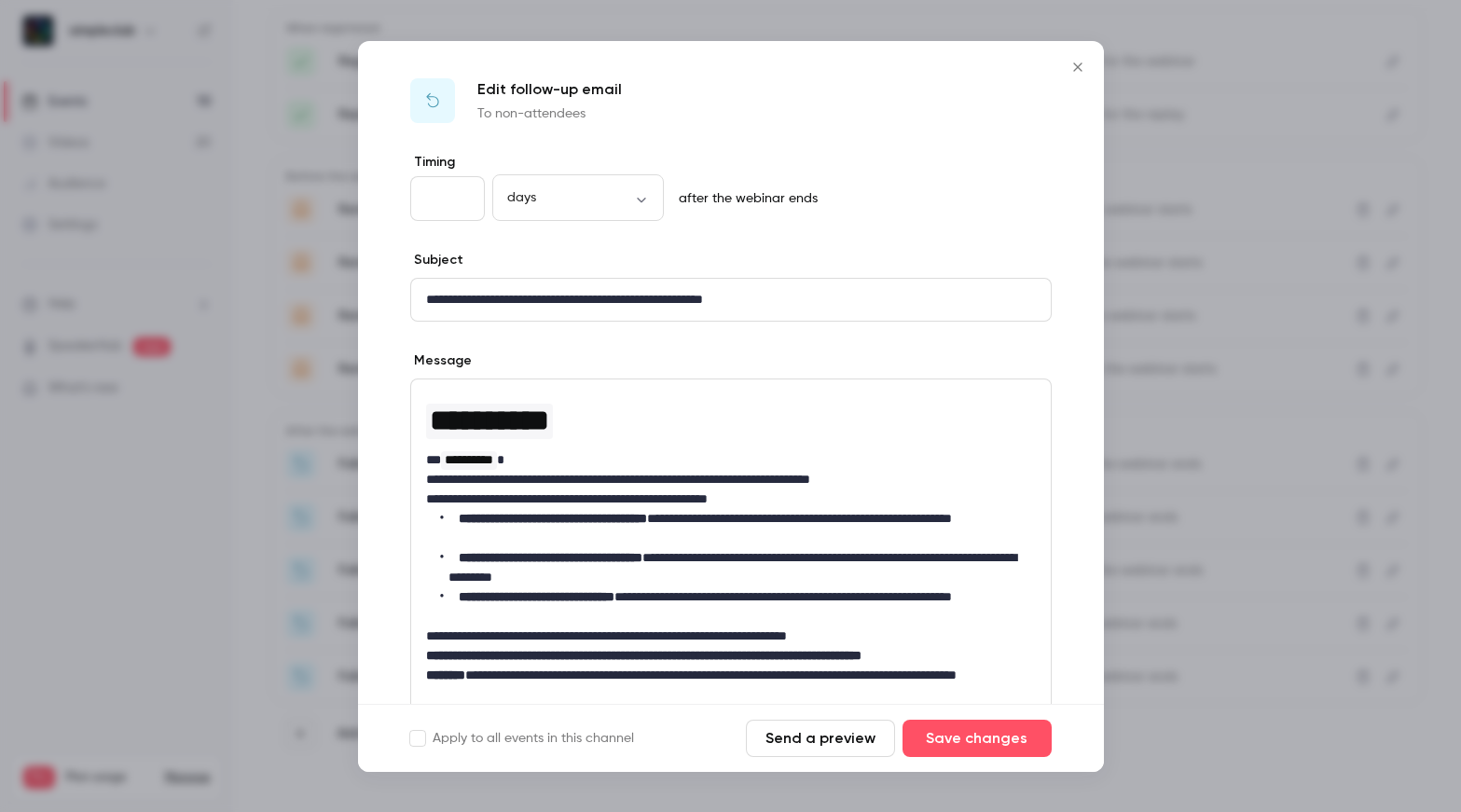 click on "**" at bounding box center [448, 199] 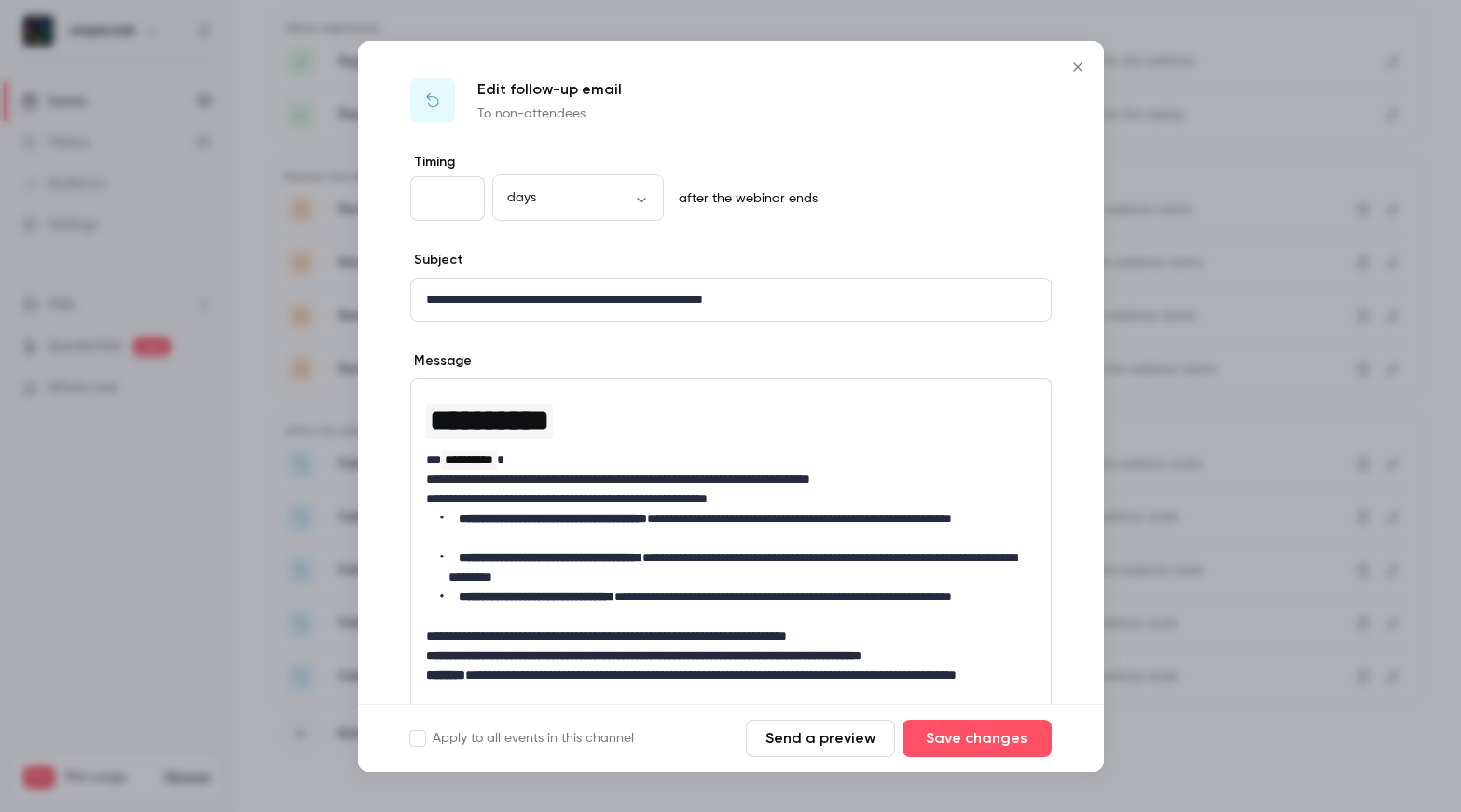 click on "**" at bounding box center (448, 199) 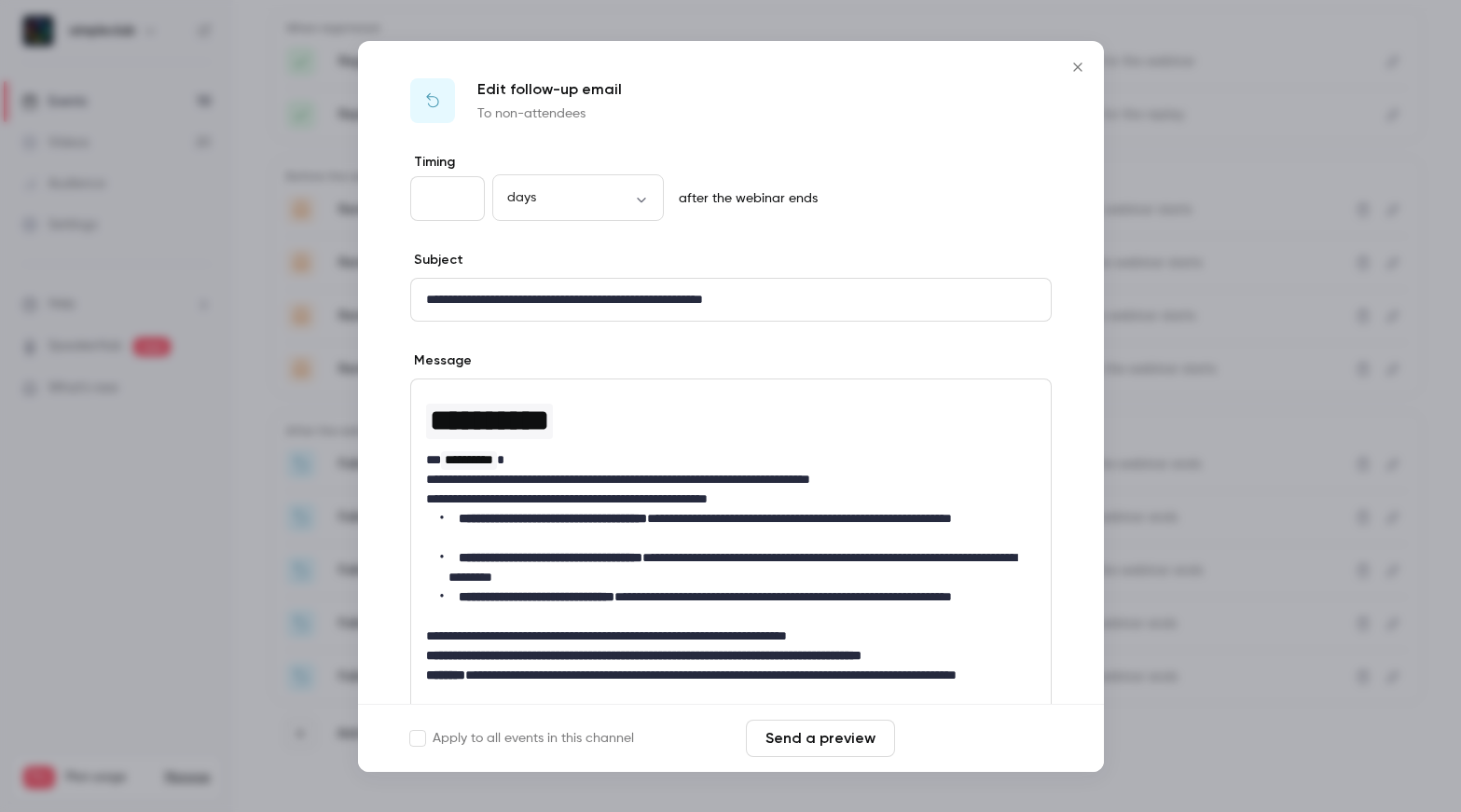 type on "*" 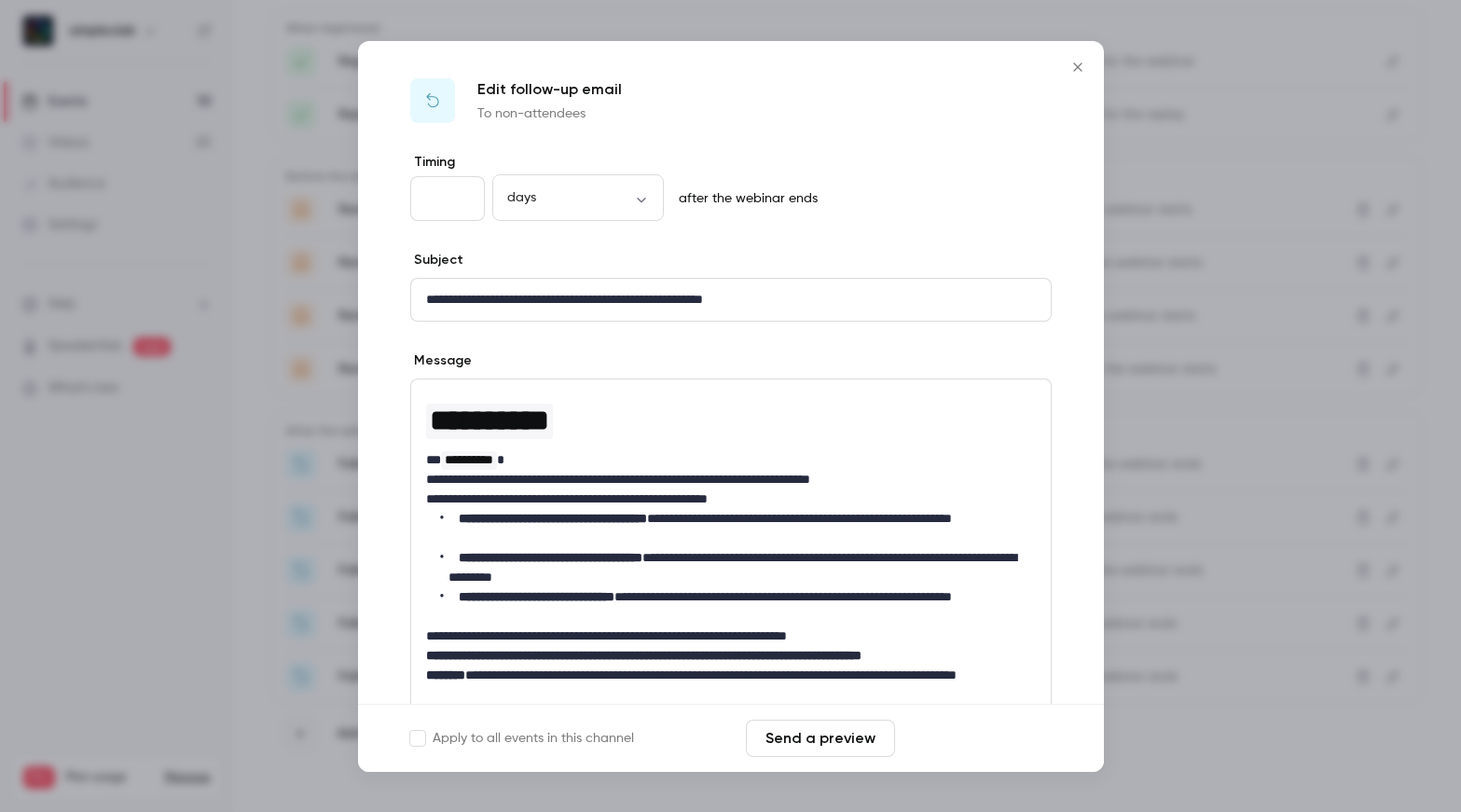 click on "Save changes" at bounding box center (977, 738) 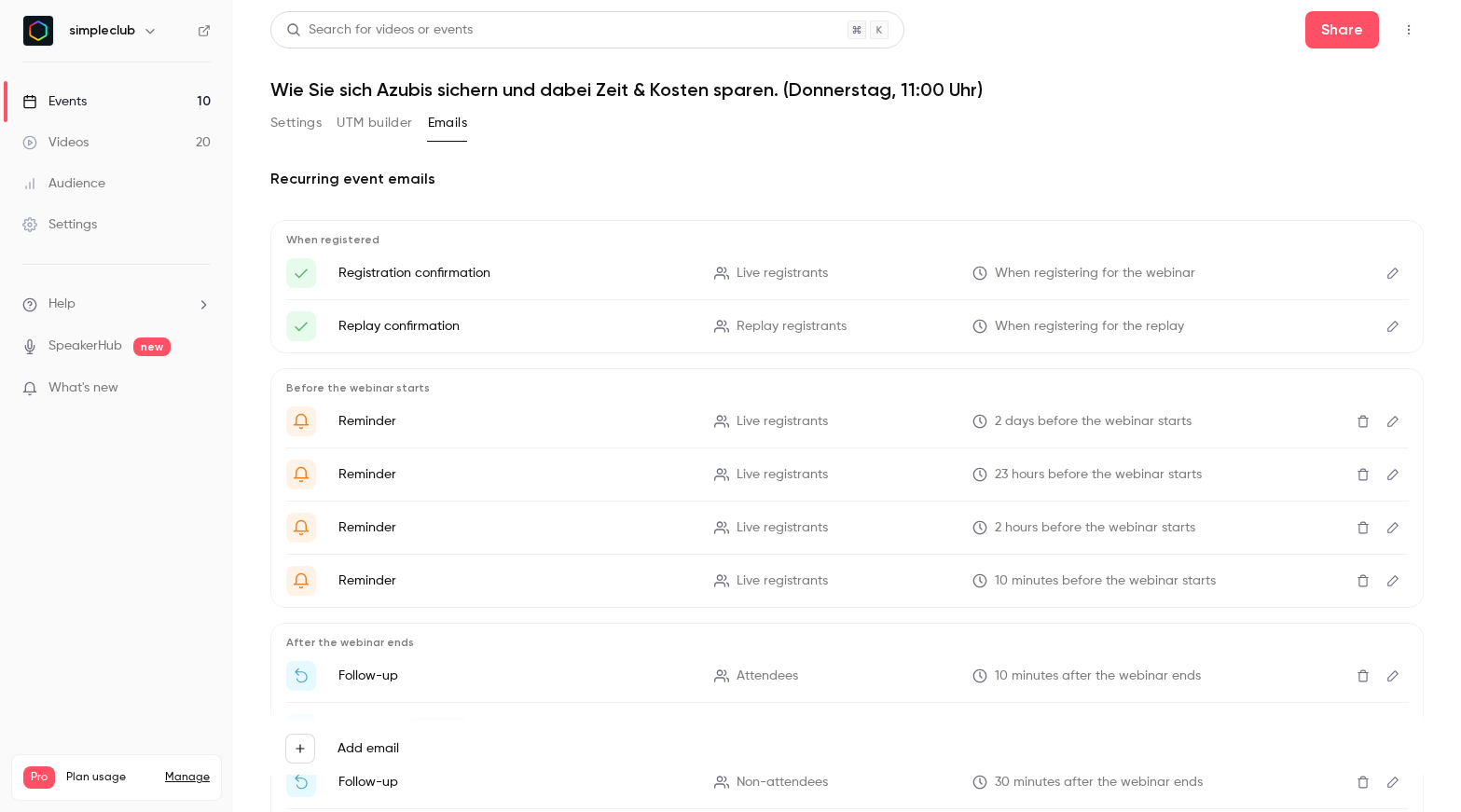 scroll, scrollTop: 0, scrollLeft: 0, axis: both 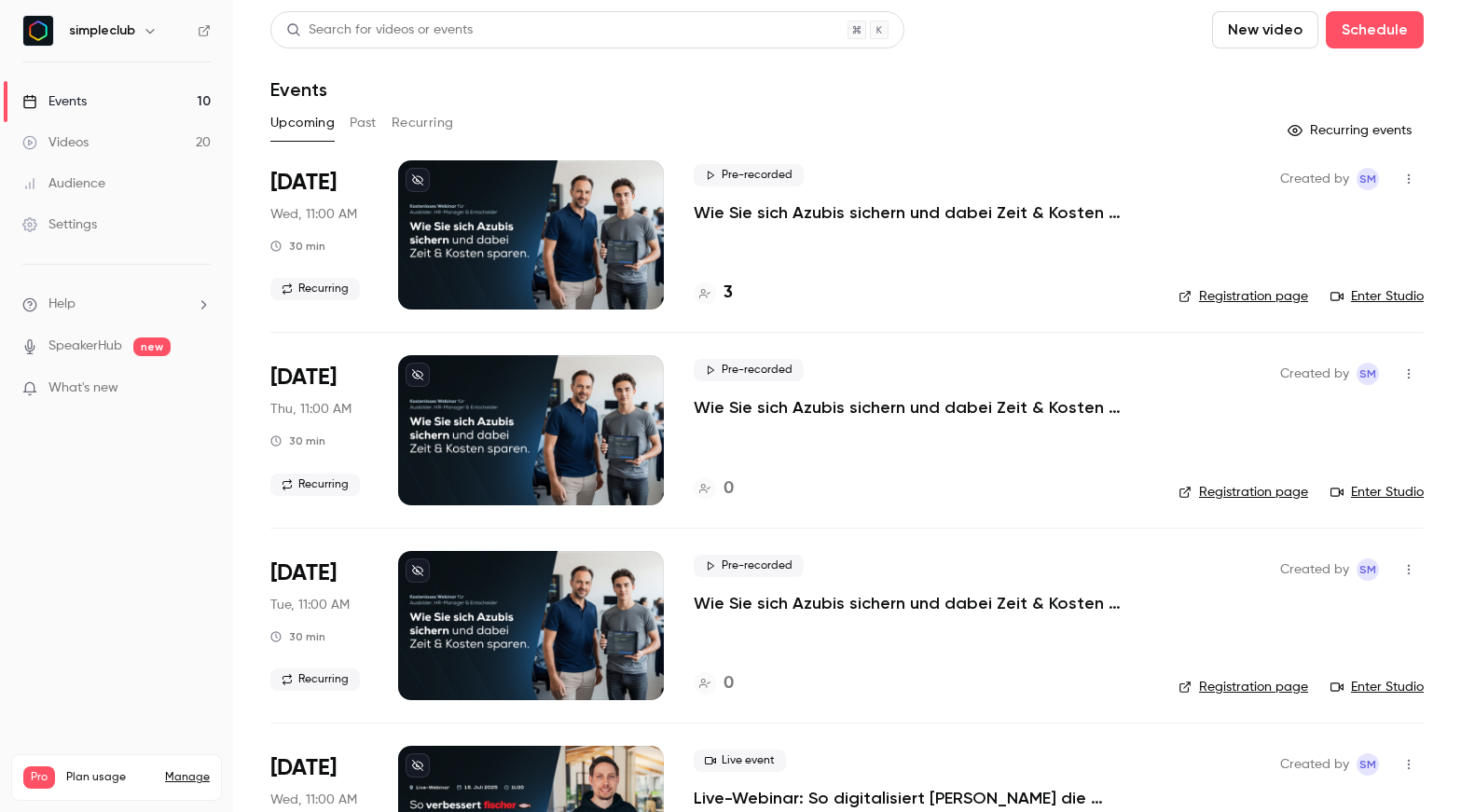 click on "Recurring" at bounding box center (422, 123) 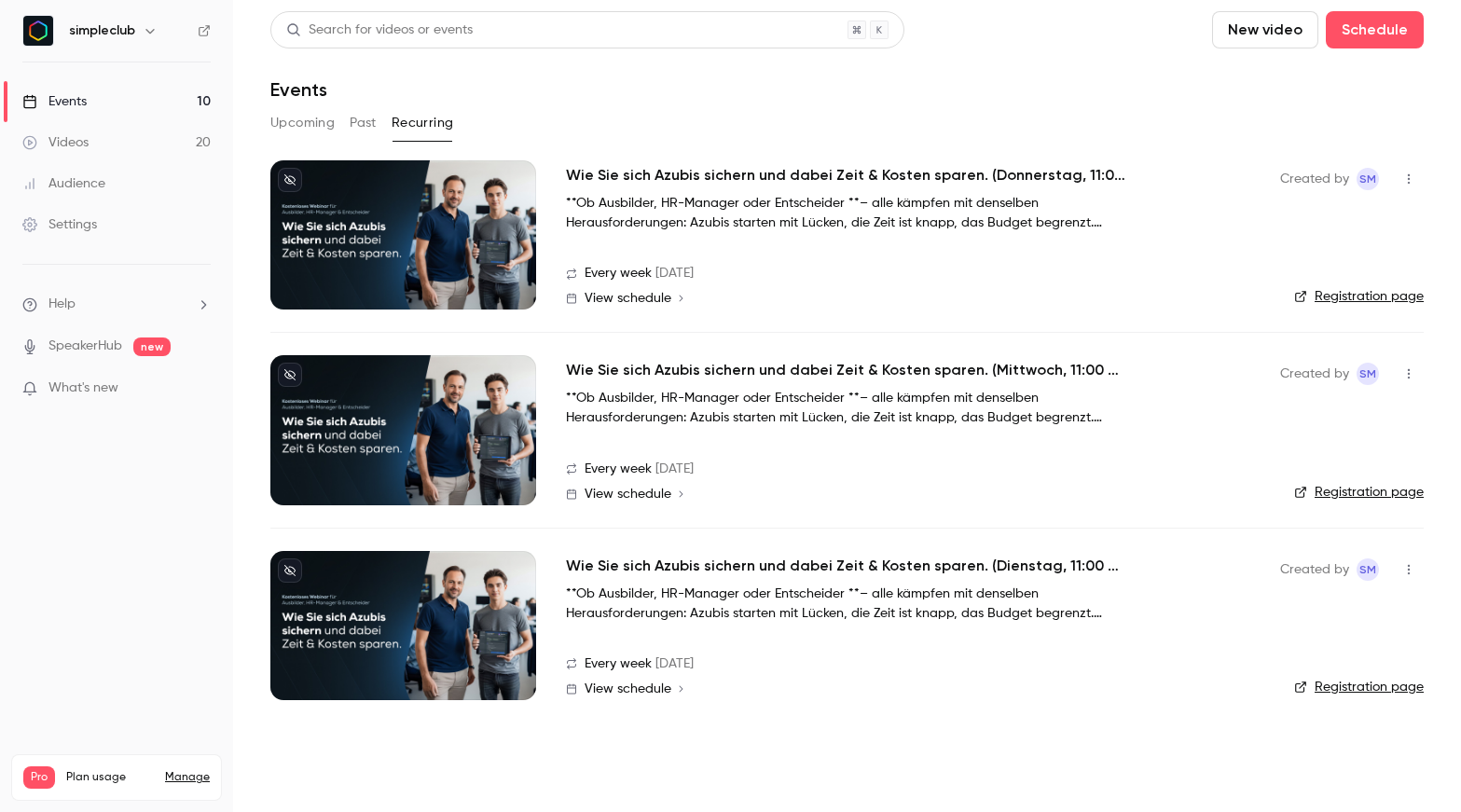 click on "Wie Sie sich Azubis sichern und dabei Zeit & Kosten sparen. (Mittwoch, 11:00 Uhr)" at bounding box center (846, 370) 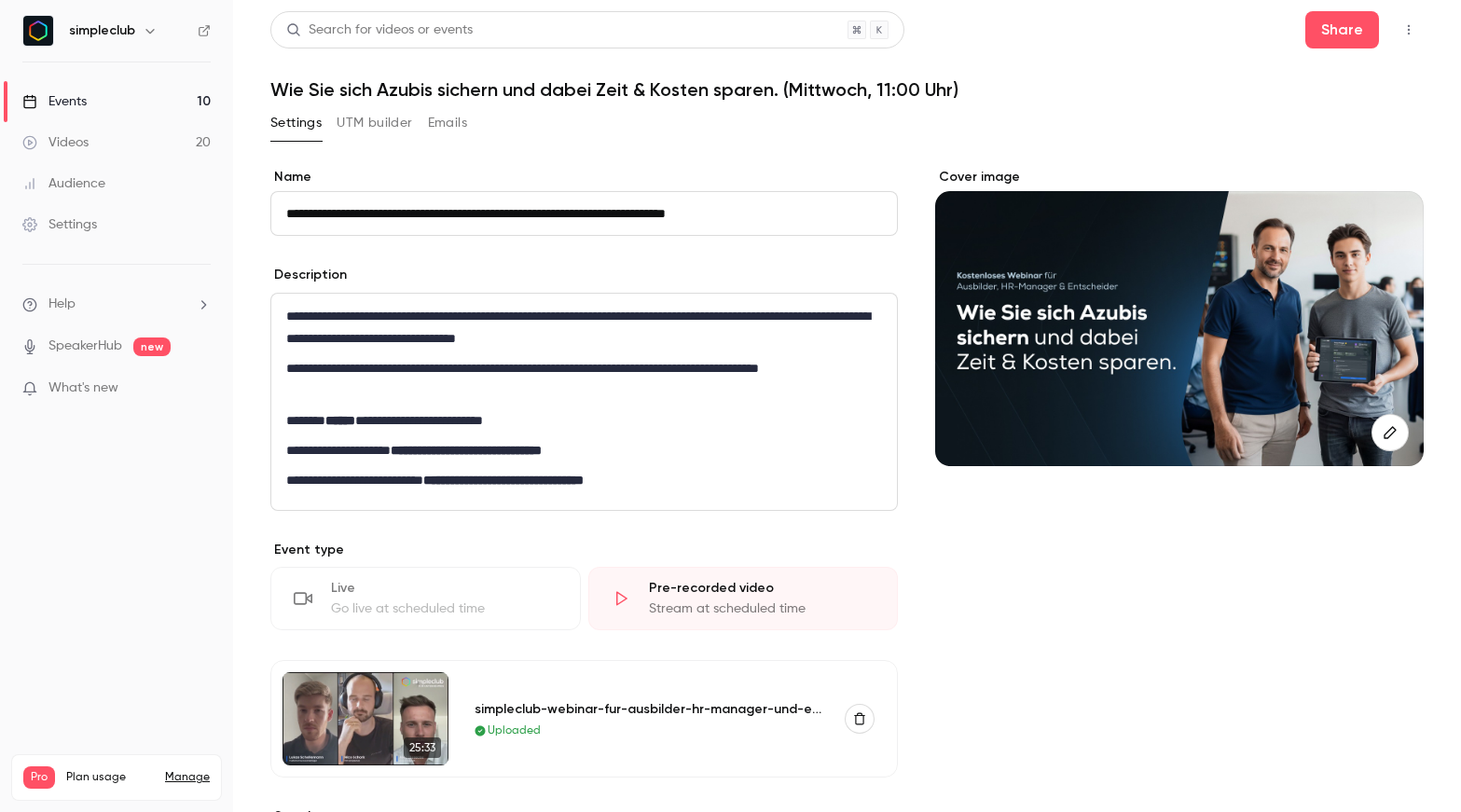 click on "Emails" at bounding box center [448, 123] 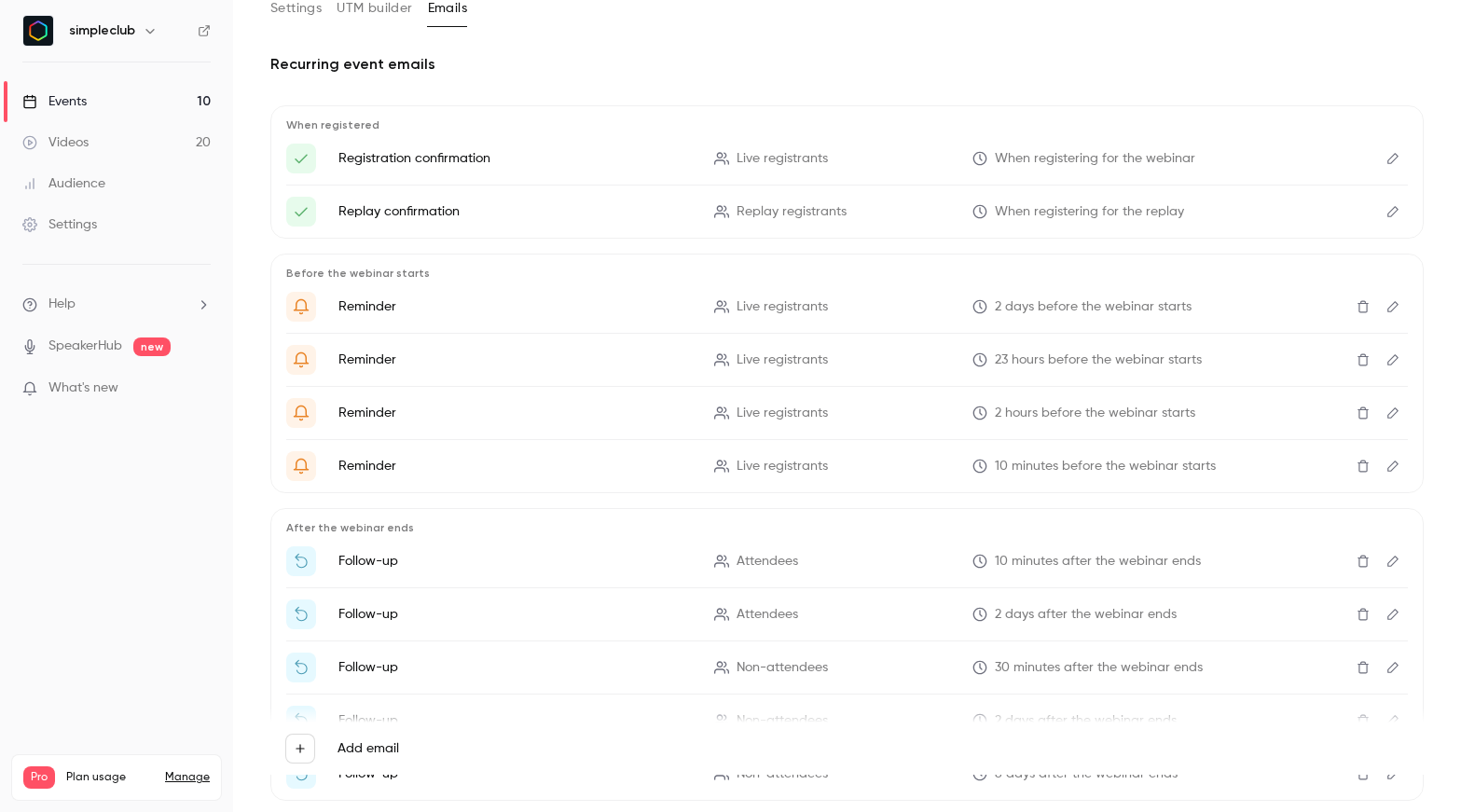 scroll, scrollTop: 0, scrollLeft: 0, axis: both 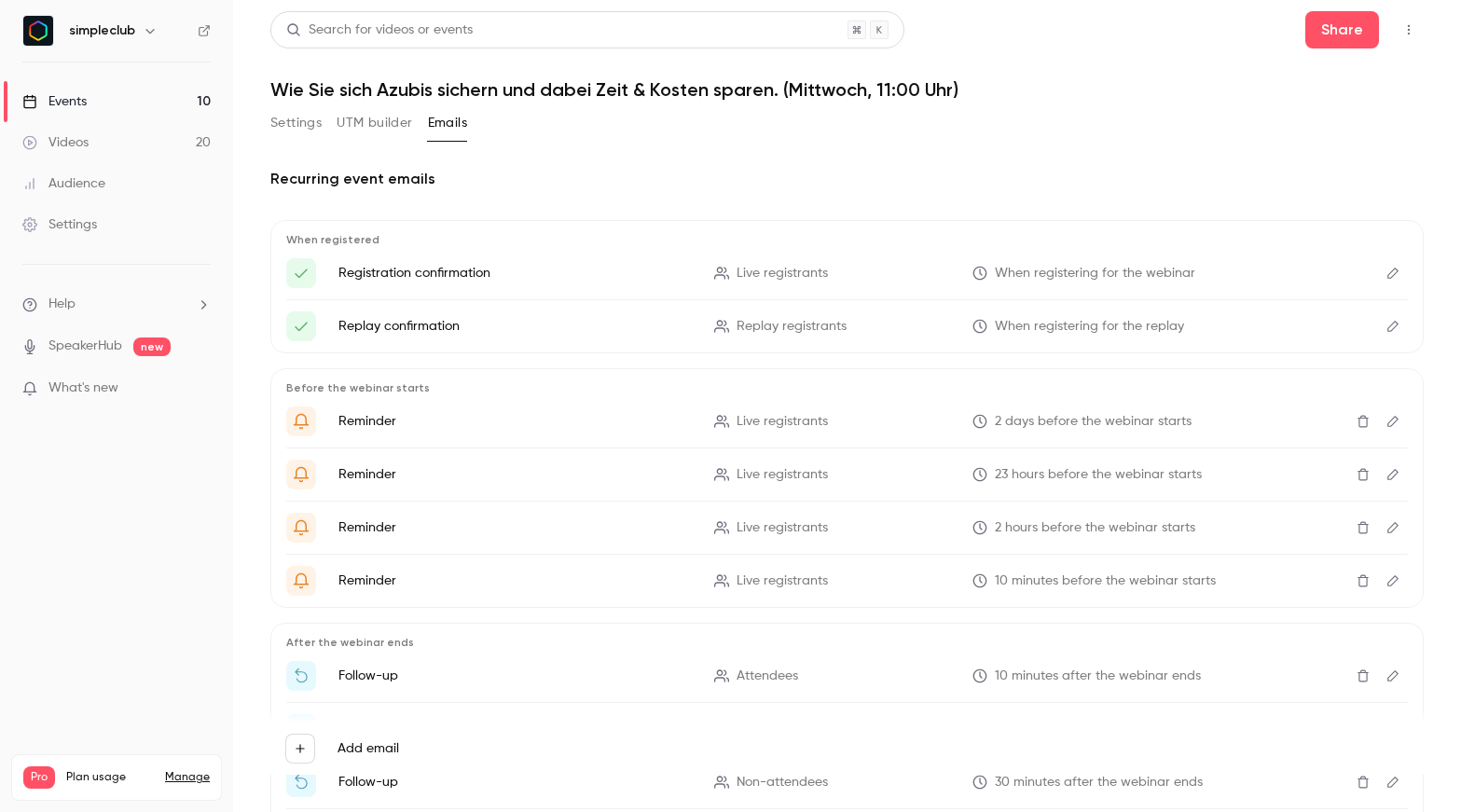 click on "Events" at bounding box center (54, 102) 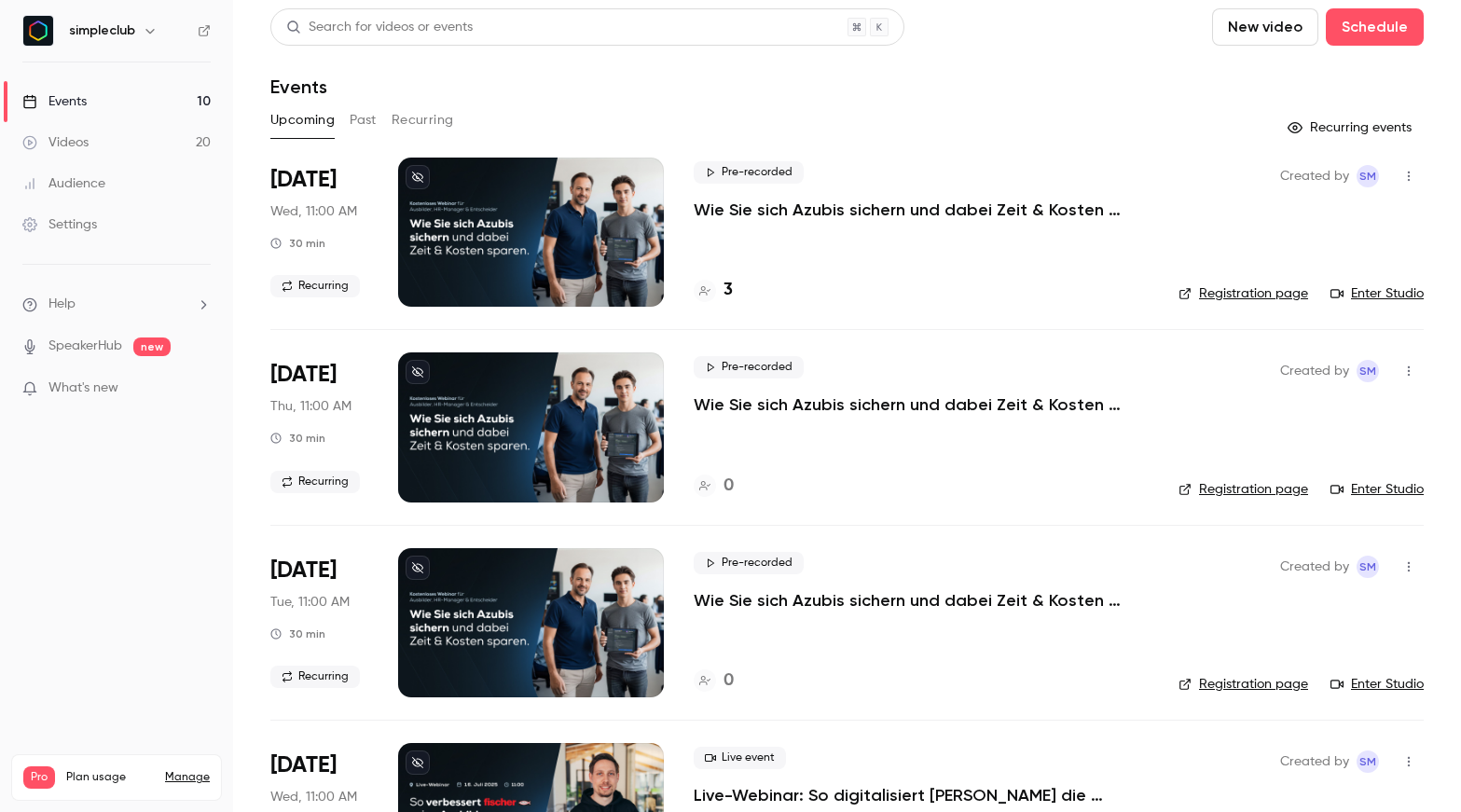 scroll, scrollTop: 4, scrollLeft: 0, axis: vertical 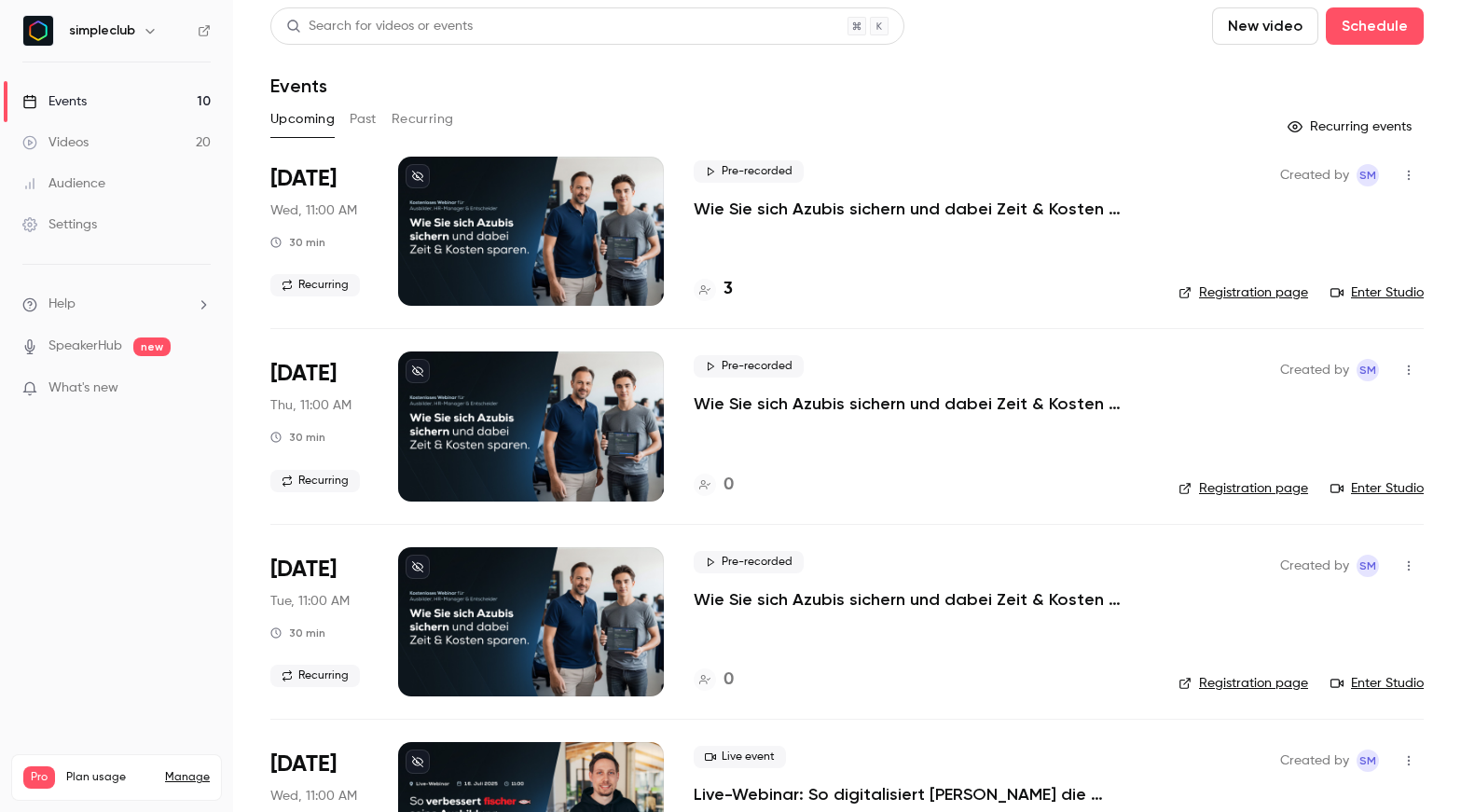 click on "Recurring" at bounding box center (422, 119) 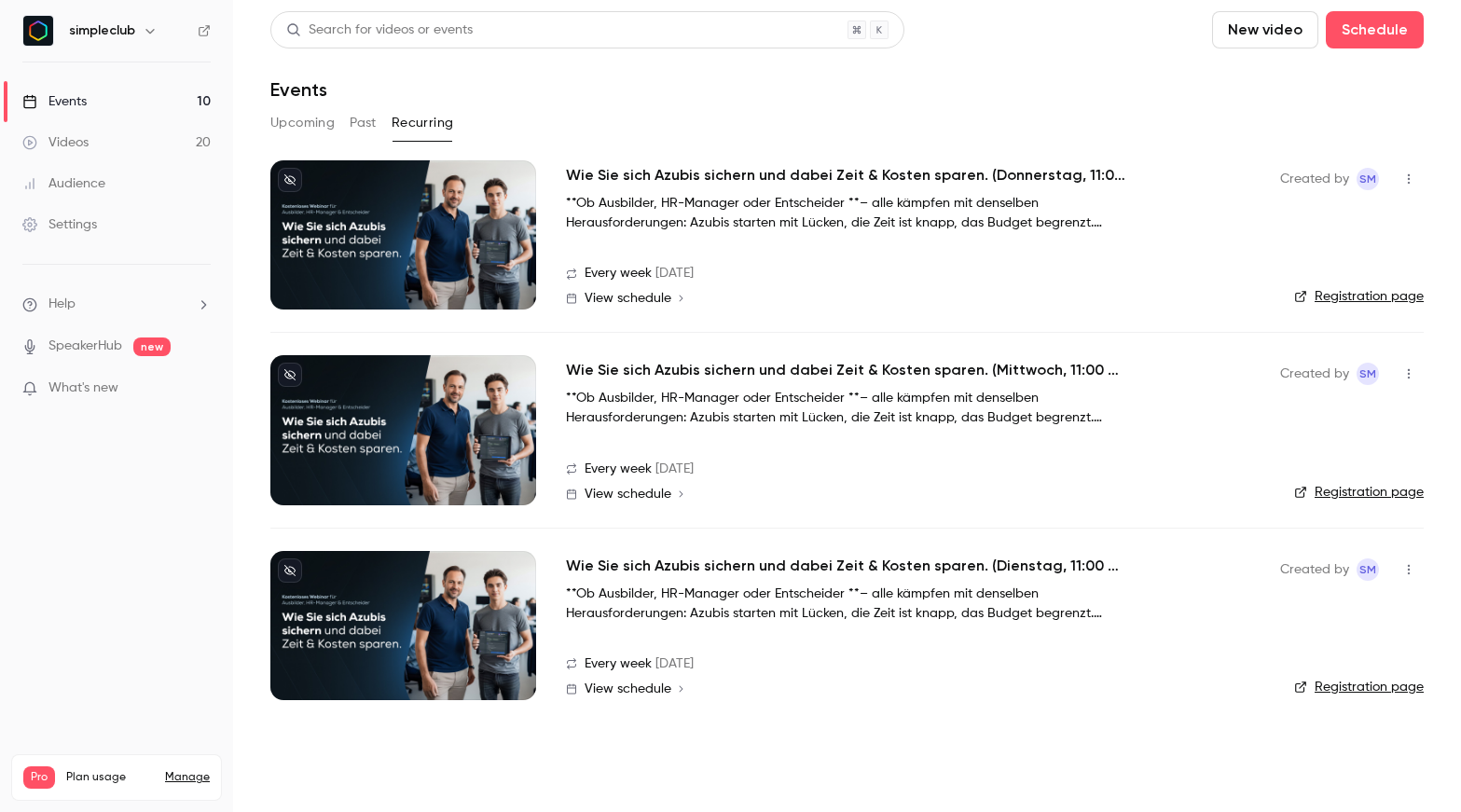 click at bounding box center (403, 626) 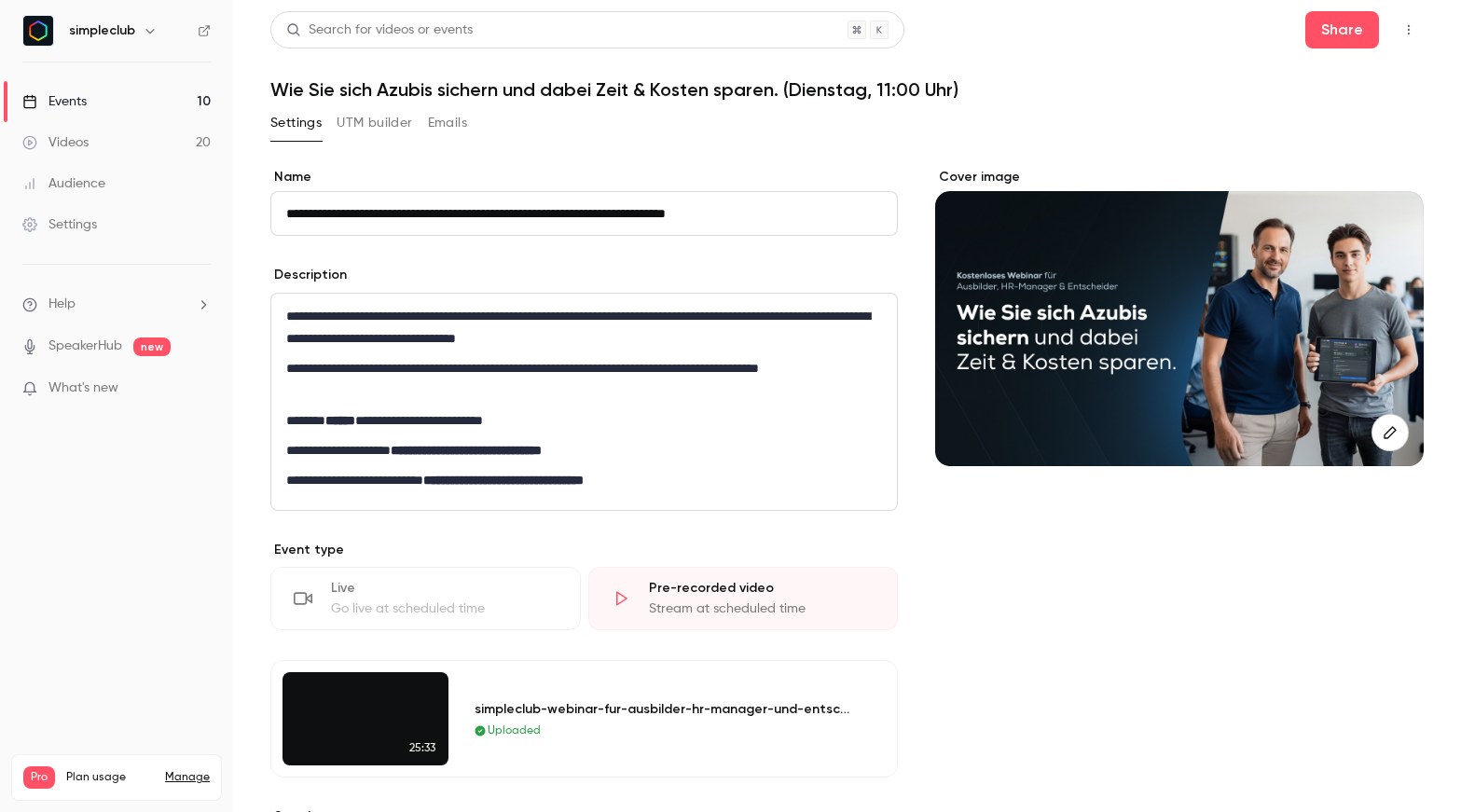 click on "Emails" at bounding box center (448, 123) 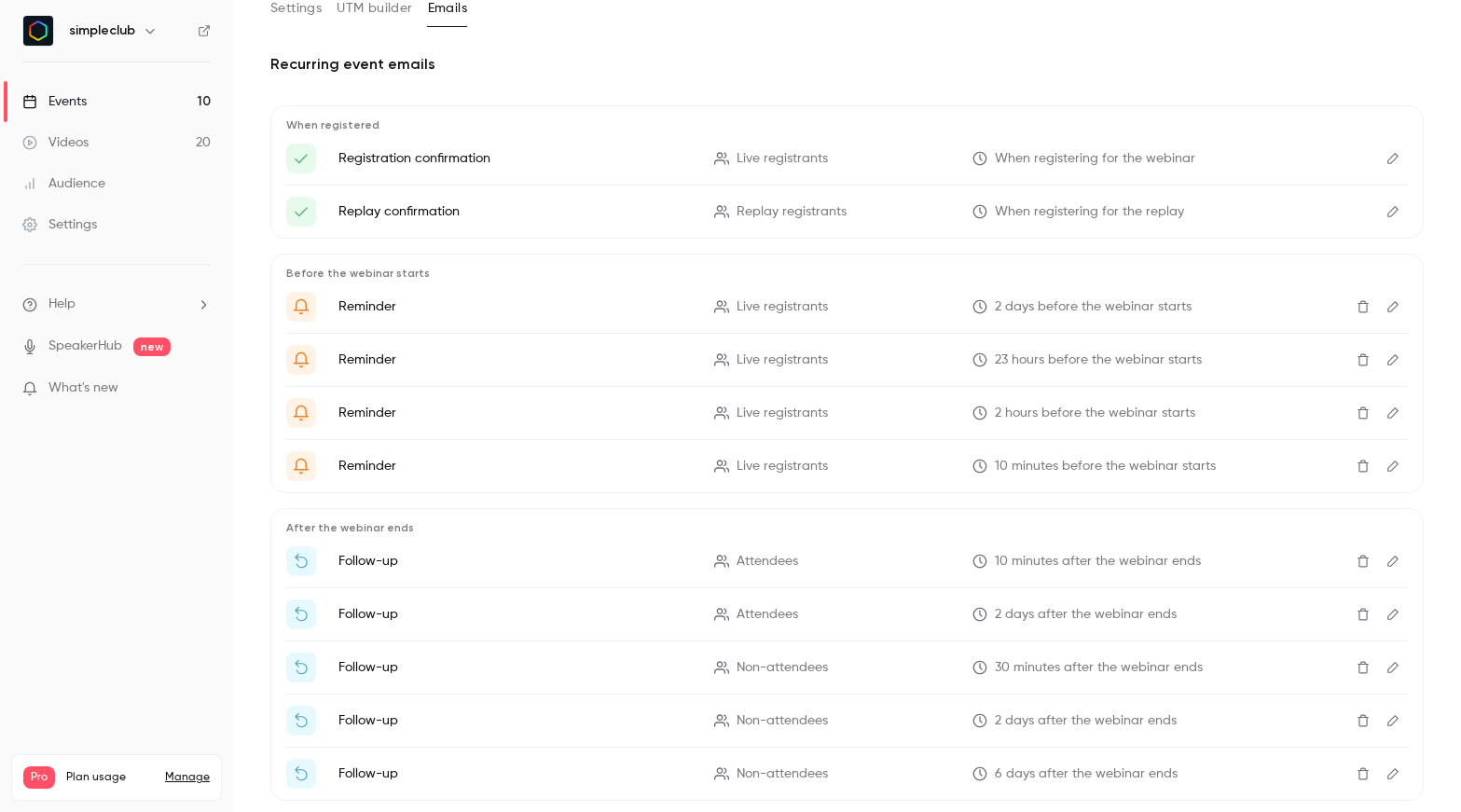 scroll, scrollTop: 212, scrollLeft: 0, axis: vertical 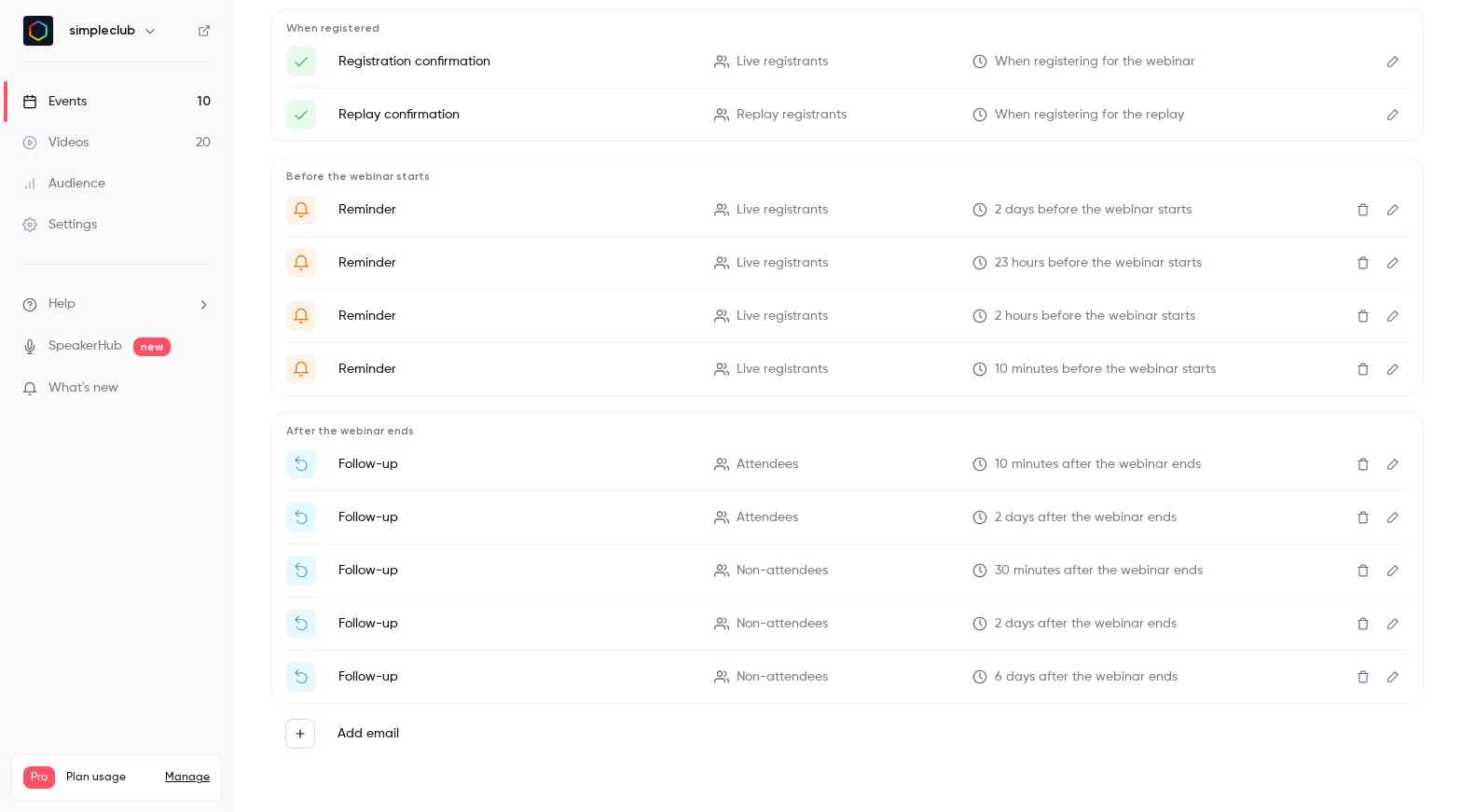 click 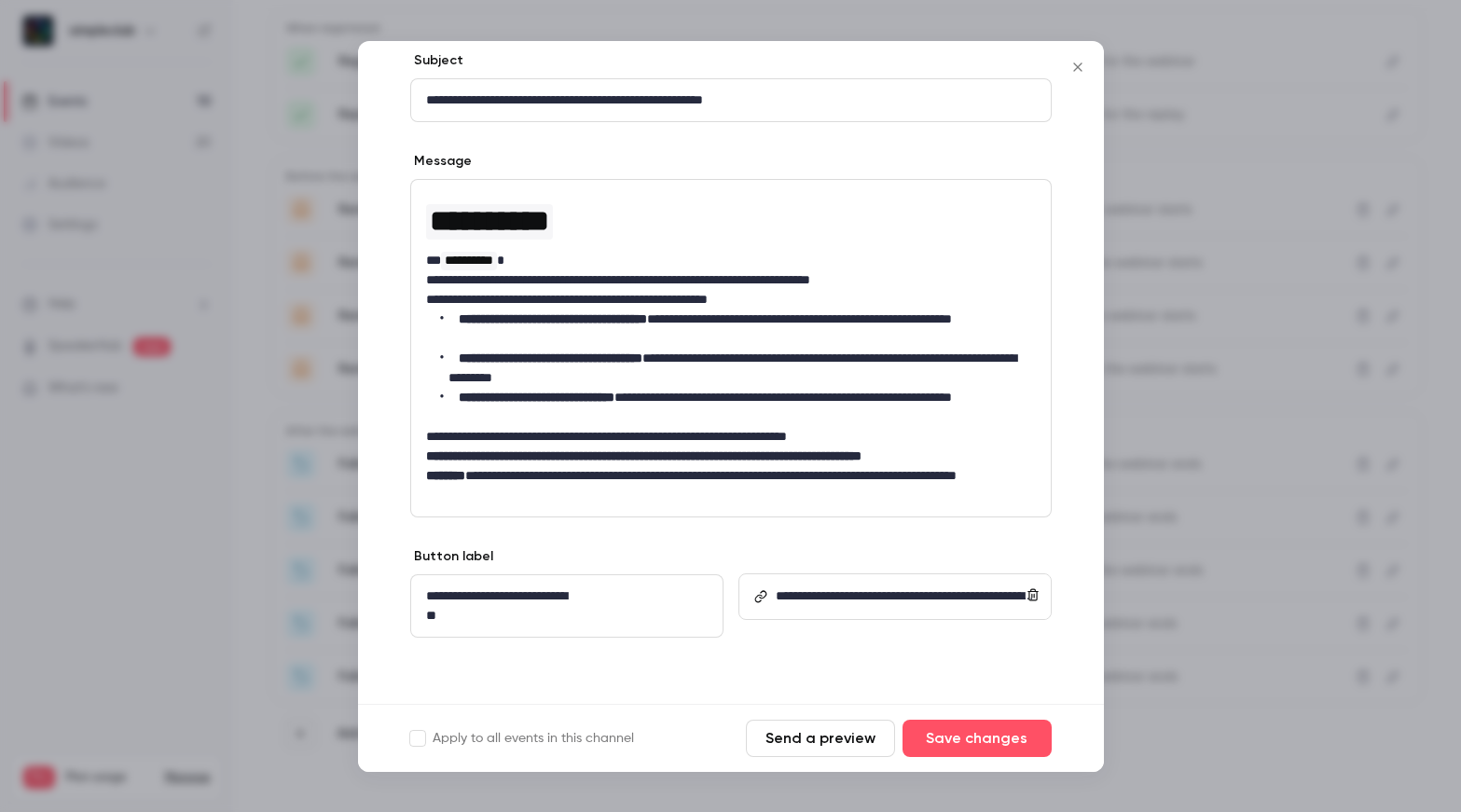 scroll, scrollTop: 219, scrollLeft: 0, axis: vertical 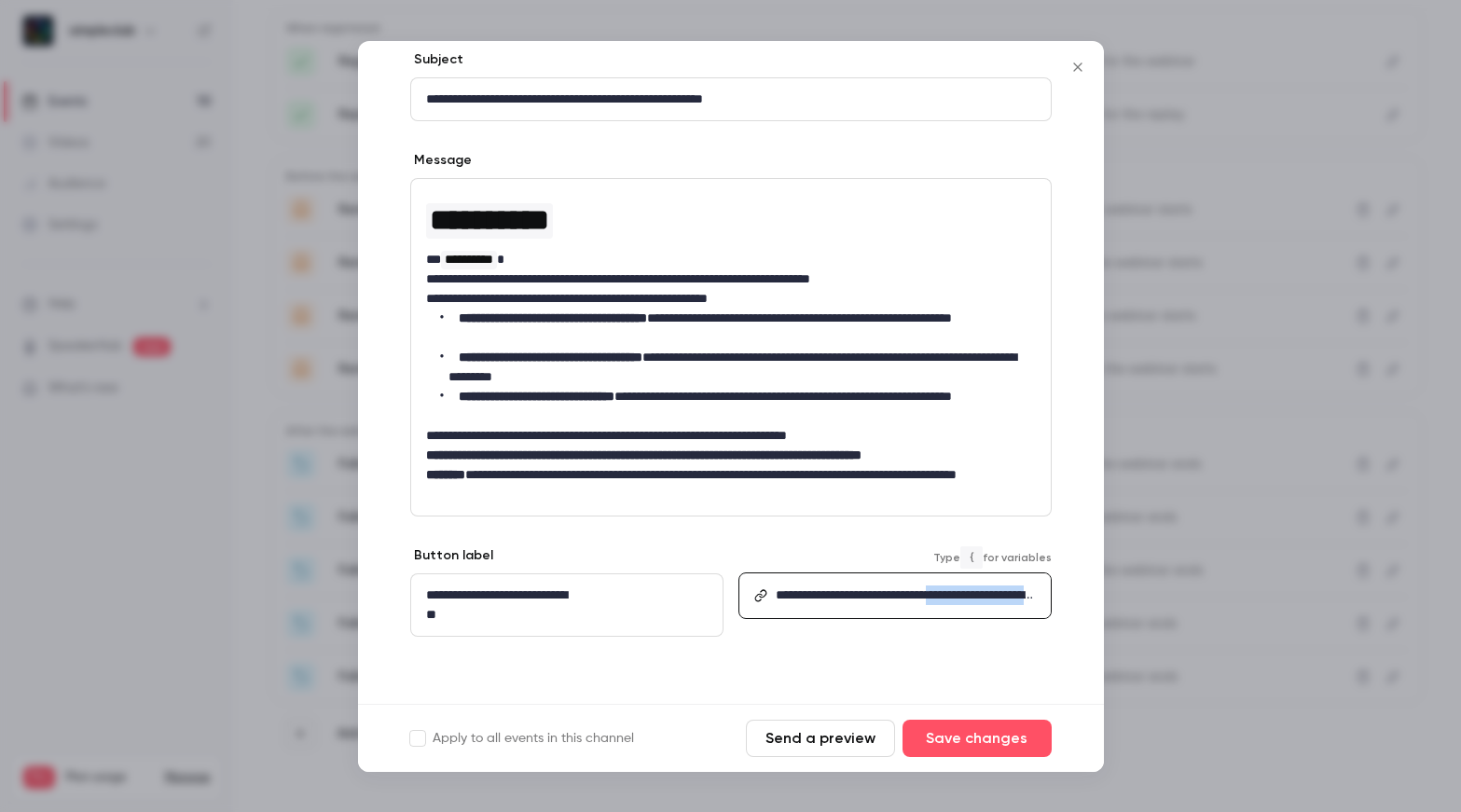 drag, startPoint x: 859, startPoint y: 582, endPoint x: 1018, endPoint y: 573, distance: 159.25451 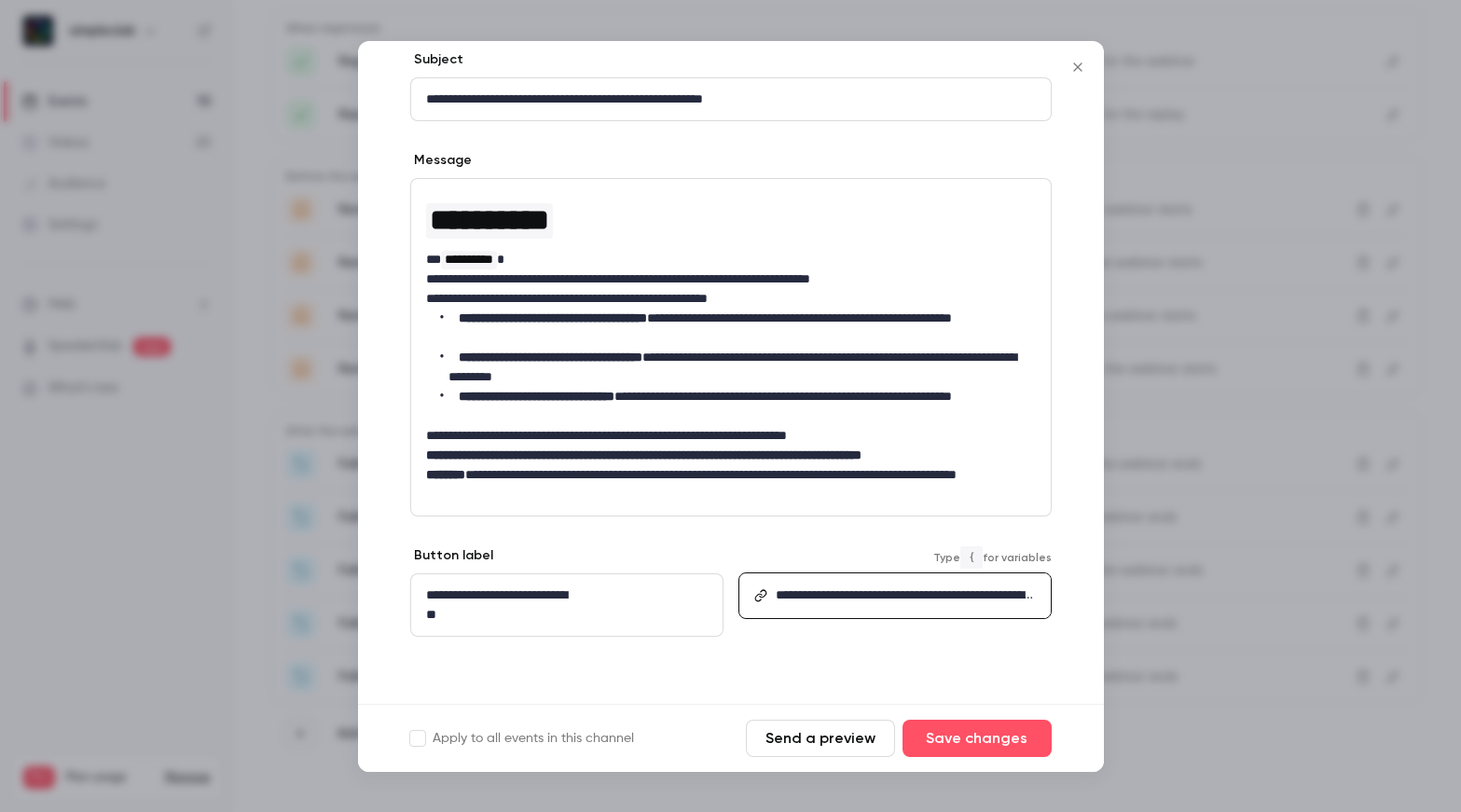click on "**********" at bounding box center (904, 624) 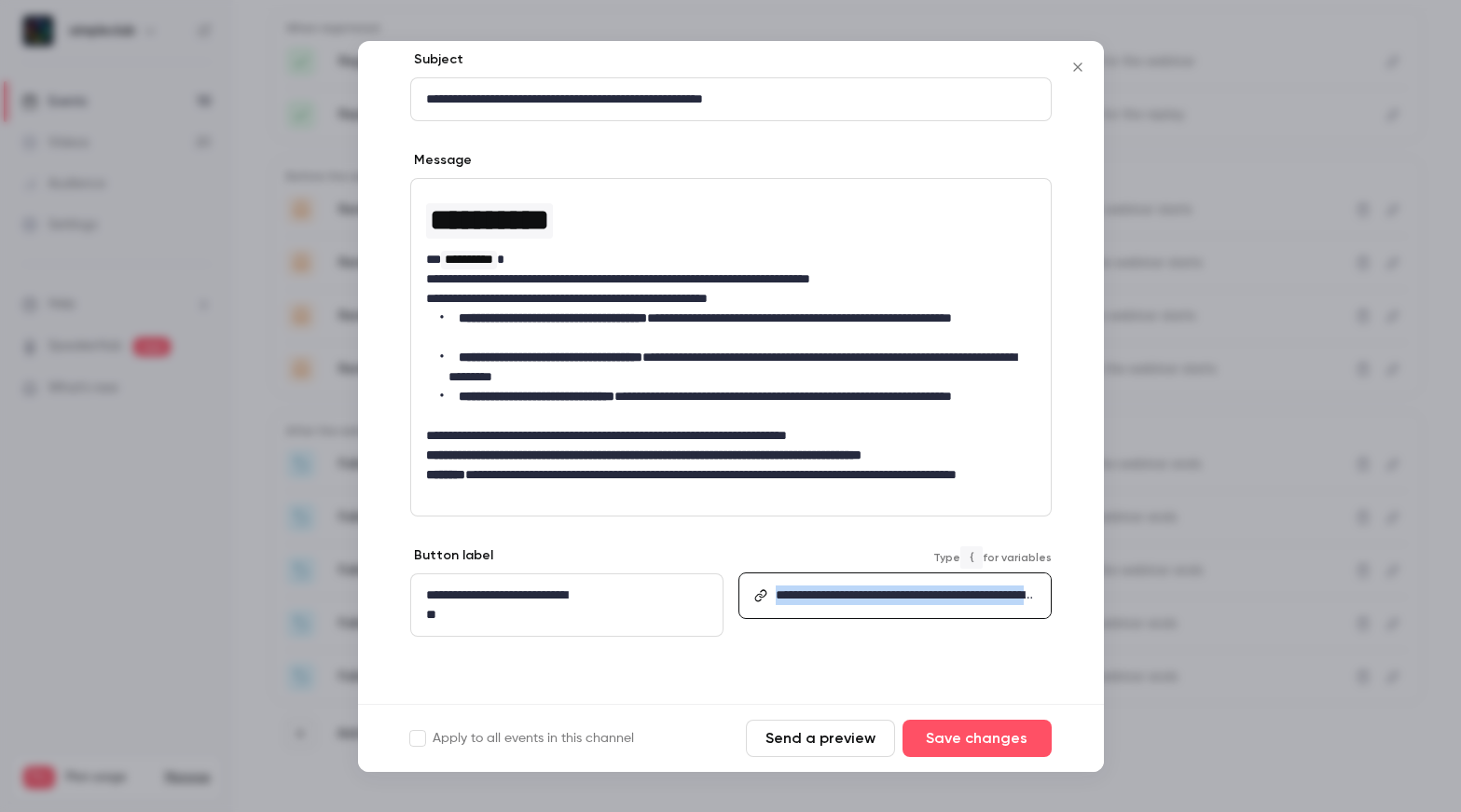 click on "**********" at bounding box center (904, 624) 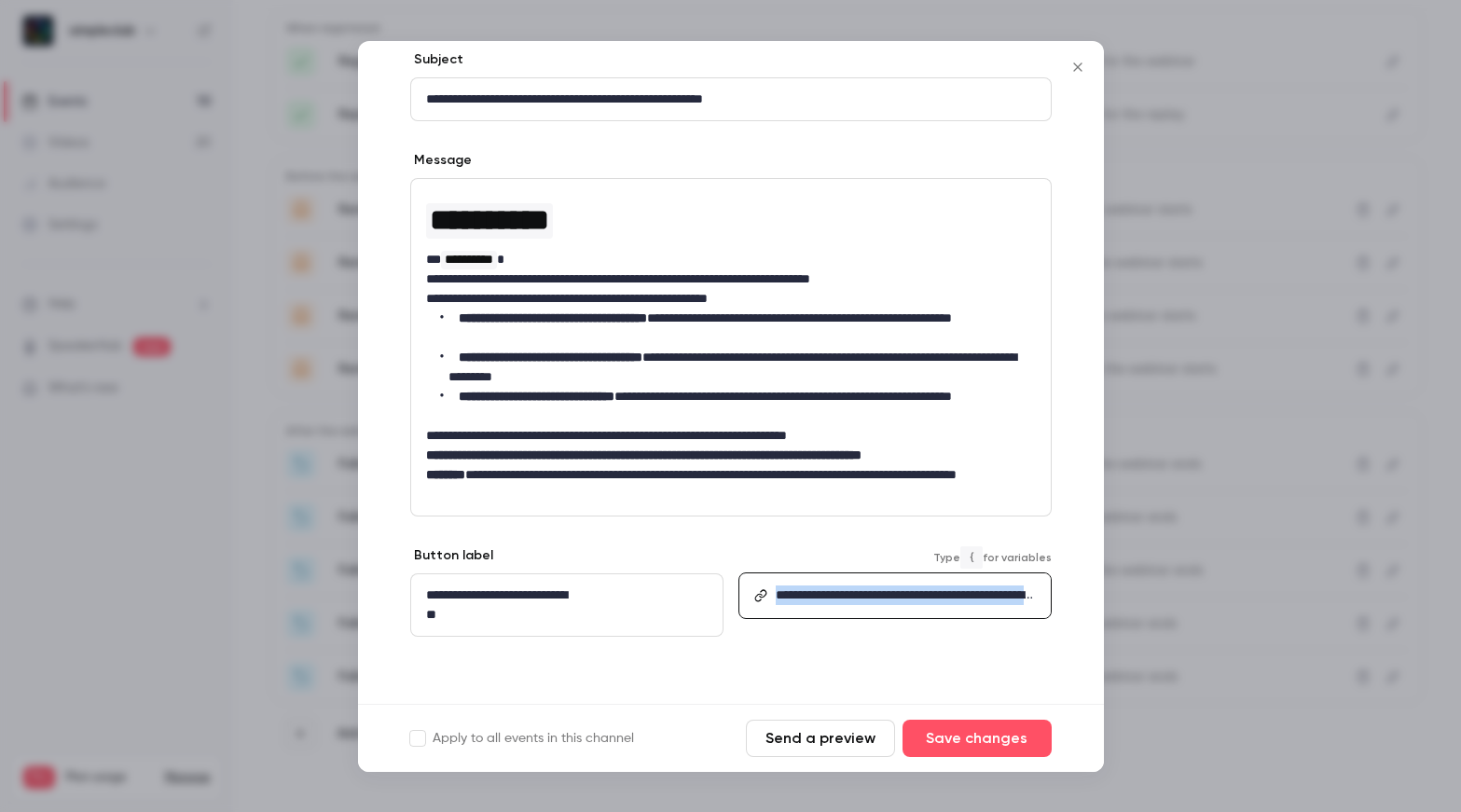 copy on "**********" 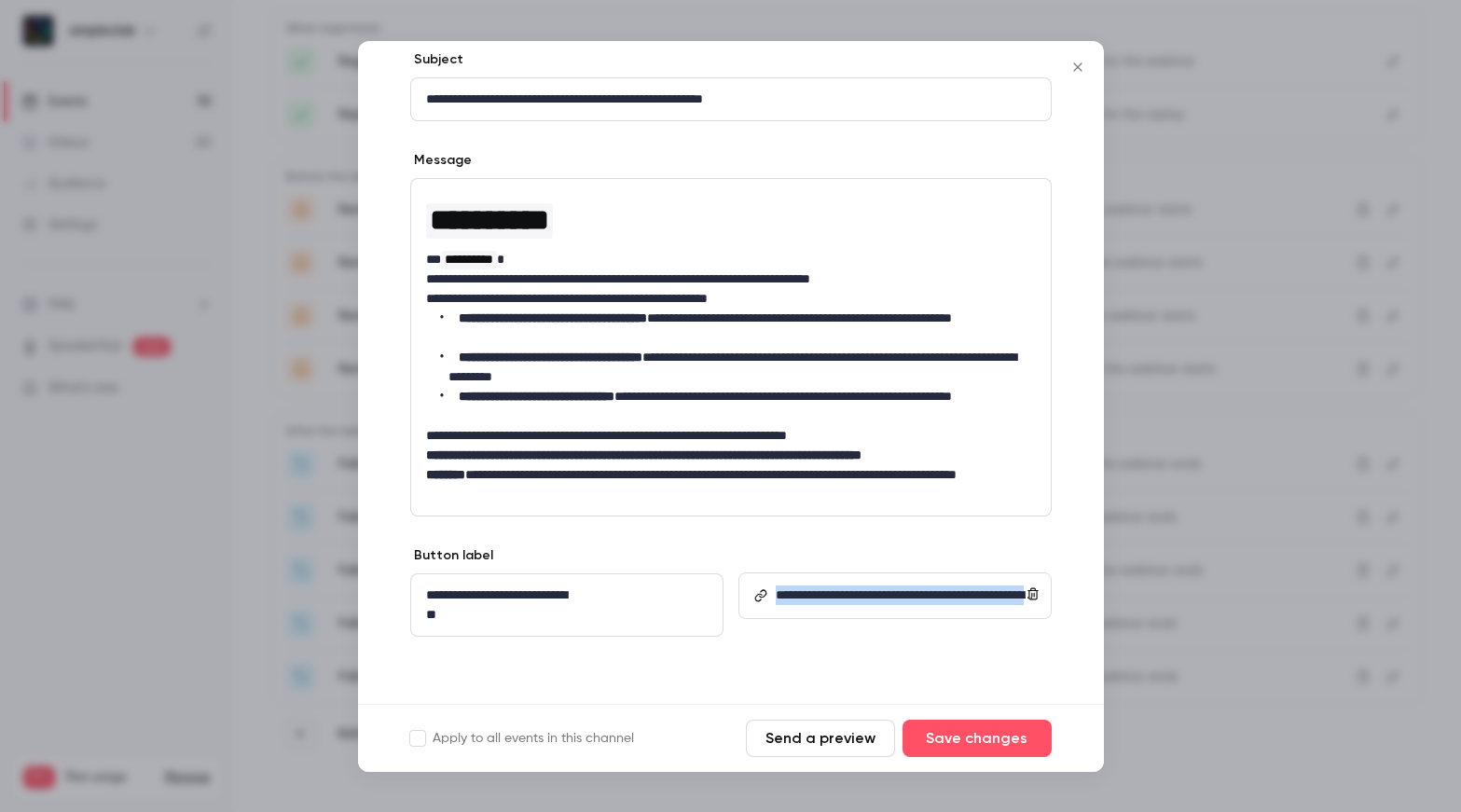 click 